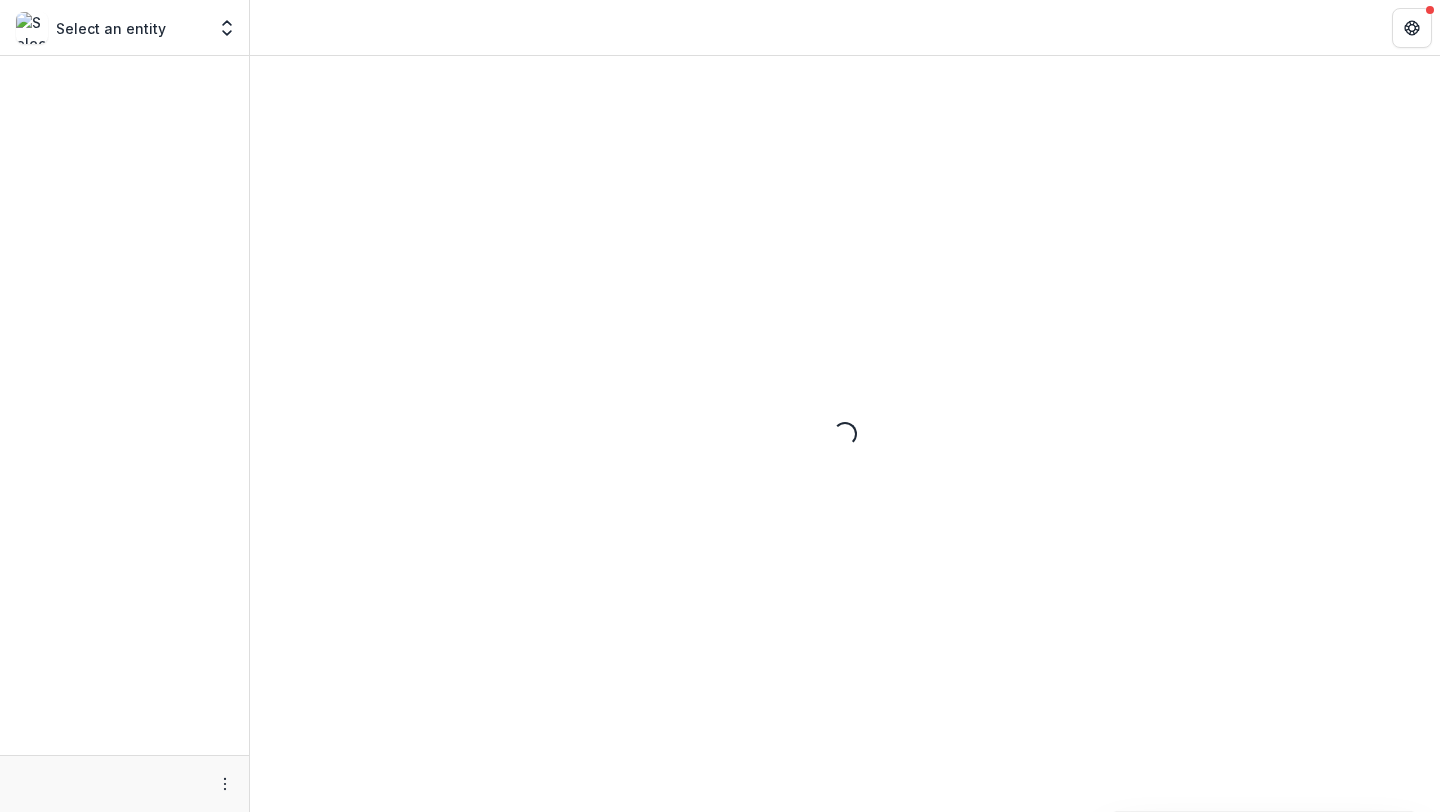 scroll, scrollTop: 0, scrollLeft: 0, axis: both 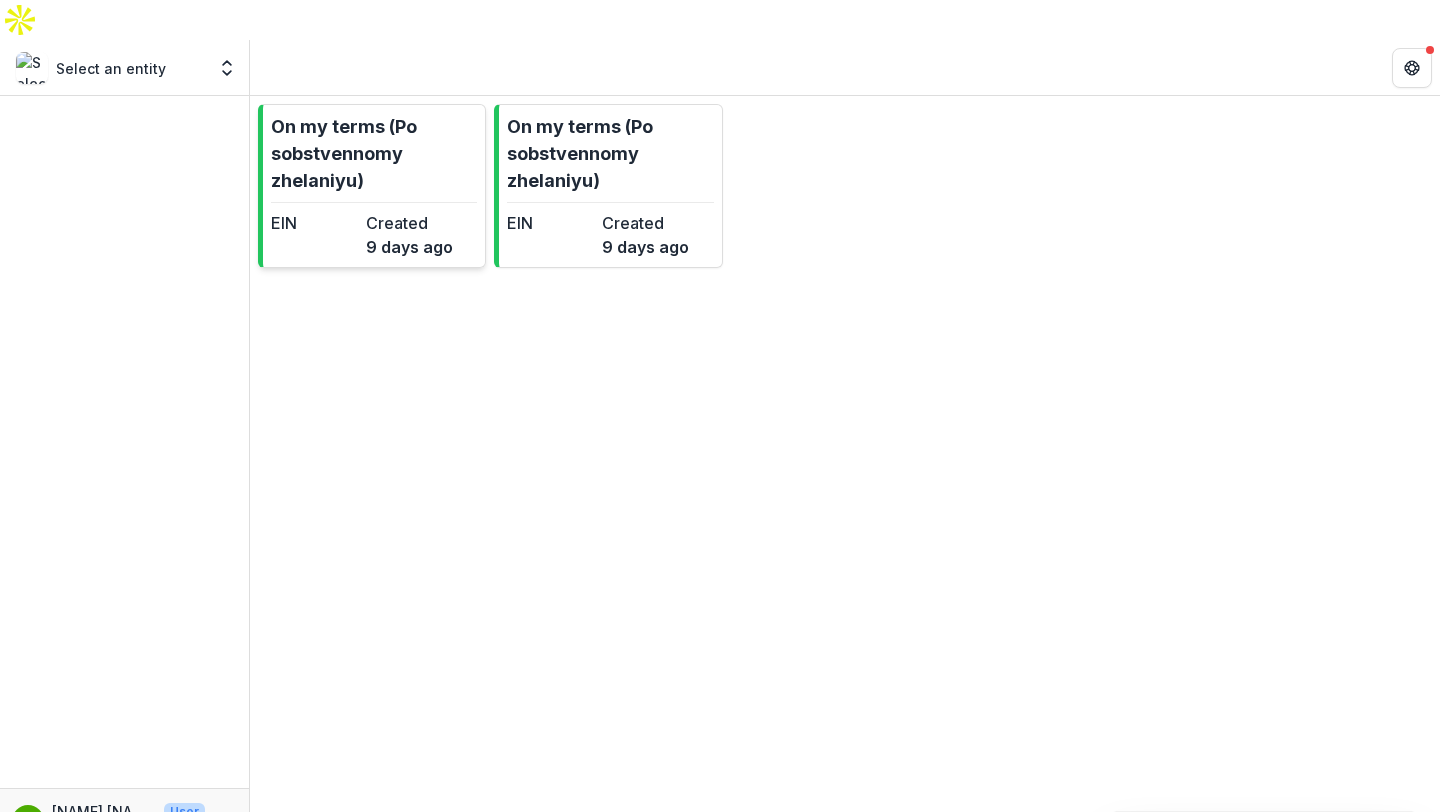 click on "On my terms (Po sobstvennomy zhelaniyu)" at bounding box center (374, 153) 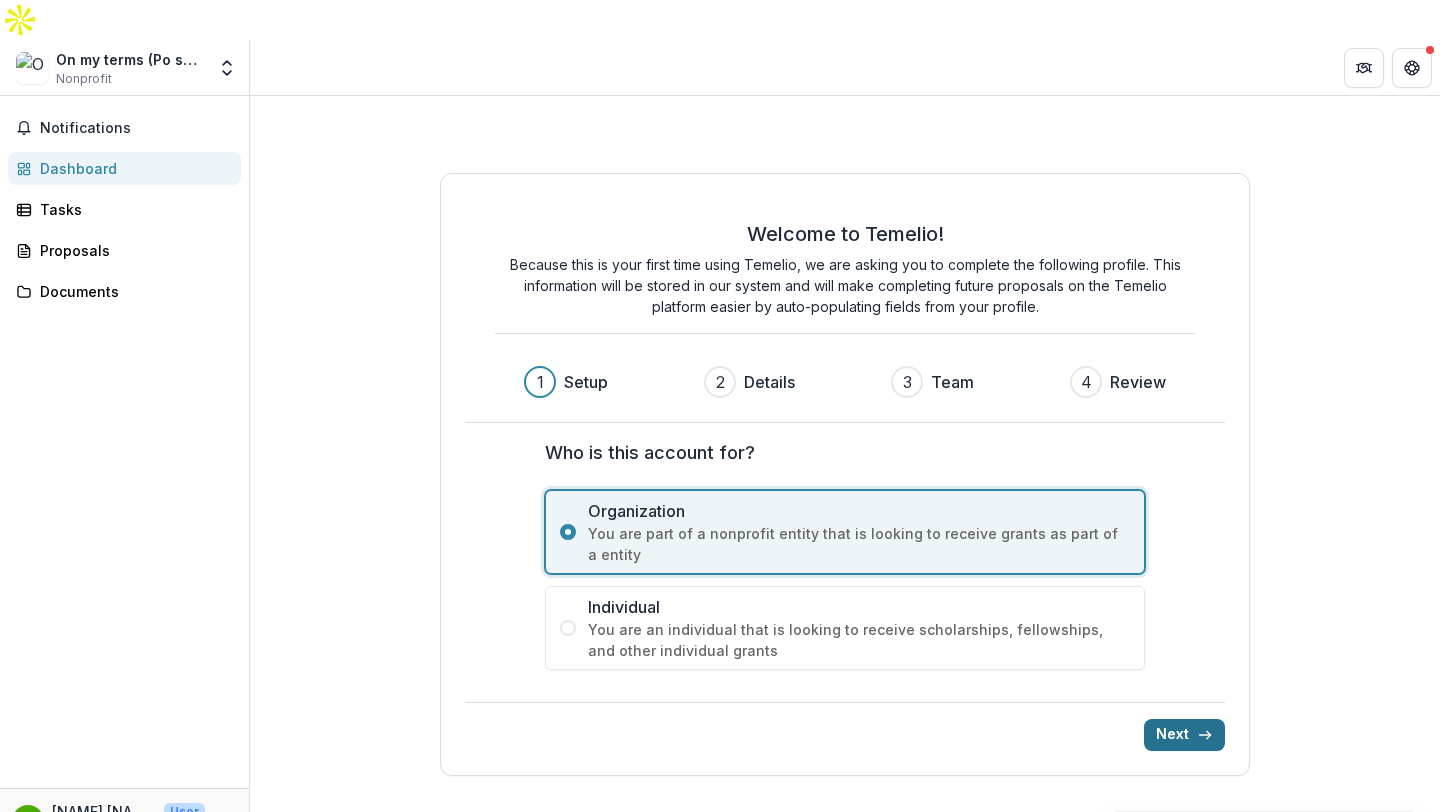 click on "Next" at bounding box center [1184, 735] 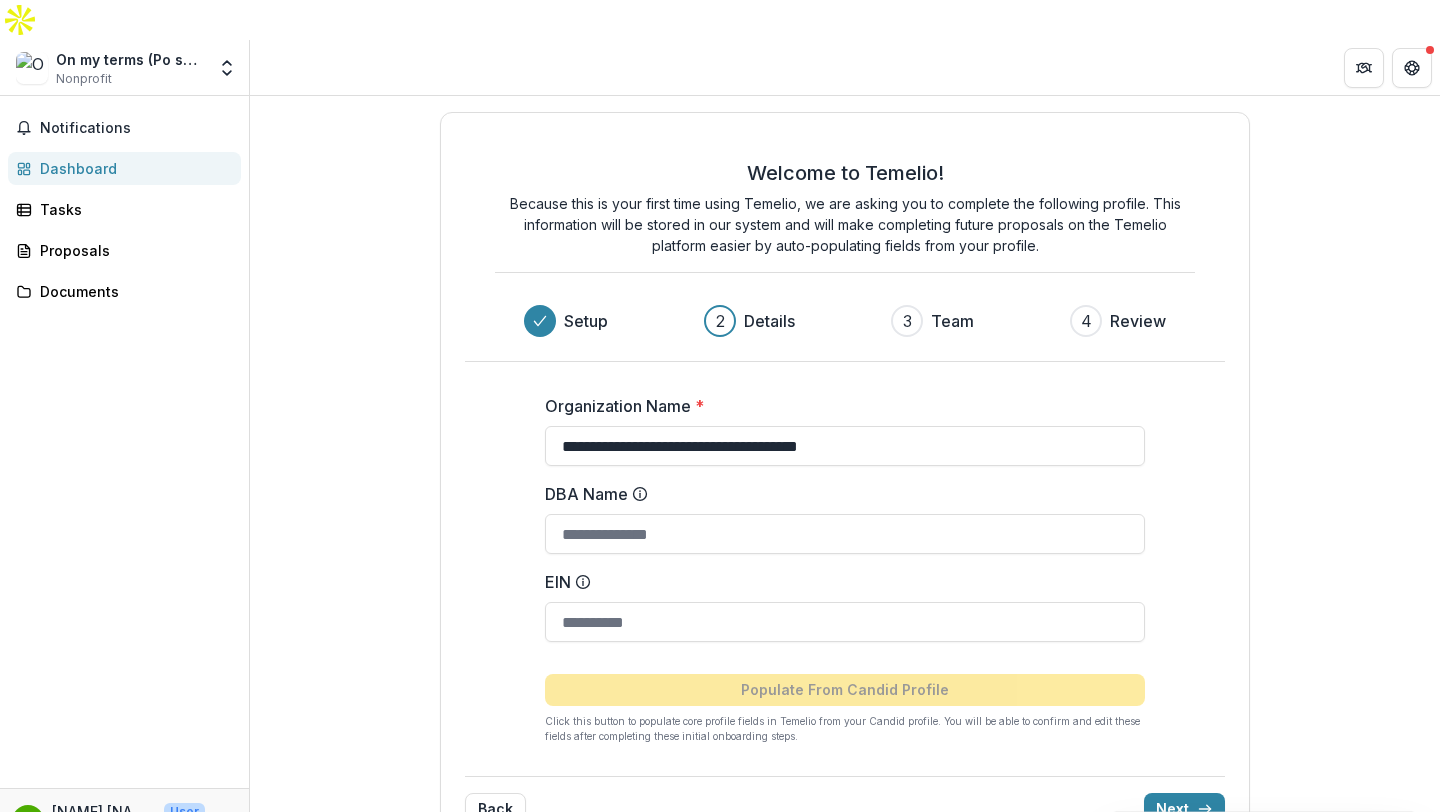 scroll, scrollTop: 14, scrollLeft: 0, axis: vertical 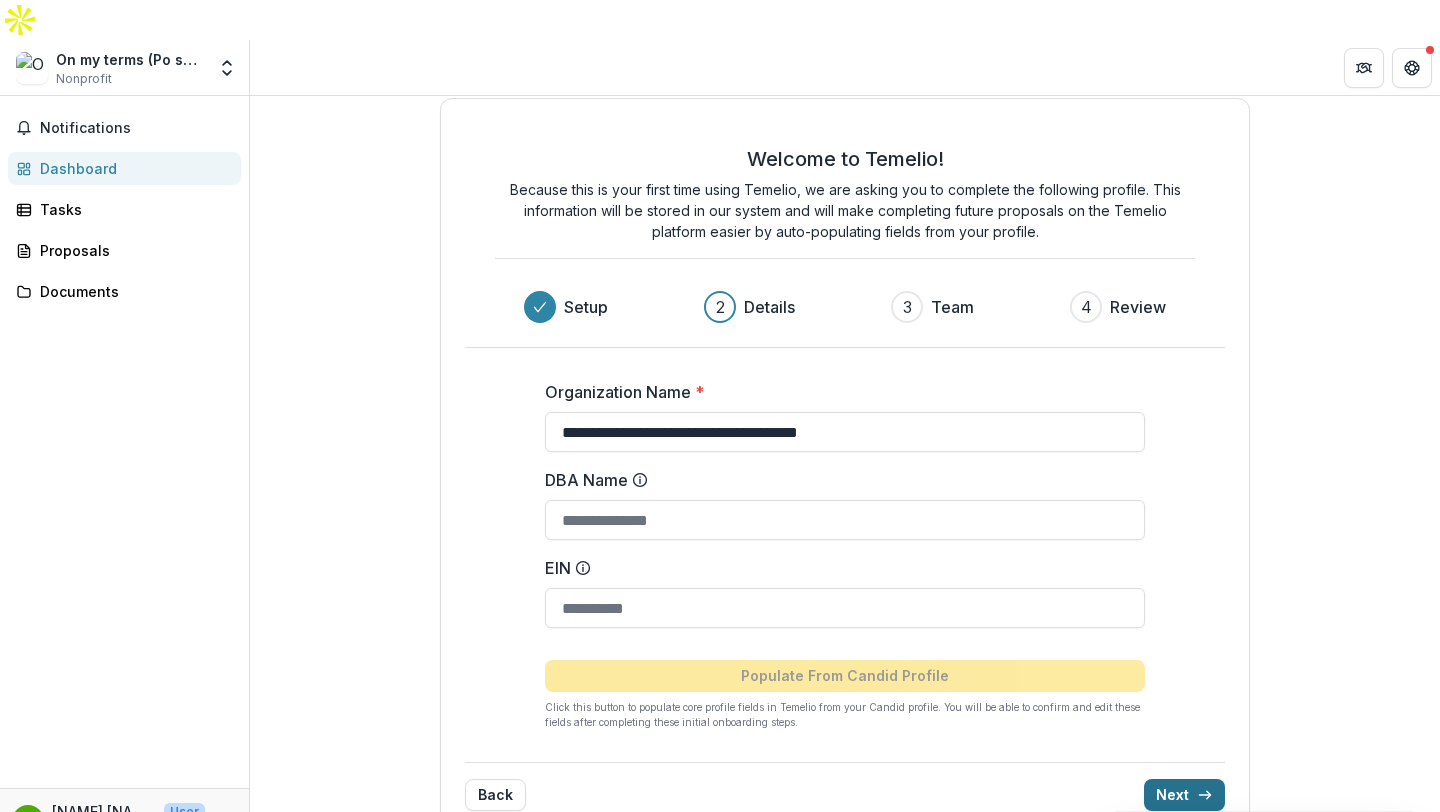 click on "Next" at bounding box center (1184, 795) 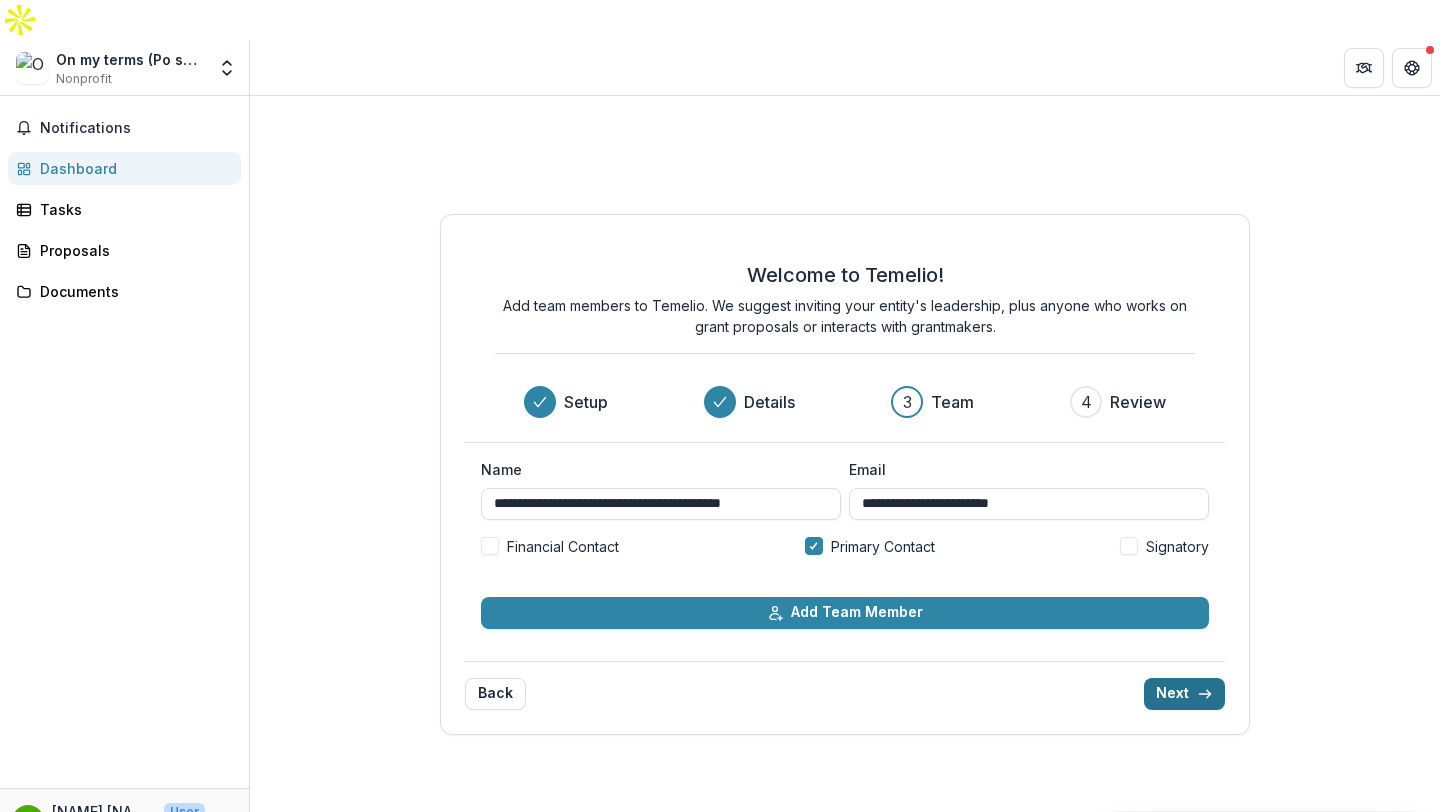 scroll, scrollTop: 0, scrollLeft: 0, axis: both 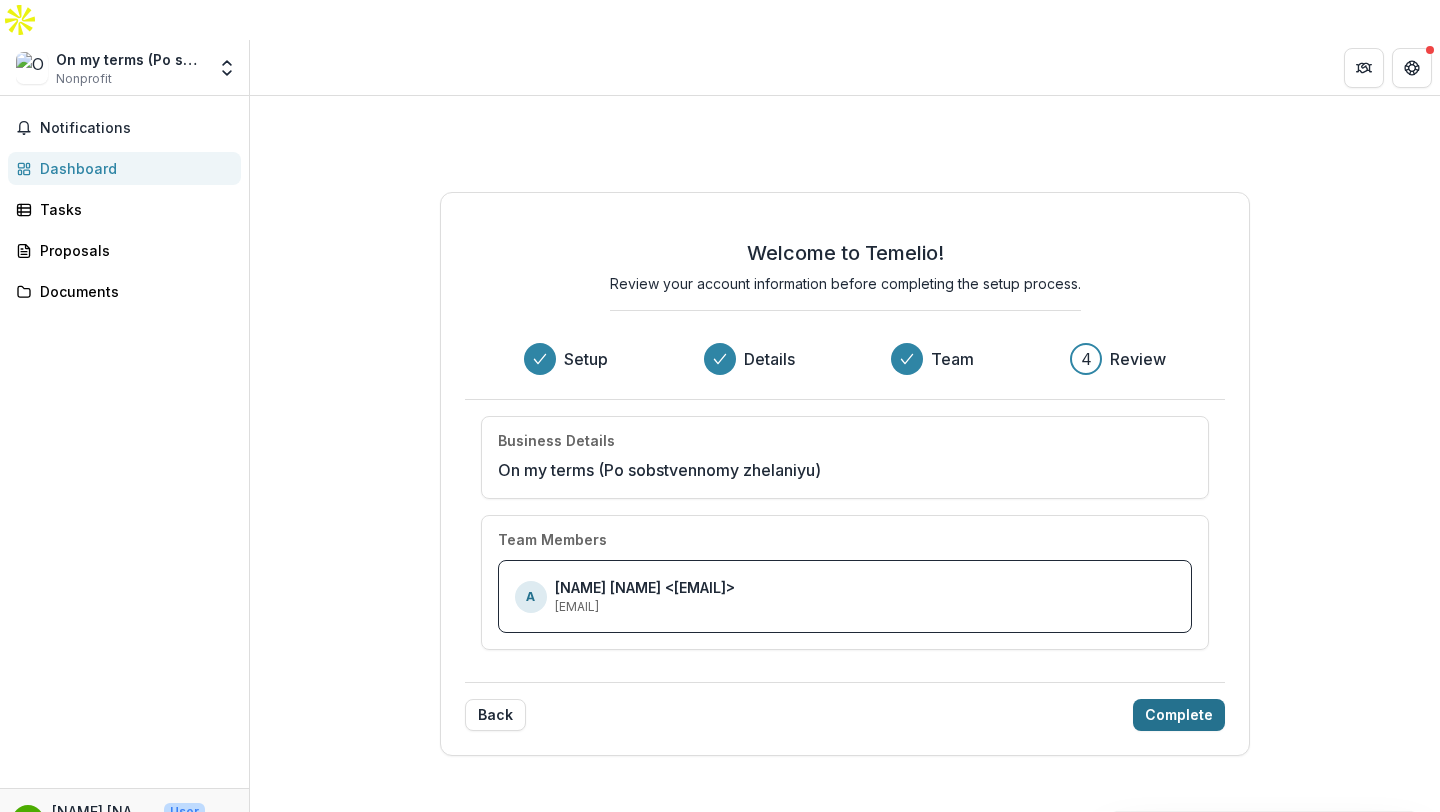 click on "Complete" at bounding box center (1179, 715) 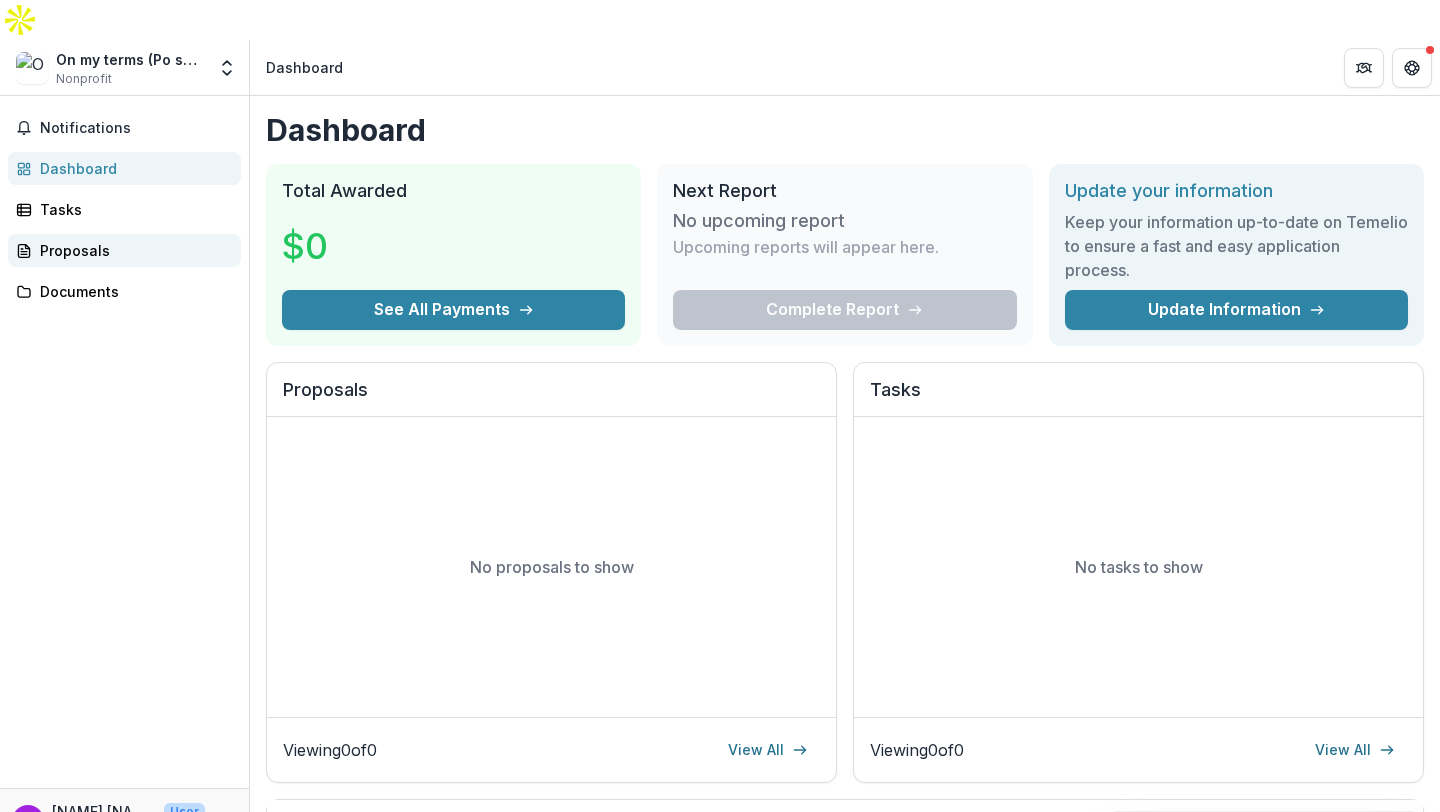 click on "Proposals" at bounding box center [132, 250] 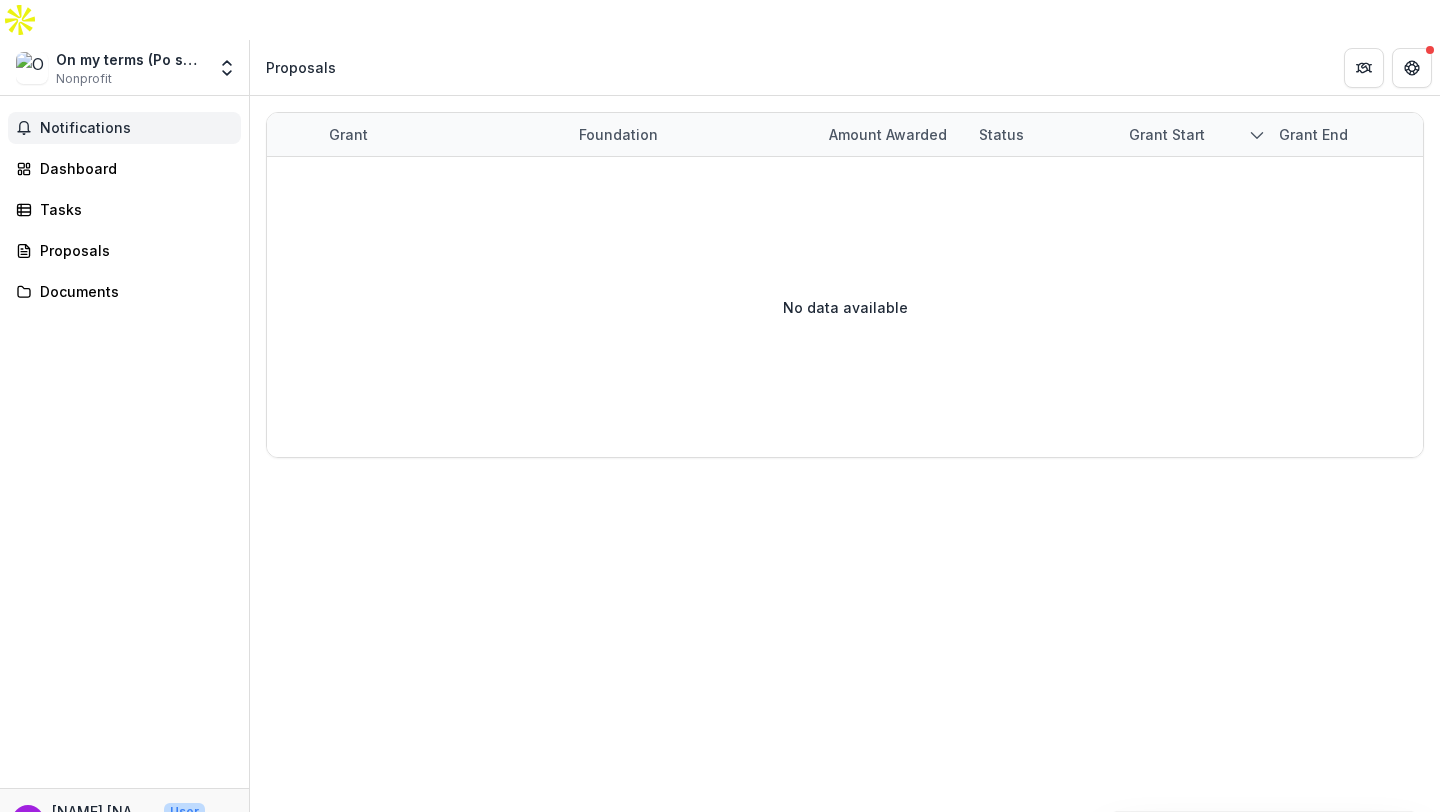 click on "Notifications" at bounding box center (136, 128) 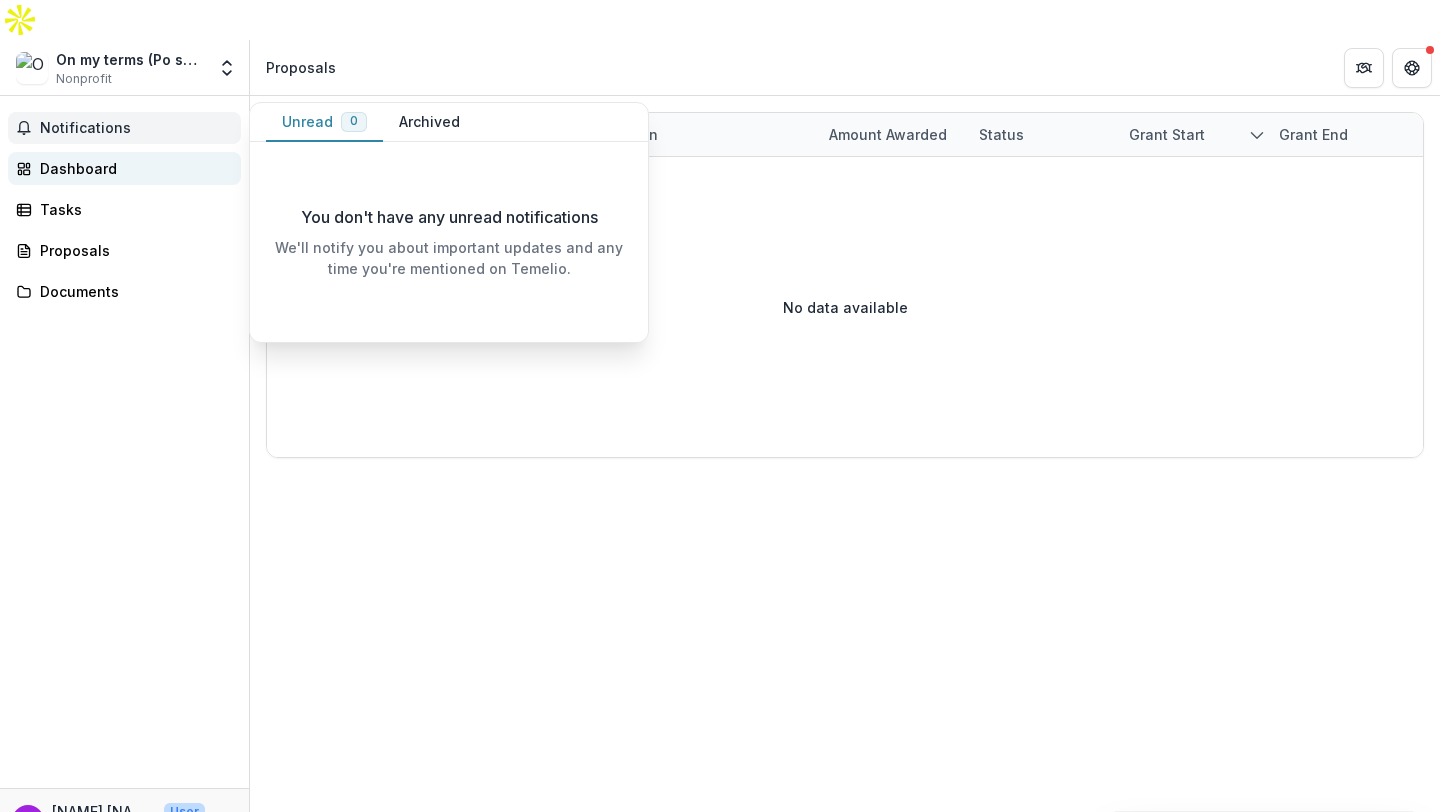 click on "Dashboard" at bounding box center (132, 168) 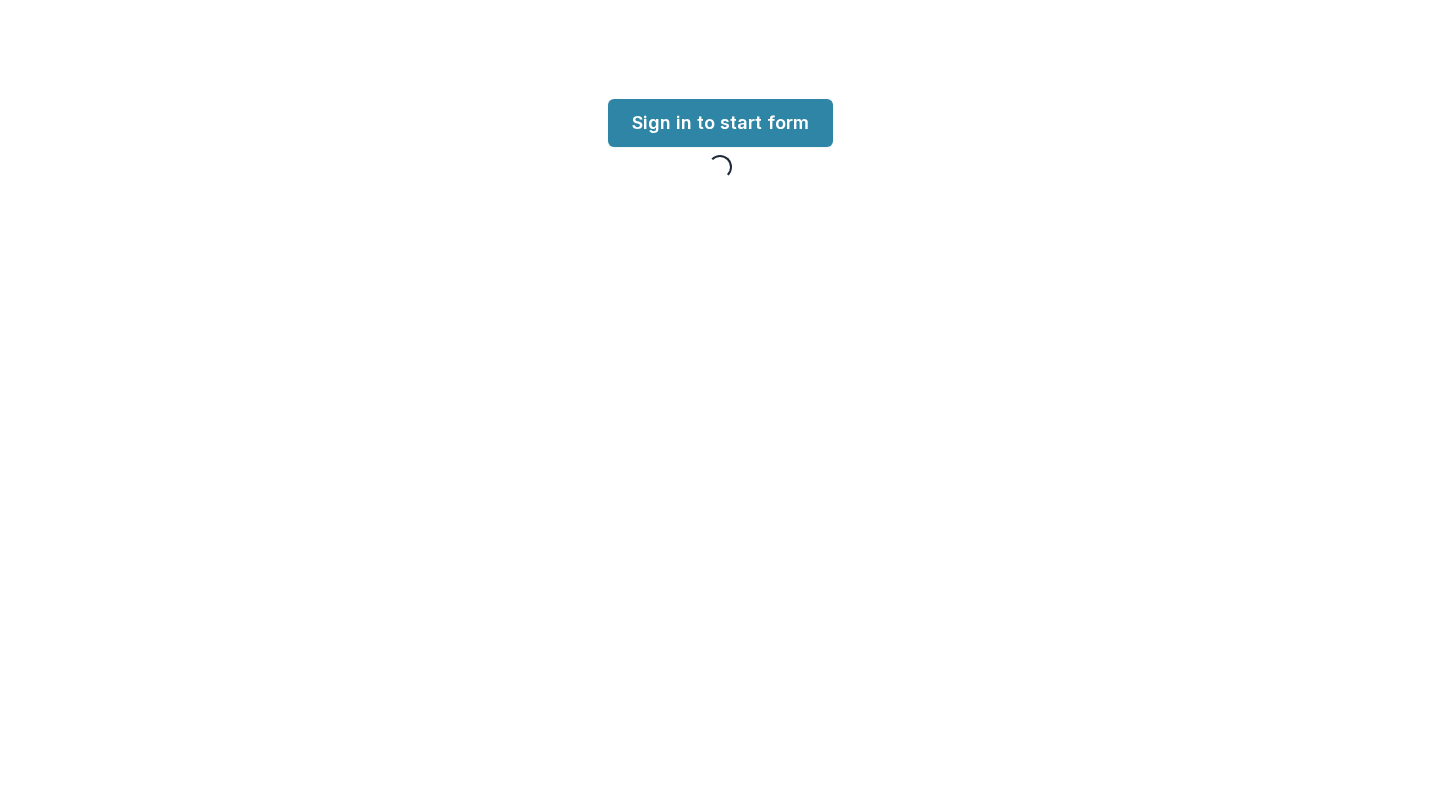 scroll, scrollTop: 0, scrollLeft: 0, axis: both 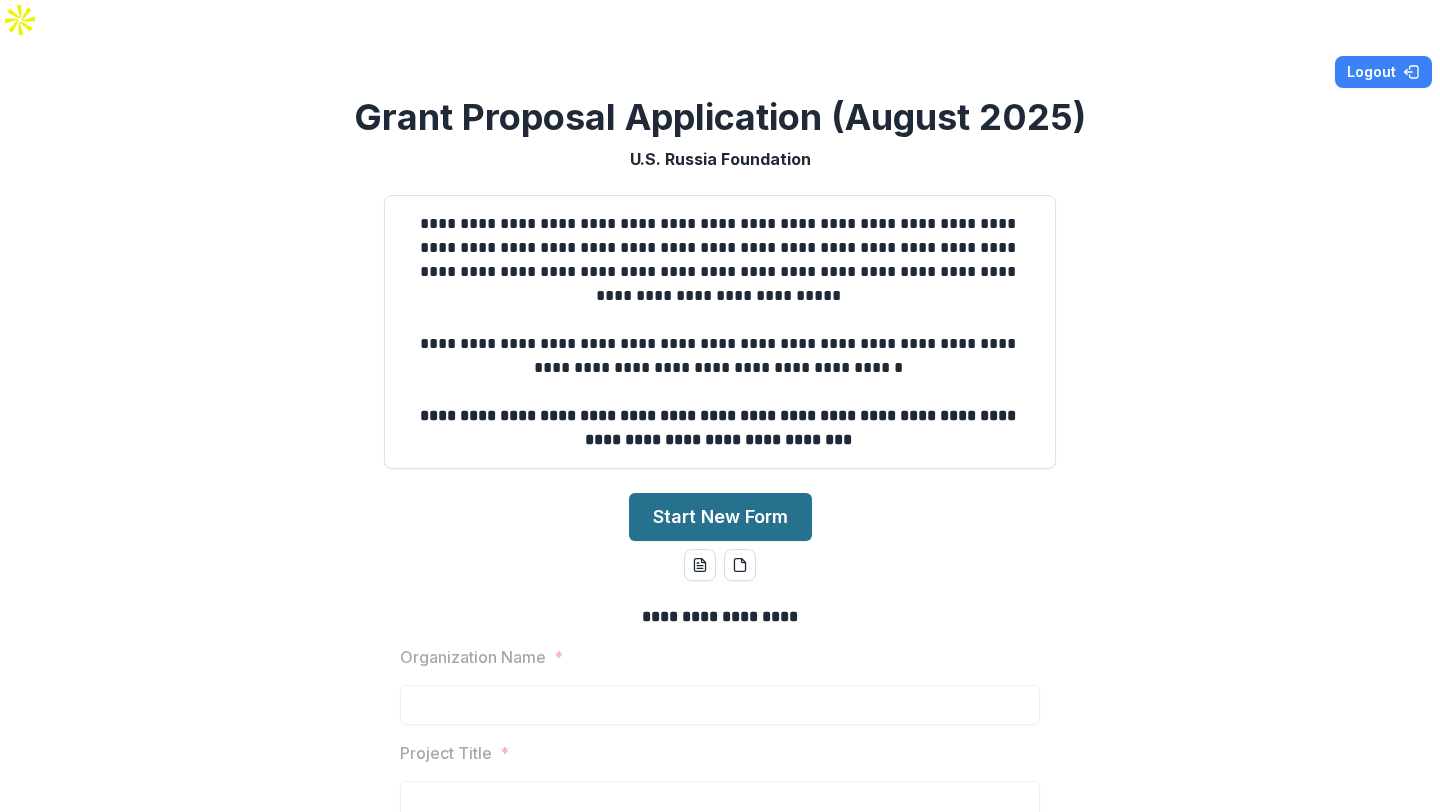 click on "Start New Form" at bounding box center (720, 517) 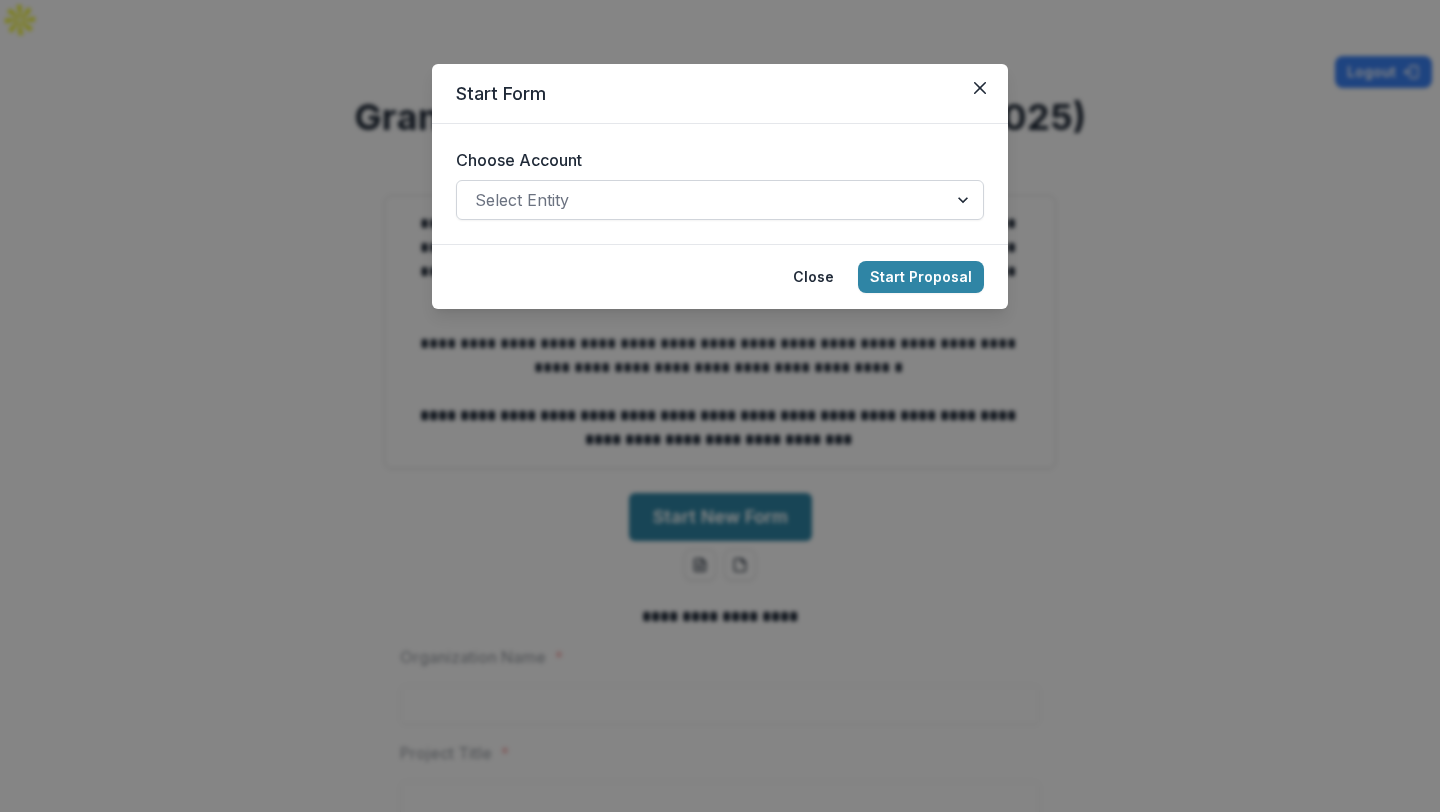 click at bounding box center [702, 200] 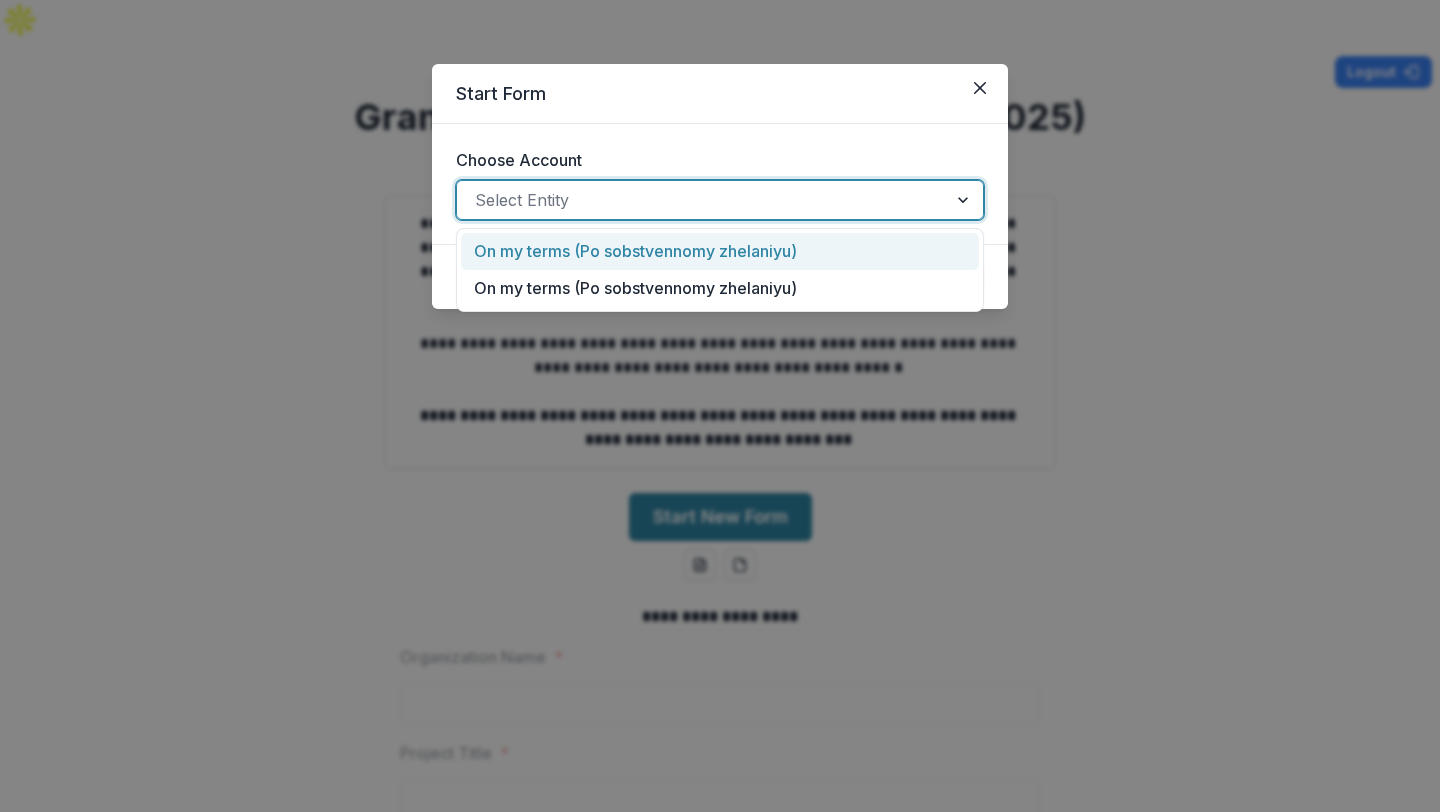 click on "On my terms (Po sobstvennomy zhelaniyu)" at bounding box center [720, 251] 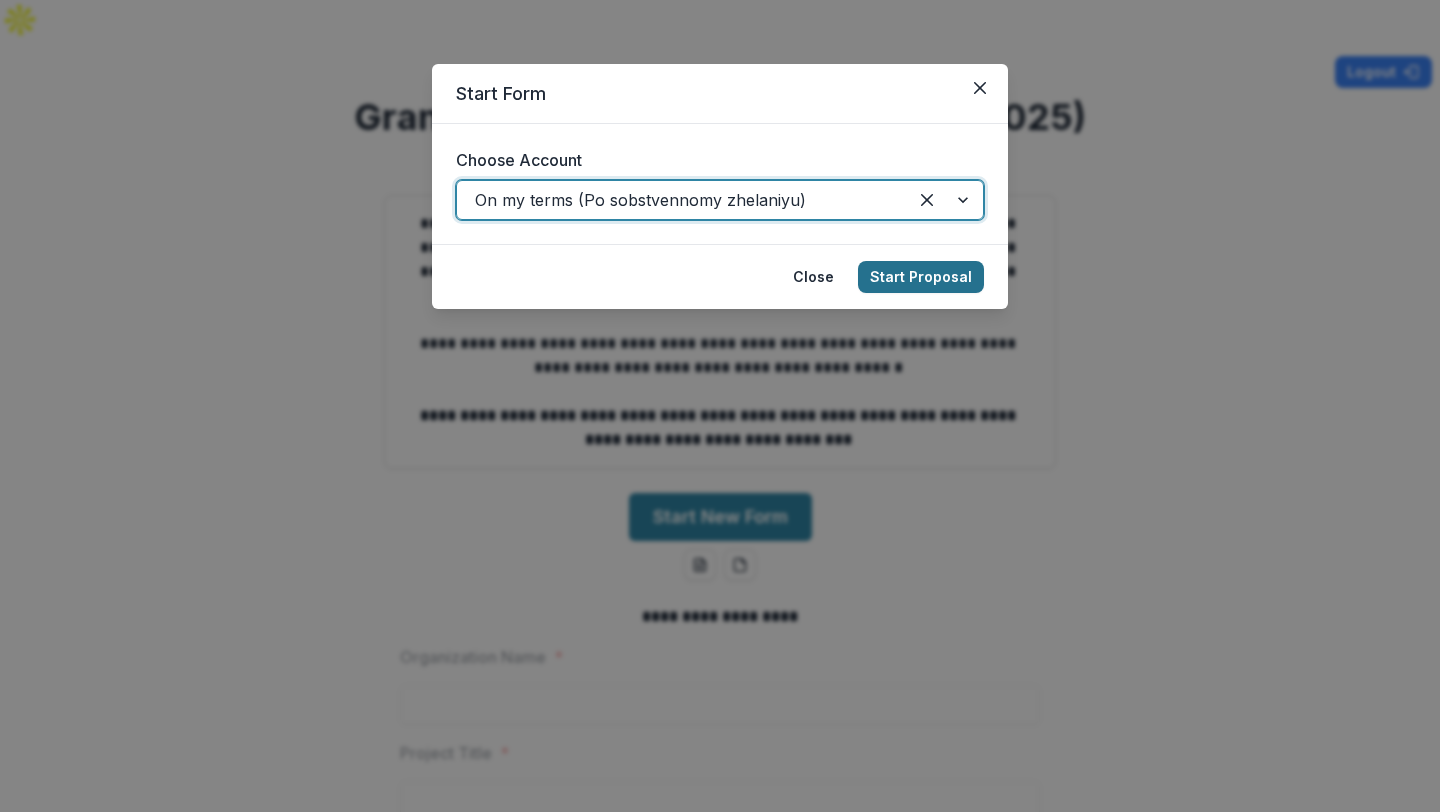 click on "Start Proposal" at bounding box center [921, 277] 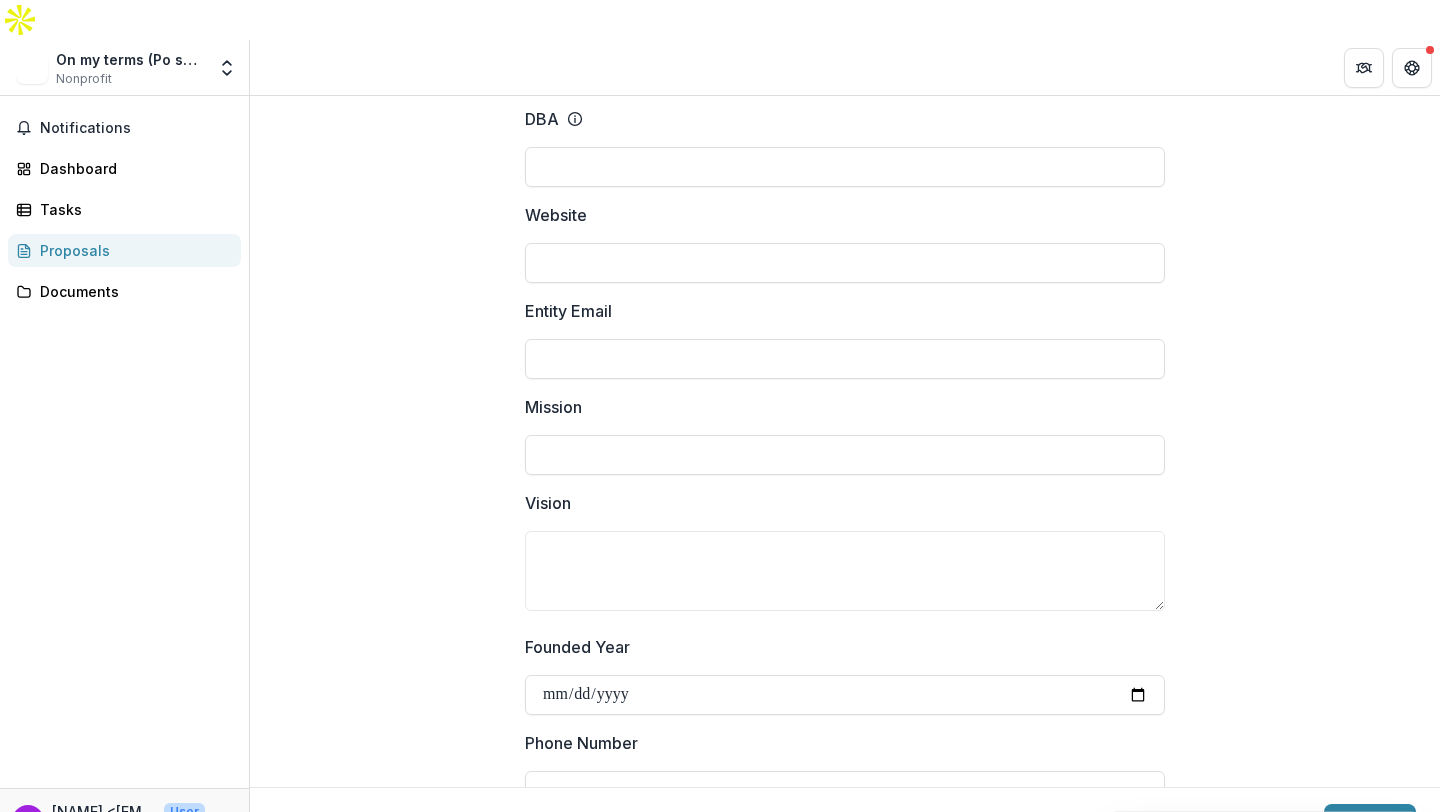 scroll, scrollTop: 321, scrollLeft: 0, axis: vertical 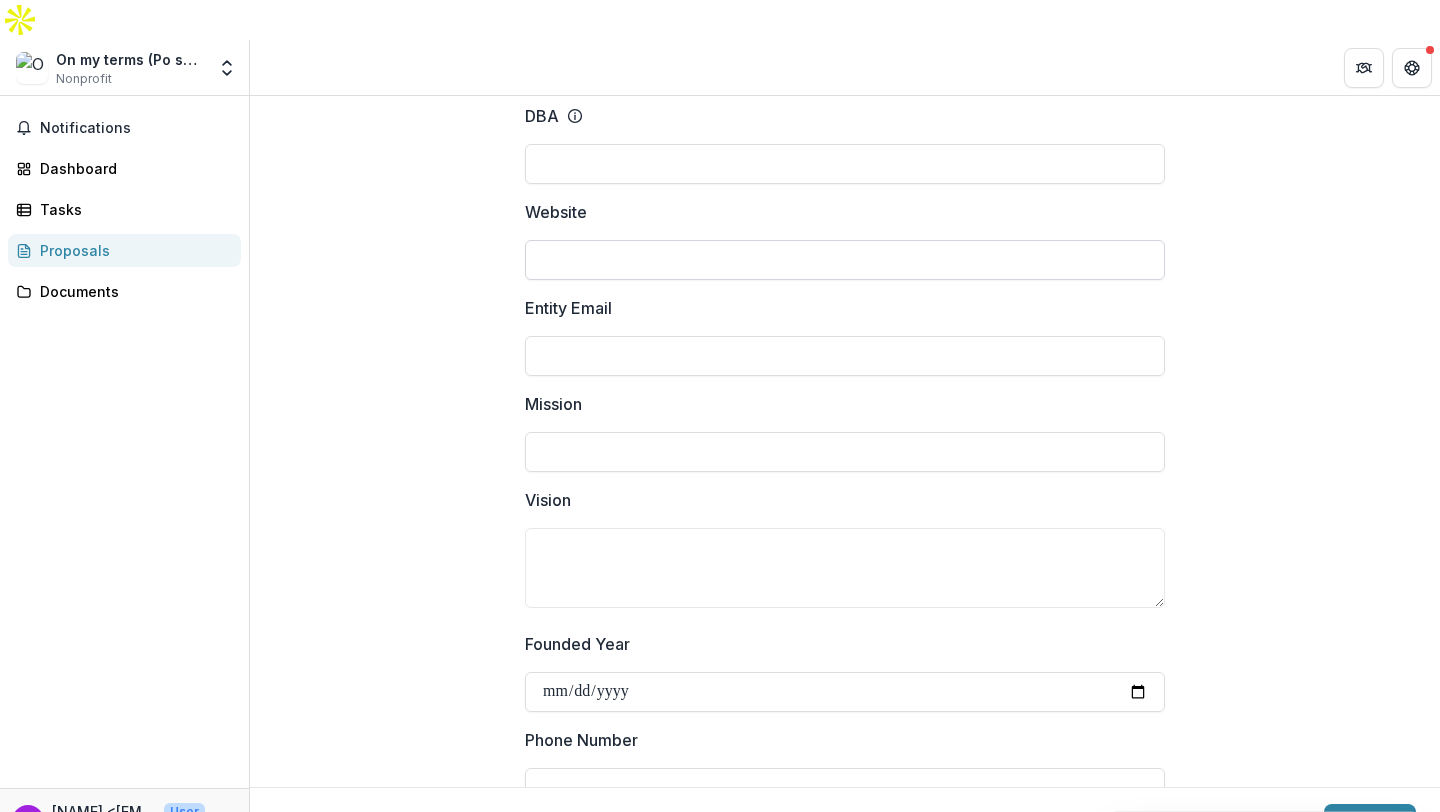 click on "Website" at bounding box center (845, 260) 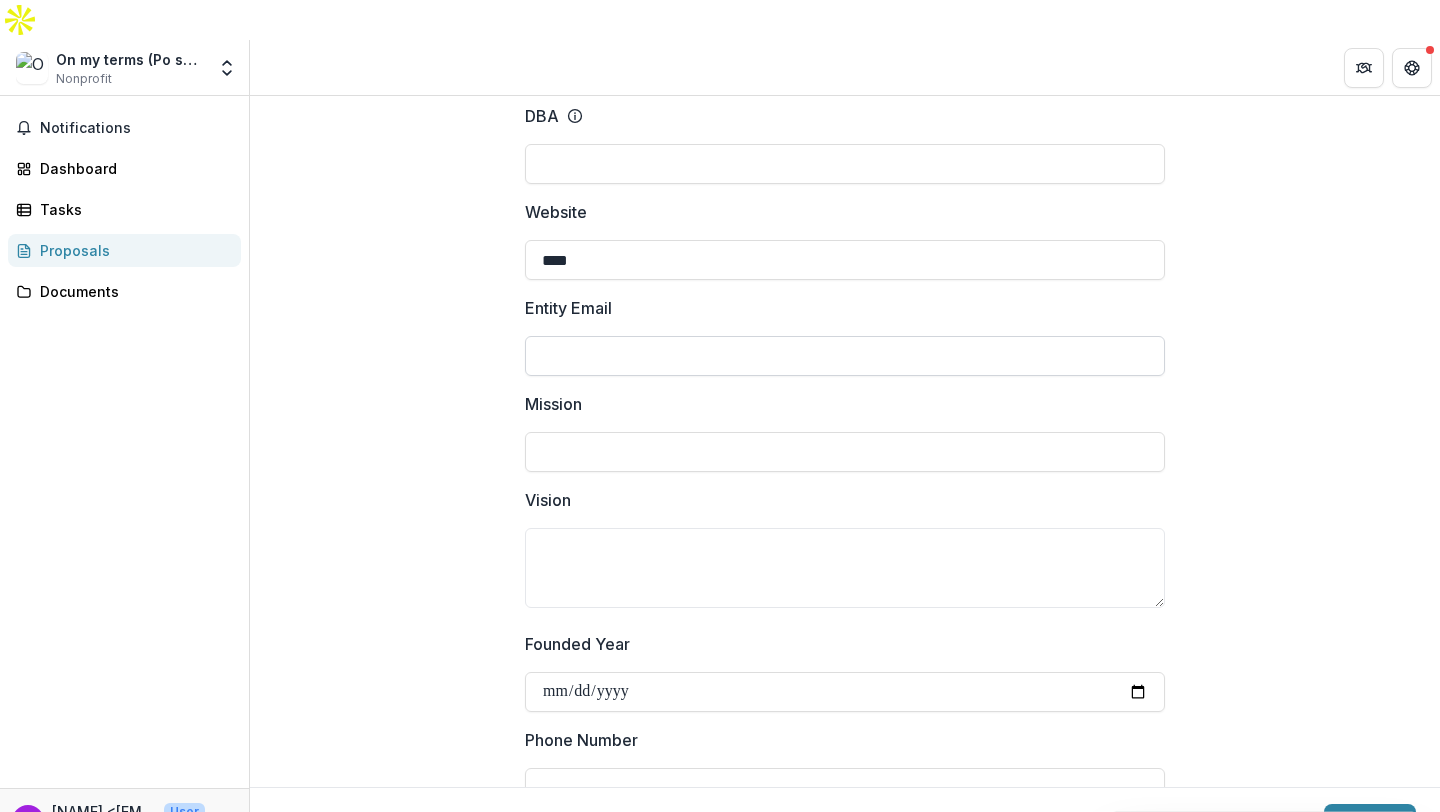 type on "****" 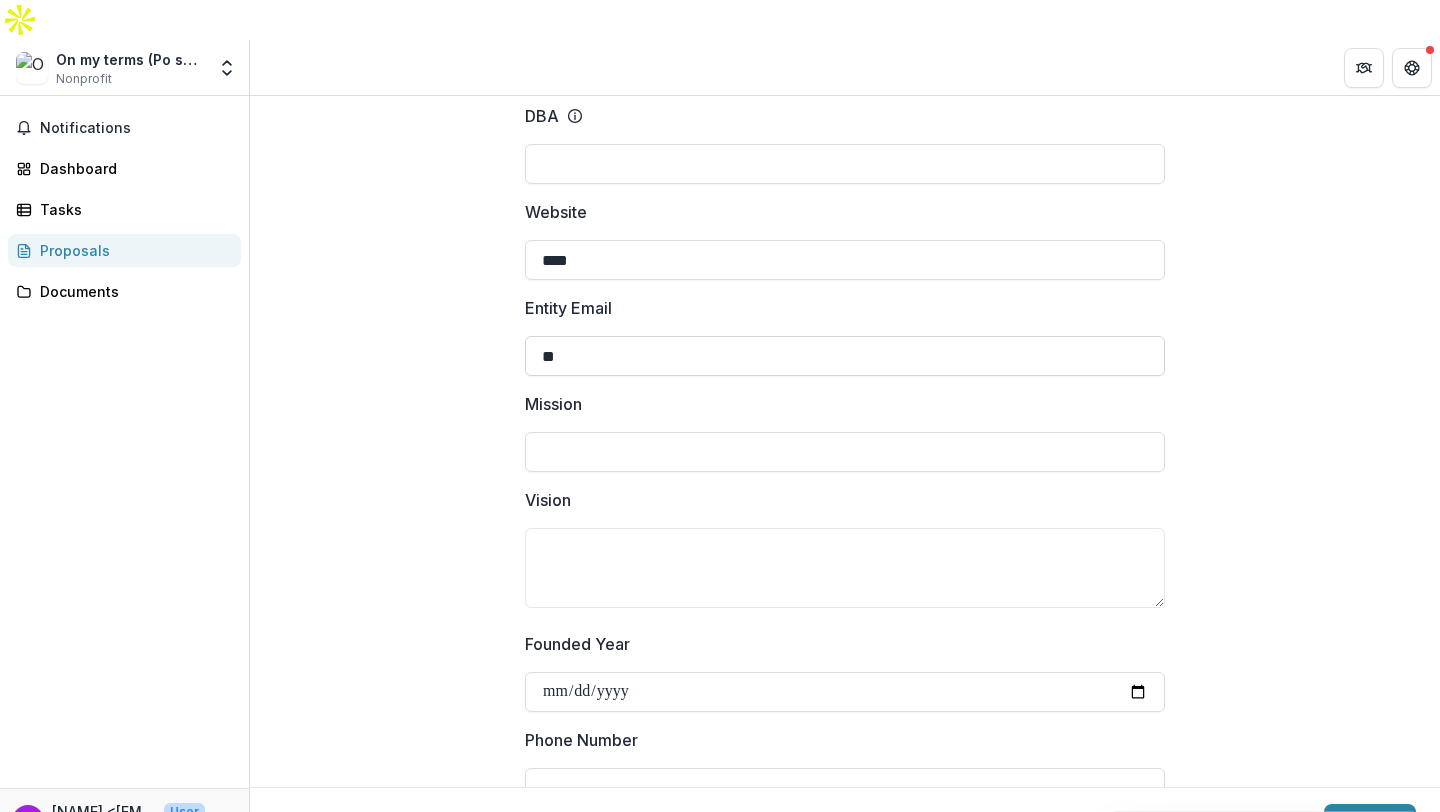 type on "*" 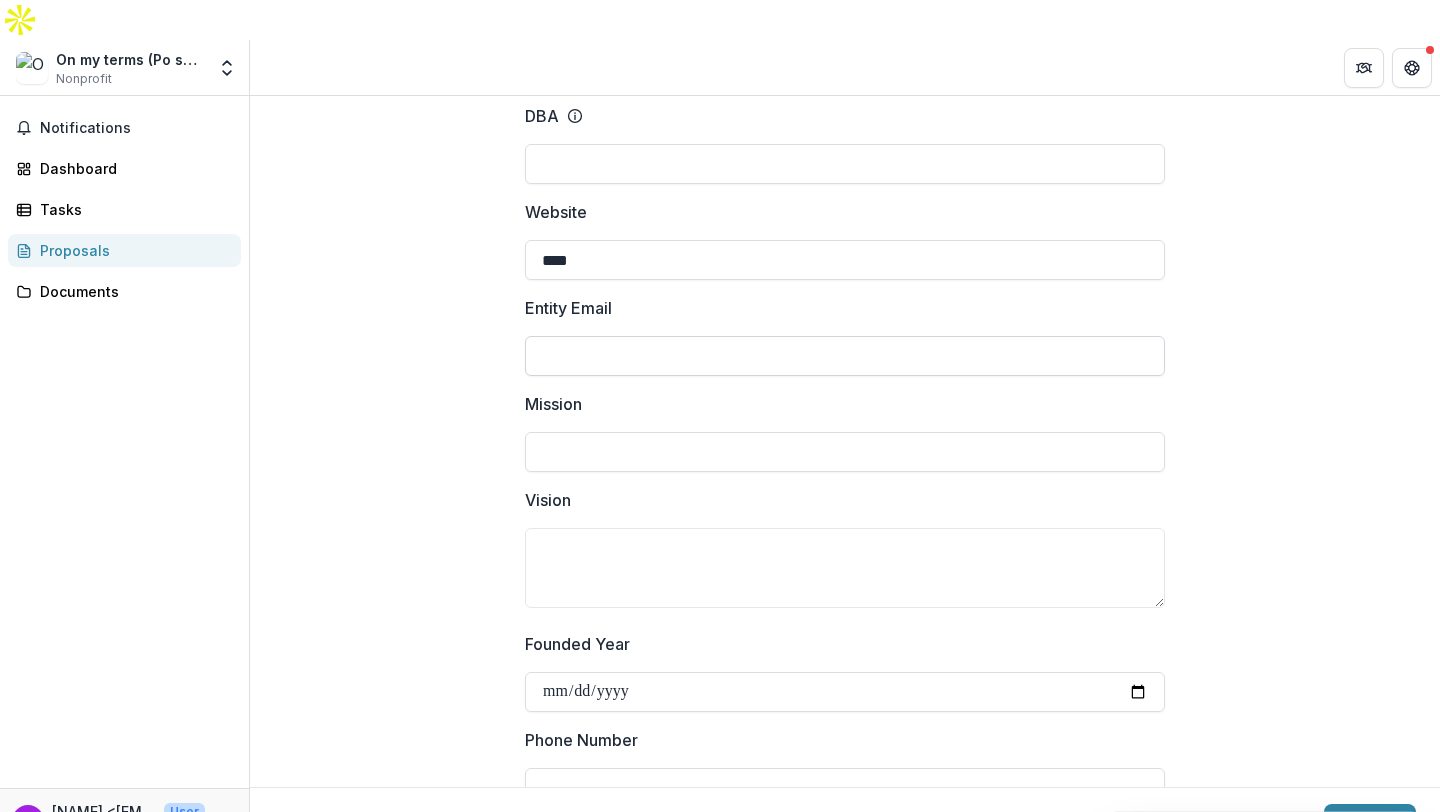 paste on "**********" 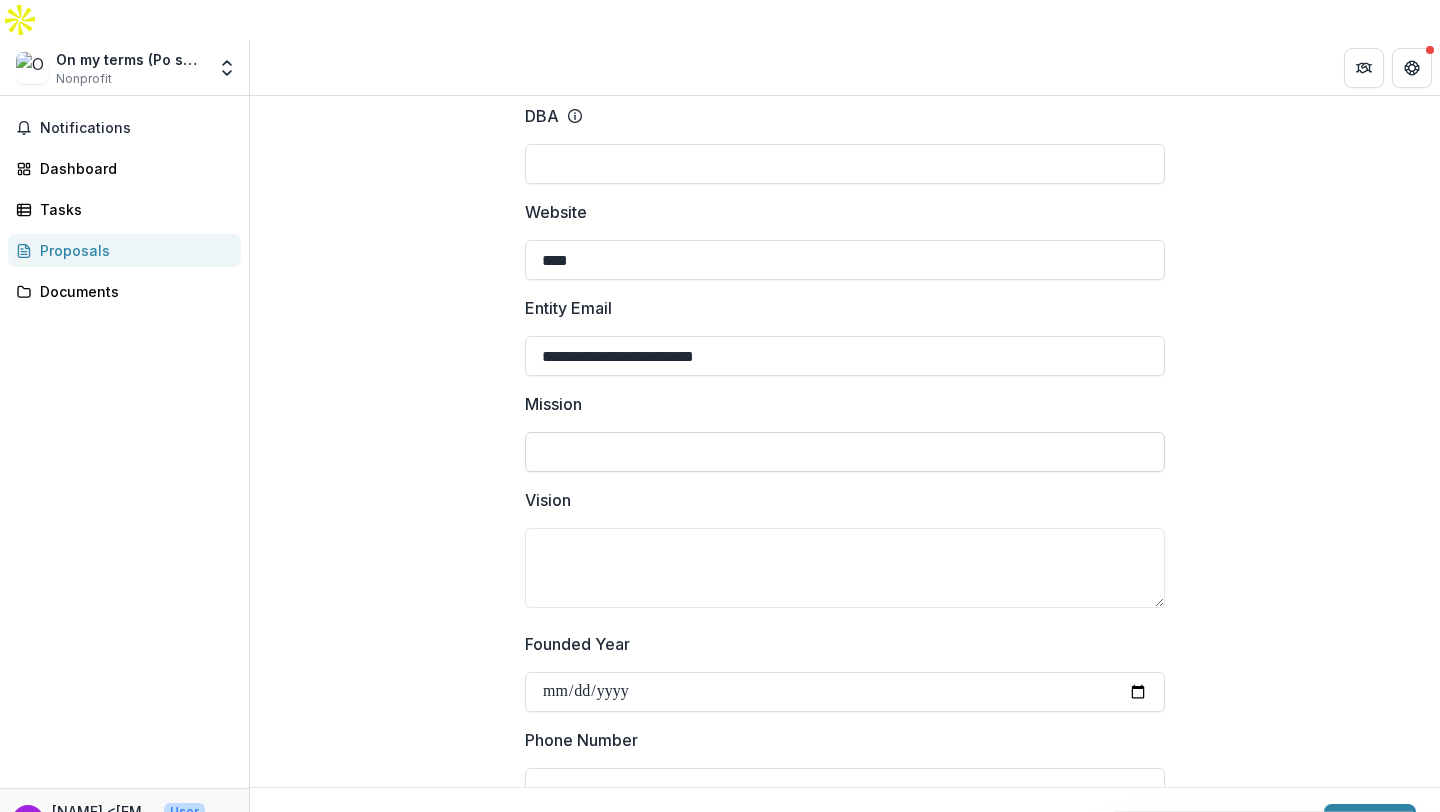 type on "**********" 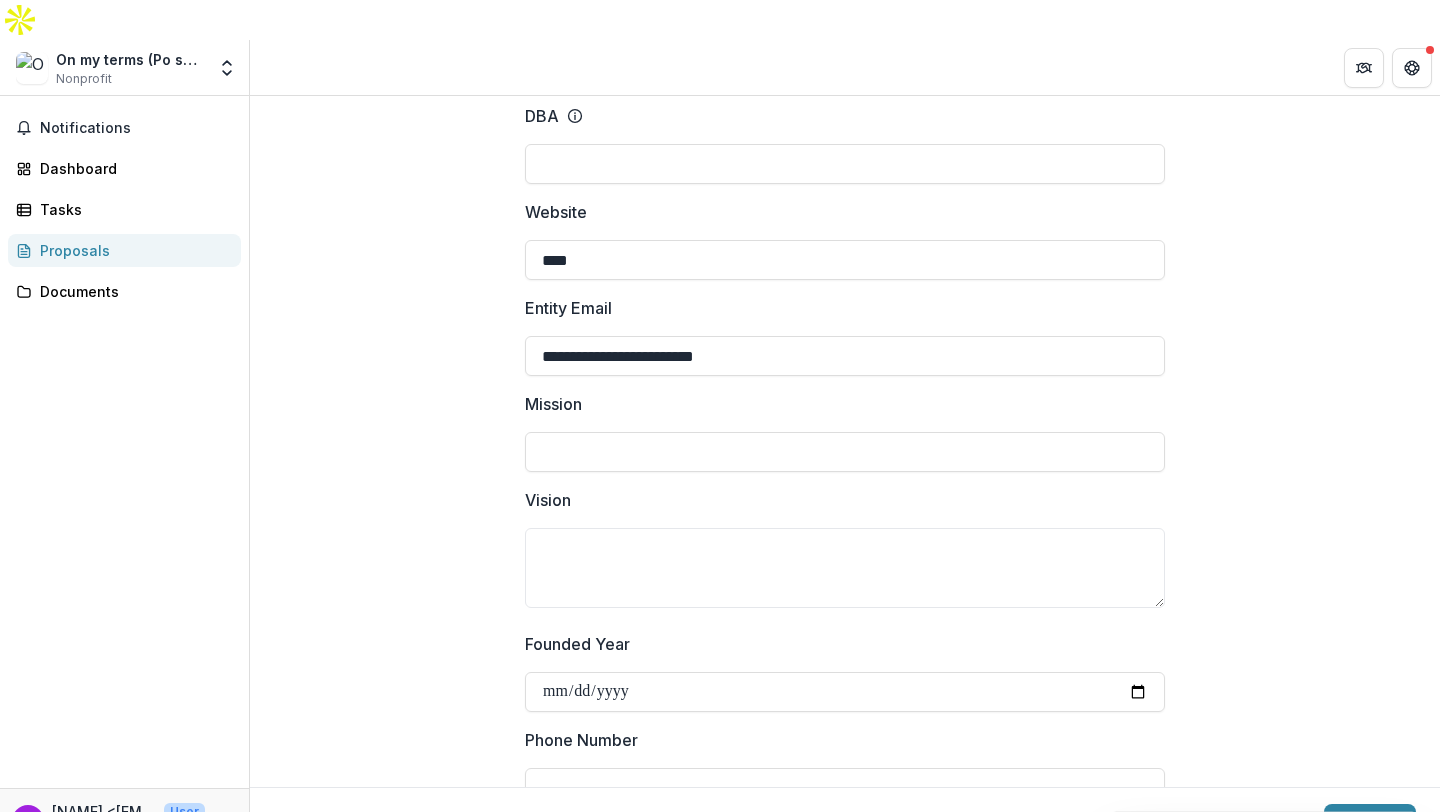 paste on "**********" 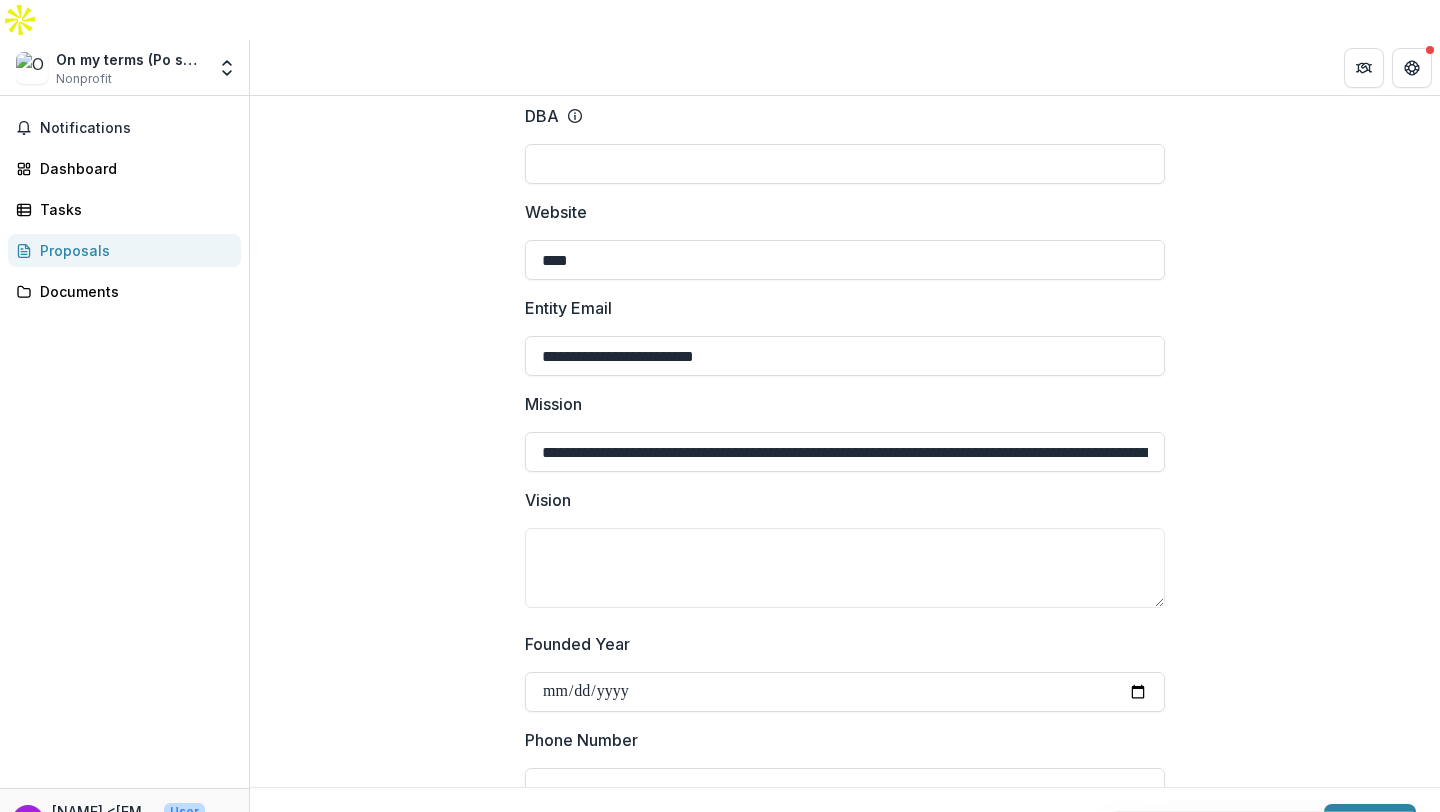 scroll, scrollTop: 0, scrollLeft: 2129, axis: horizontal 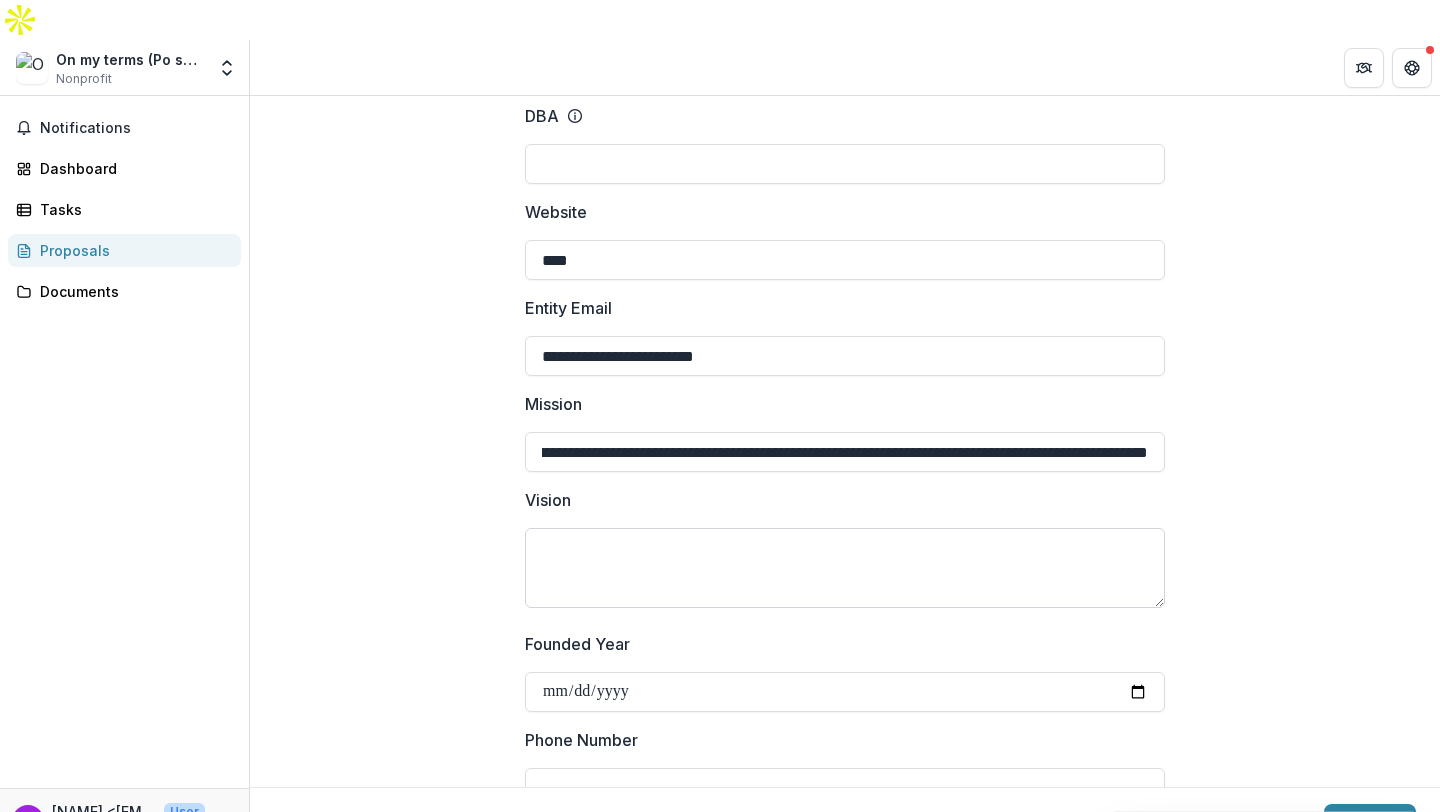 type on "**********" 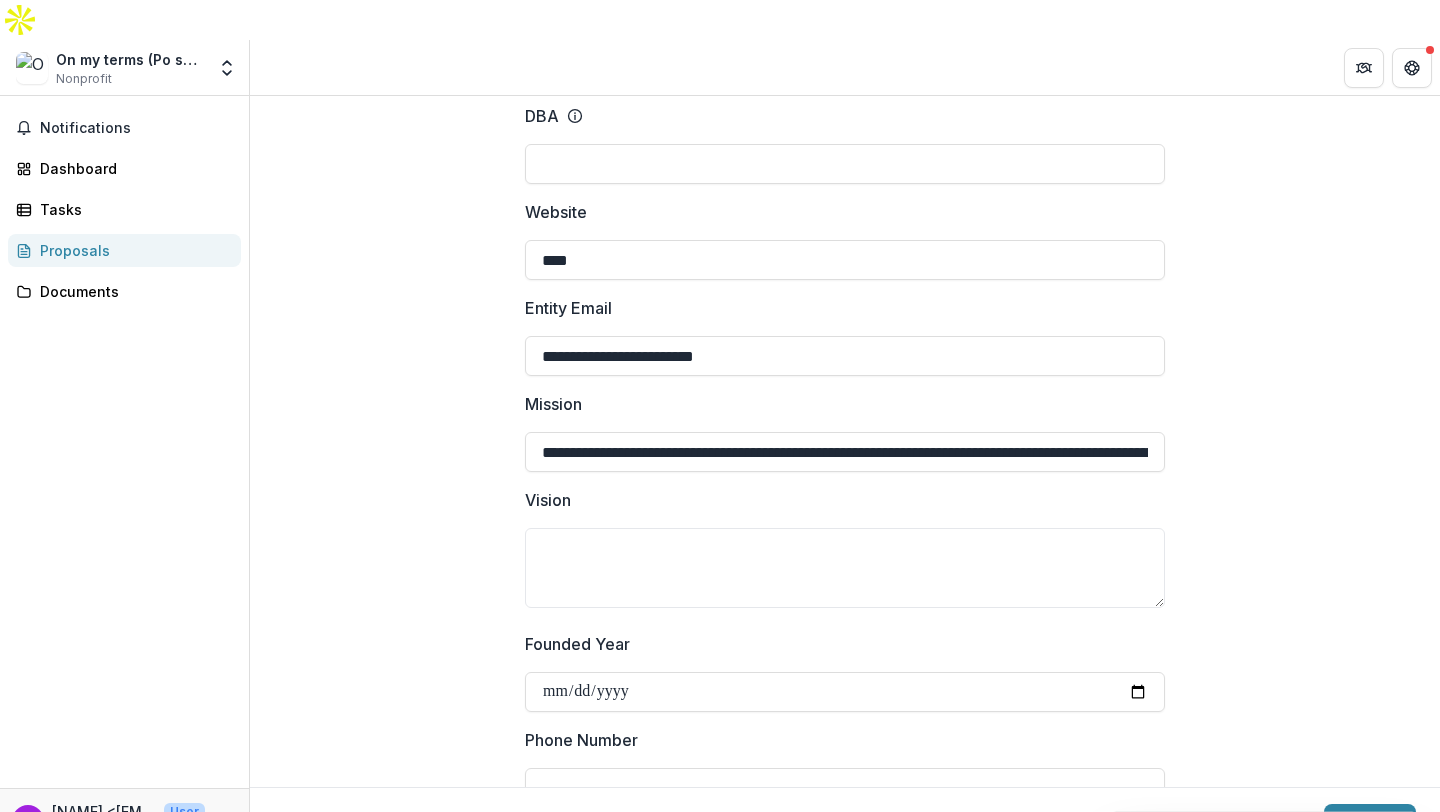 paste on "**********" 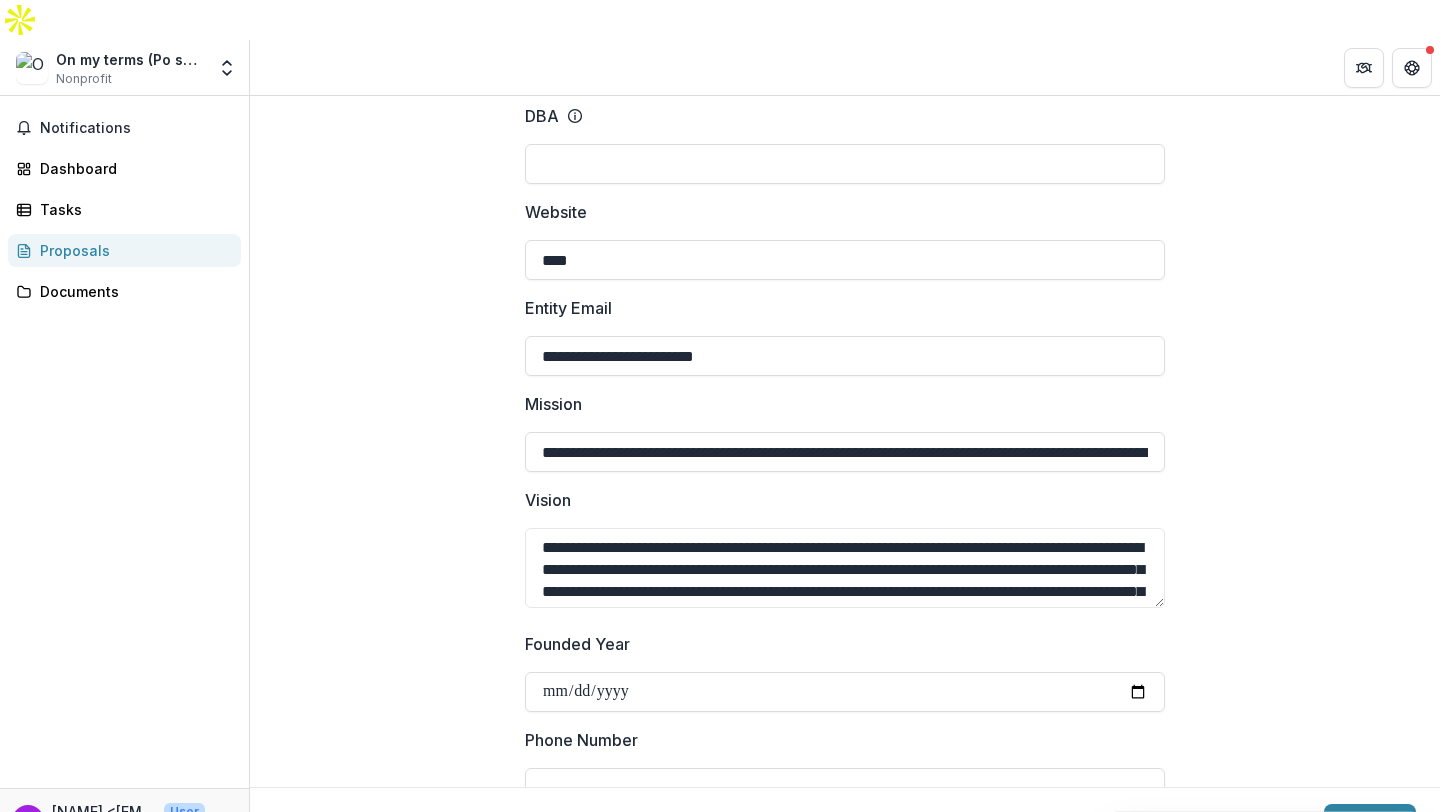 scroll, scrollTop: 16, scrollLeft: 0, axis: vertical 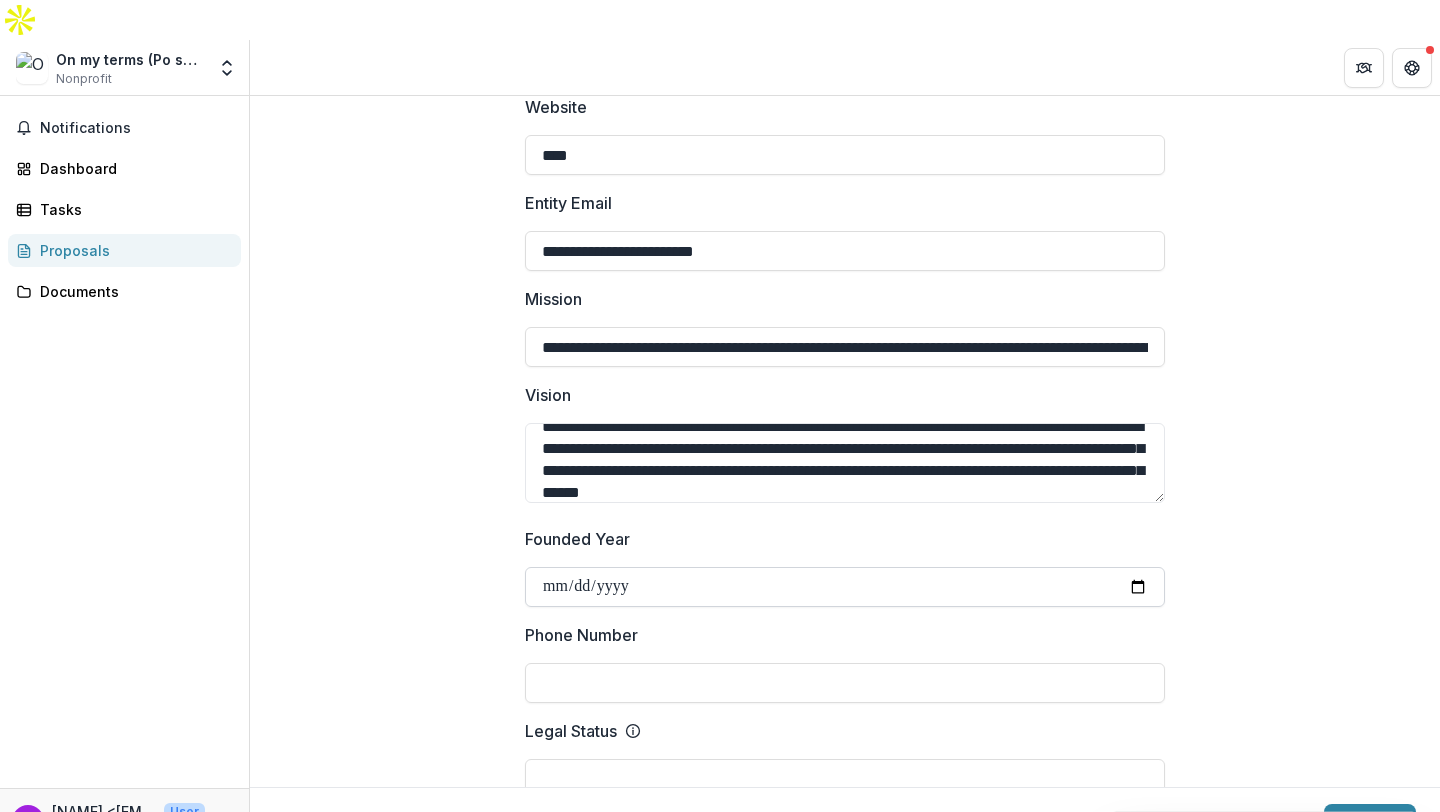 type on "**********" 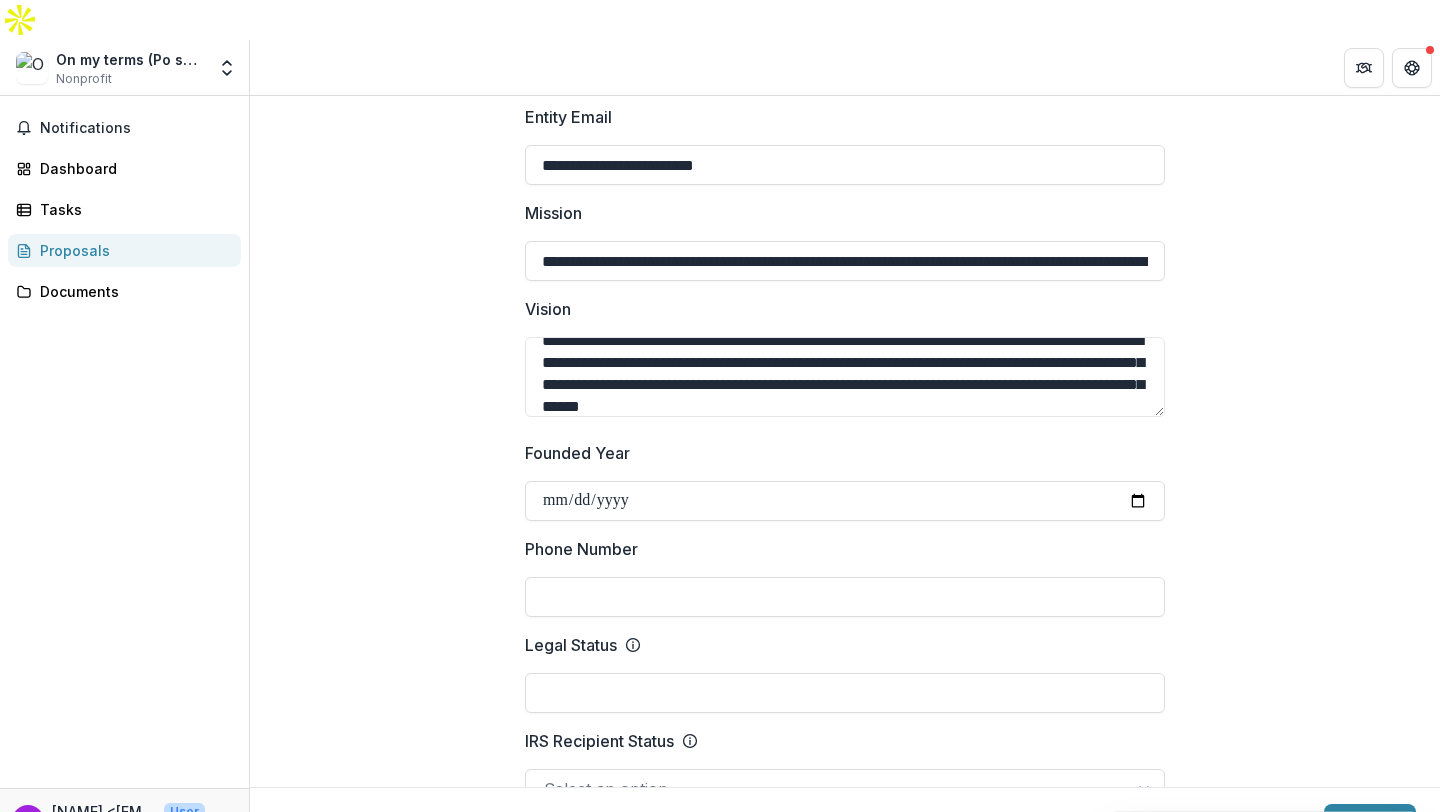 scroll, scrollTop: 579, scrollLeft: 0, axis: vertical 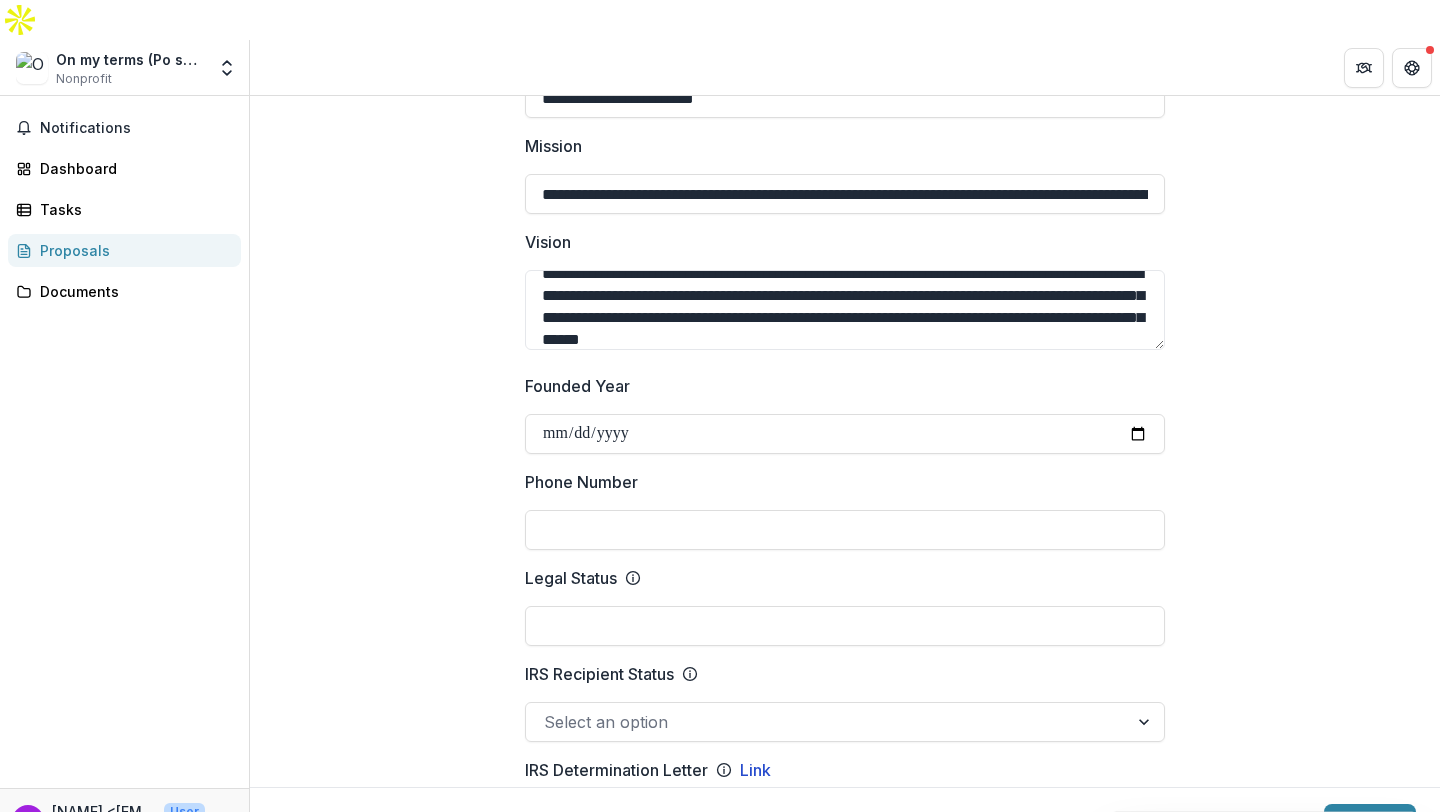 click on "Phone Number" at bounding box center [845, 530] 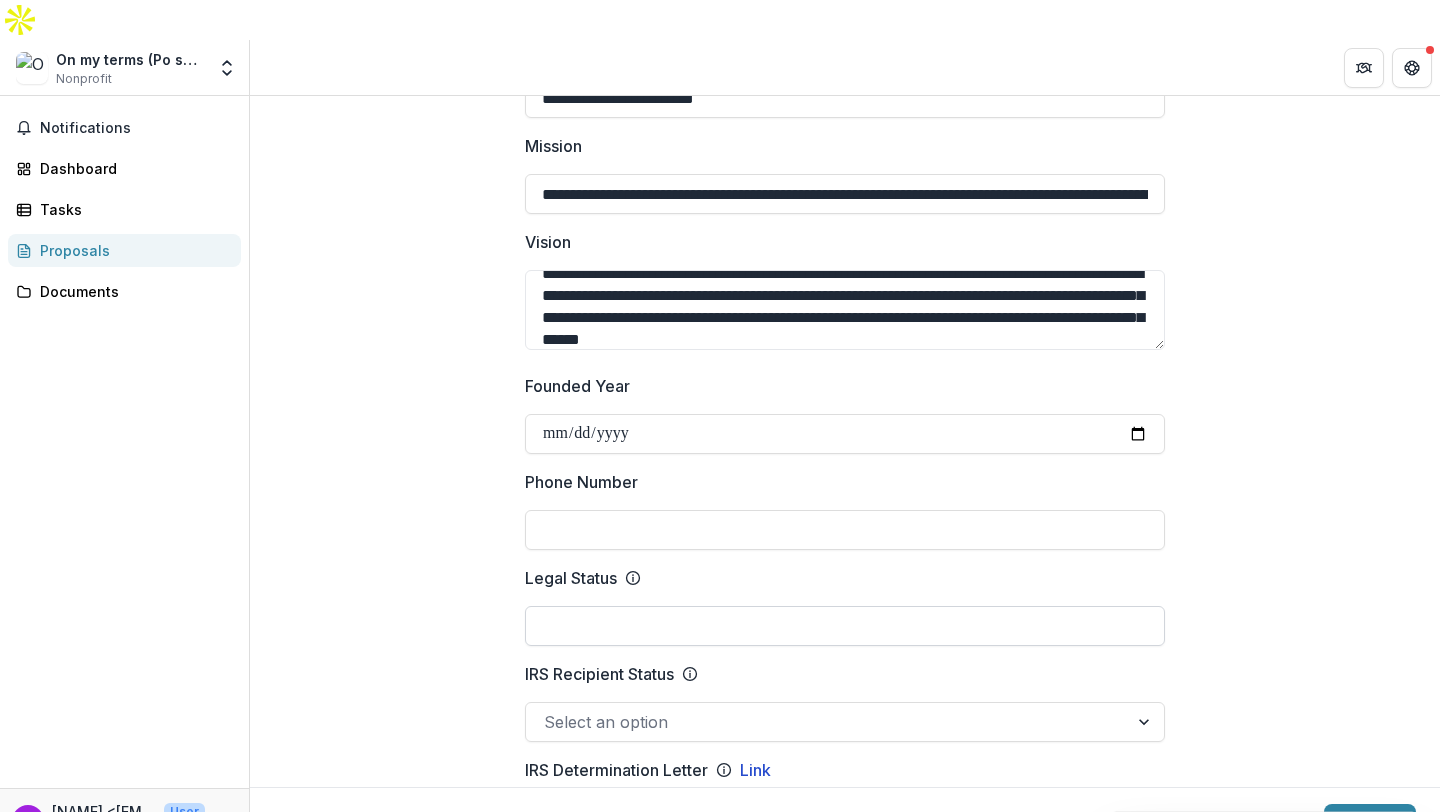 click on "Legal Status" at bounding box center [845, 626] 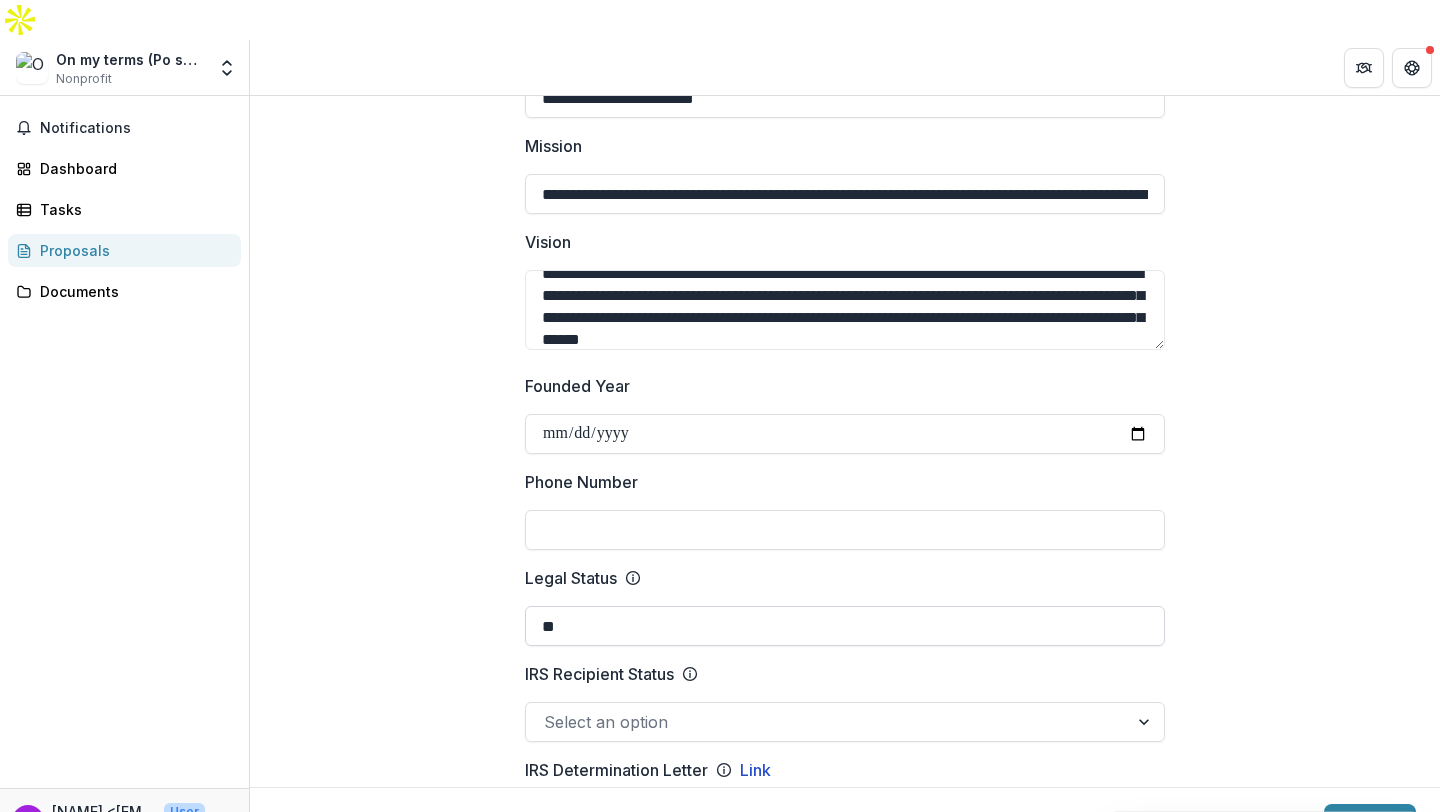 type on "*" 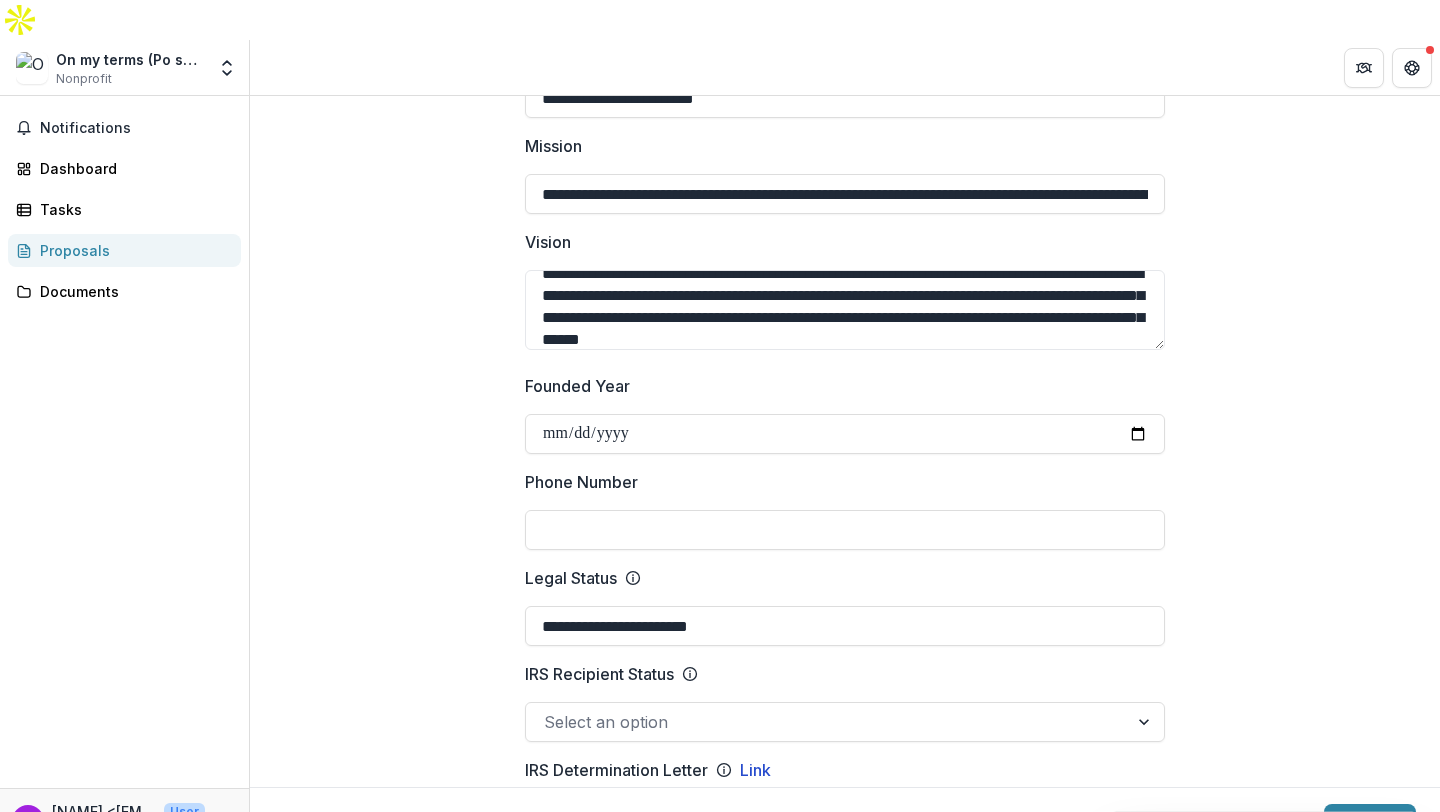 type on "**********" 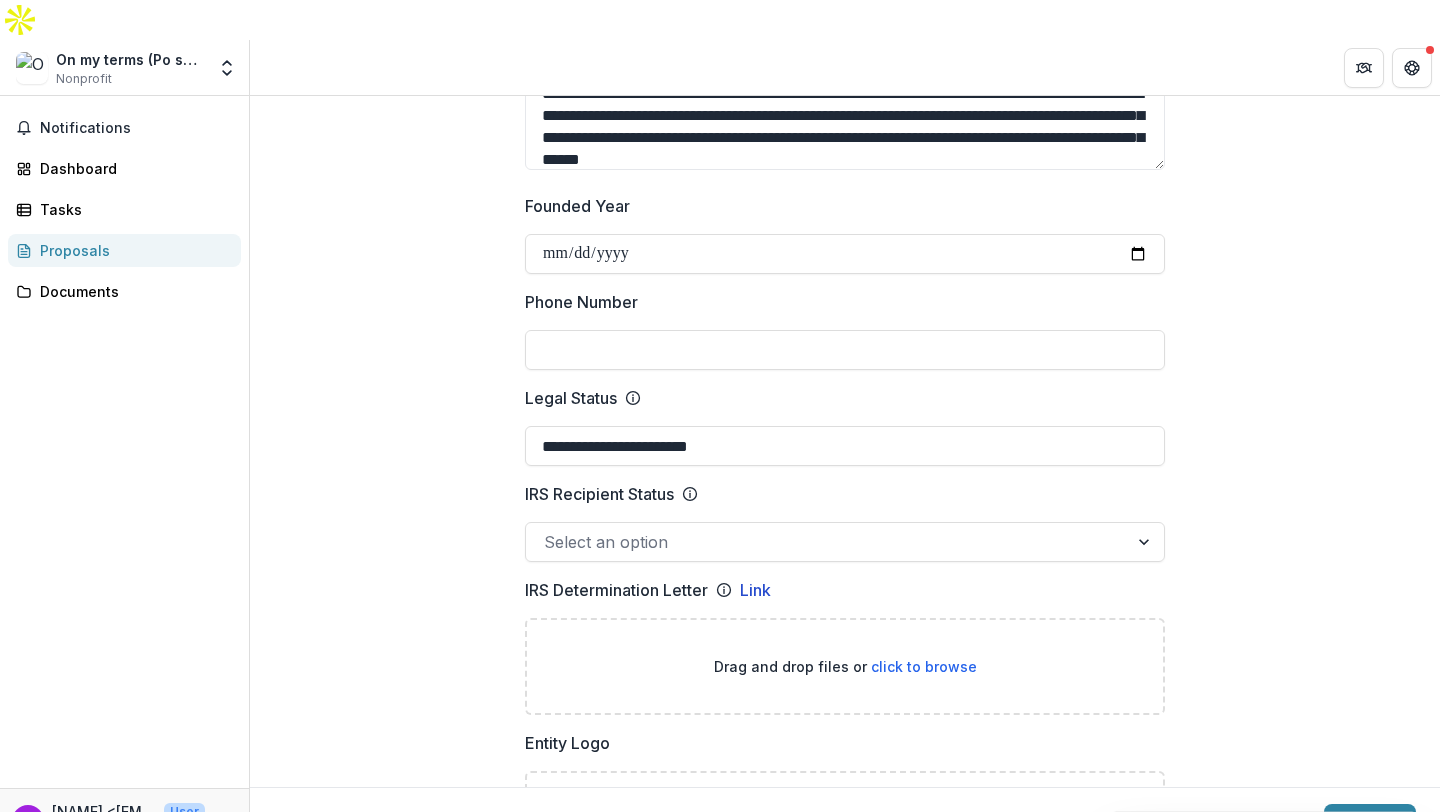 scroll, scrollTop: 761, scrollLeft: 0, axis: vertical 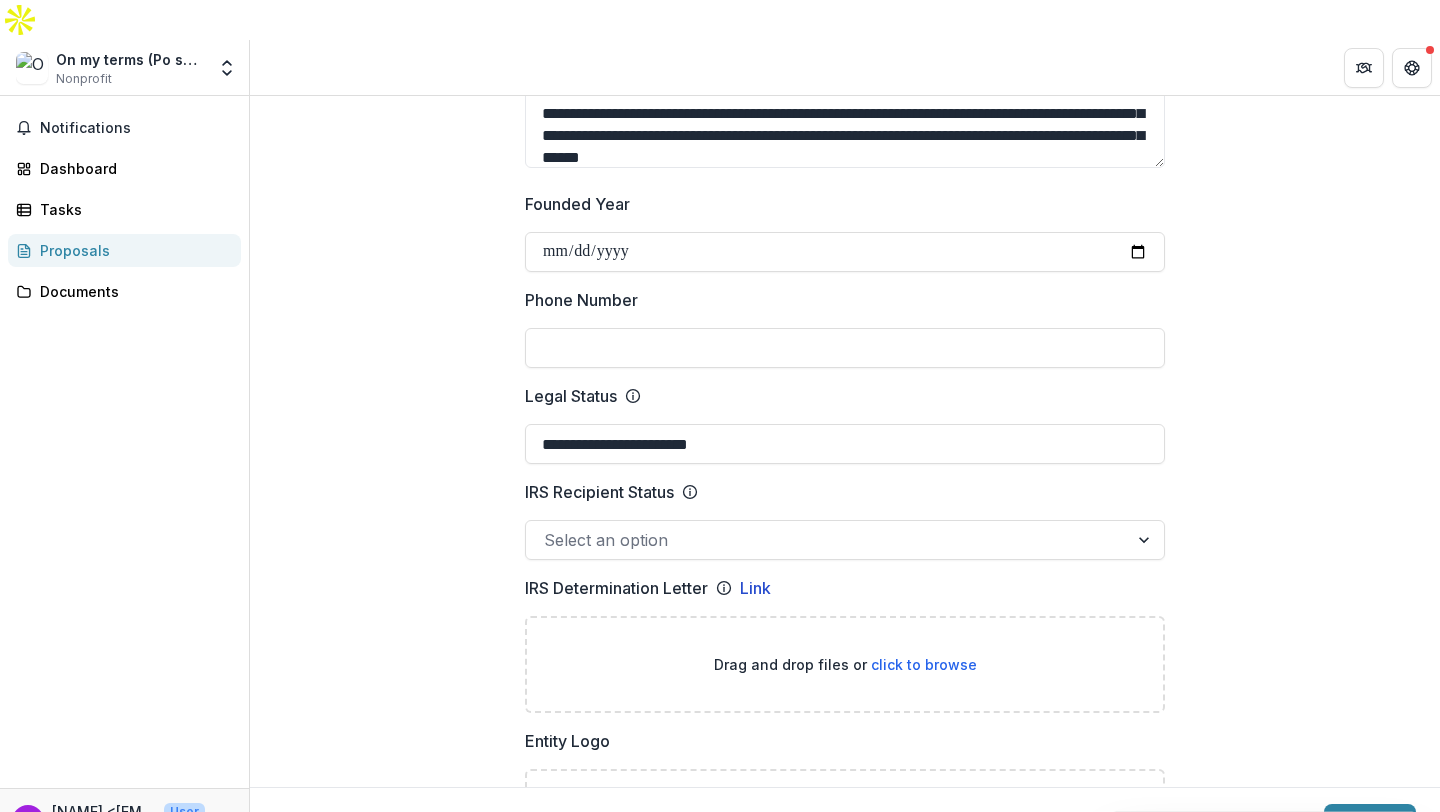 click on "Select an option" at bounding box center [845, 540] 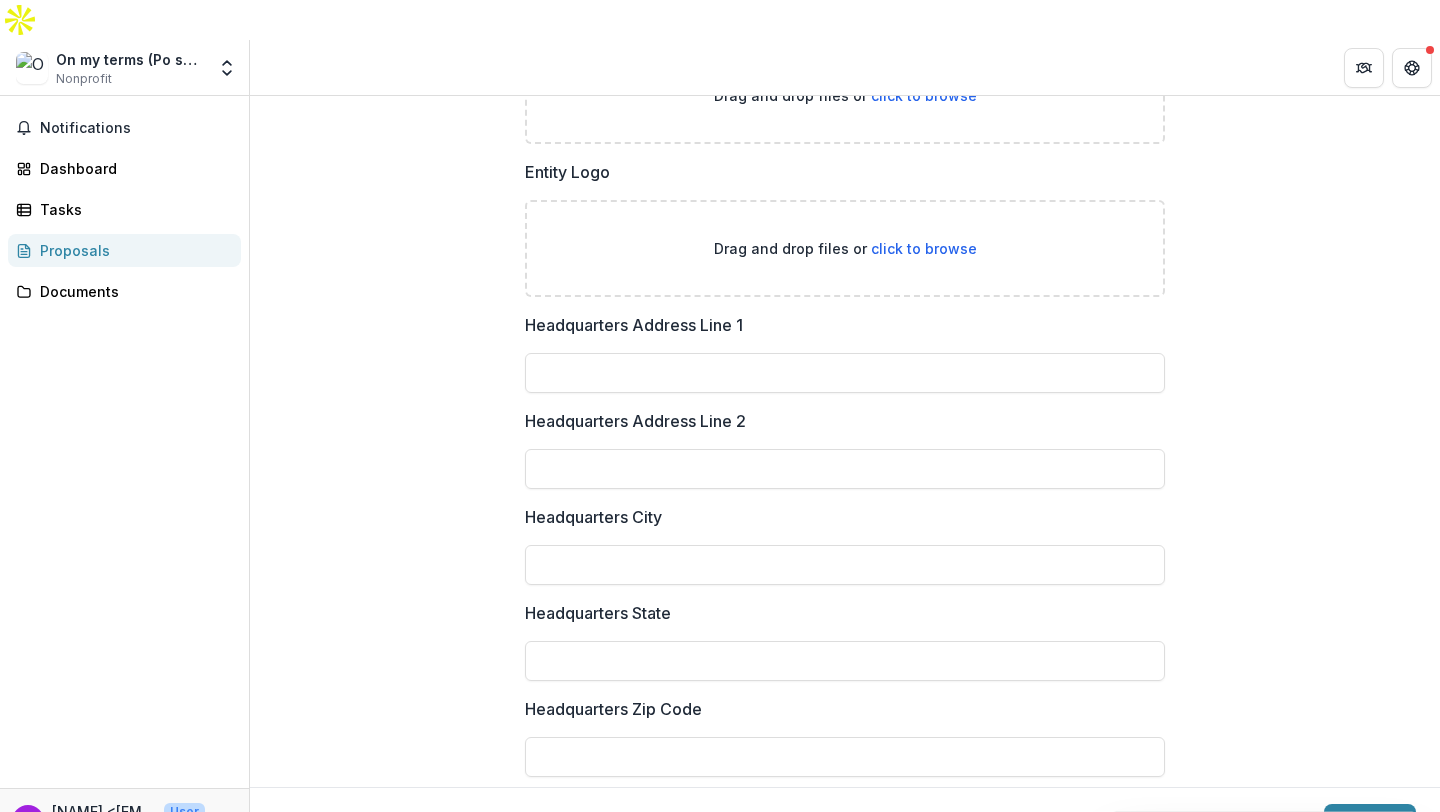 scroll, scrollTop: 1340, scrollLeft: 0, axis: vertical 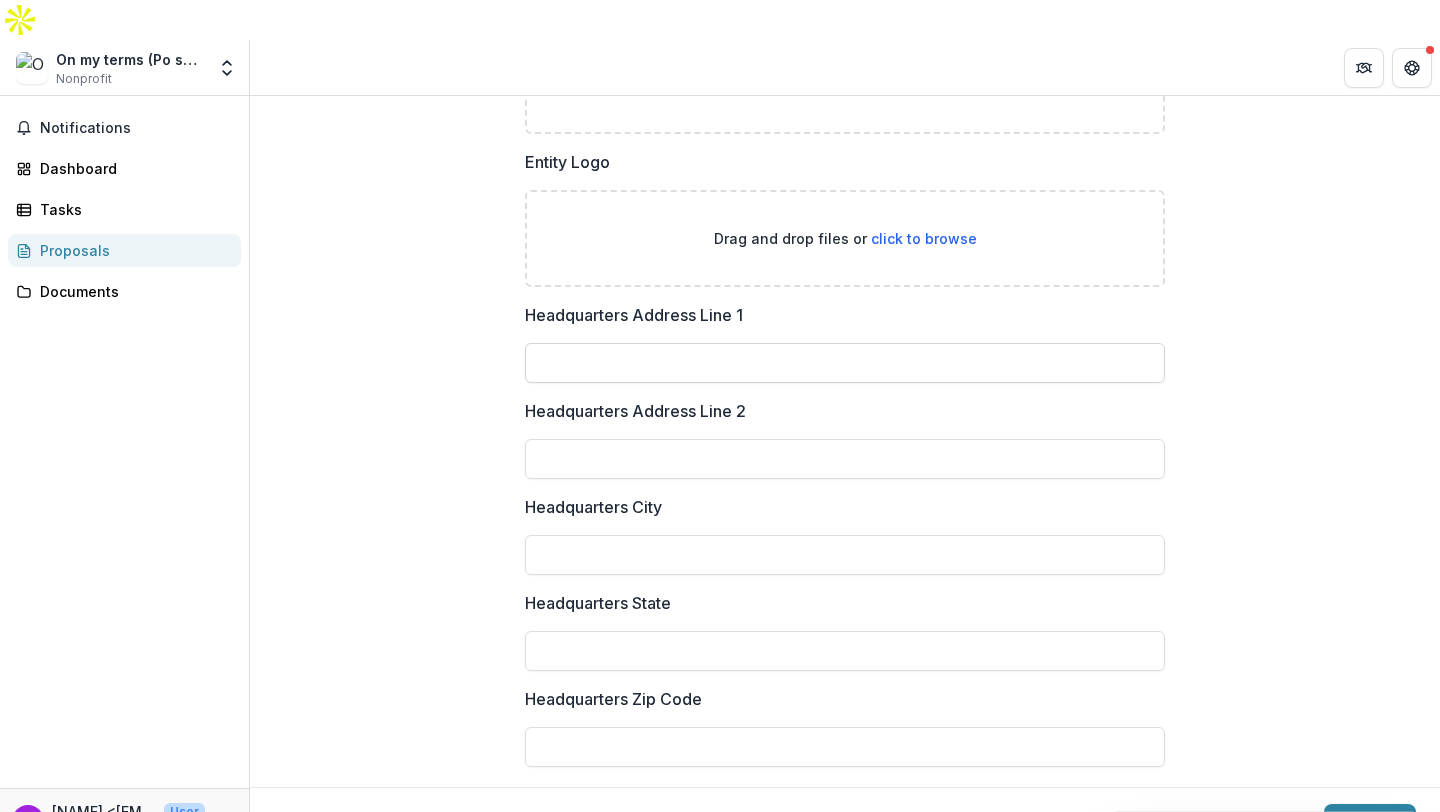 click on "Headquarters Address Line 1" at bounding box center [845, 363] 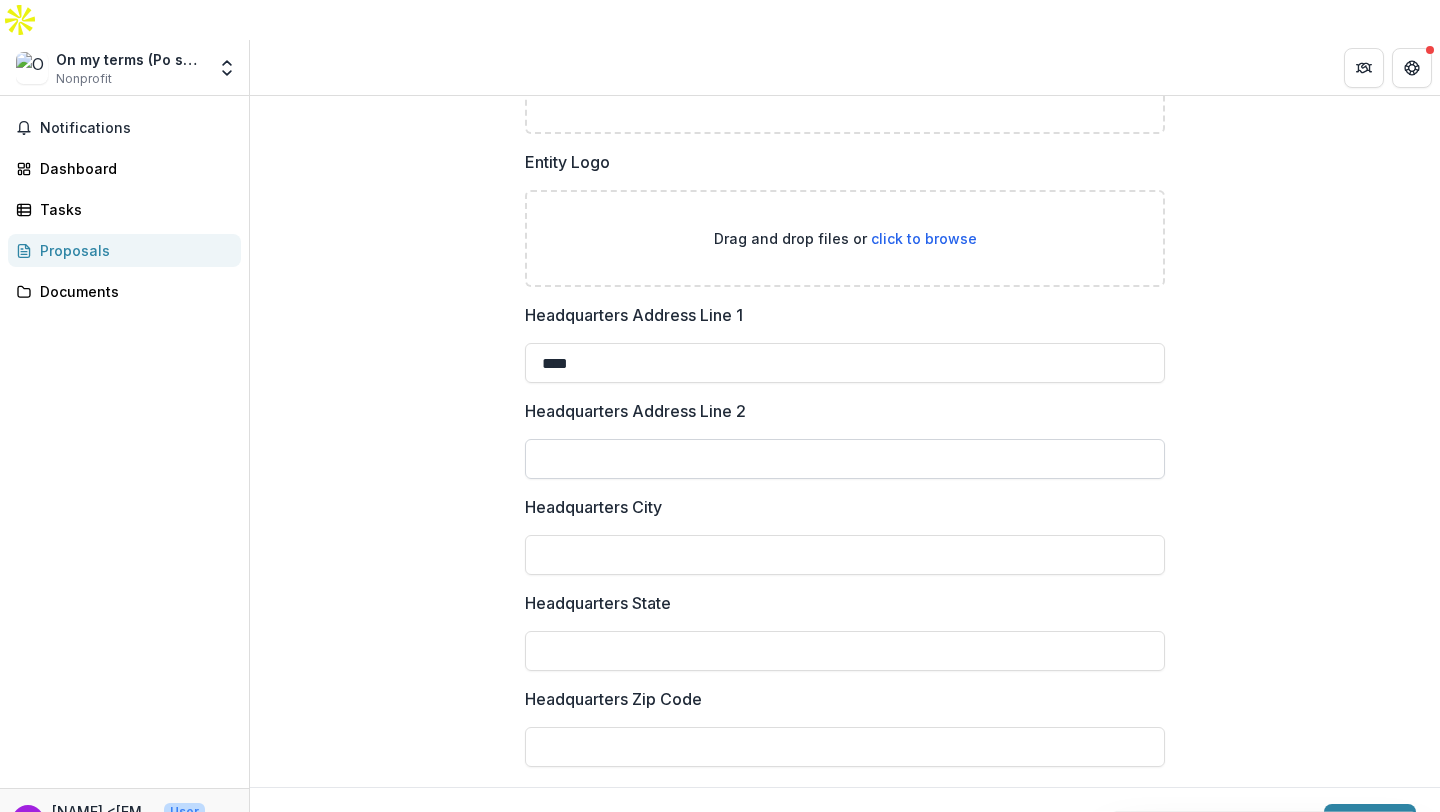 type on "****" 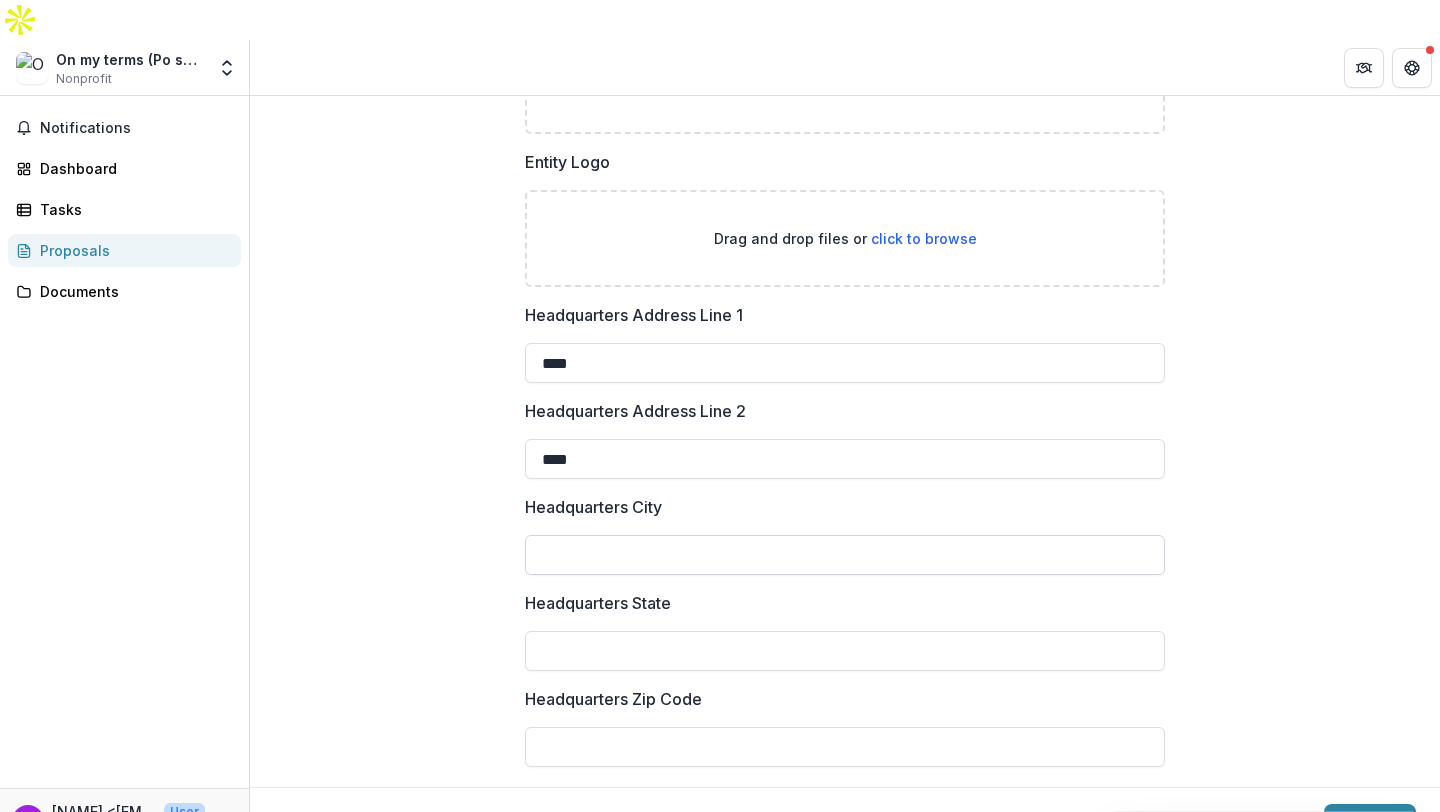 type on "****" 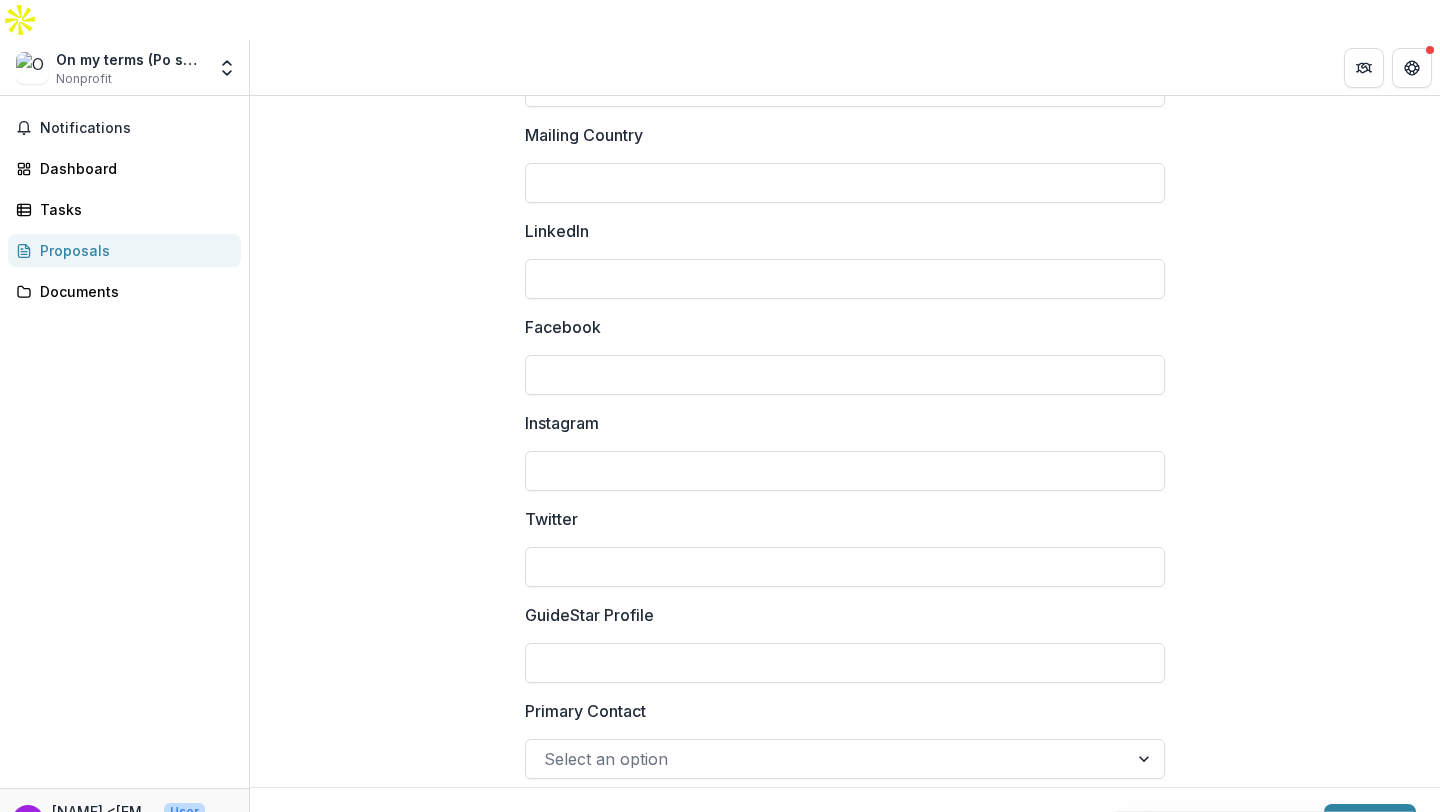 scroll, scrollTop: 2696, scrollLeft: 0, axis: vertical 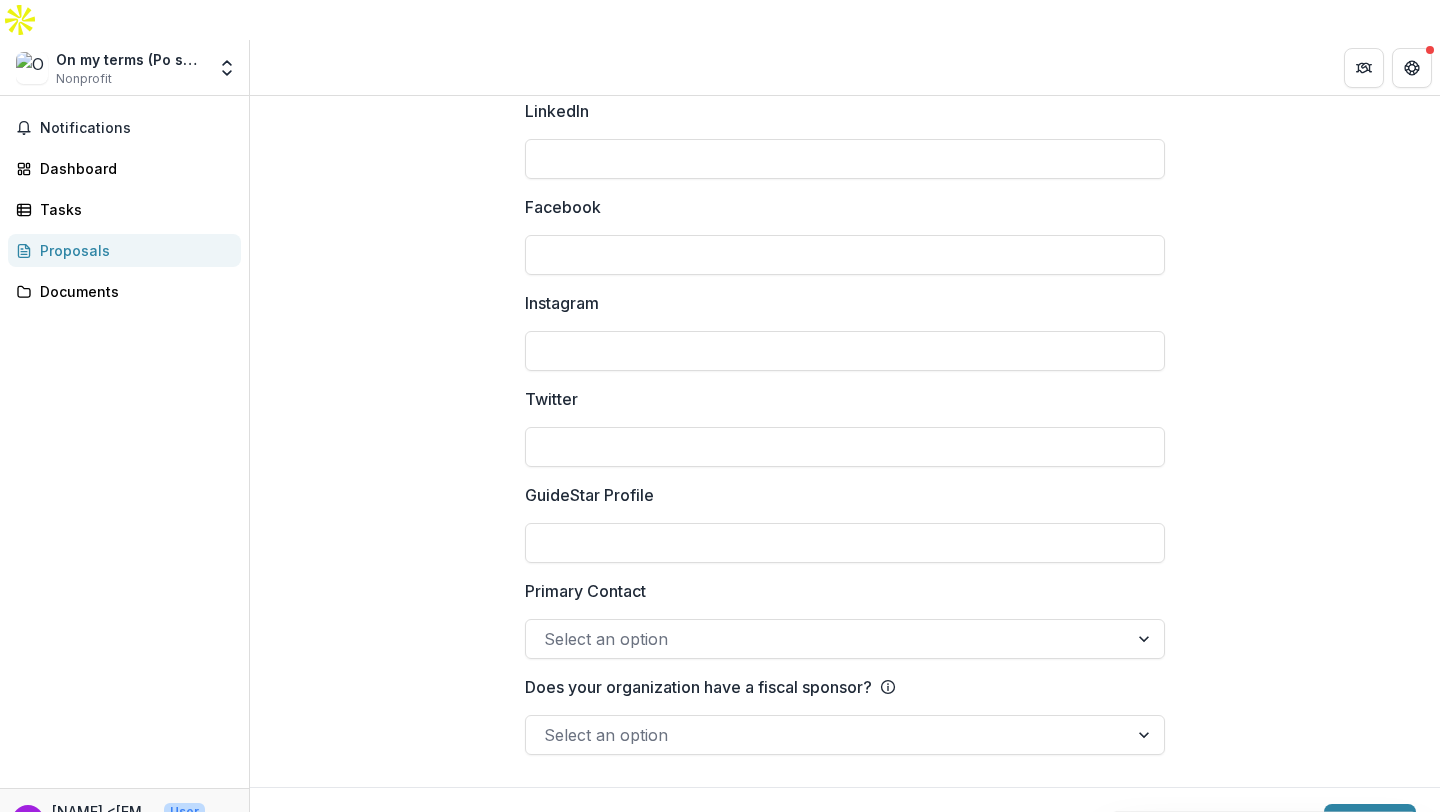 type on "****" 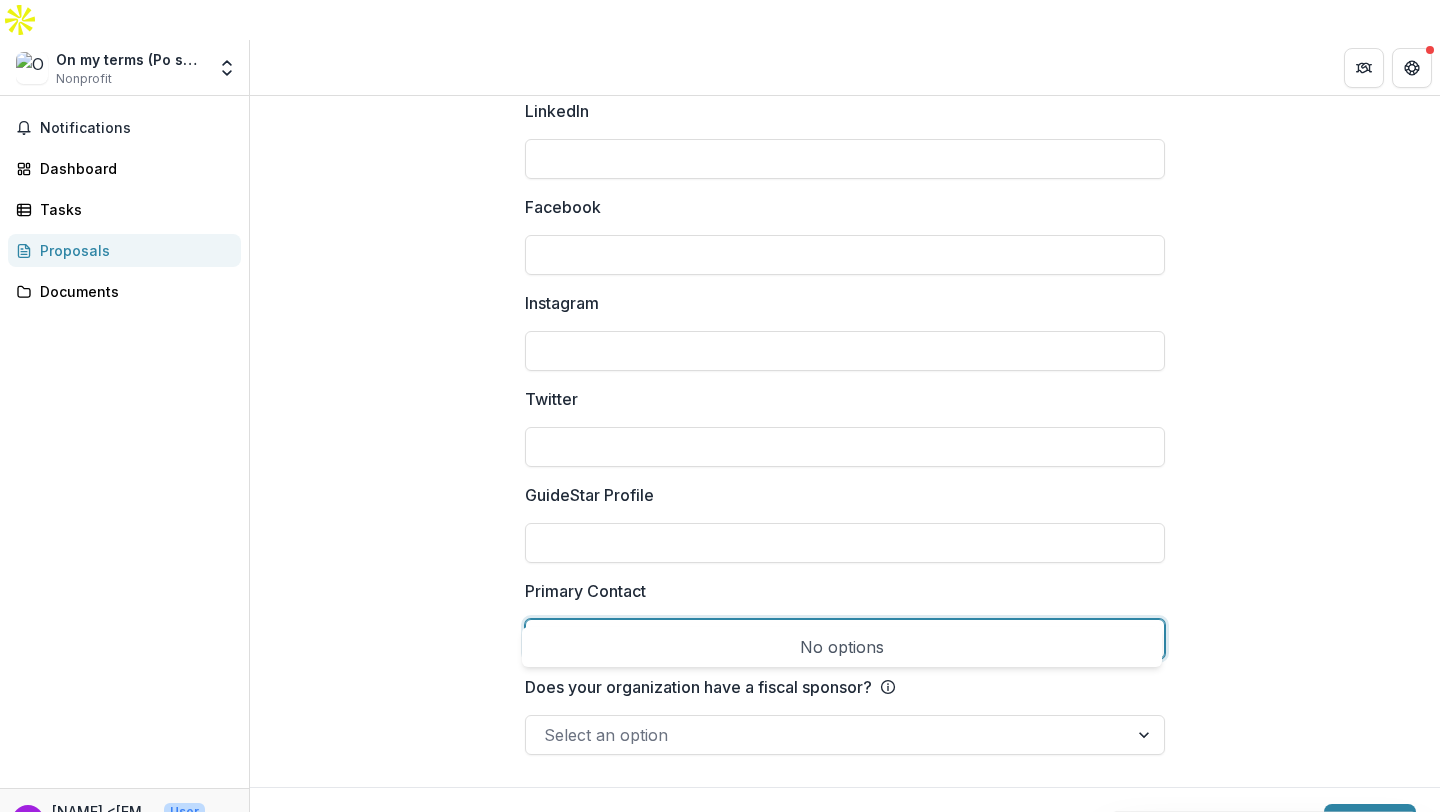 click at bounding box center [827, 639] 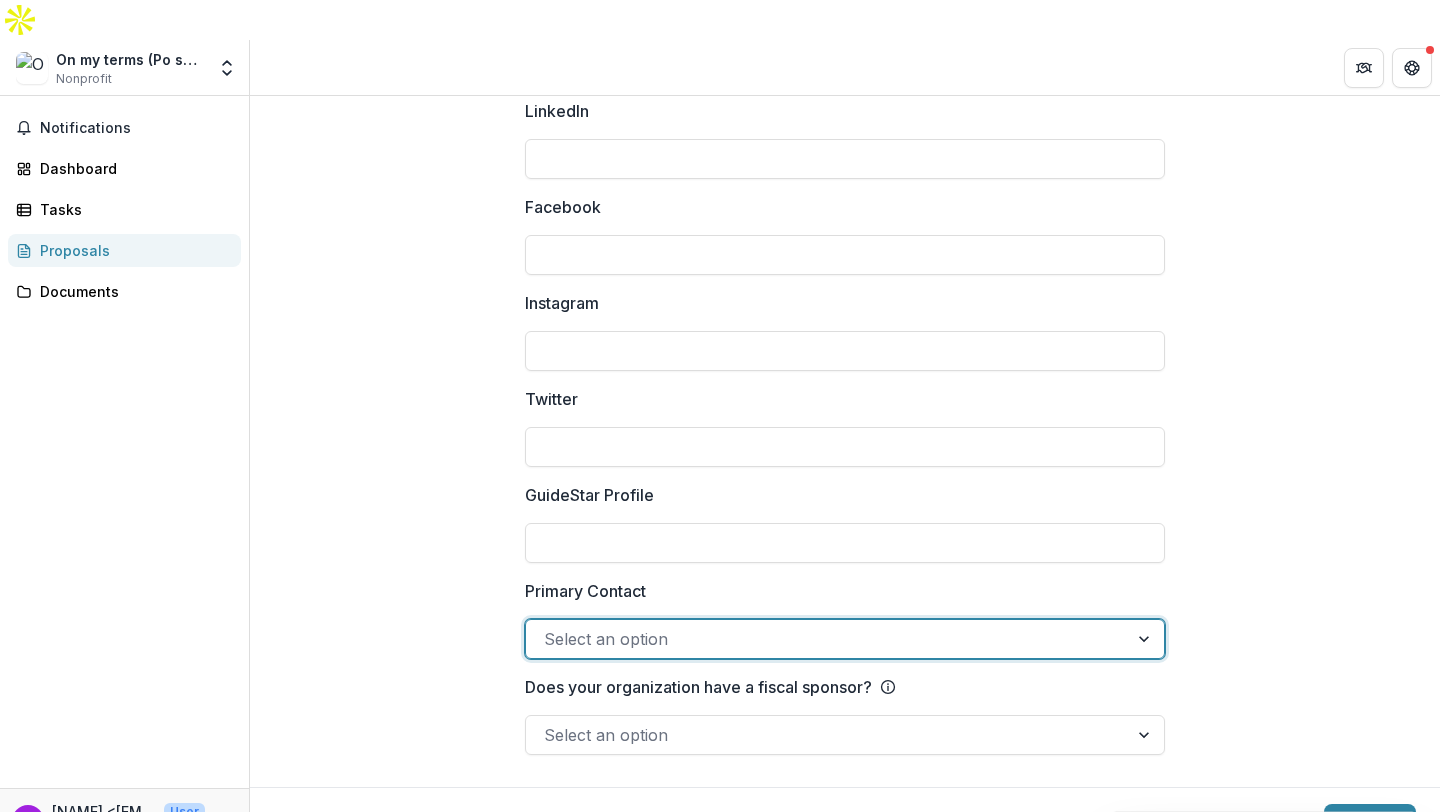 click at bounding box center [827, 735] 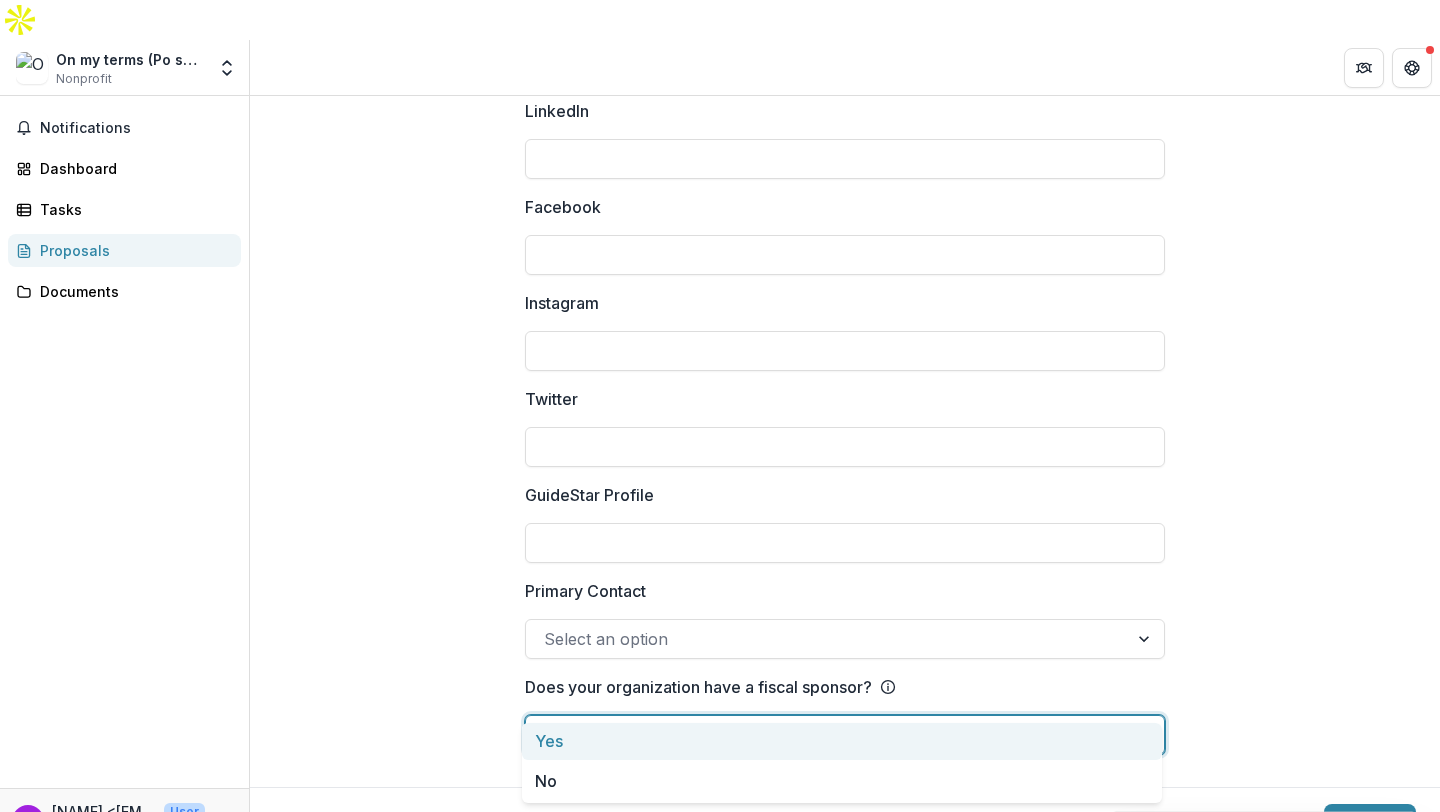 click on "Yes" at bounding box center [842, 741] 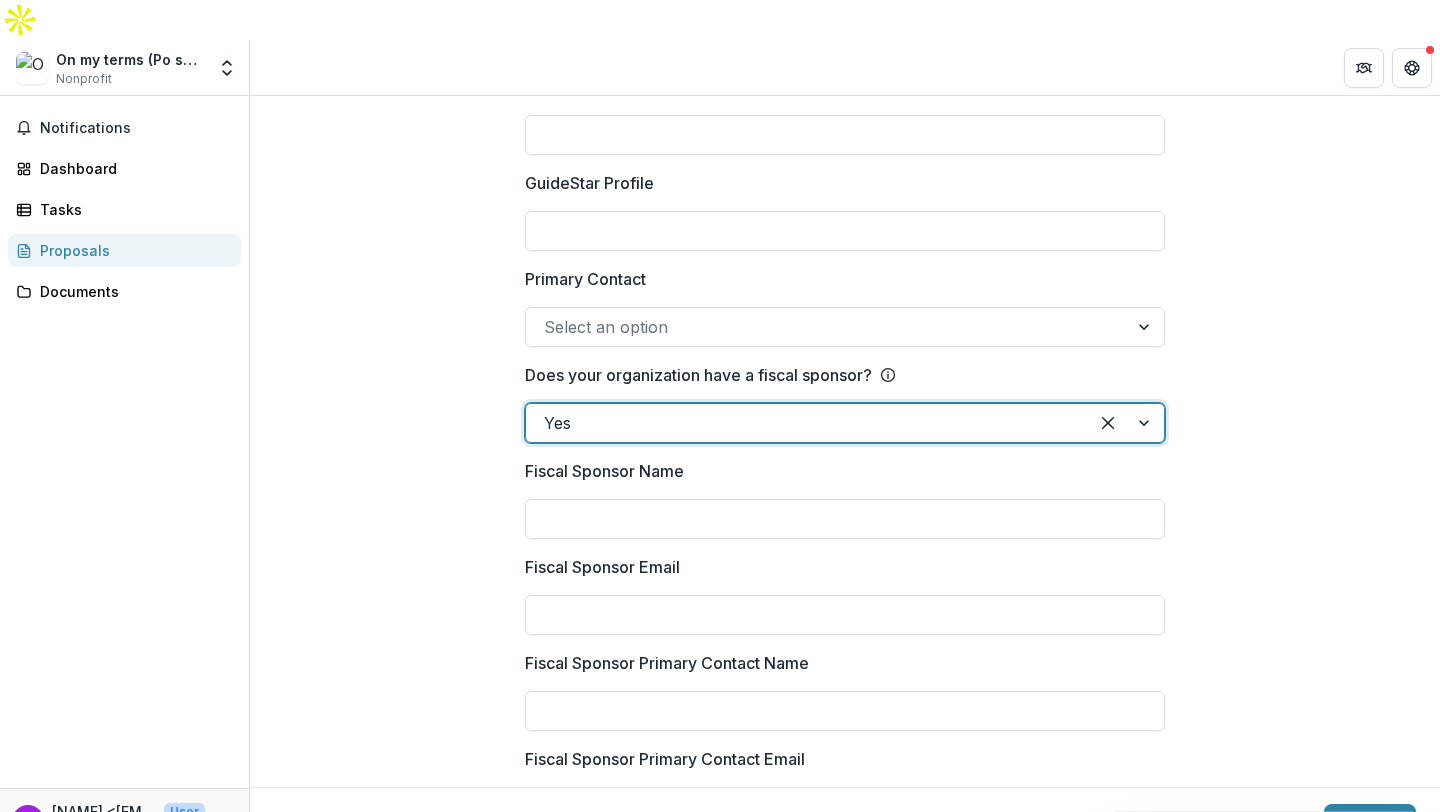 scroll, scrollTop: 3014, scrollLeft: 0, axis: vertical 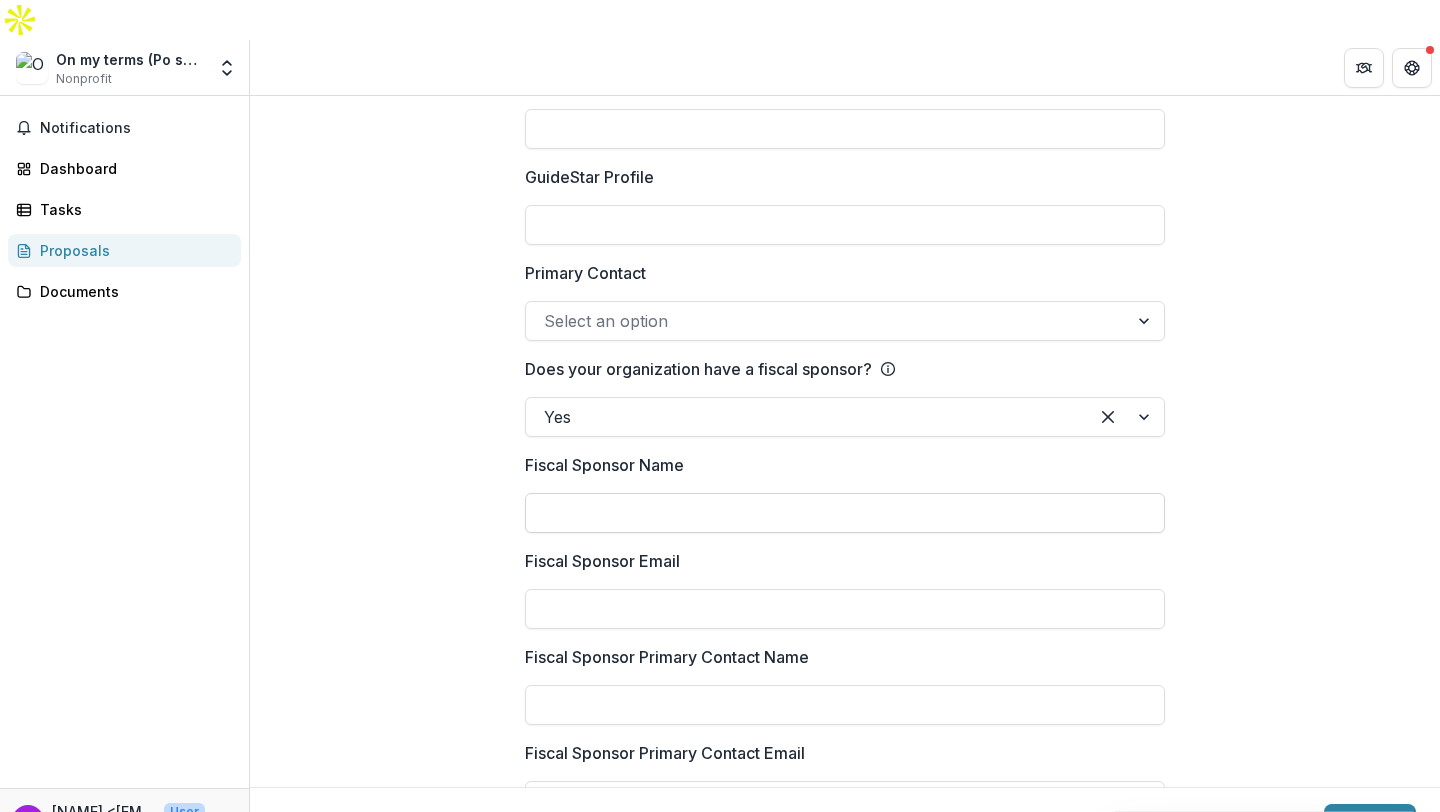 click on "Fiscal Sponsor Name" at bounding box center [845, 513] 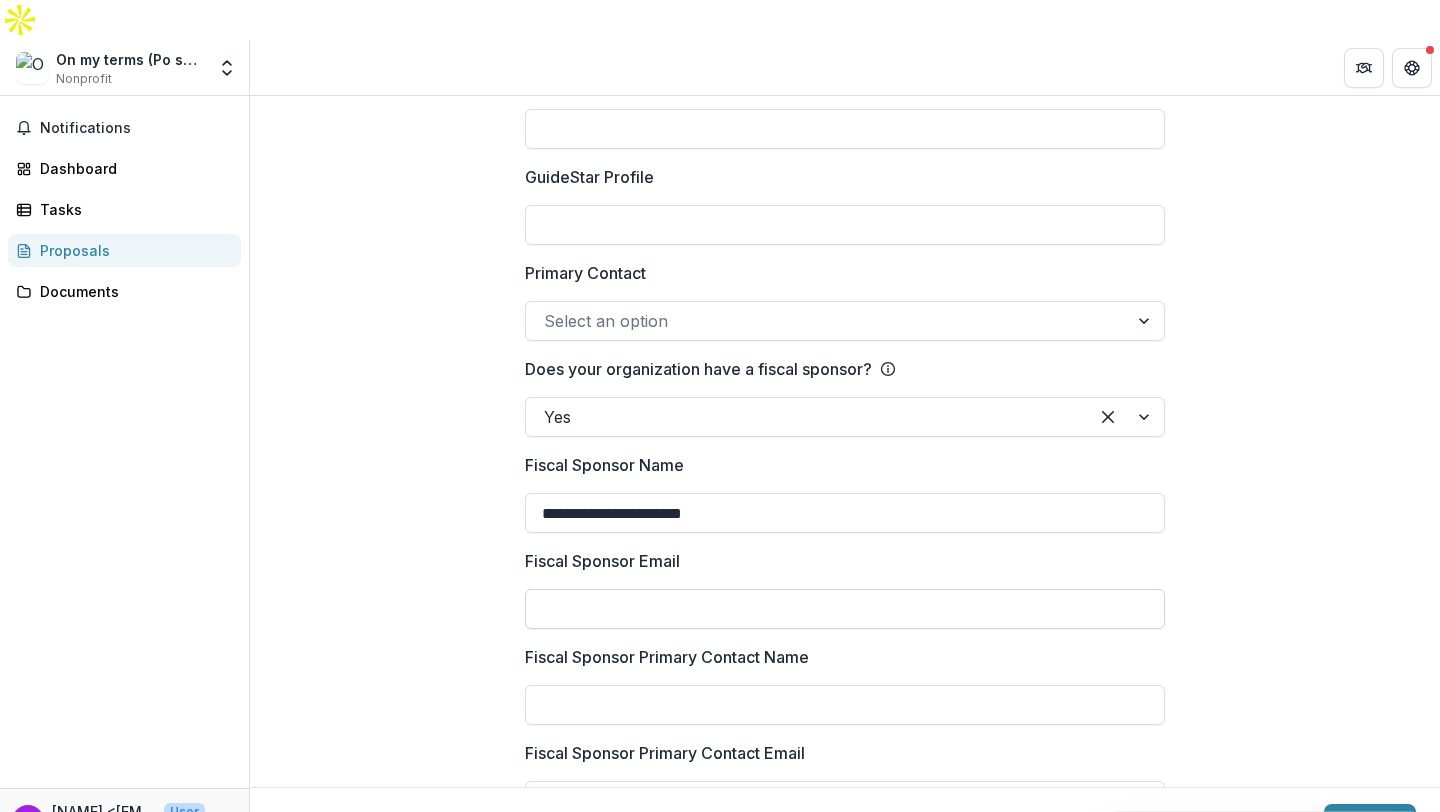 type on "**********" 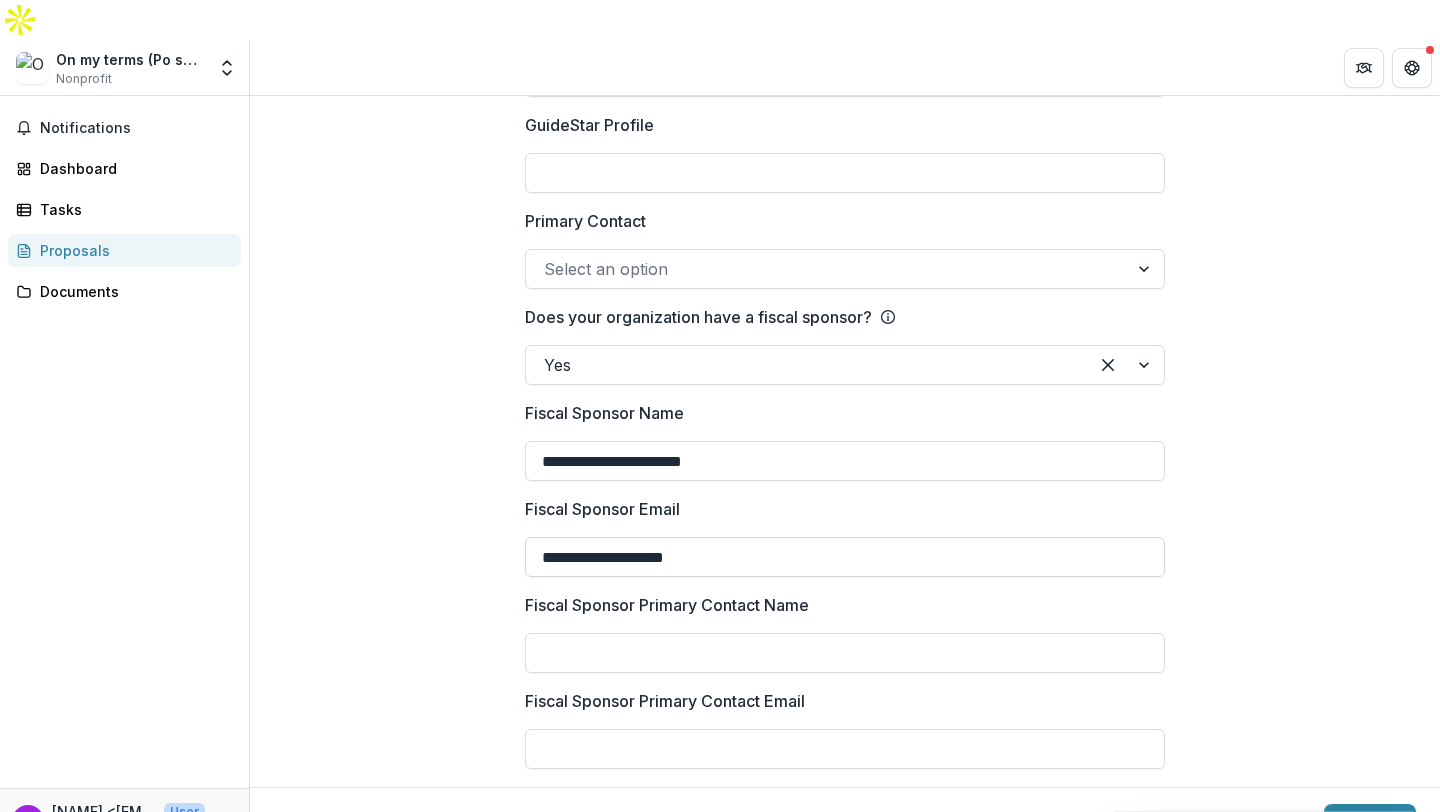scroll, scrollTop: 3088, scrollLeft: 0, axis: vertical 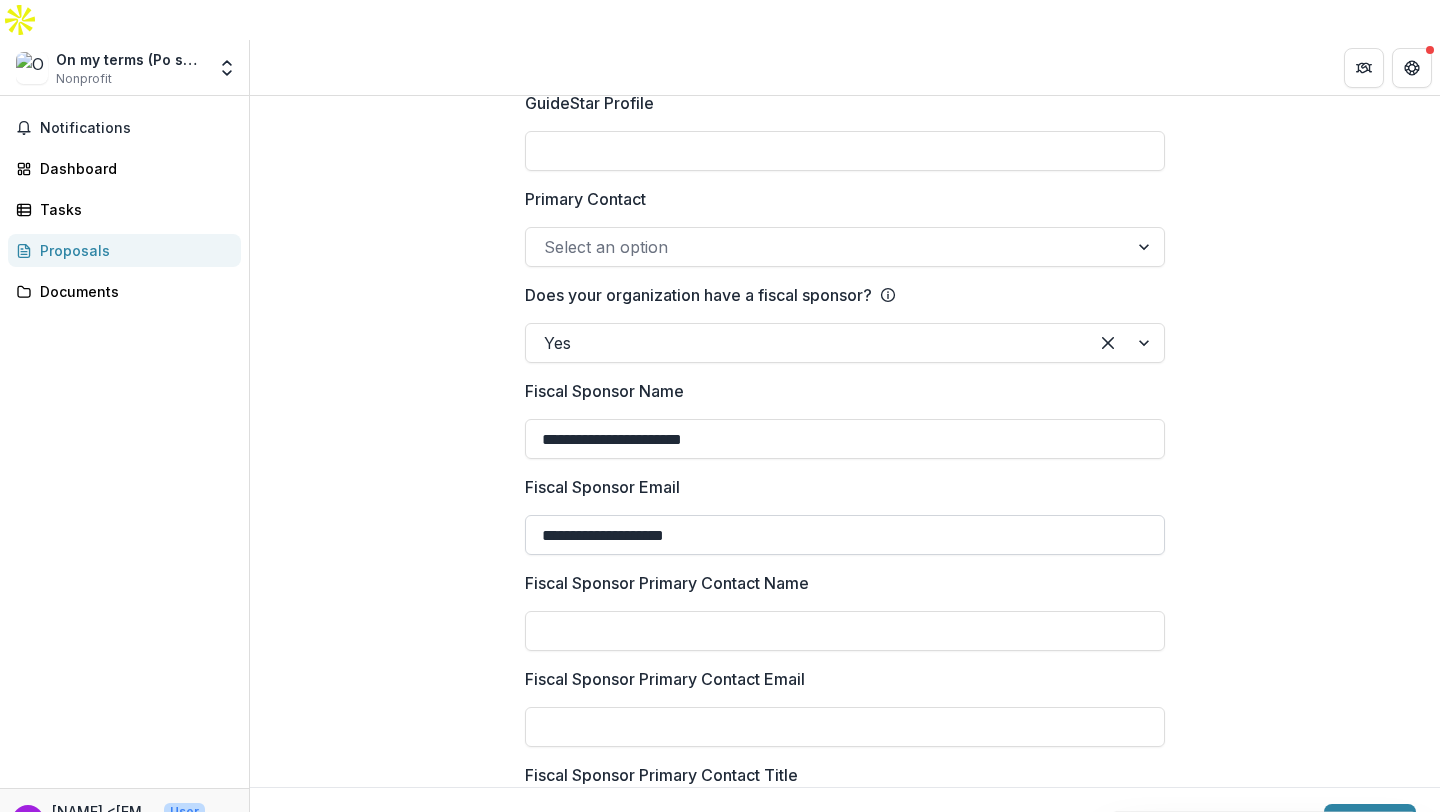 type on "**********" 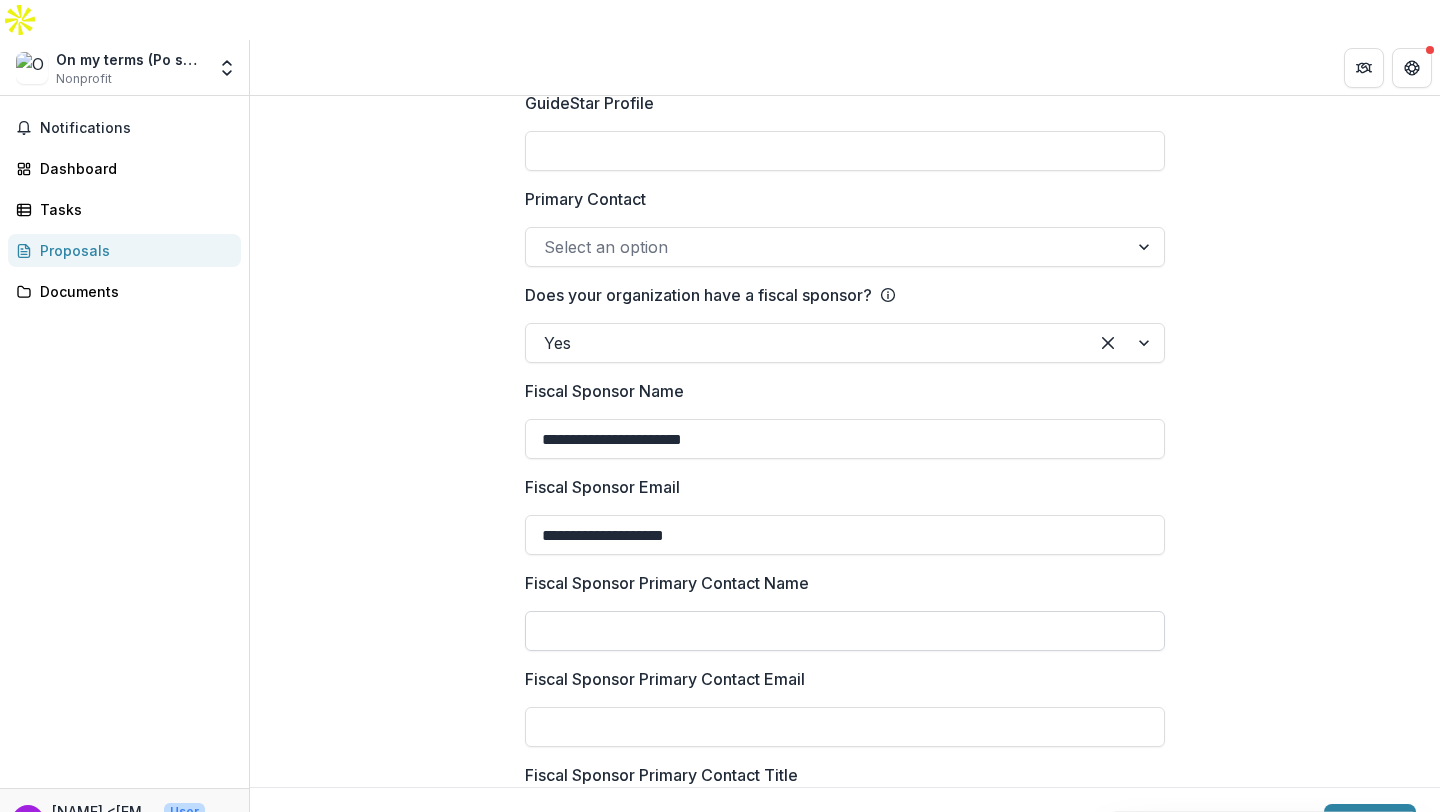 click on "Fiscal Sponsor Primary Contact Name" at bounding box center (845, 631) 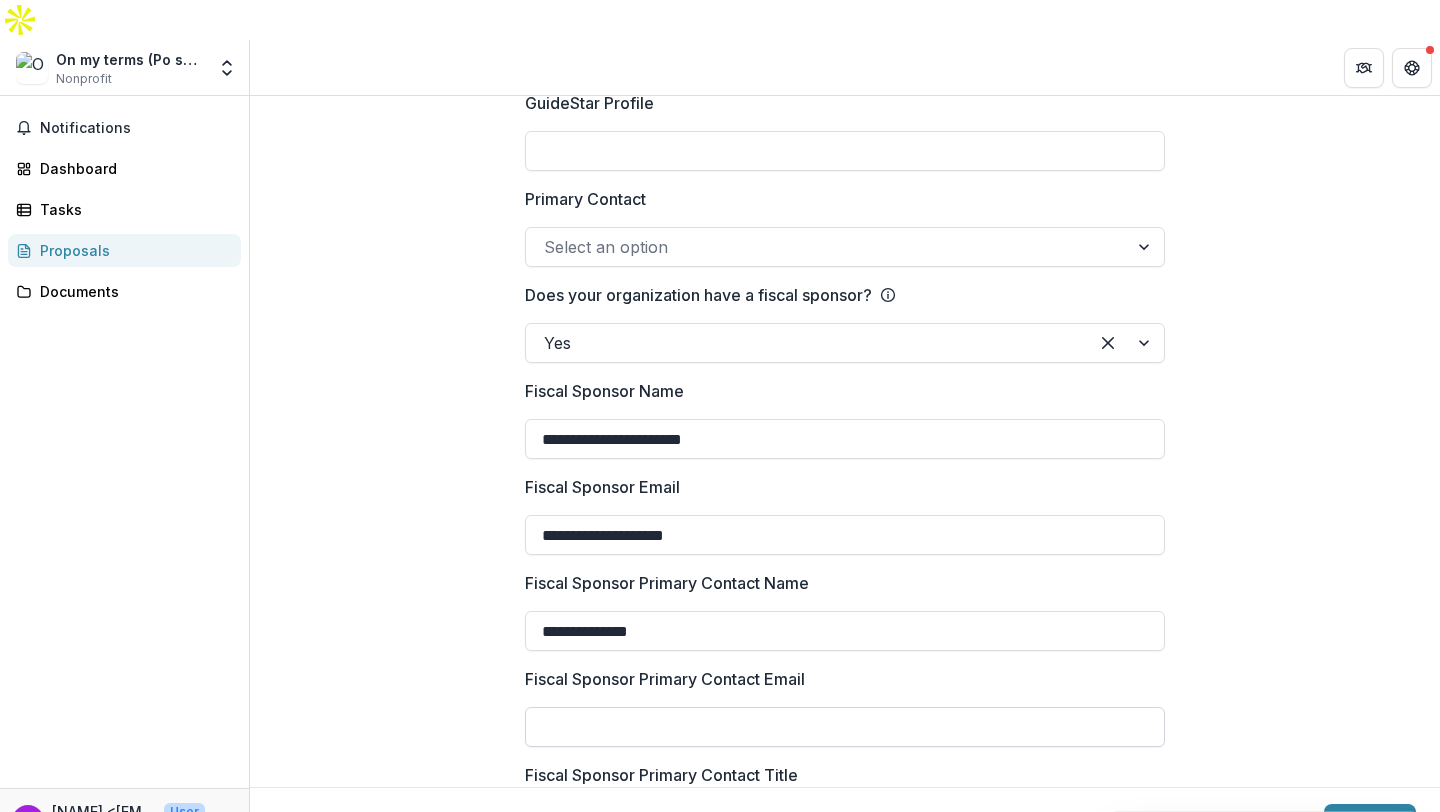 type on "**********" 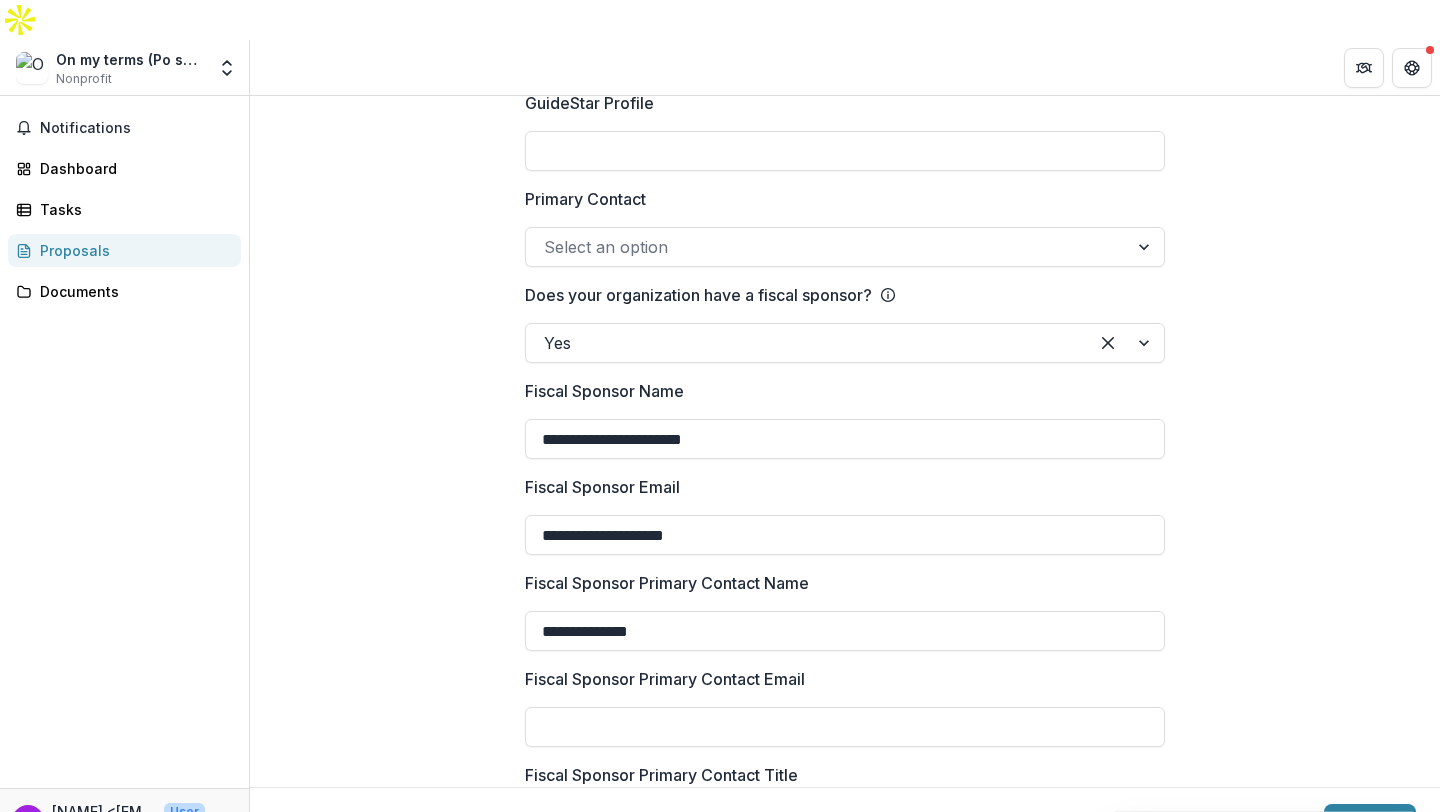 drag, startPoint x: 738, startPoint y: 498, endPoint x: 505, endPoint y: 497, distance: 233.00215 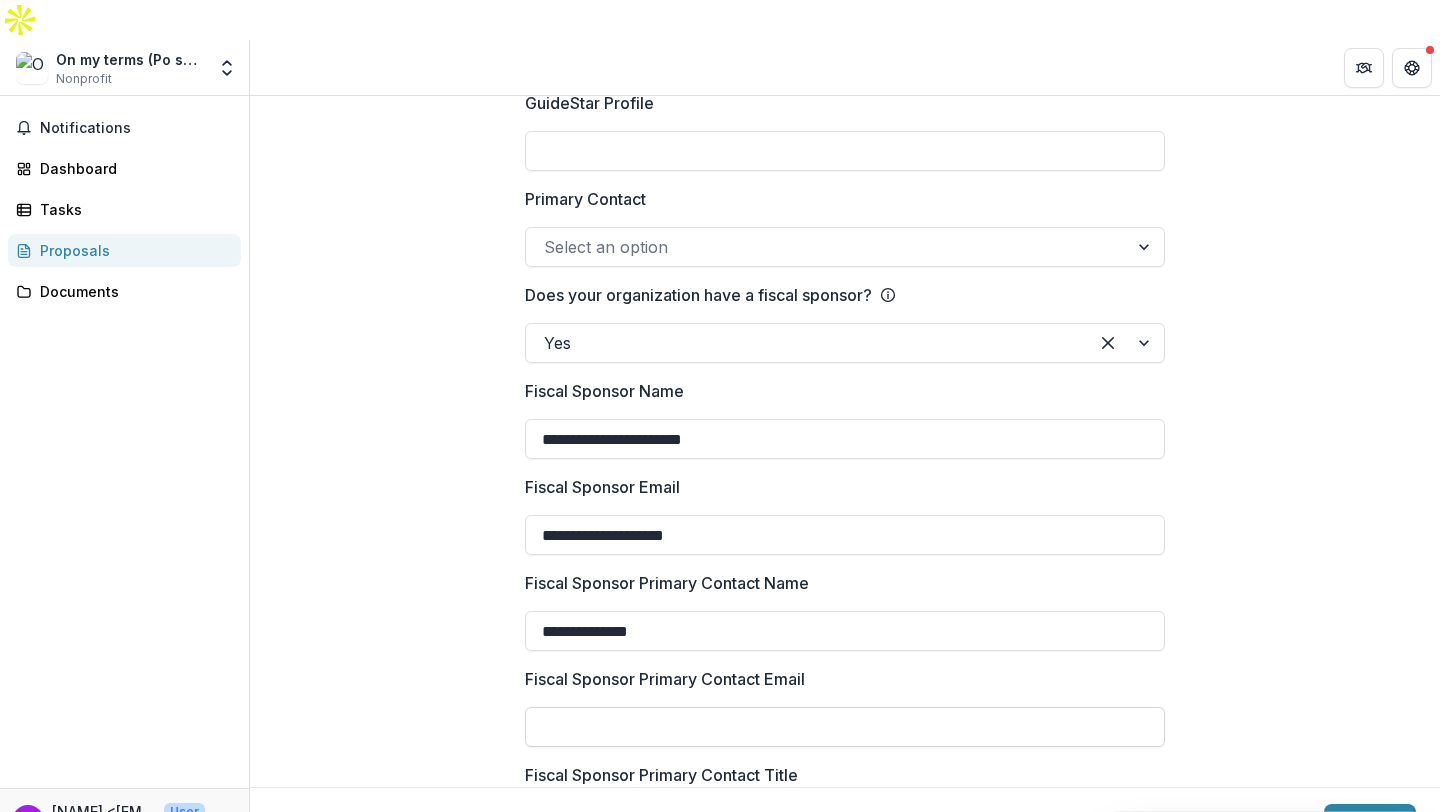 click on "Fiscal Sponsor Primary Contact Email" at bounding box center [845, 727] 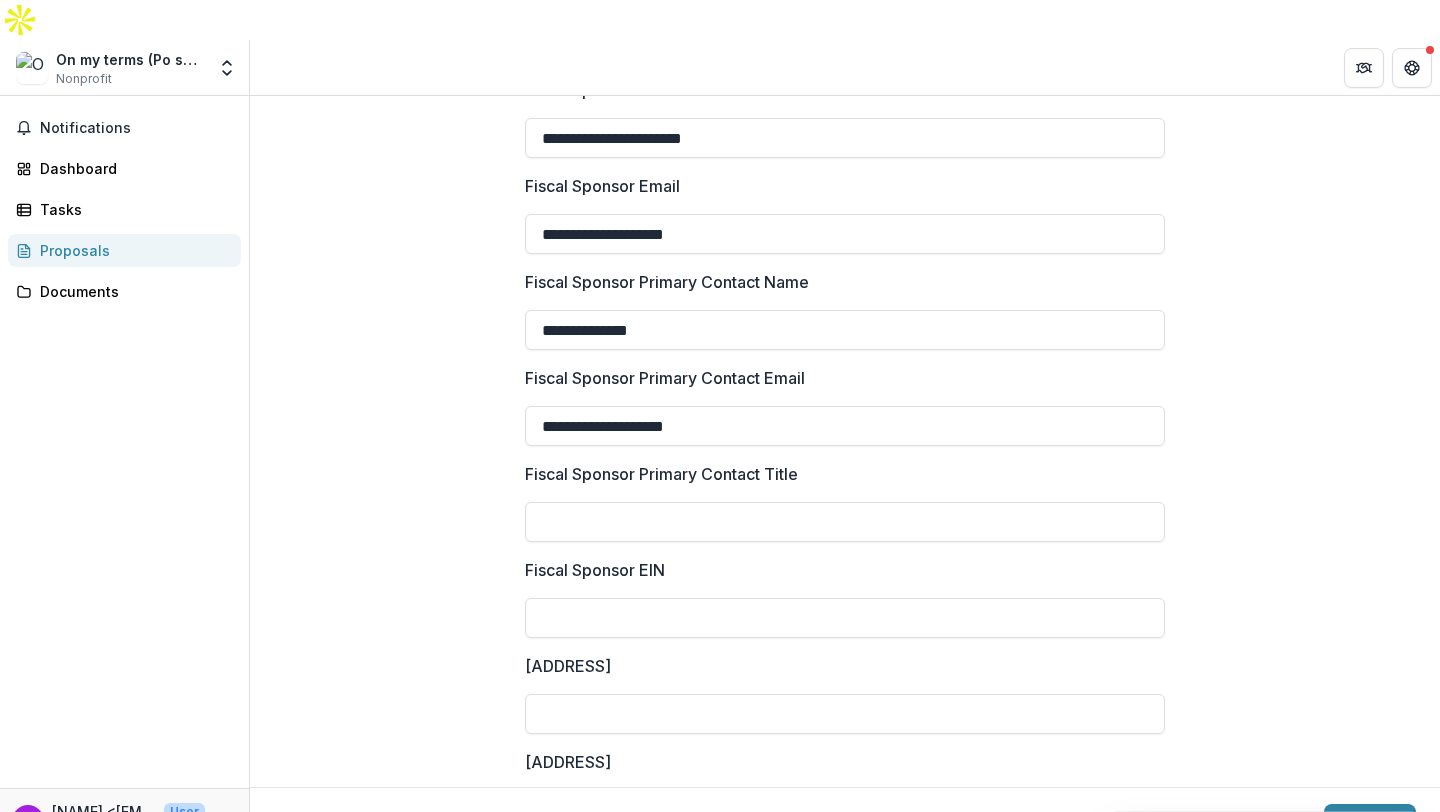 scroll, scrollTop: 3405, scrollLeft: 0, axis: vertical 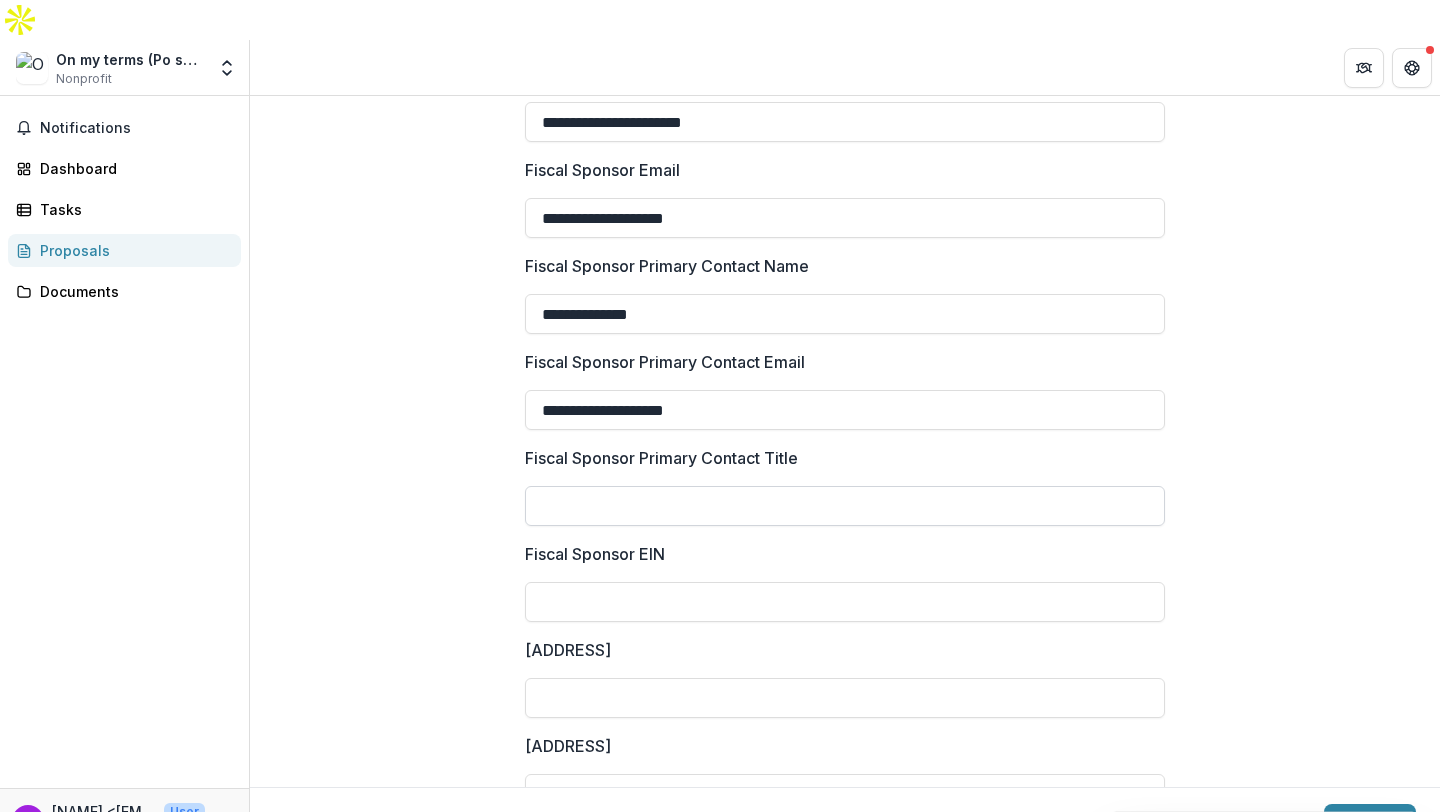 type on "**********" 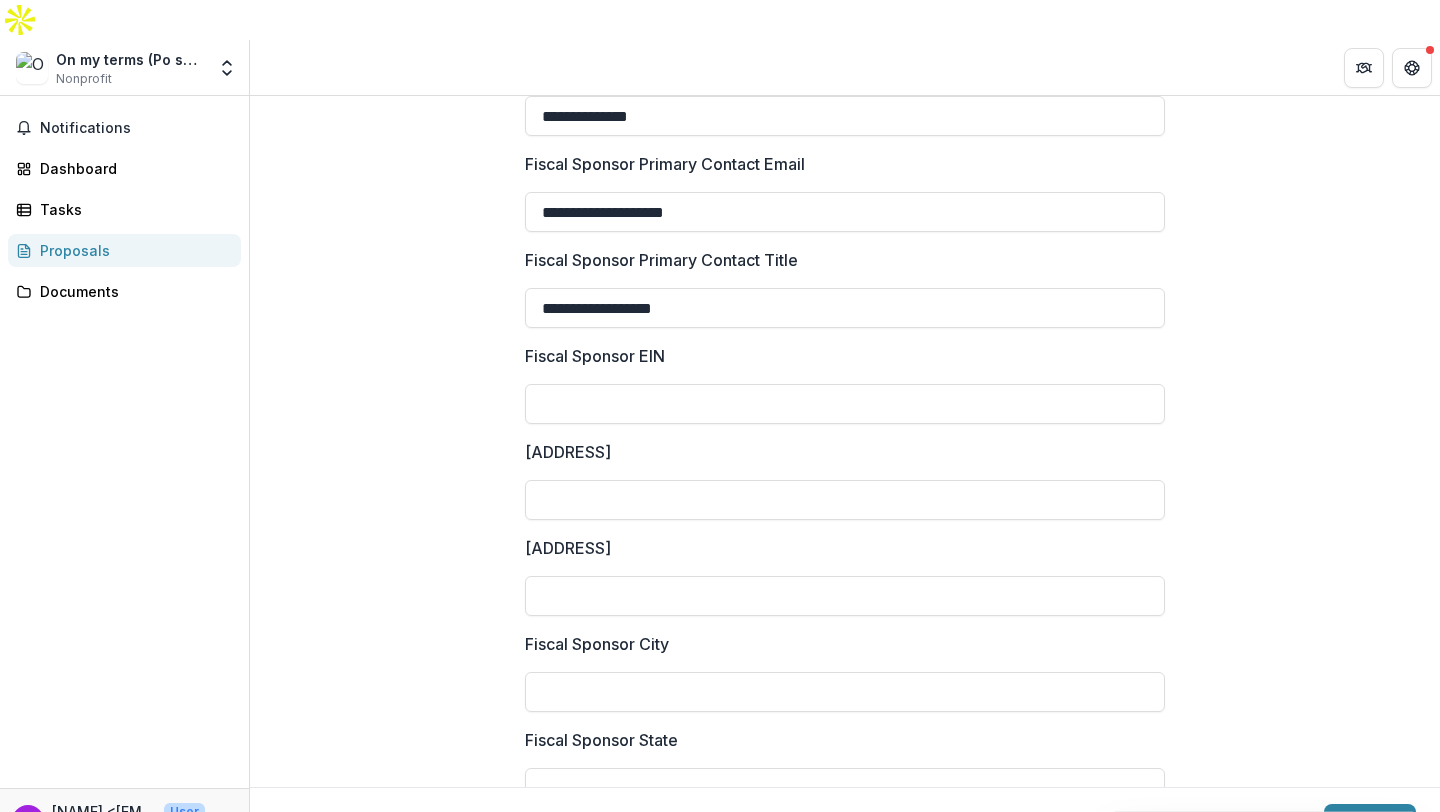 scroll, scrollTop: 3624, scrollLeft: 0, axis: vertical 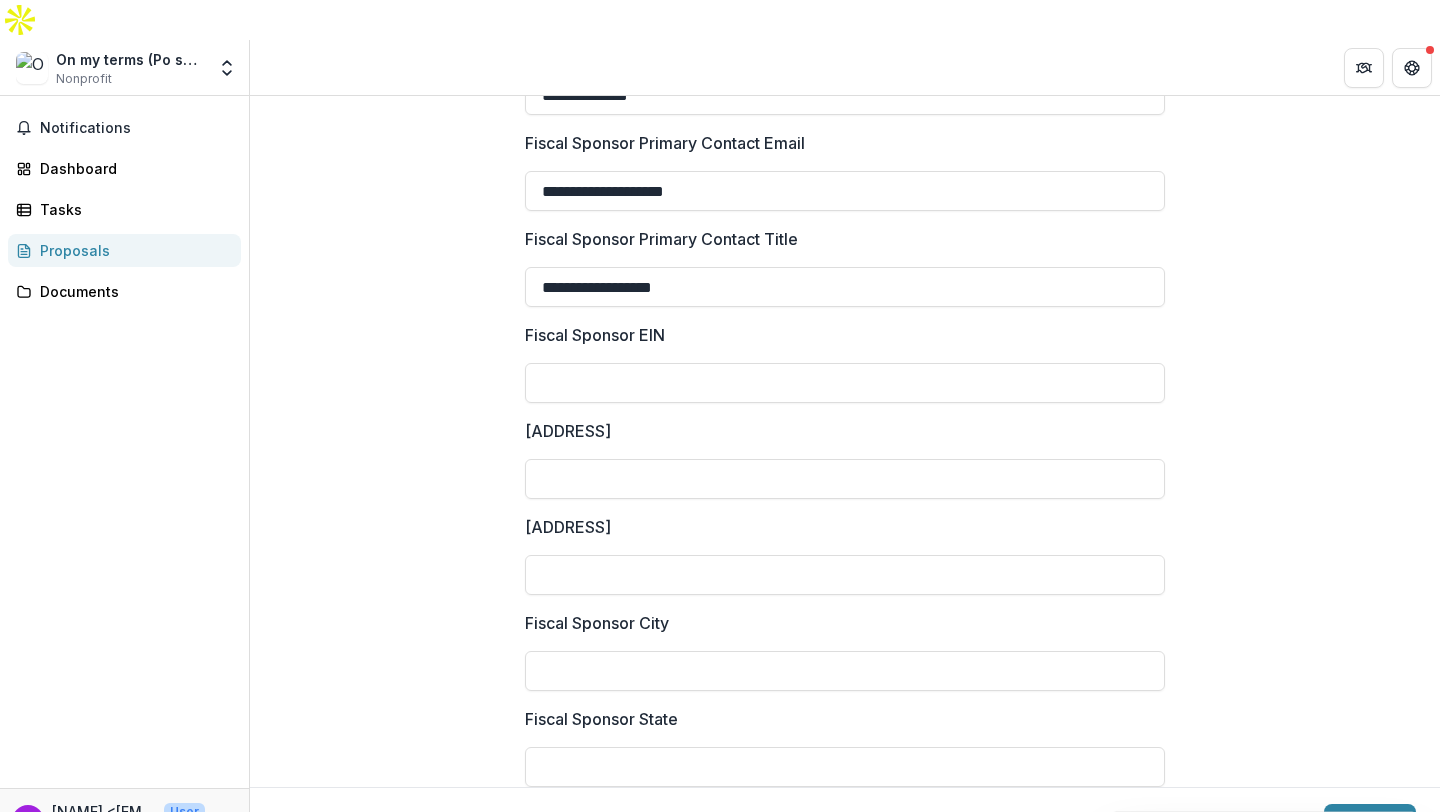 type on "**********" 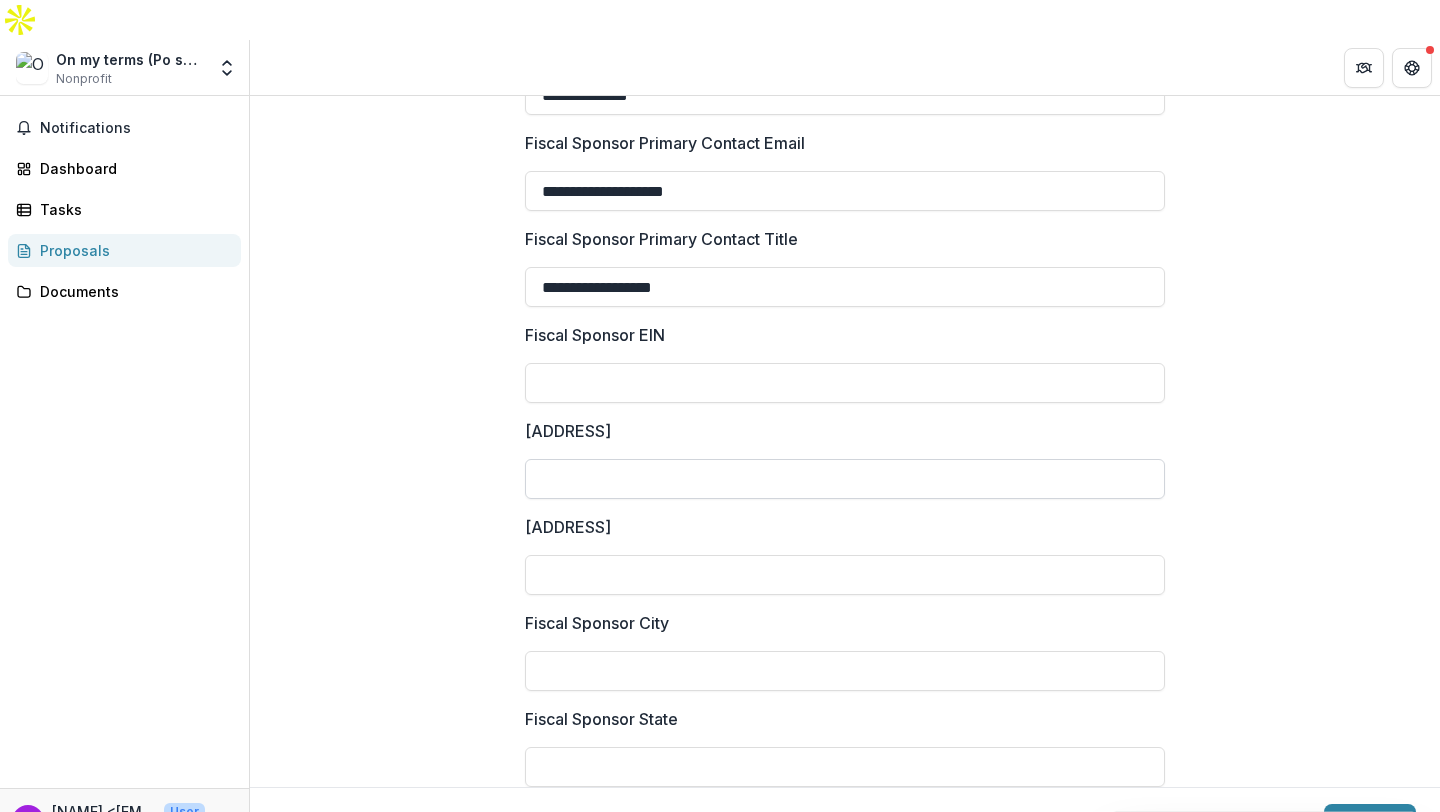 click on "[ADDRESS]" at bounding box center (845, 479) 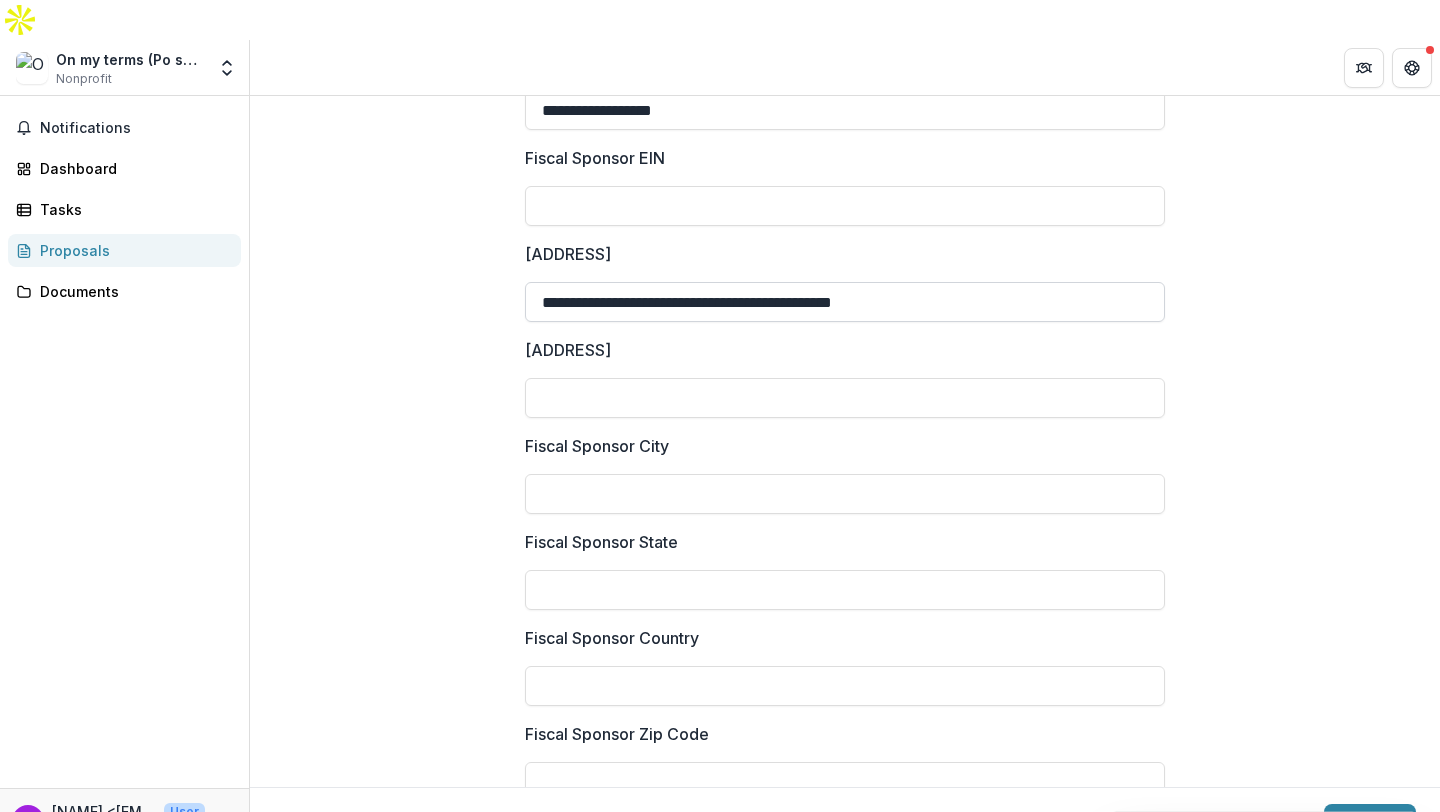 scroll, scrollTop: 3848, scrollLeft: 0, axis: vertical 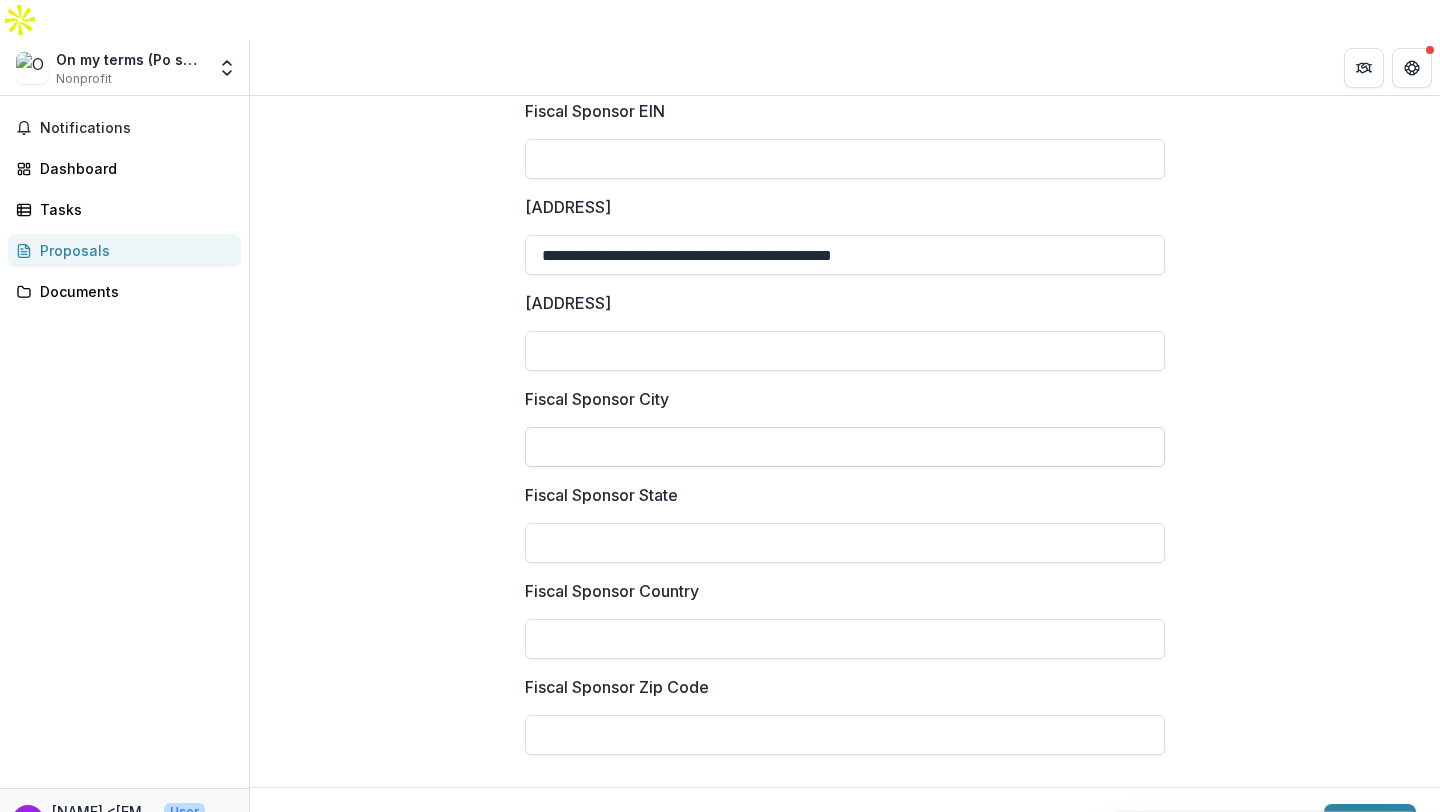 type on "**********" 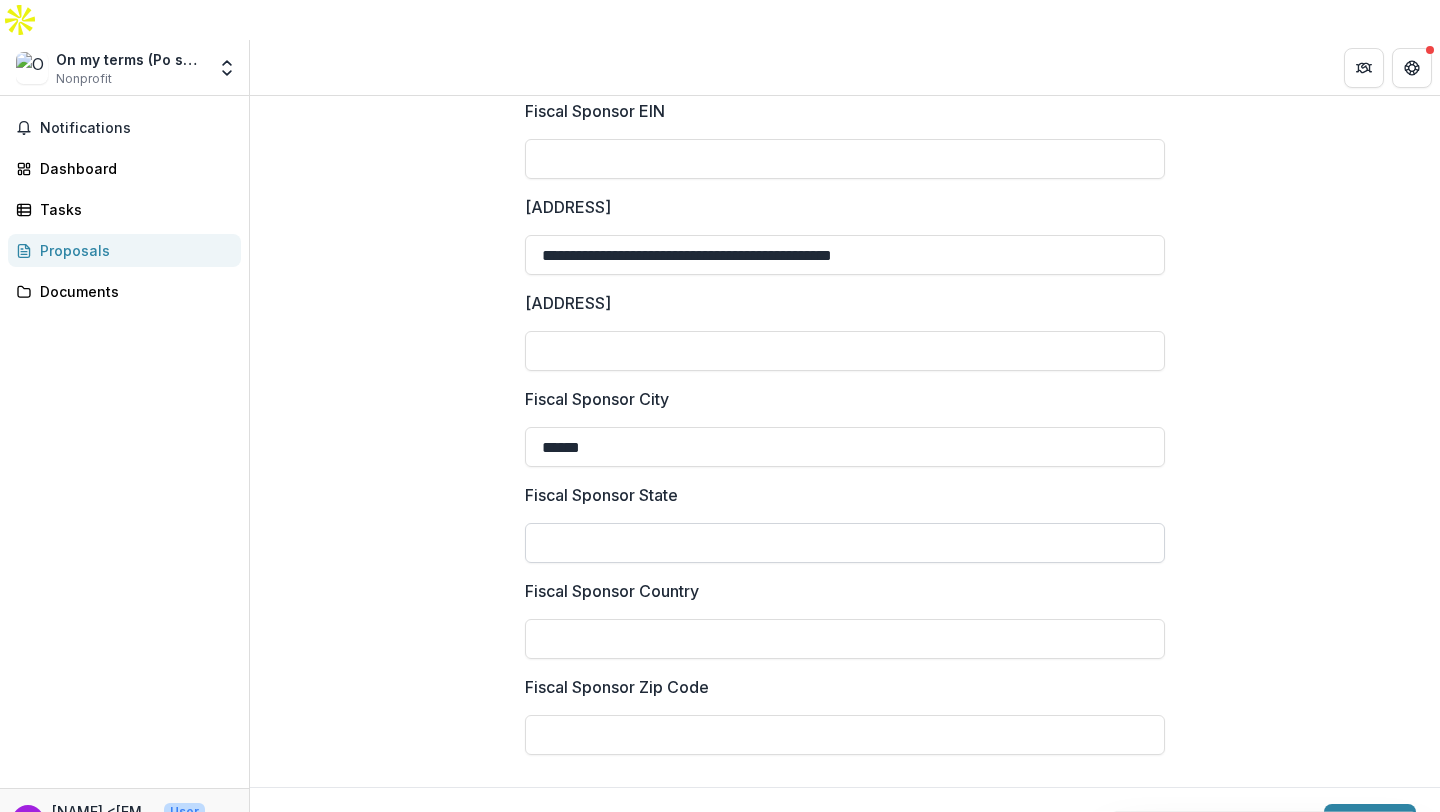 type on "******" 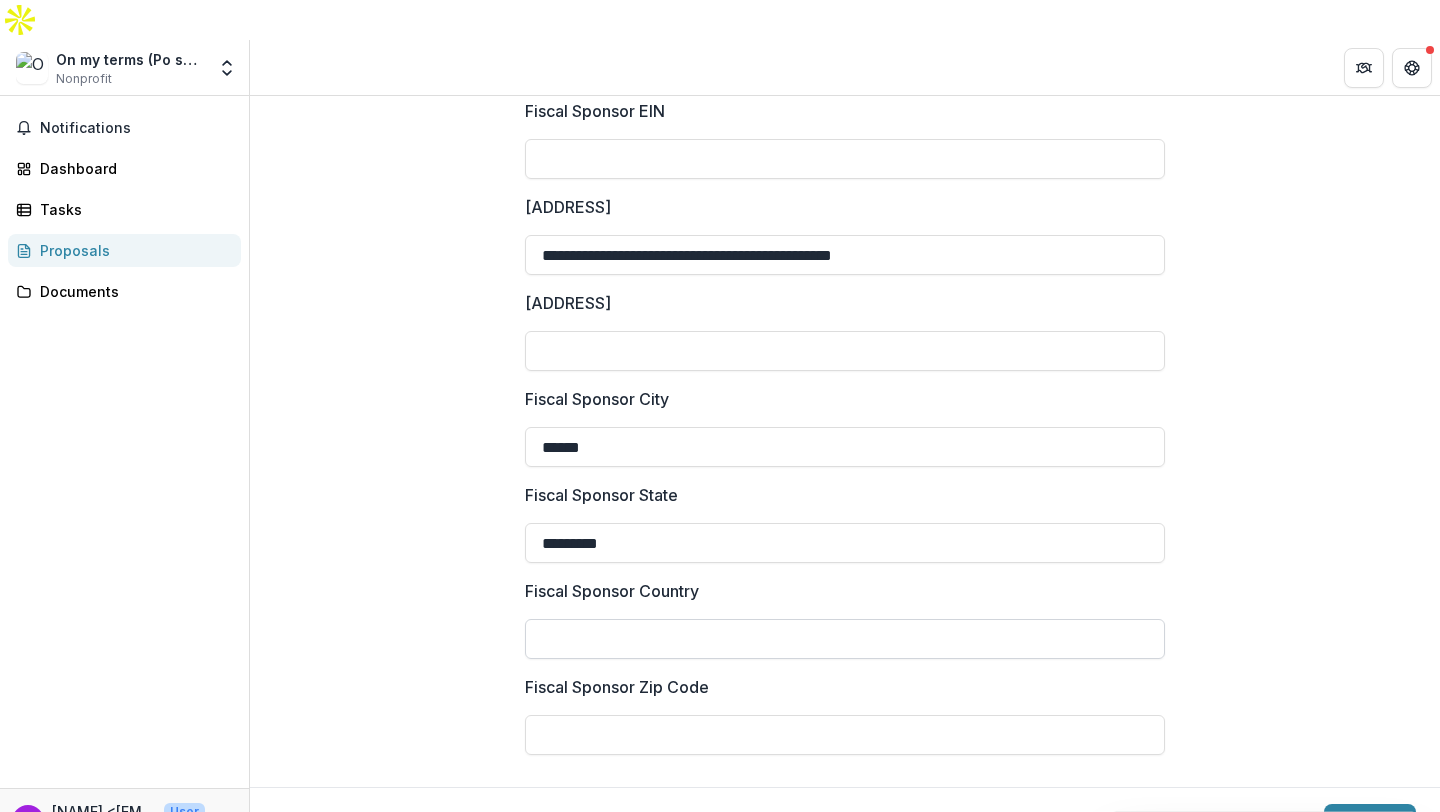 type on "*********" 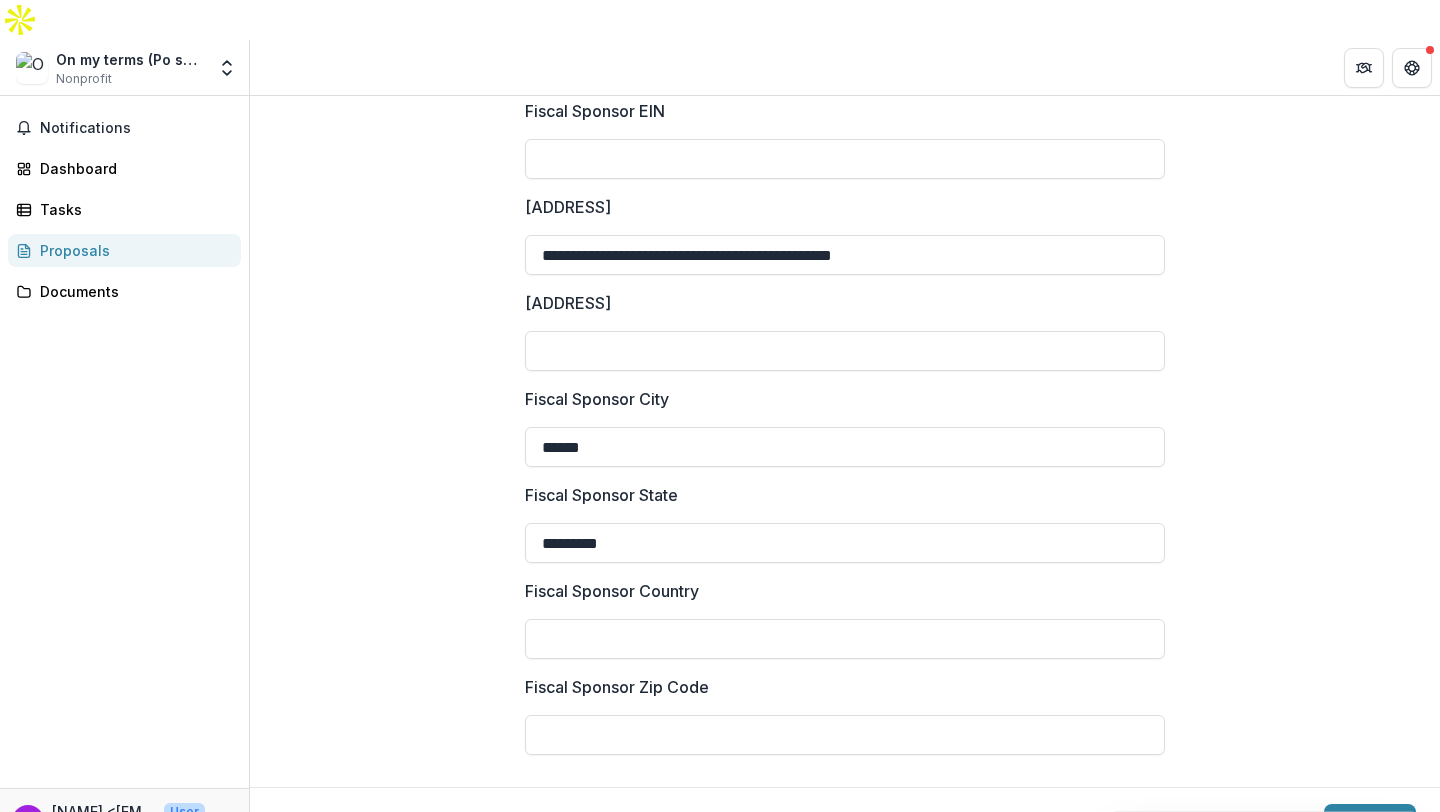 drag, startPoint x: 619, startPoint y: 501, endPoint x: 474, endPoint y: 499, distance: 145.0138 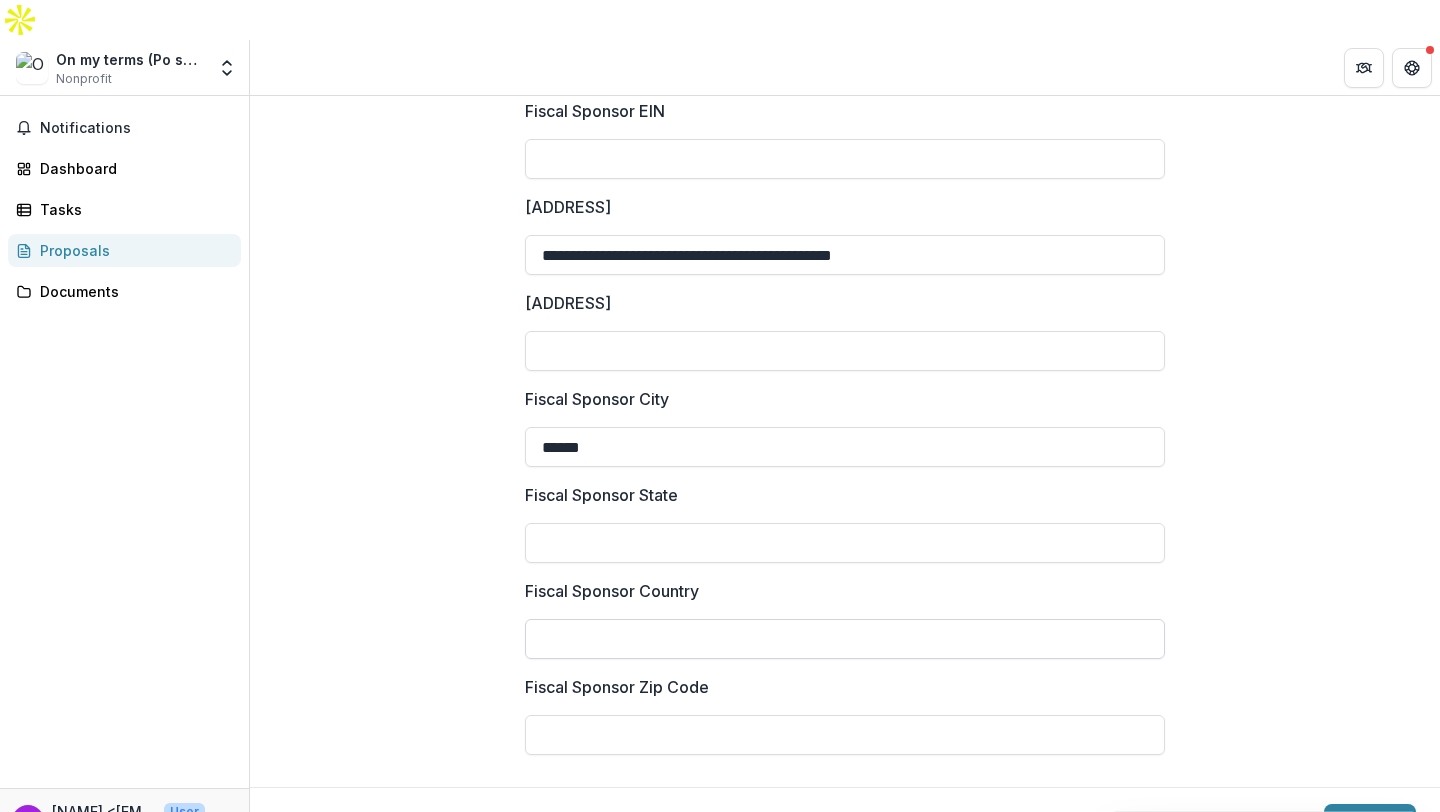 type 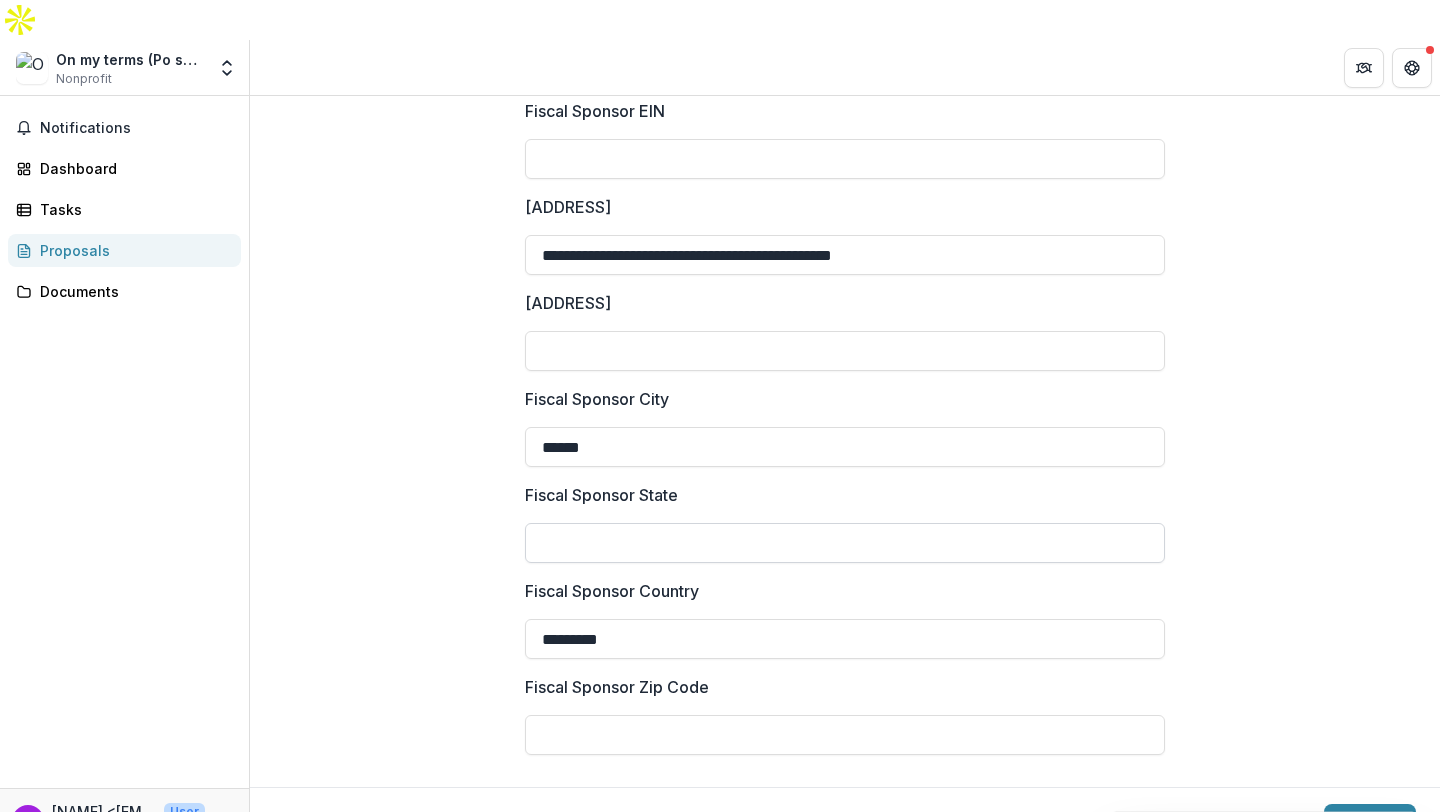 type on "*********" 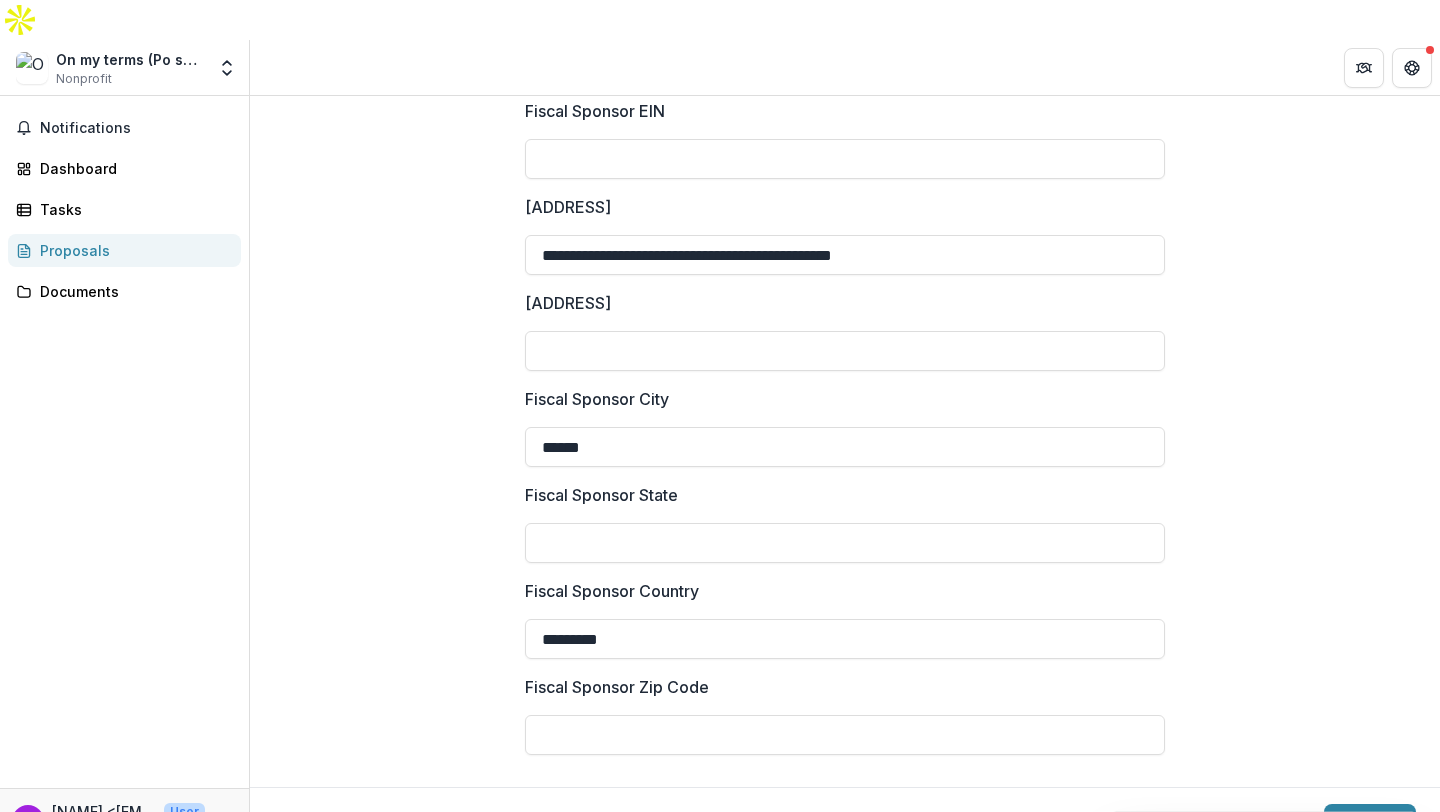 drag, startPoint x: 910, startPoint y: 224, endPoint x: 521, endPoint y: 219, distance: 389.03214 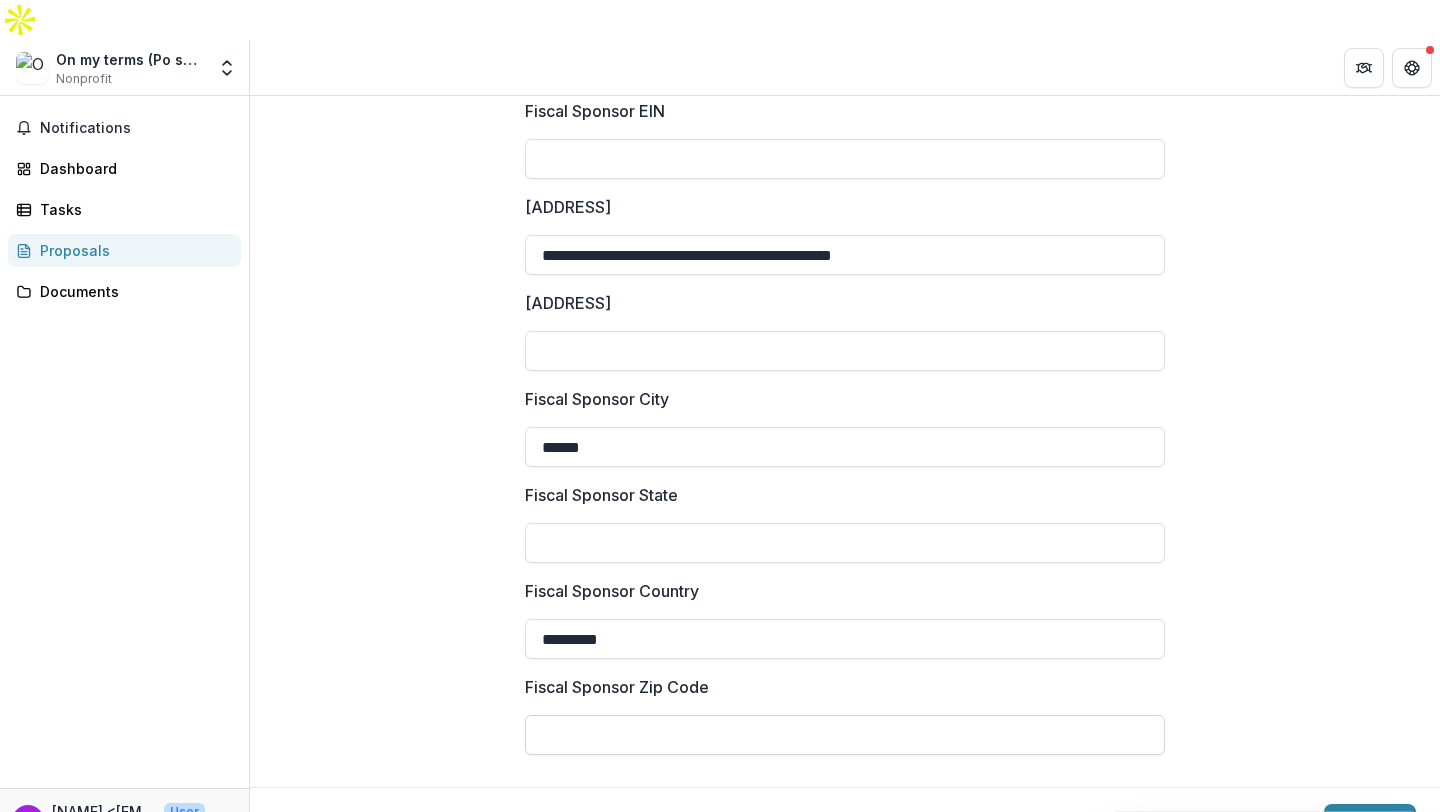 click on "Fiscal Sponsor Zip Code" at bounding box center [845, 735] 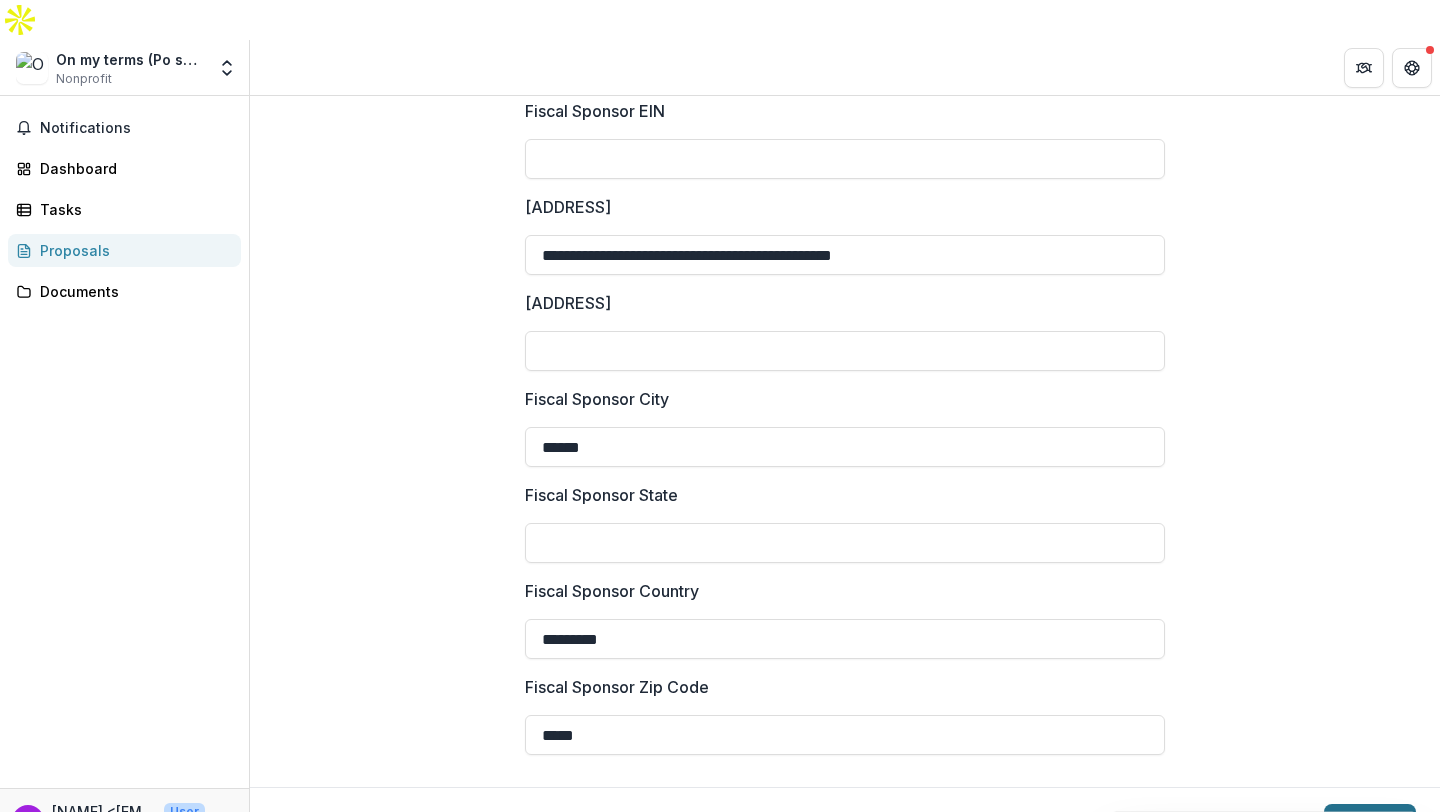 type on "*****" 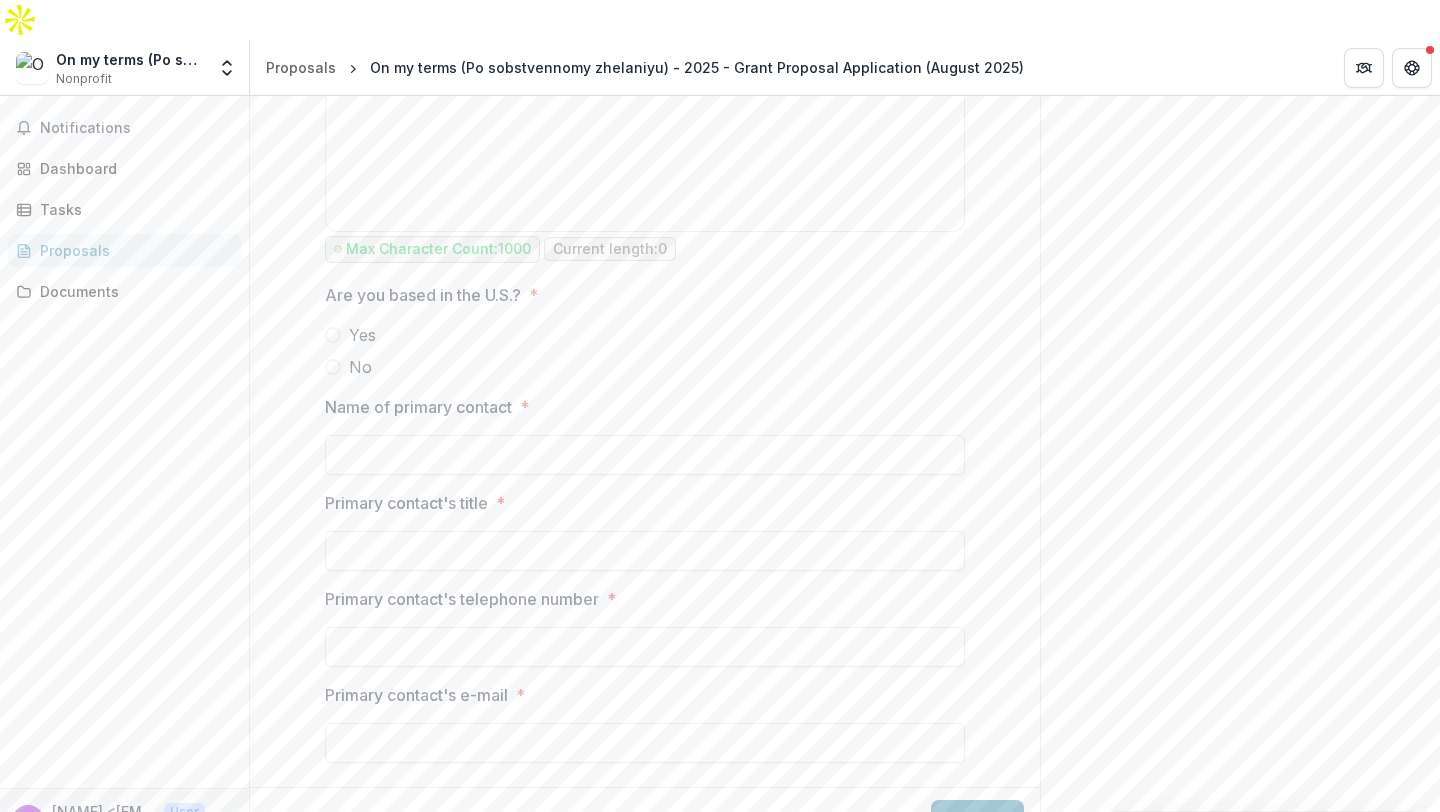 scroll, scrollTop: 1297, scrollLeft: 0, axis: vertical 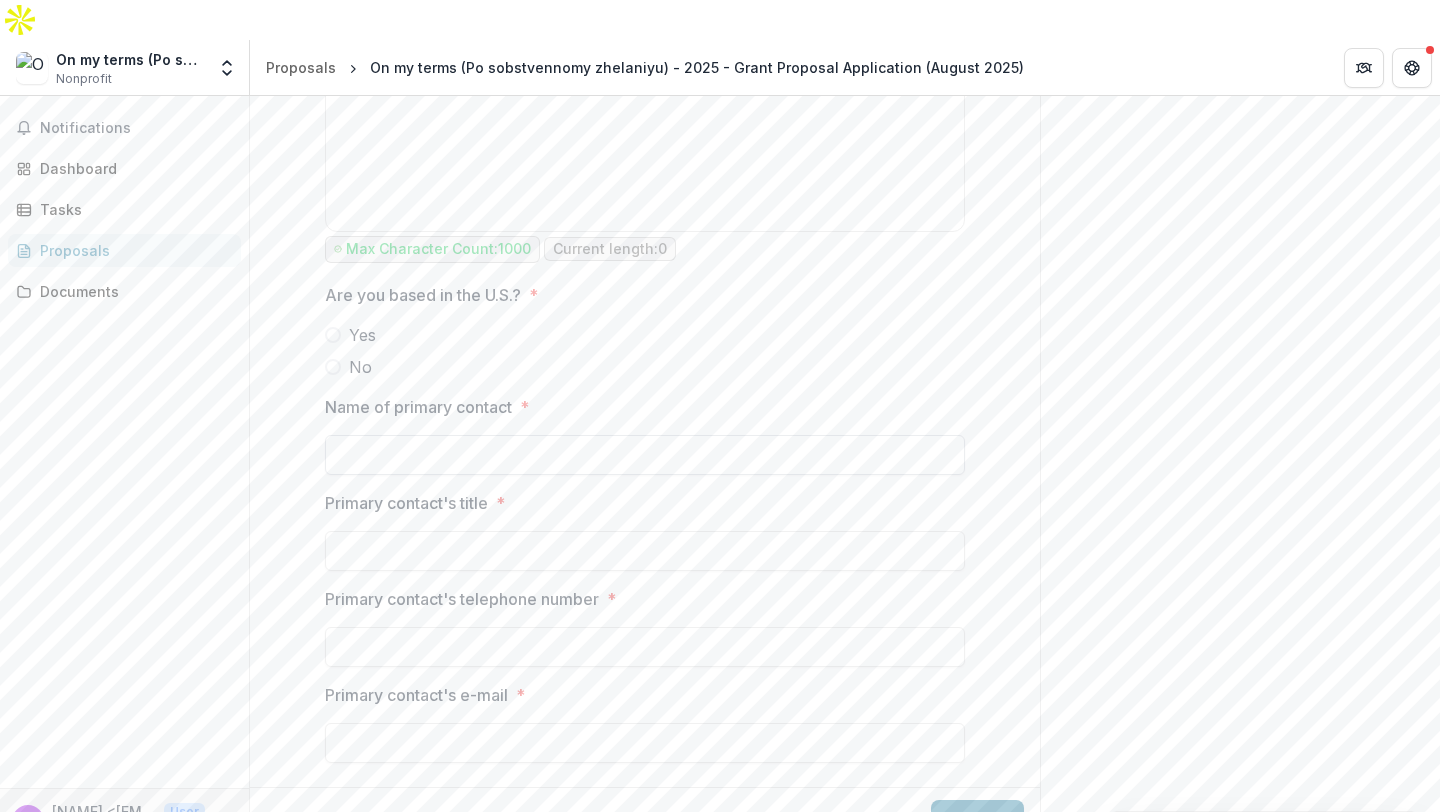 click on "Name of primary contact *" at bounding box center (645, 455) 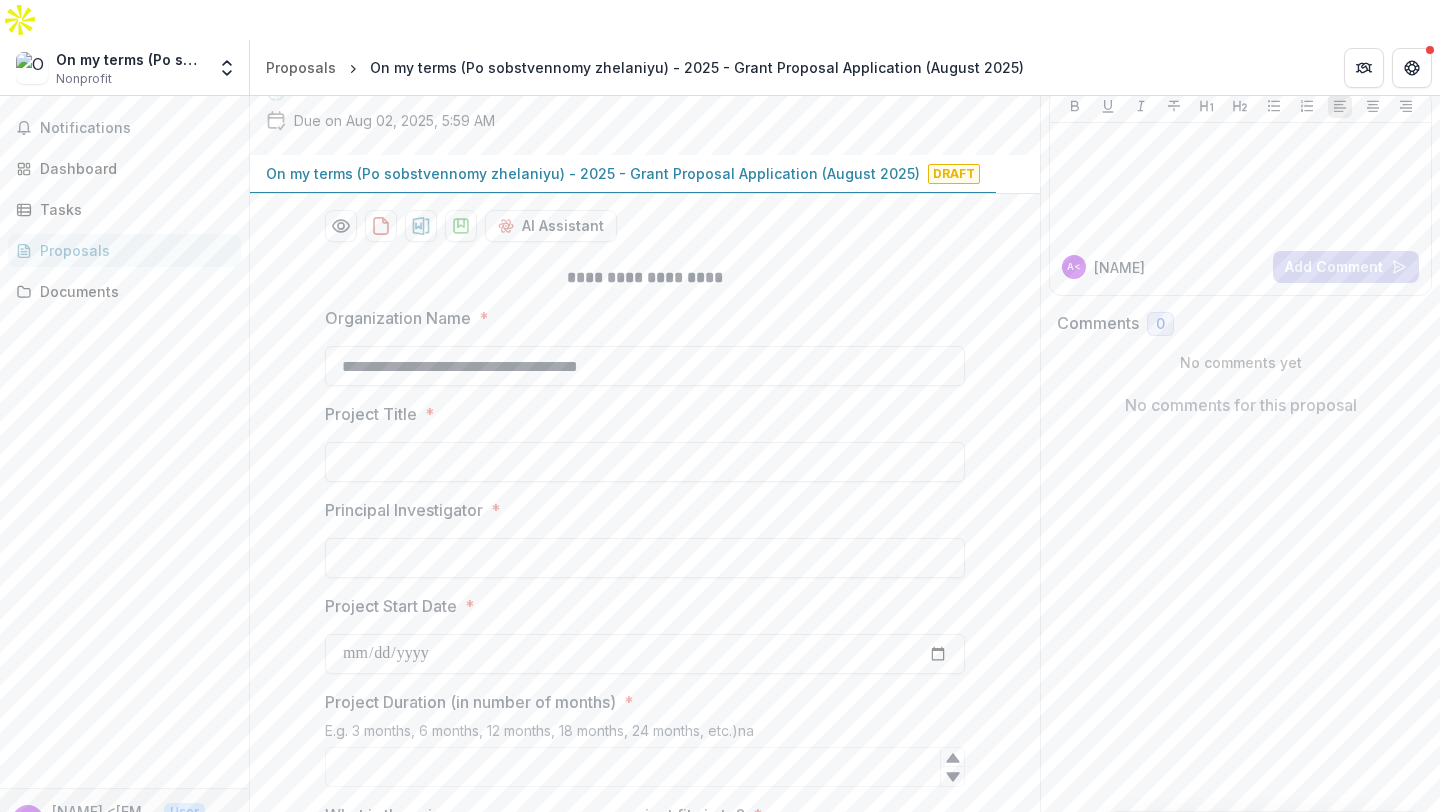 scroll, scrollTop: 0, scrollLeft: 0, axis: both 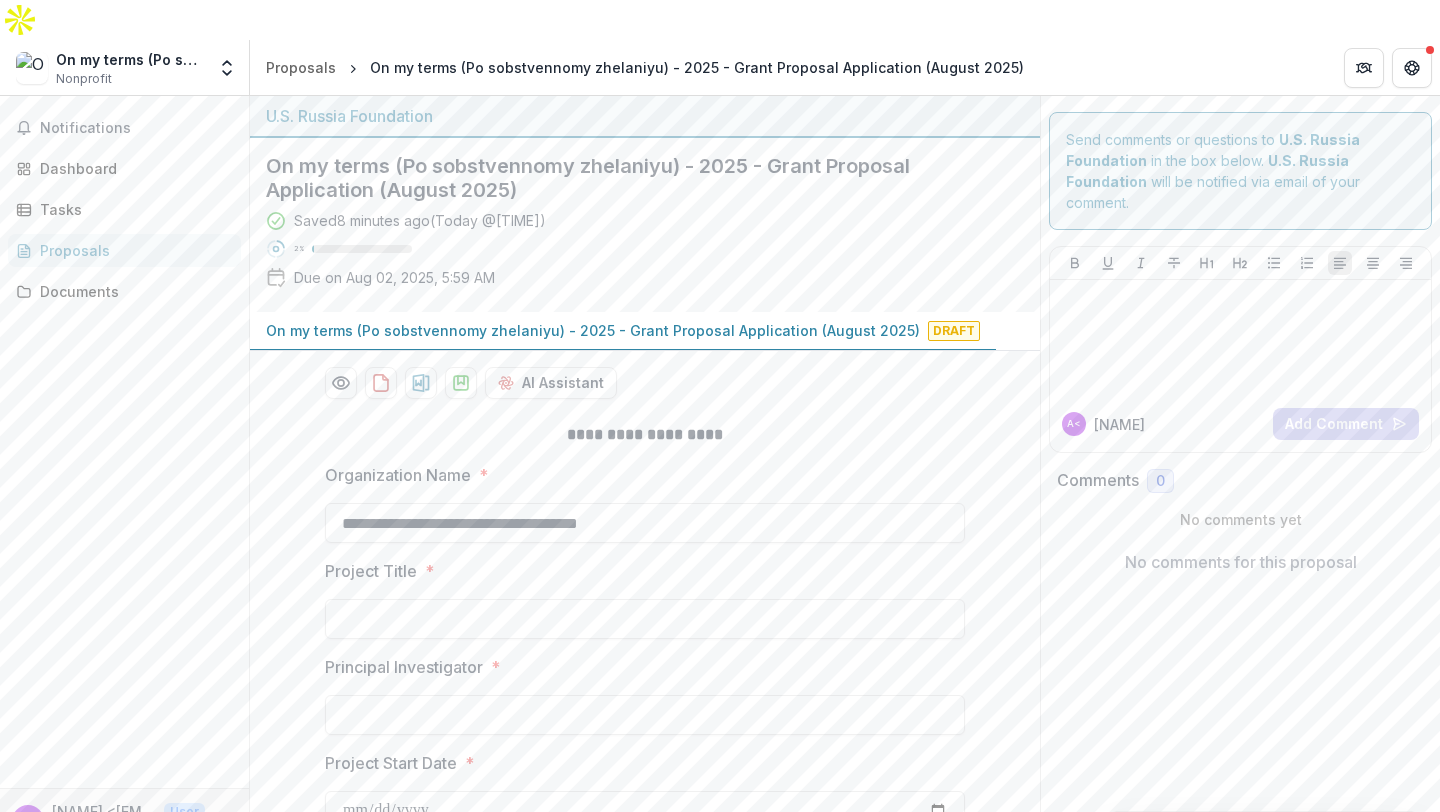 click on "**********" at bounding box center [645, 1241] 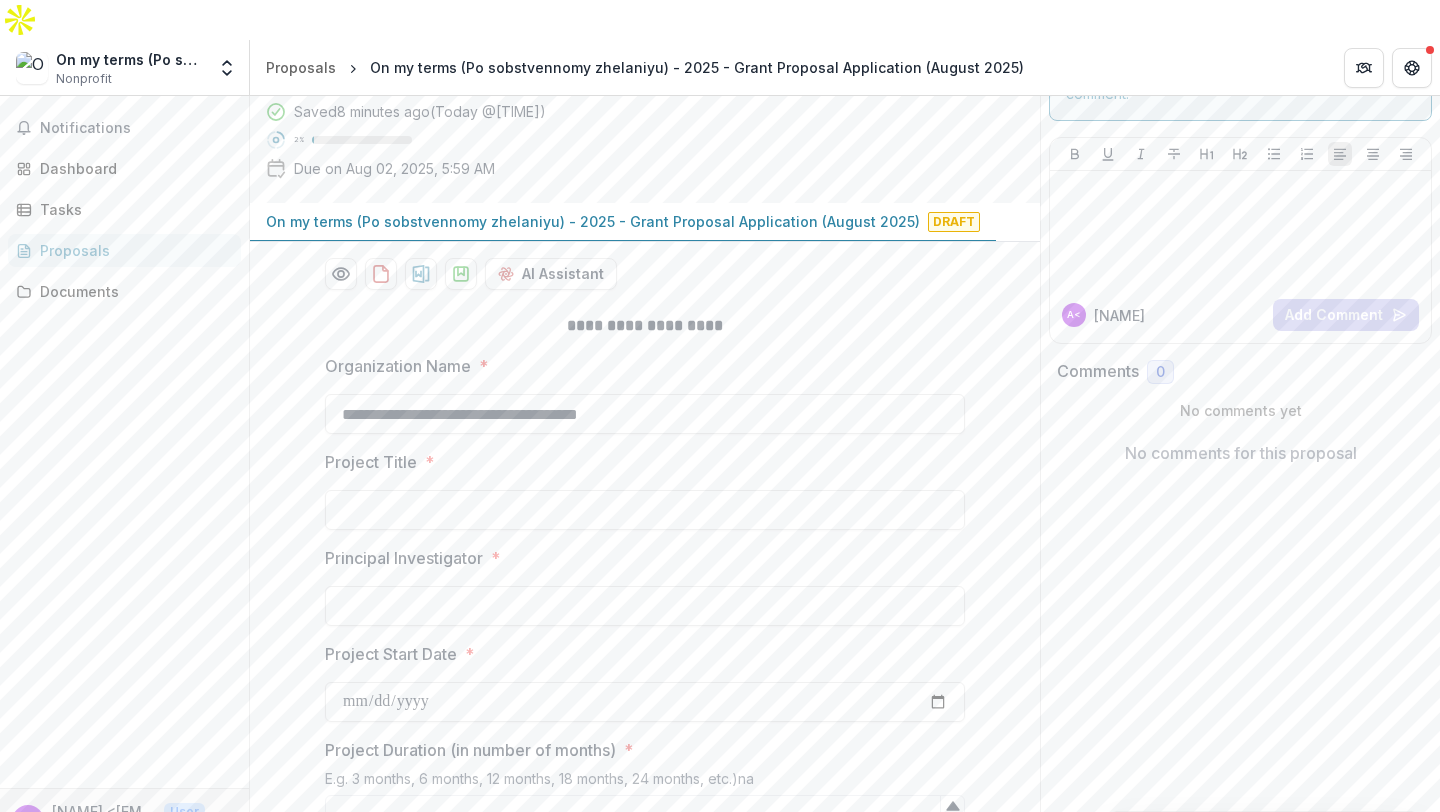 scroll, scrollTop: 110, scrollLeft: 0, axis: vertical 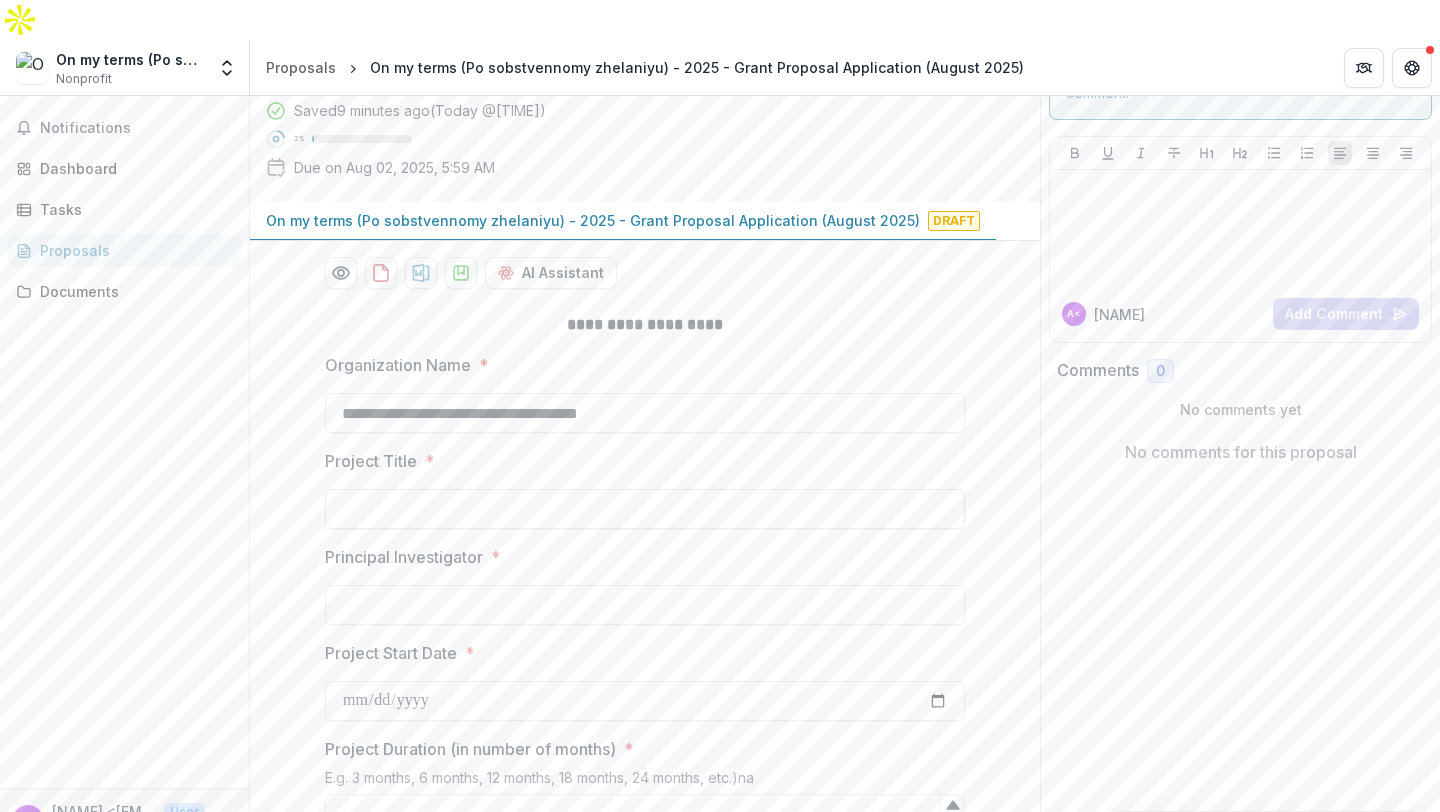 click on "Project Title *" at bounding box center (645, 509) 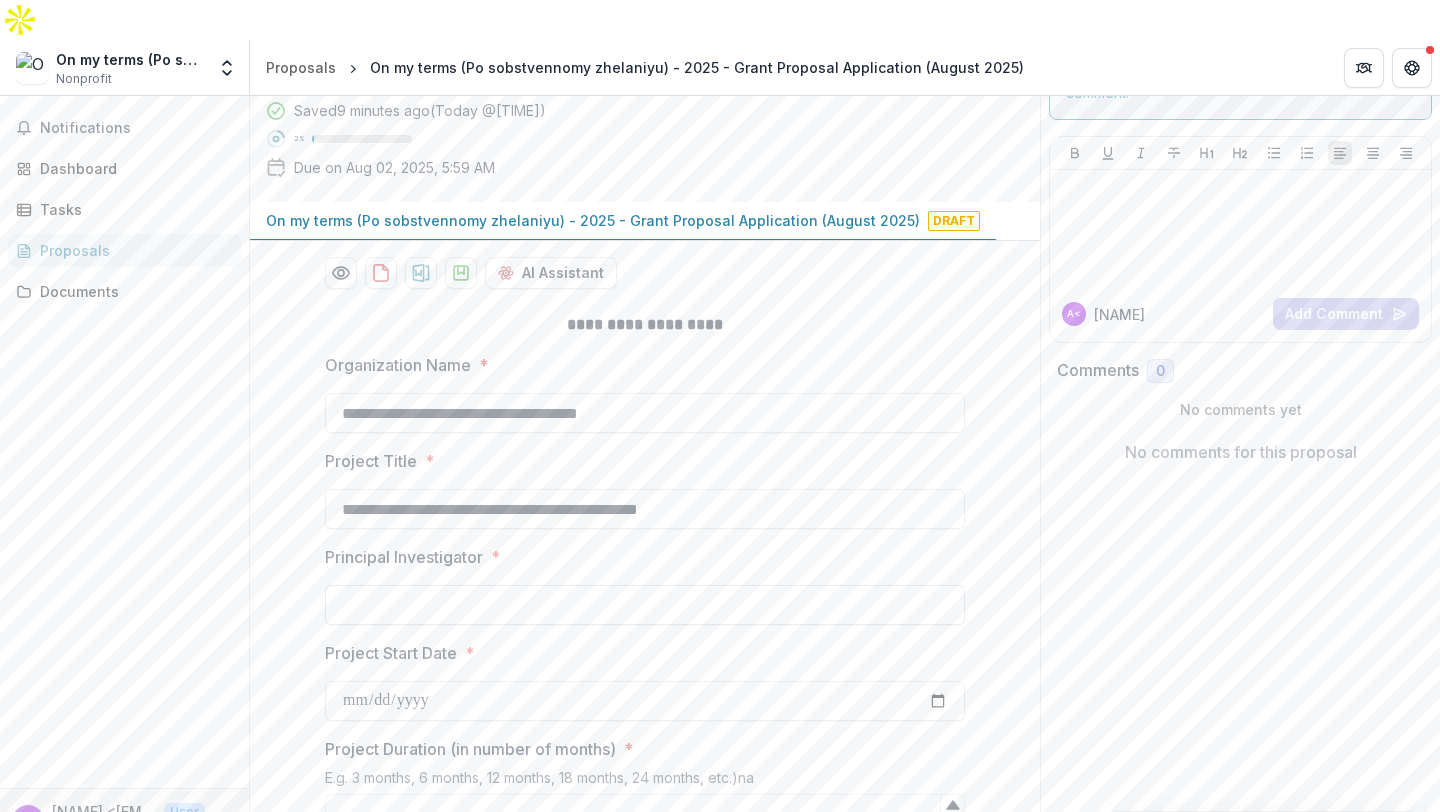 type on "**********" 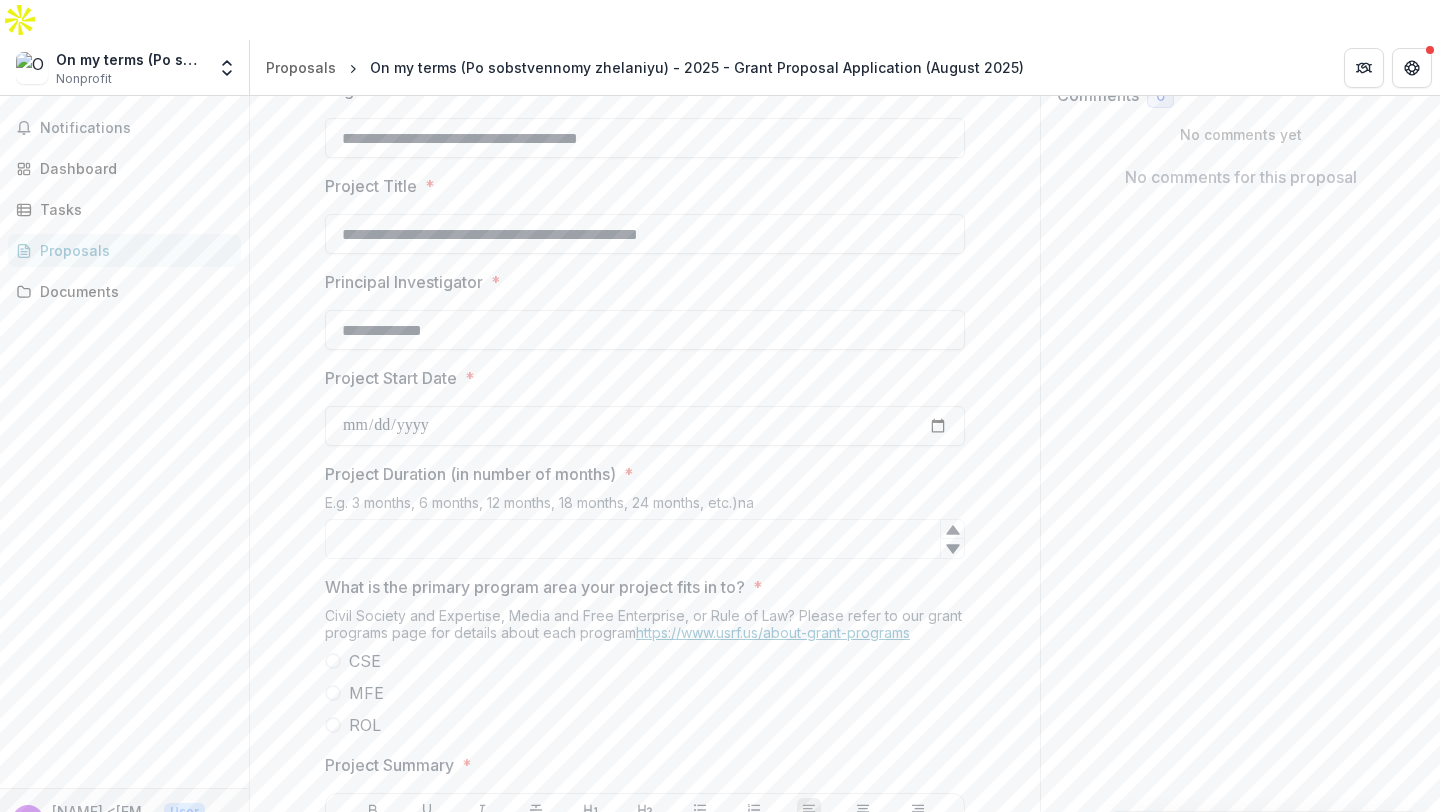 scroll, scrollTop: 394, scrollLeft: 0, axis: vertical 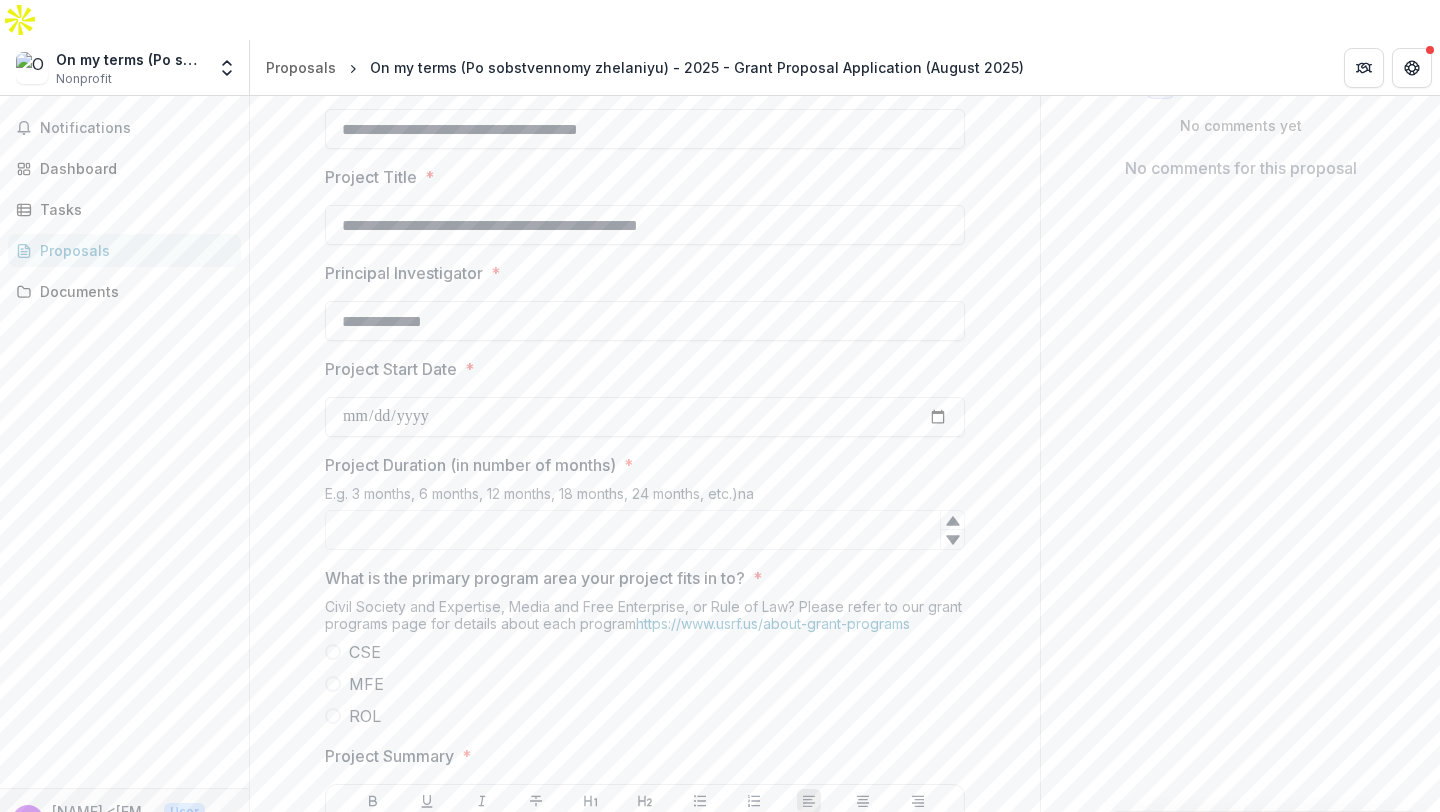 type on "**********" 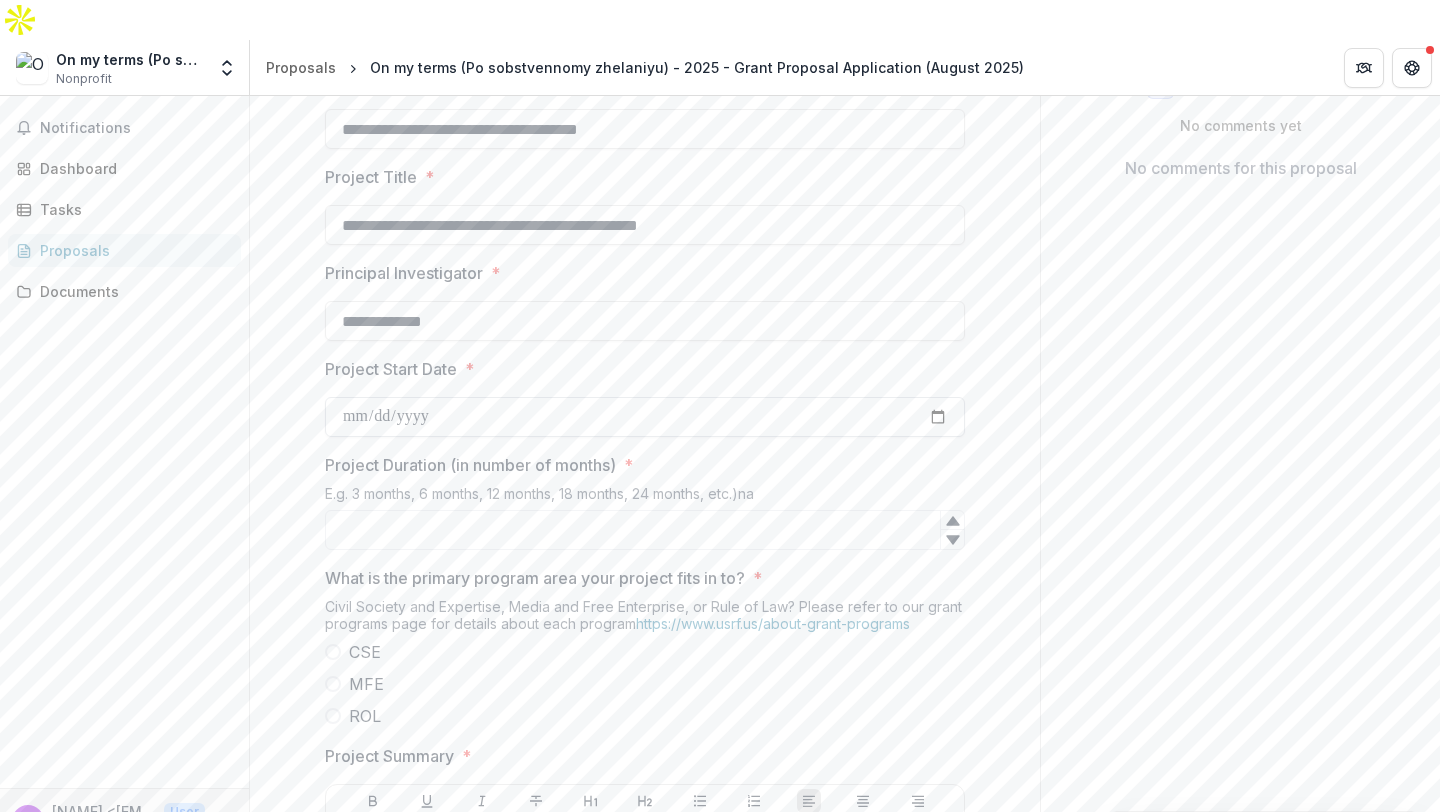 click on "Project Start Date *" at bounding box center [645, 417] 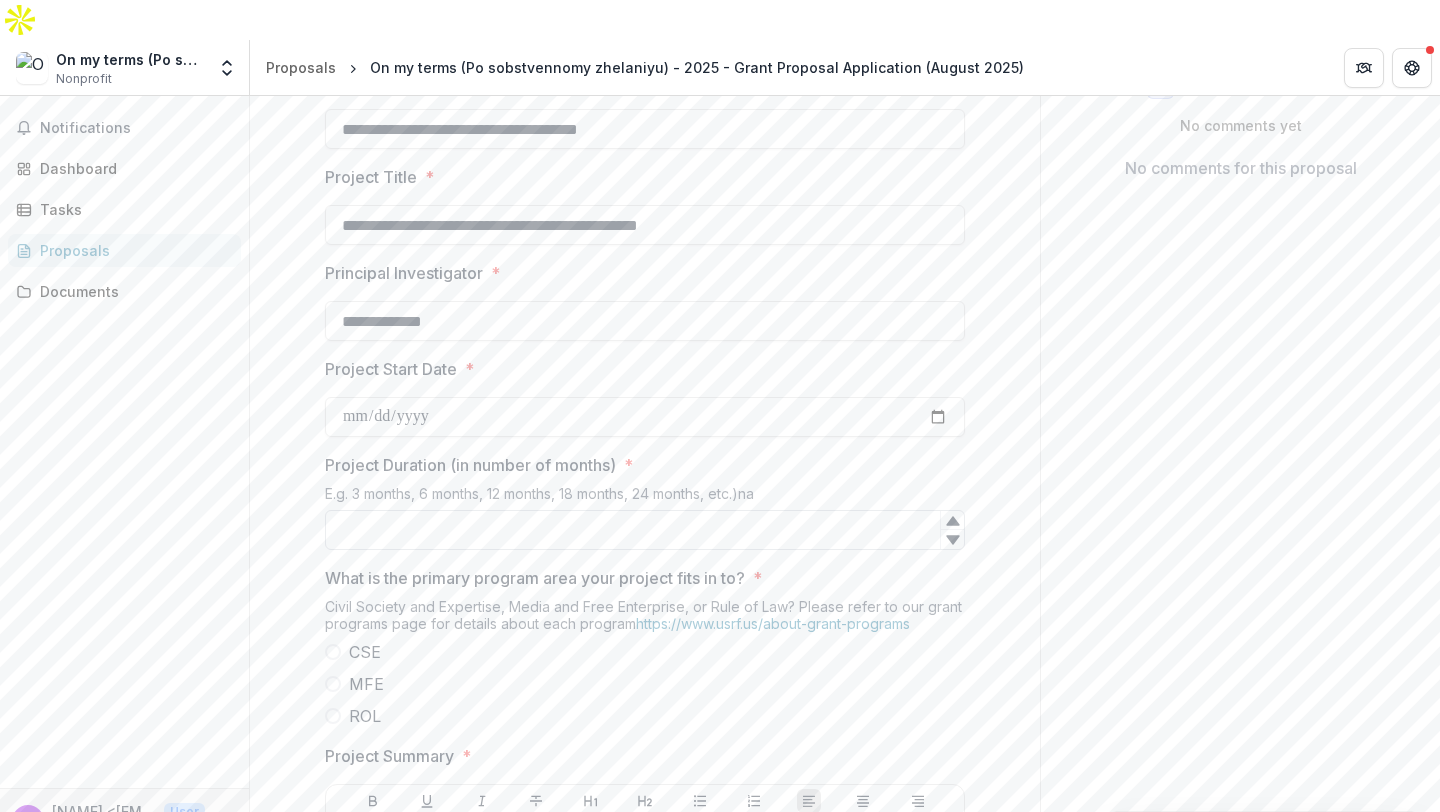 click on "Project Duration (in number of months) *" at bounding box center (645, 530) 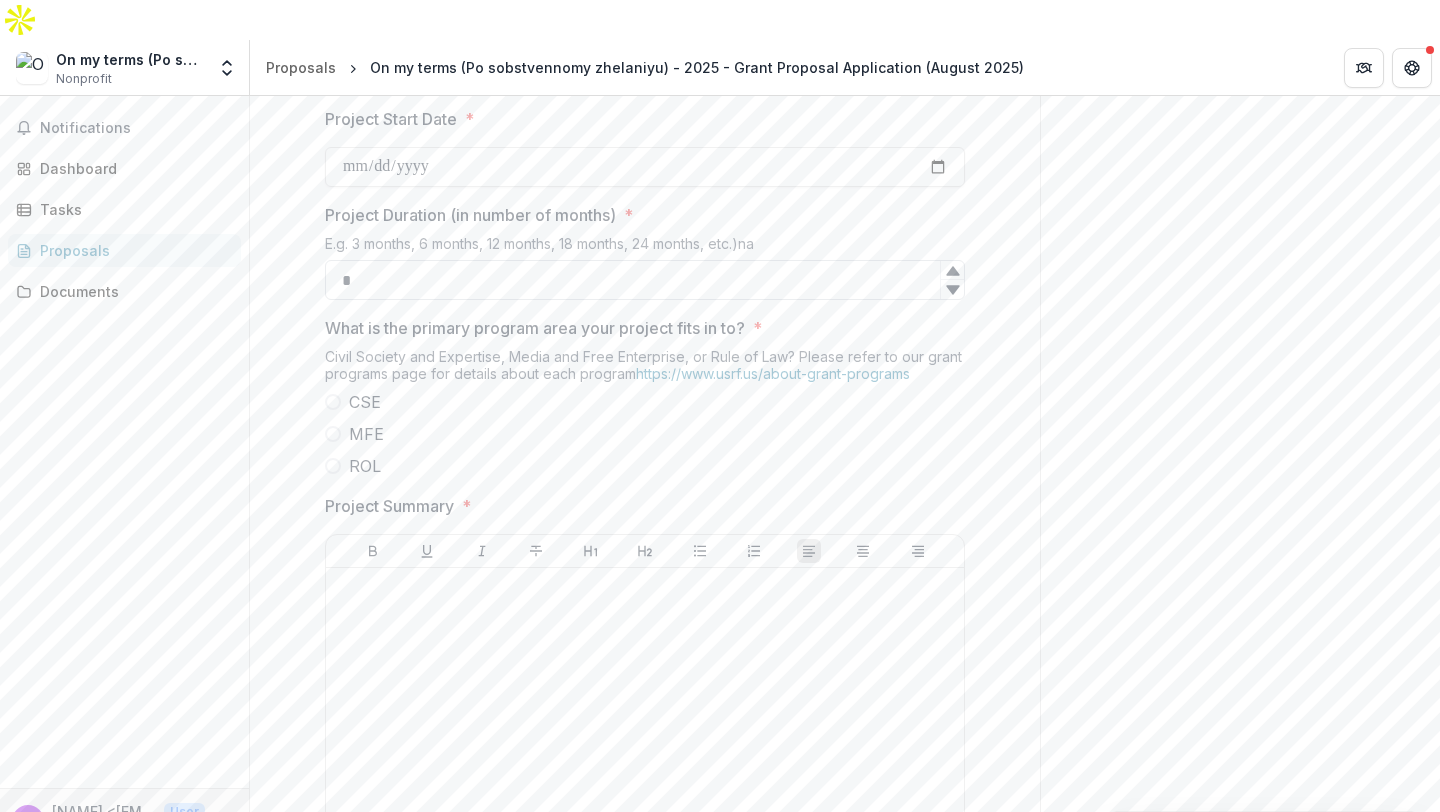 scroll, scrollTop: 689, scrollLeft: 0, axis: vertical 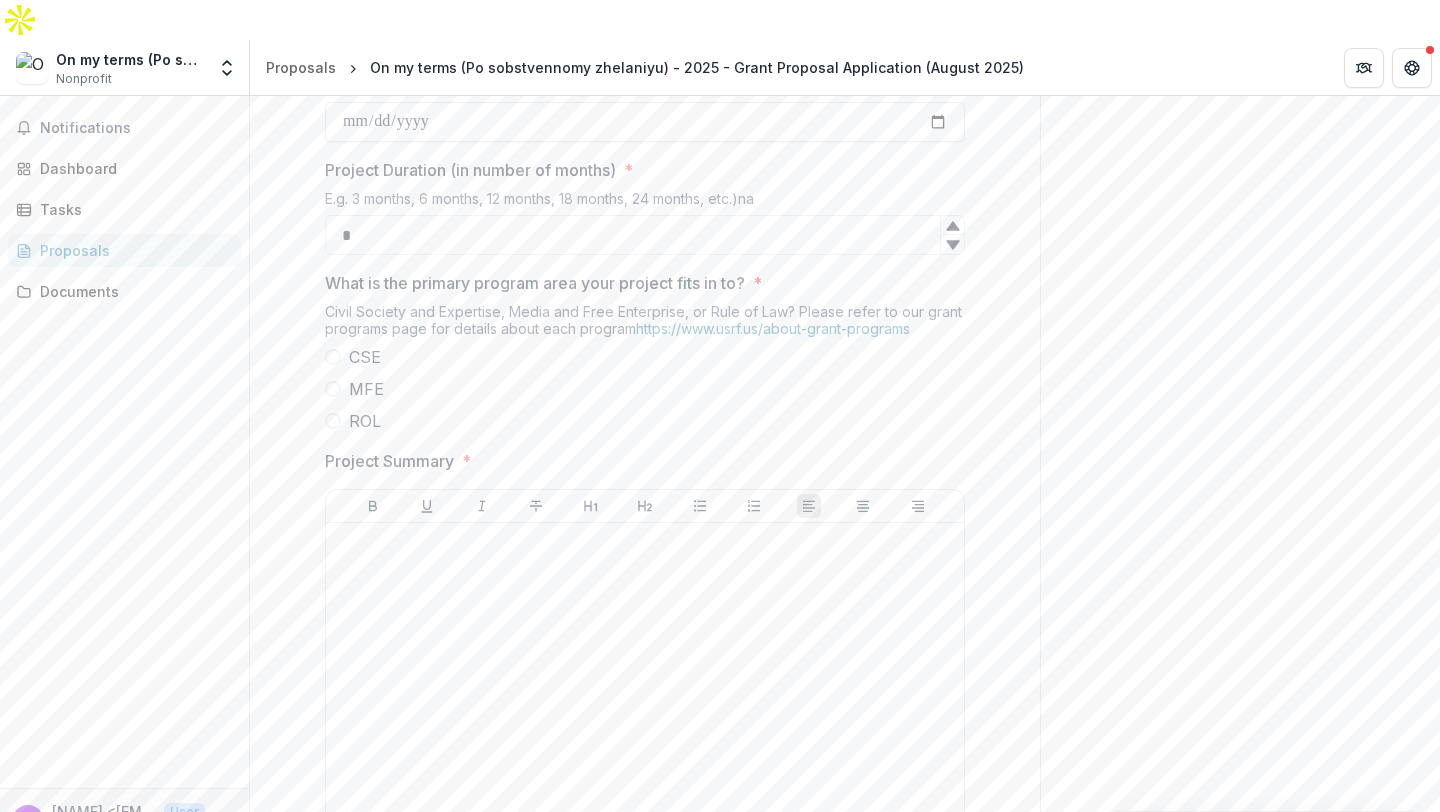 type on "*" 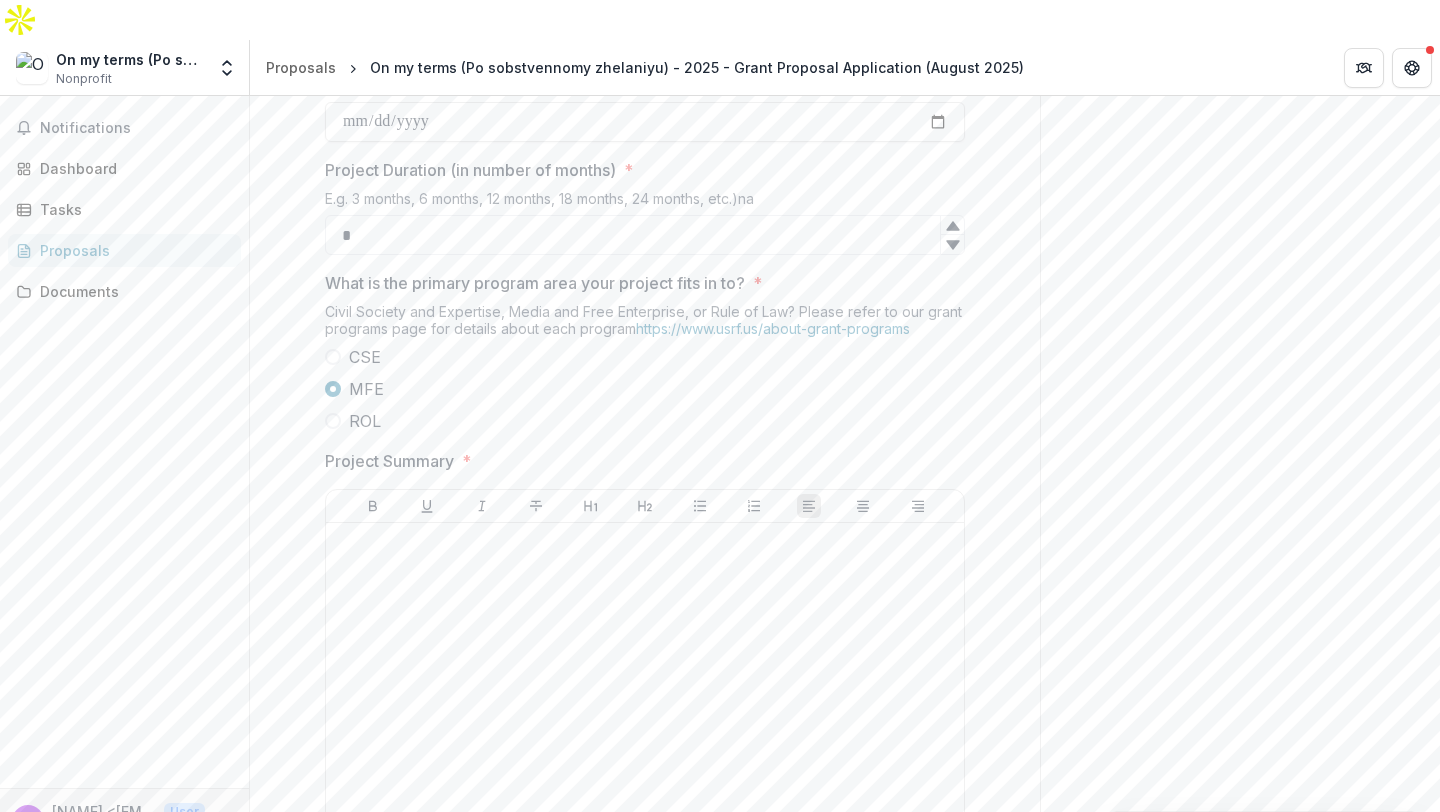click on "CSE" at bounding box center [365, 357] 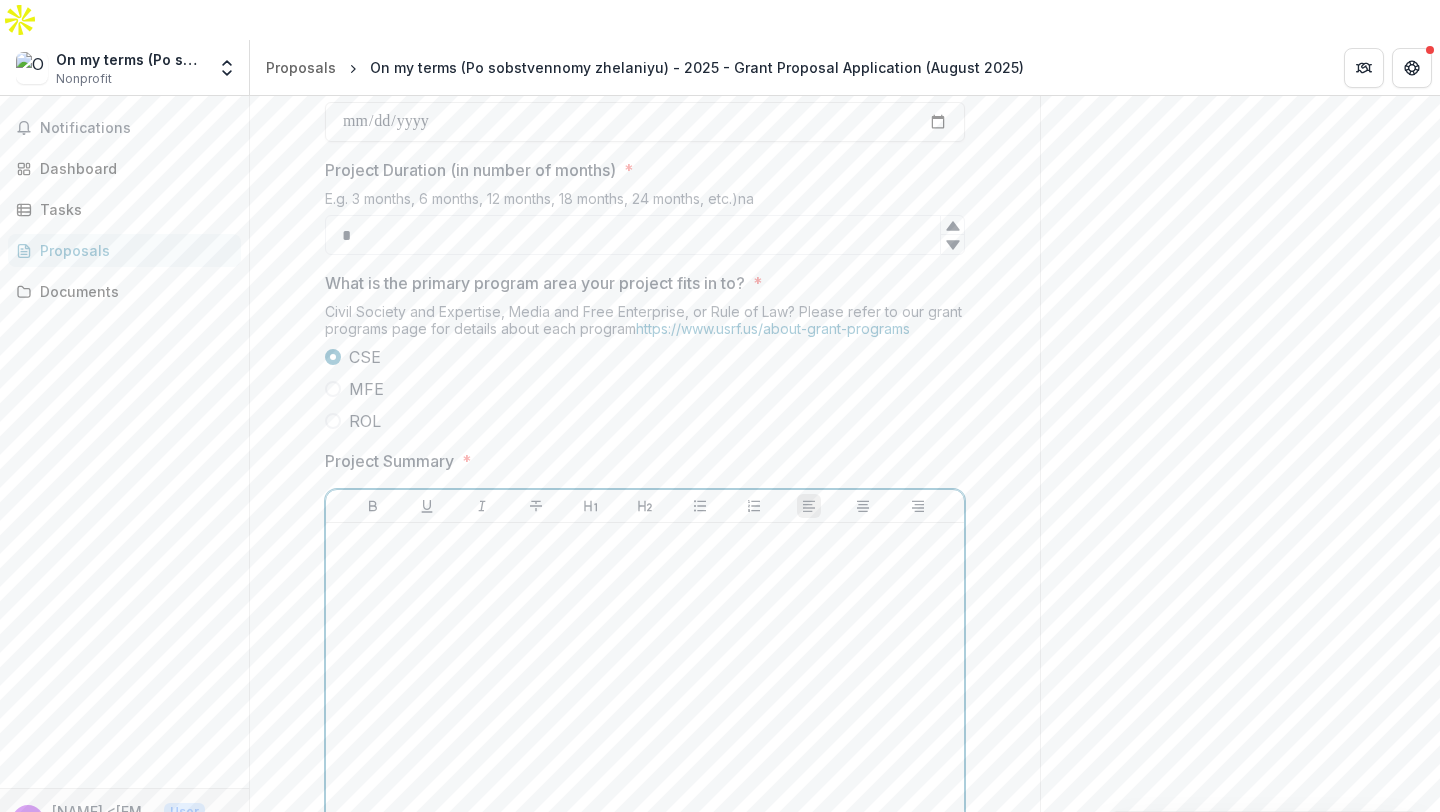 click at bounding box center (645, 681) 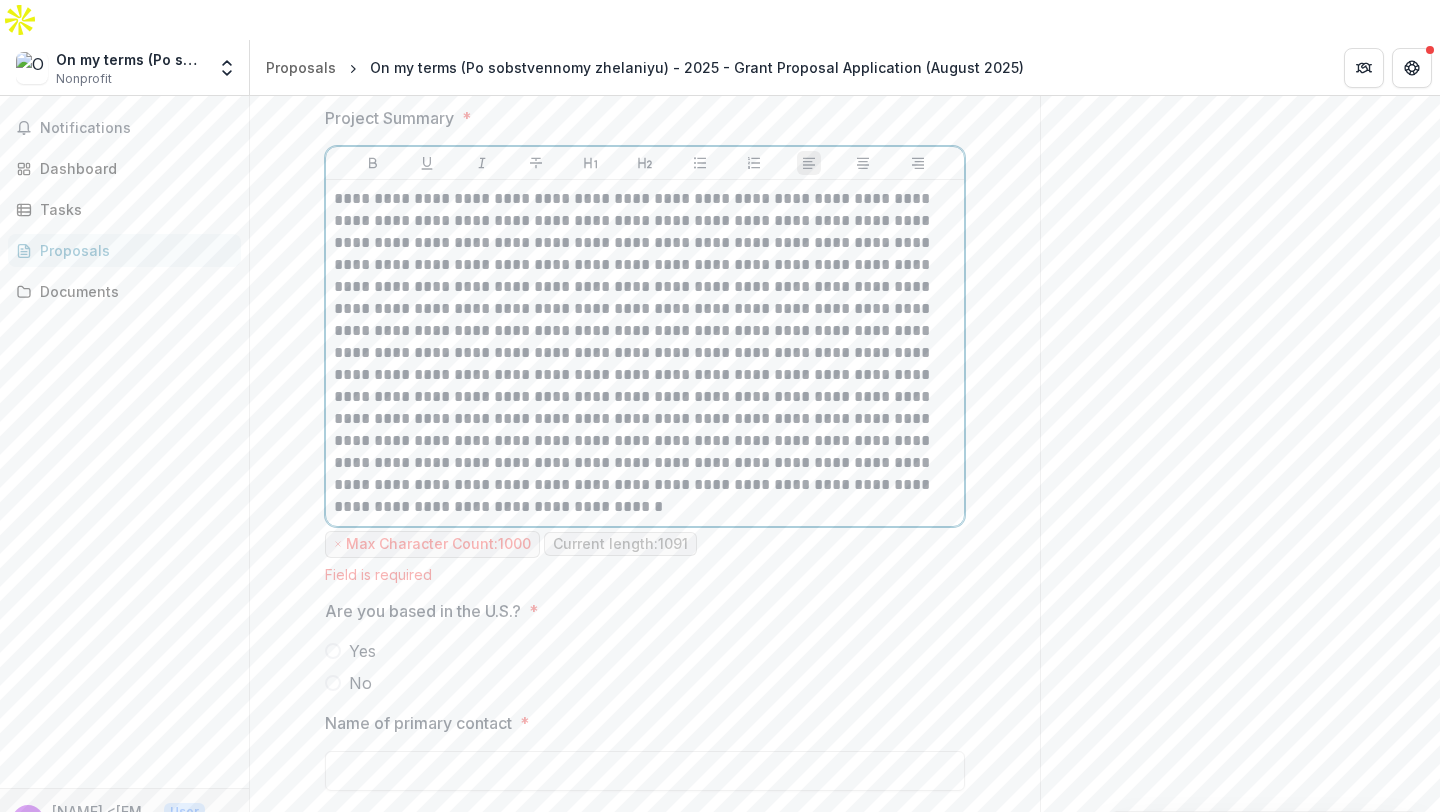 scroll, scrollTop: 1034, scrollLeft: 0, axis: vertical 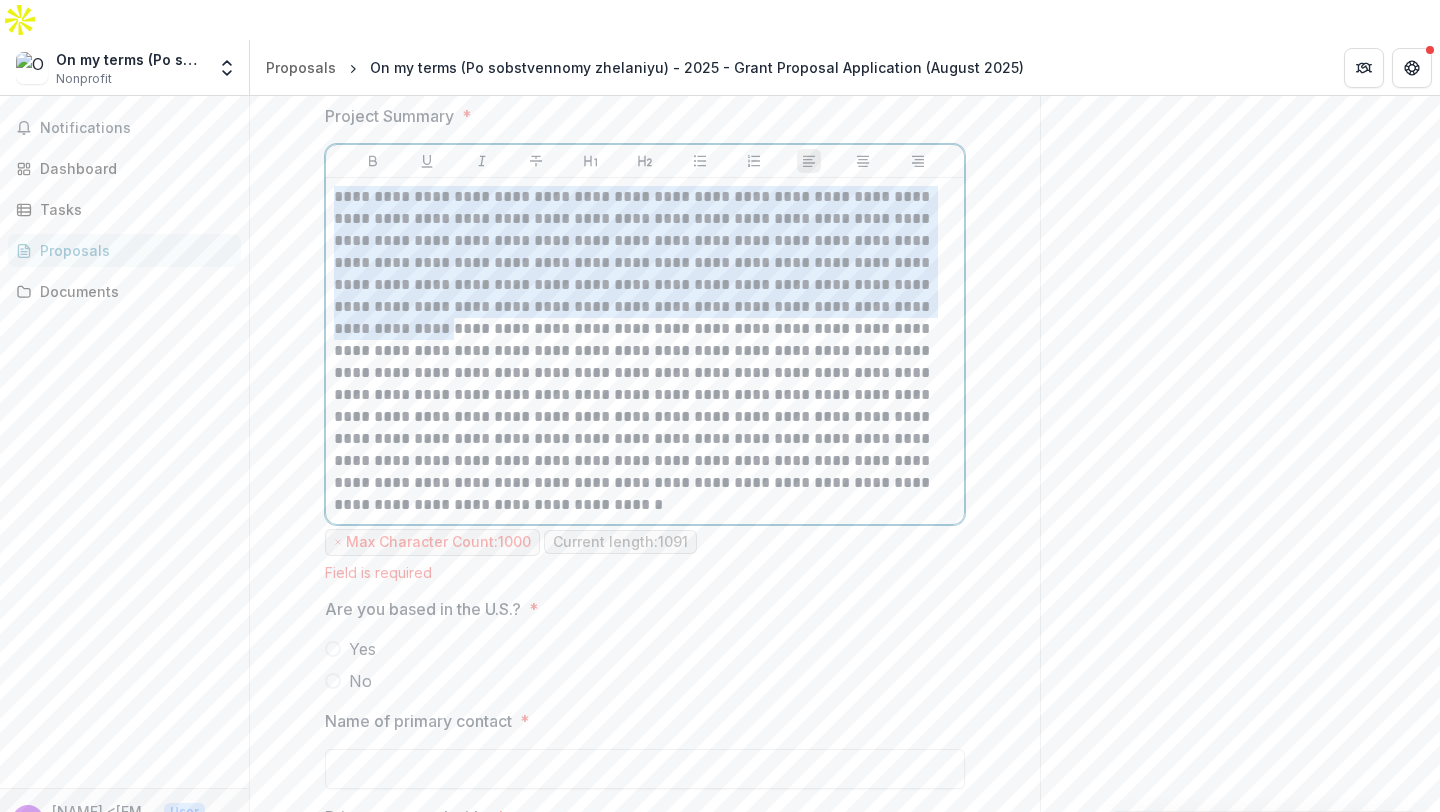 drag, startPoint x: 334, startPoint y: 154, endPoint x: 396, endPoint y: 276, distance: 136.85028 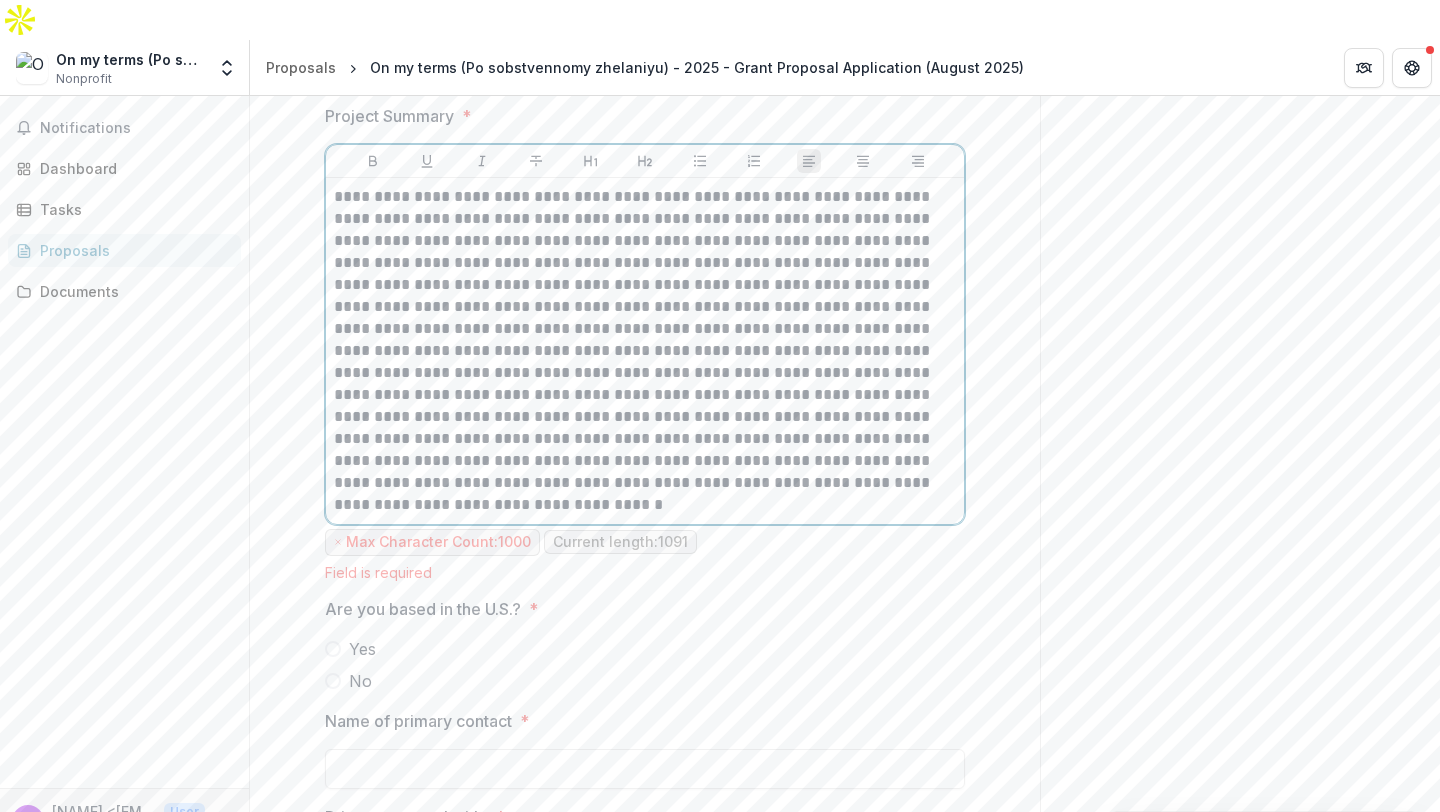 click at bounding box center (645, 351) 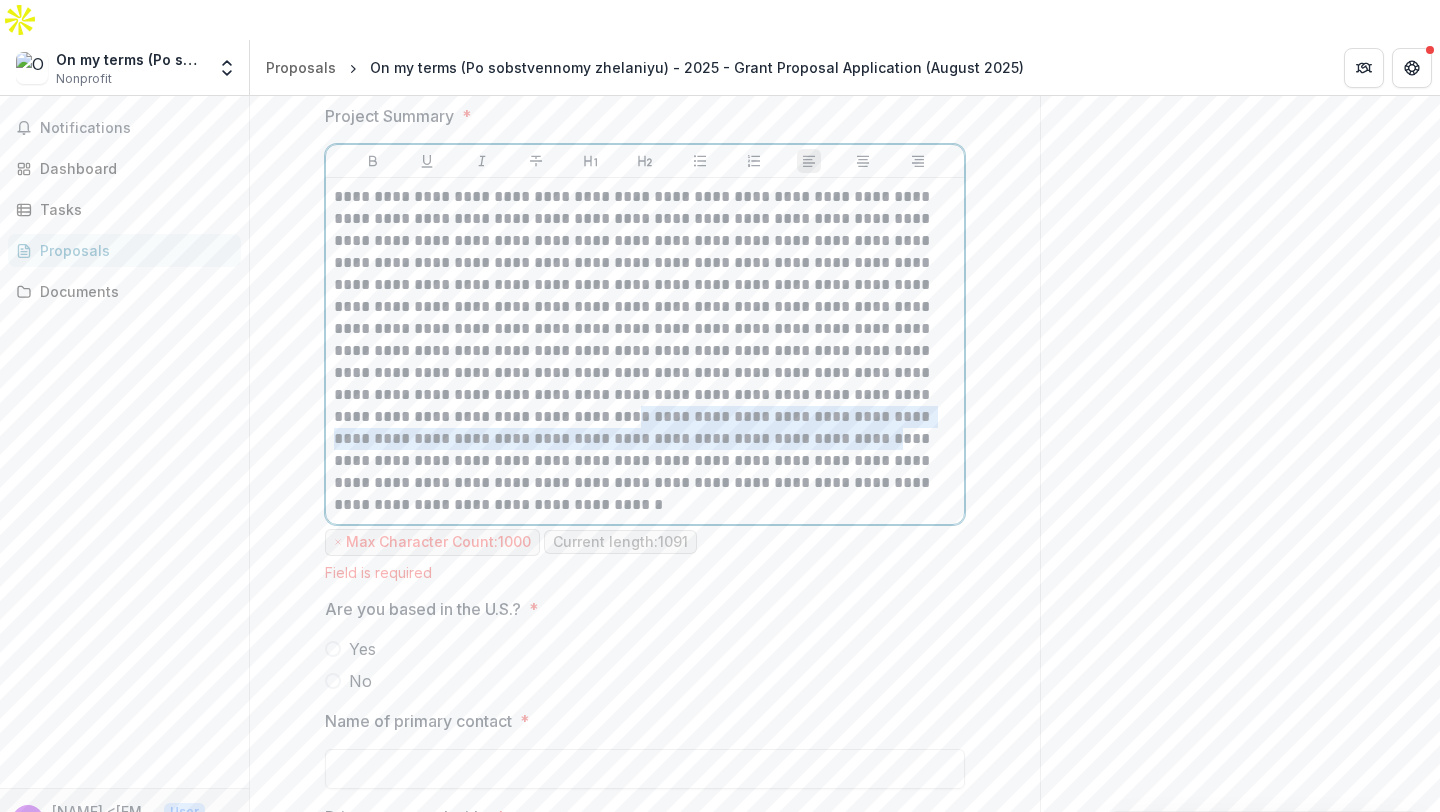 drag, startPoint x: 408, startPoint y: 378, endPoint x: 687, endPoint y: 398, distance: 279.71594 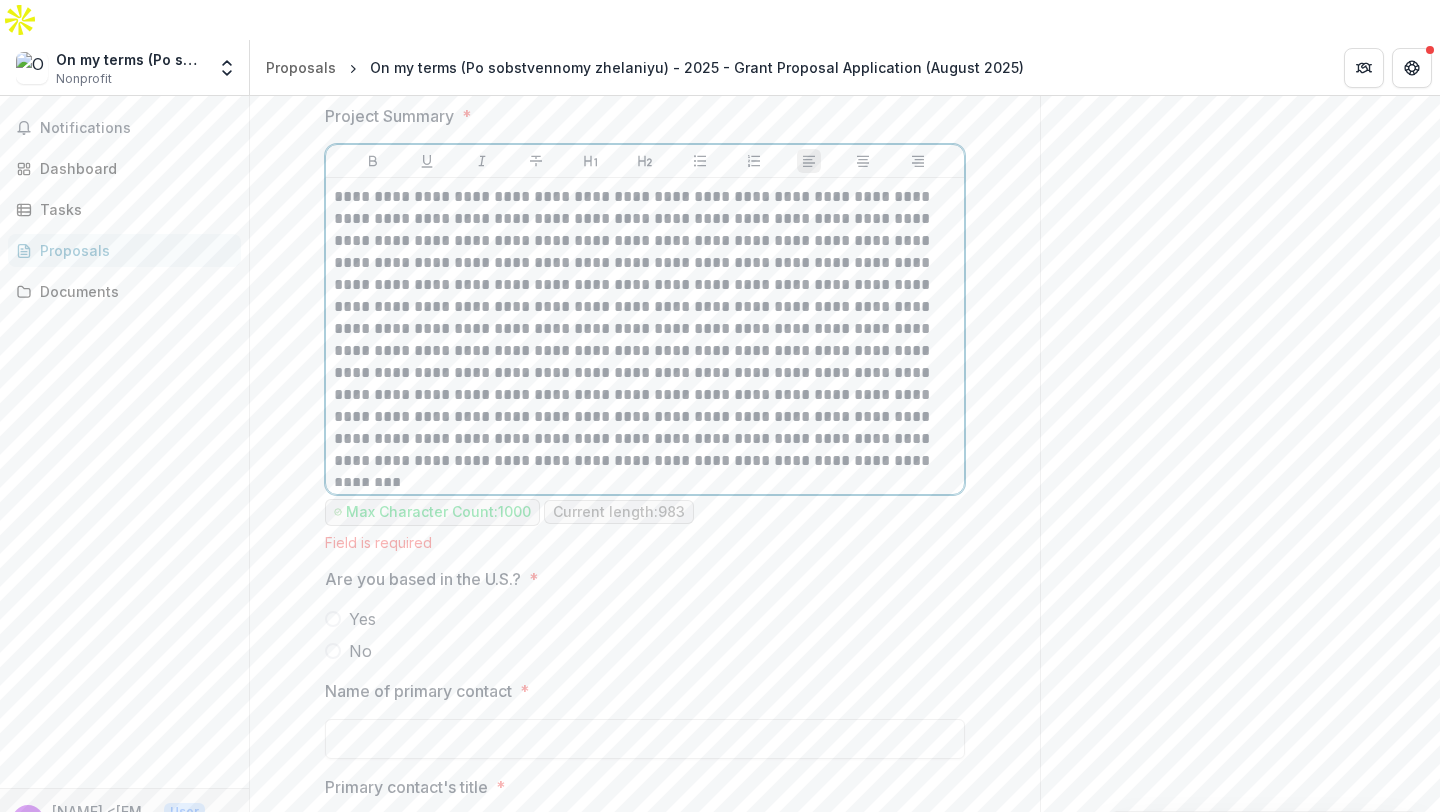 type 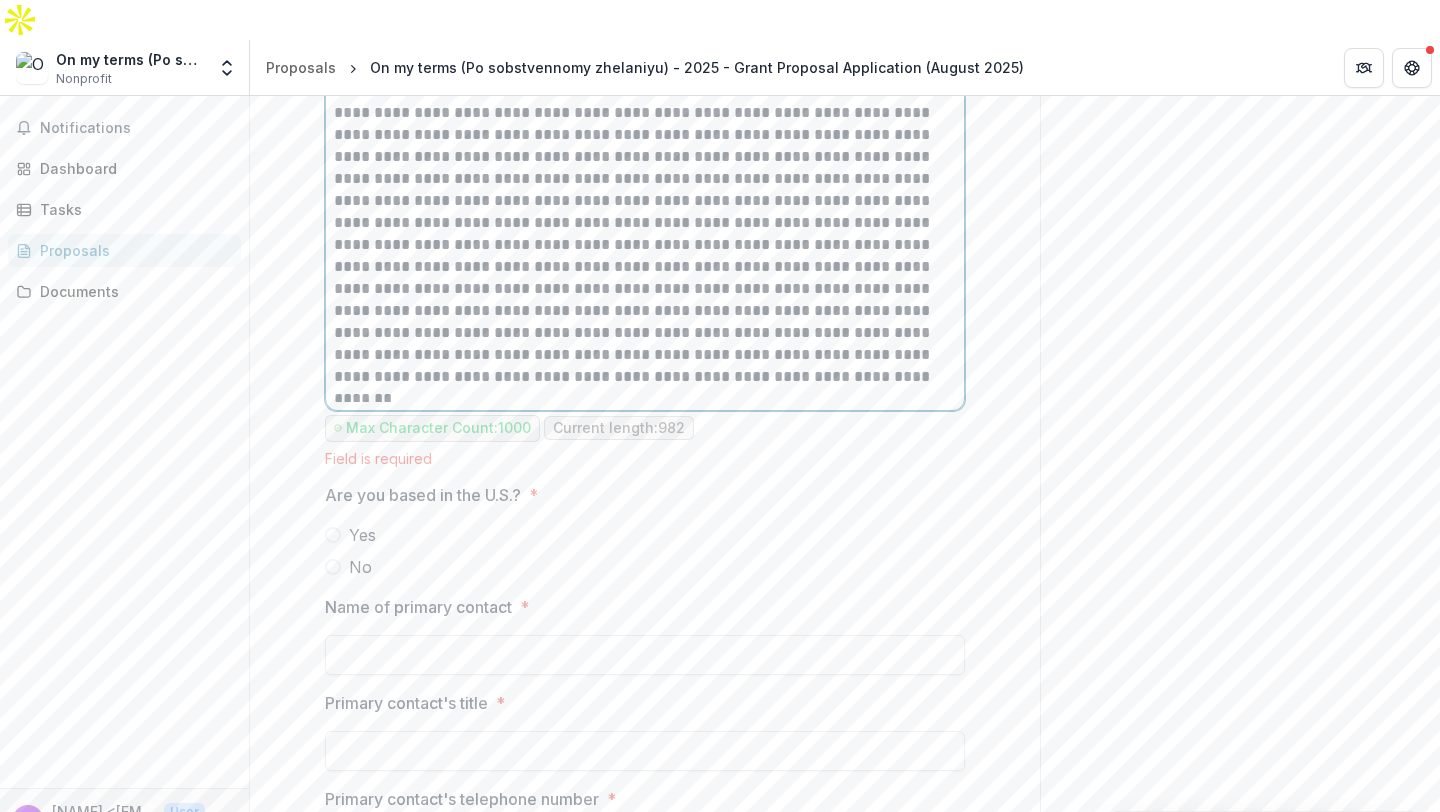 scroll, scrollTop: 1158, scrollLeft: 0, axis: vertical 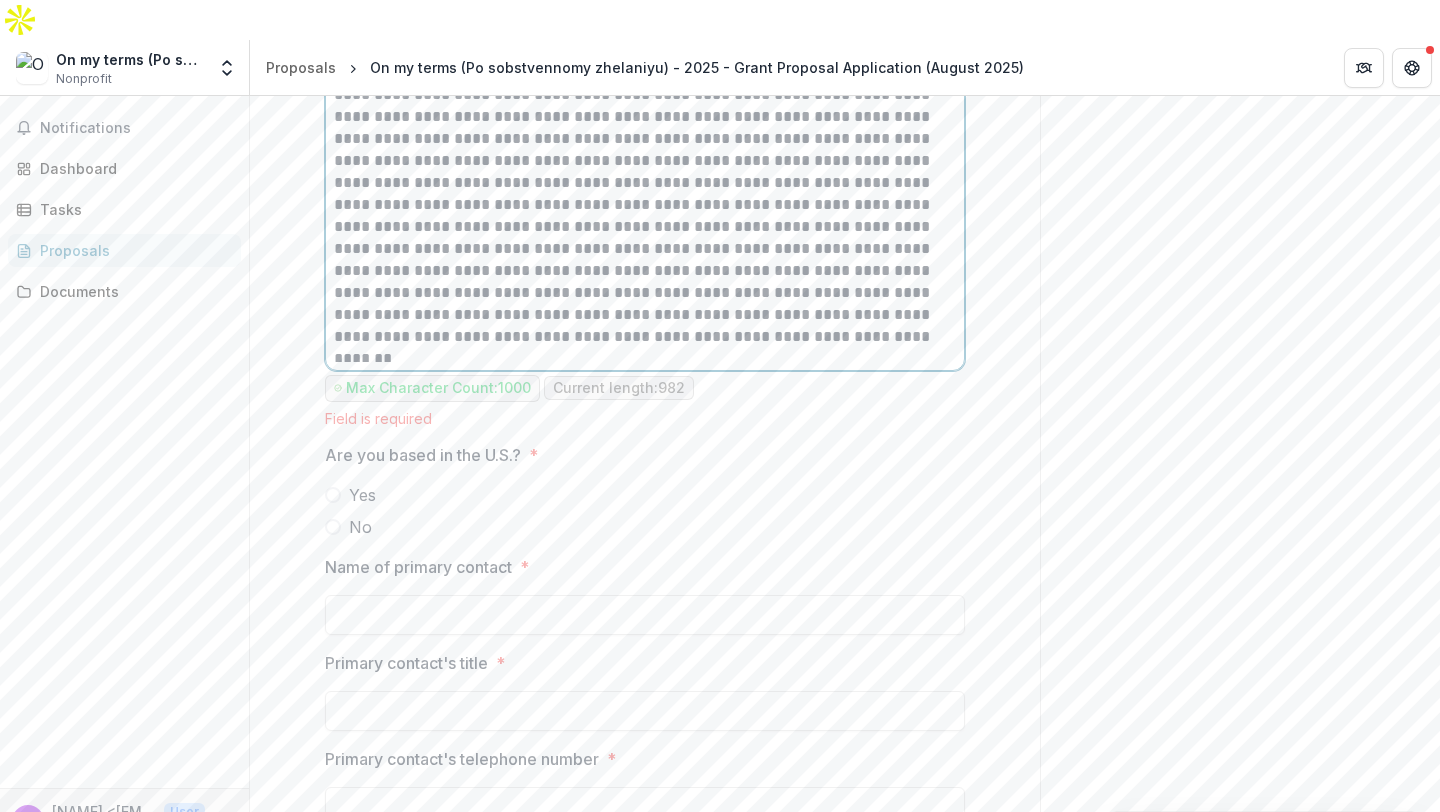 click on "No" at bounding box center (360, 527) 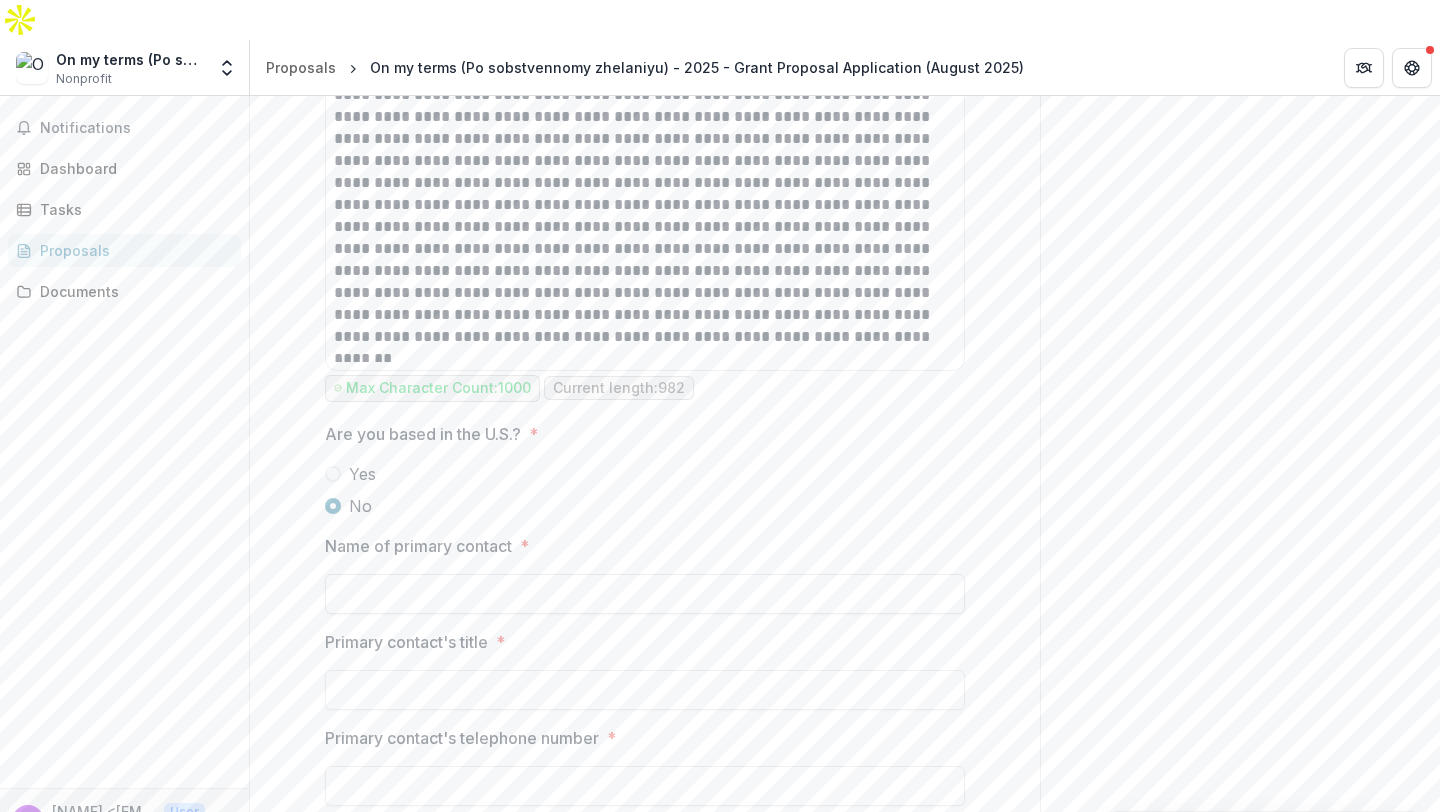click on "Name of primary contact *" at bounding box center [645, 594] 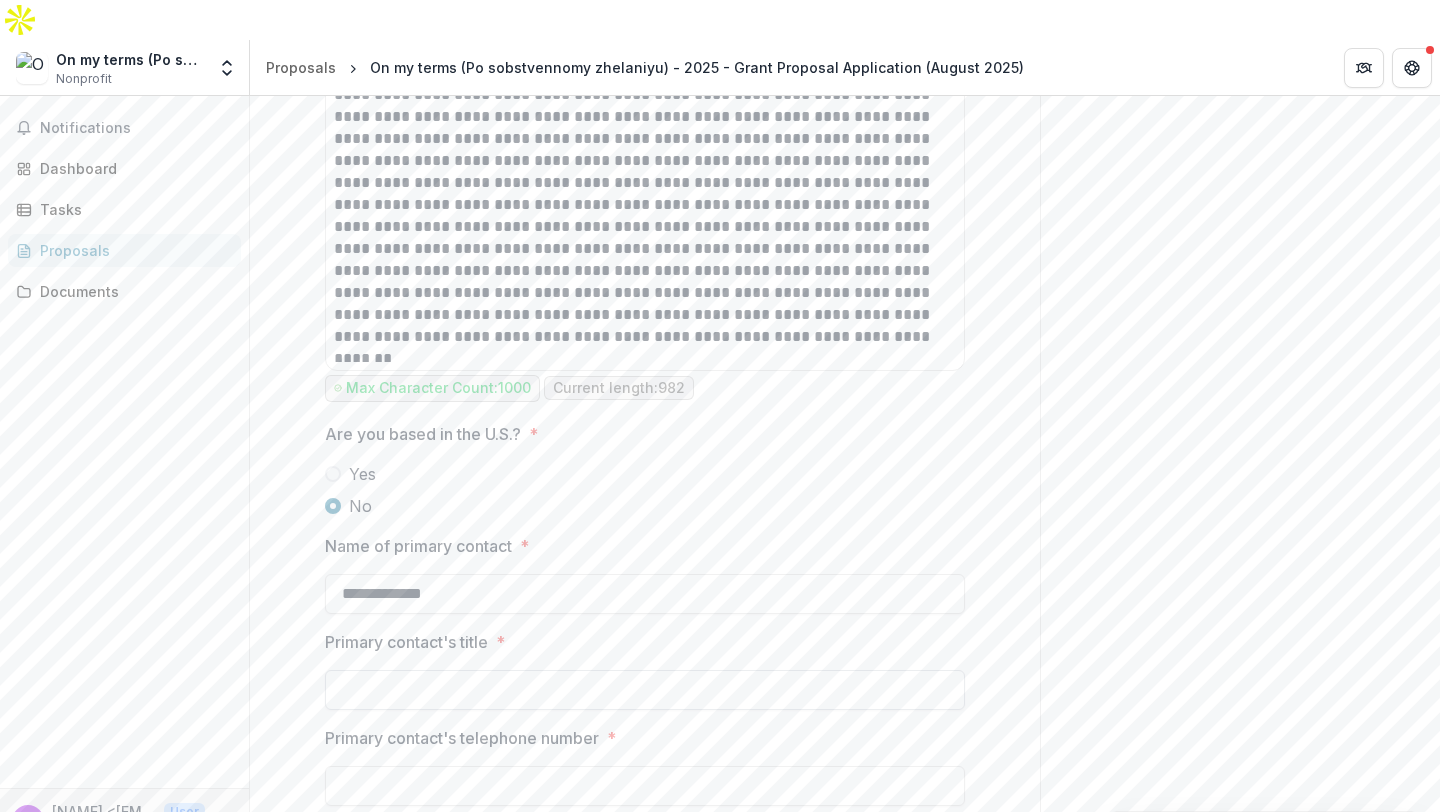type on "**********" 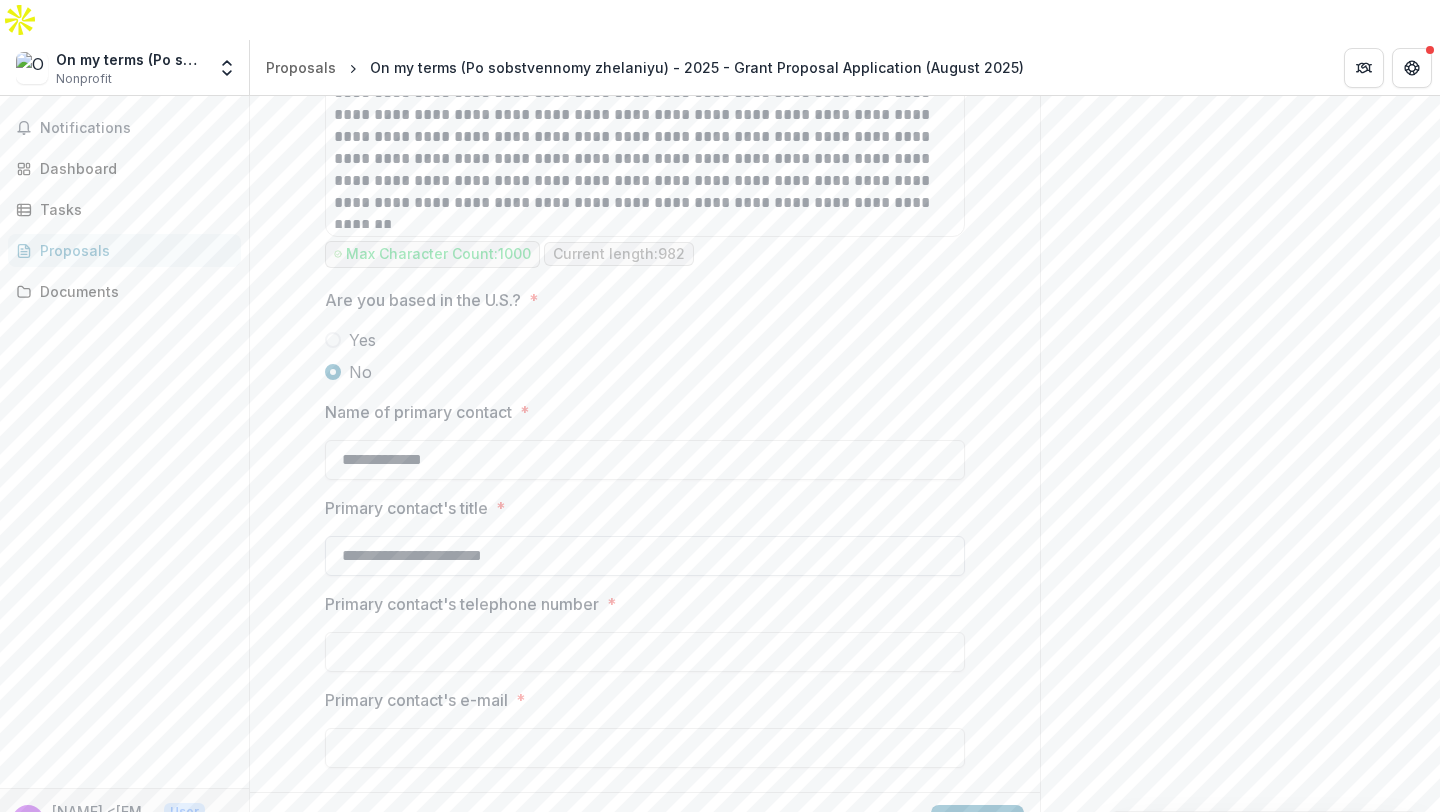 scroll, scrollTop: 1297, scrollLeft: 0, axis: vertical 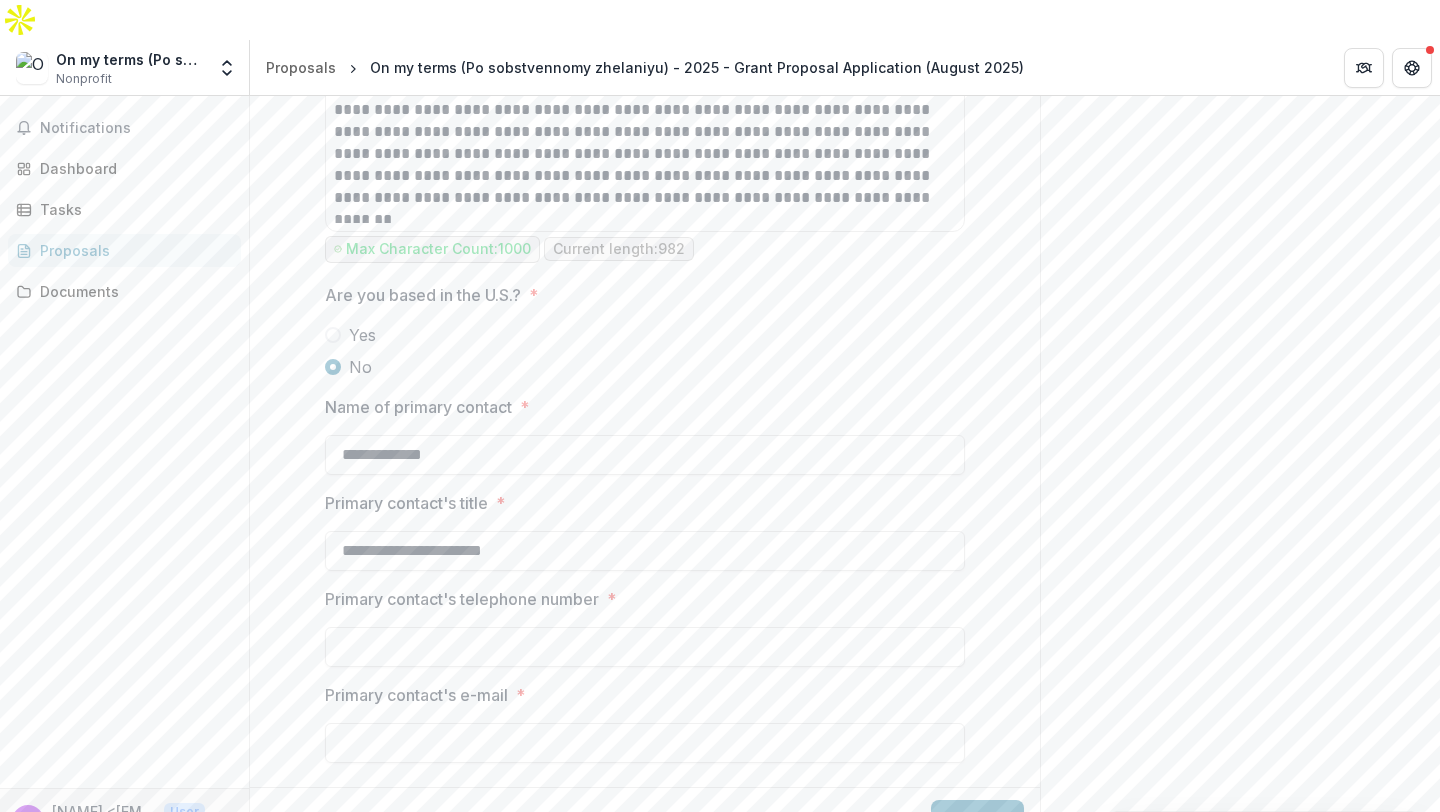 type on "**********" 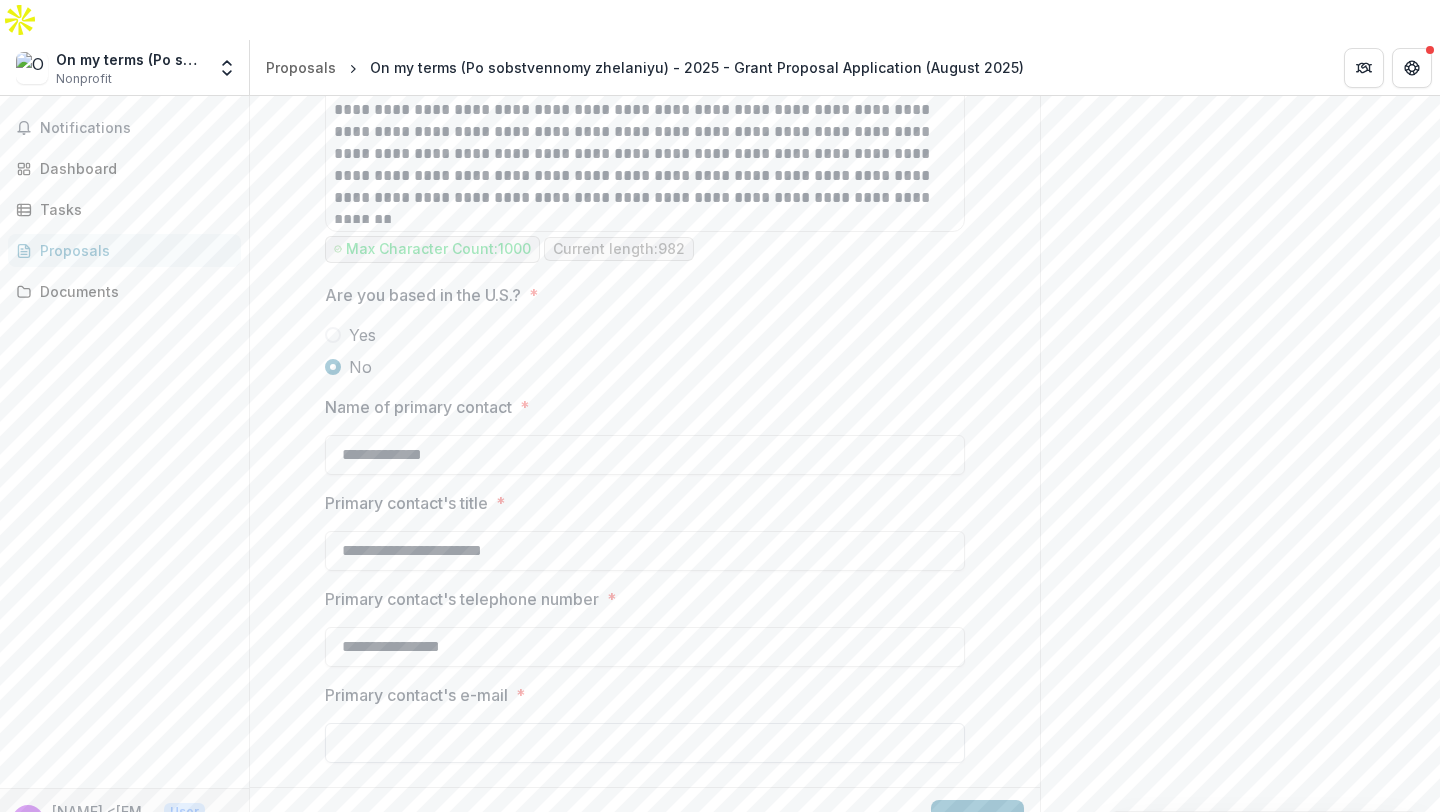 type on "**********" 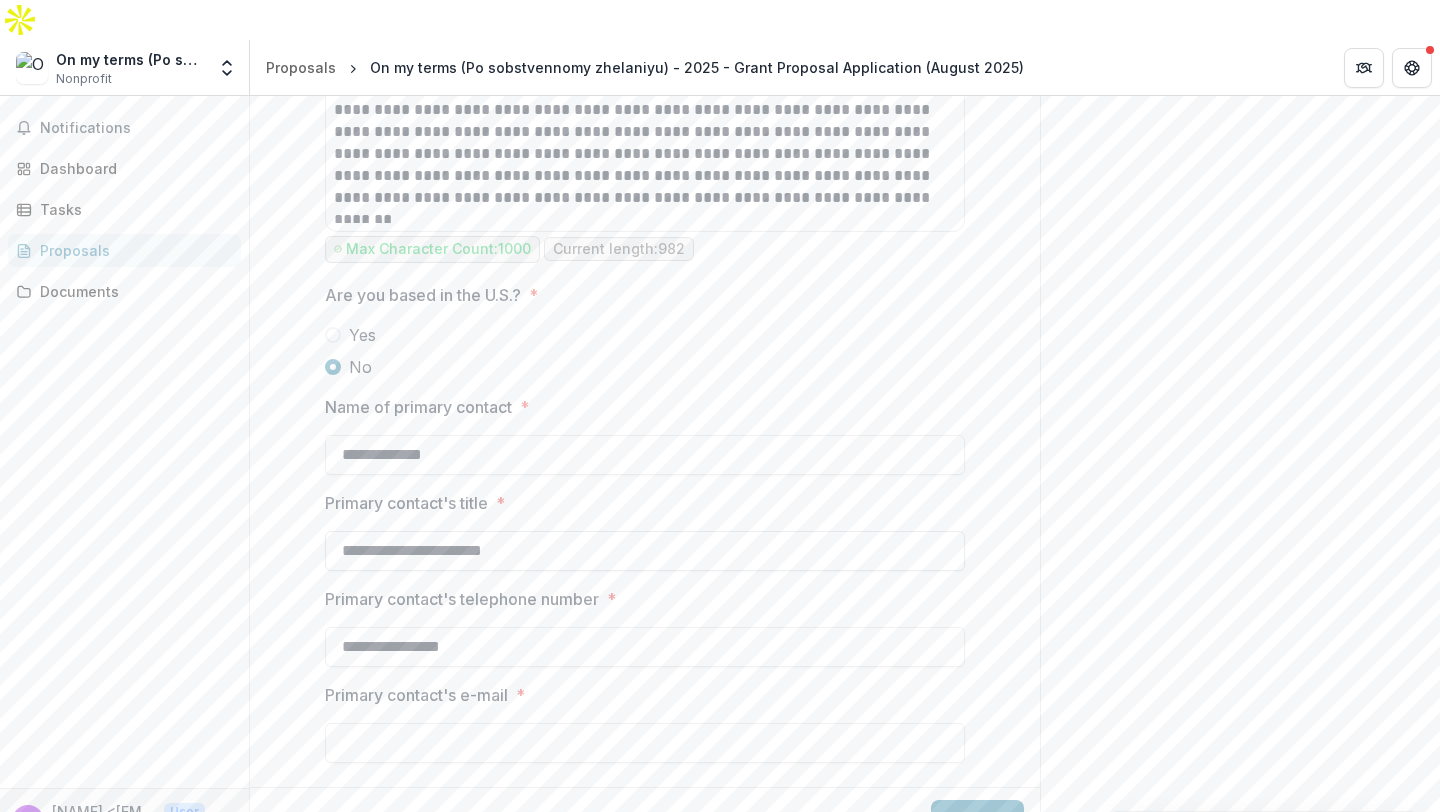 paste on "**********" 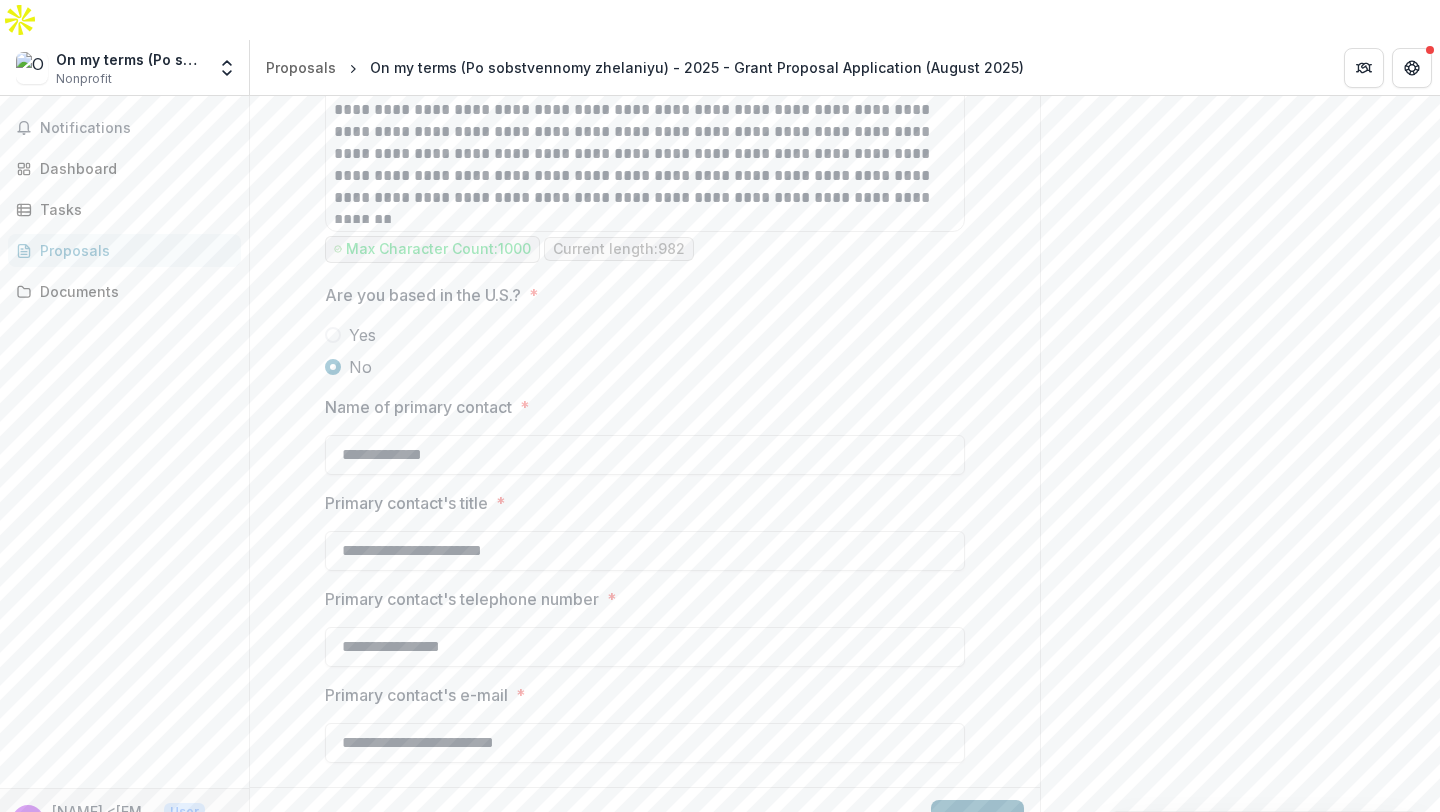click on "Next" at bounding box center [977, 820] 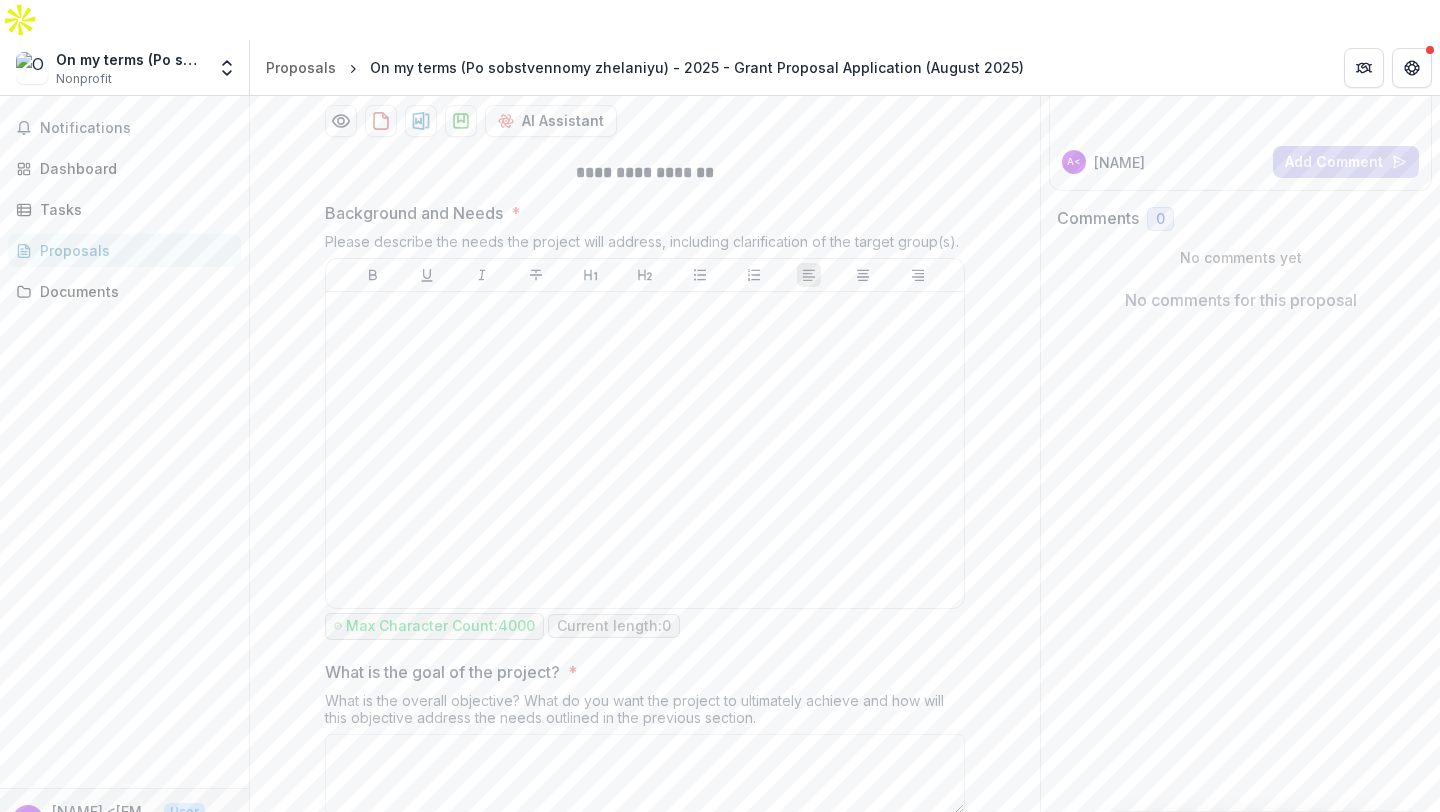 scroll, scrollTop: 0, scrollLeft: 0, axis: both 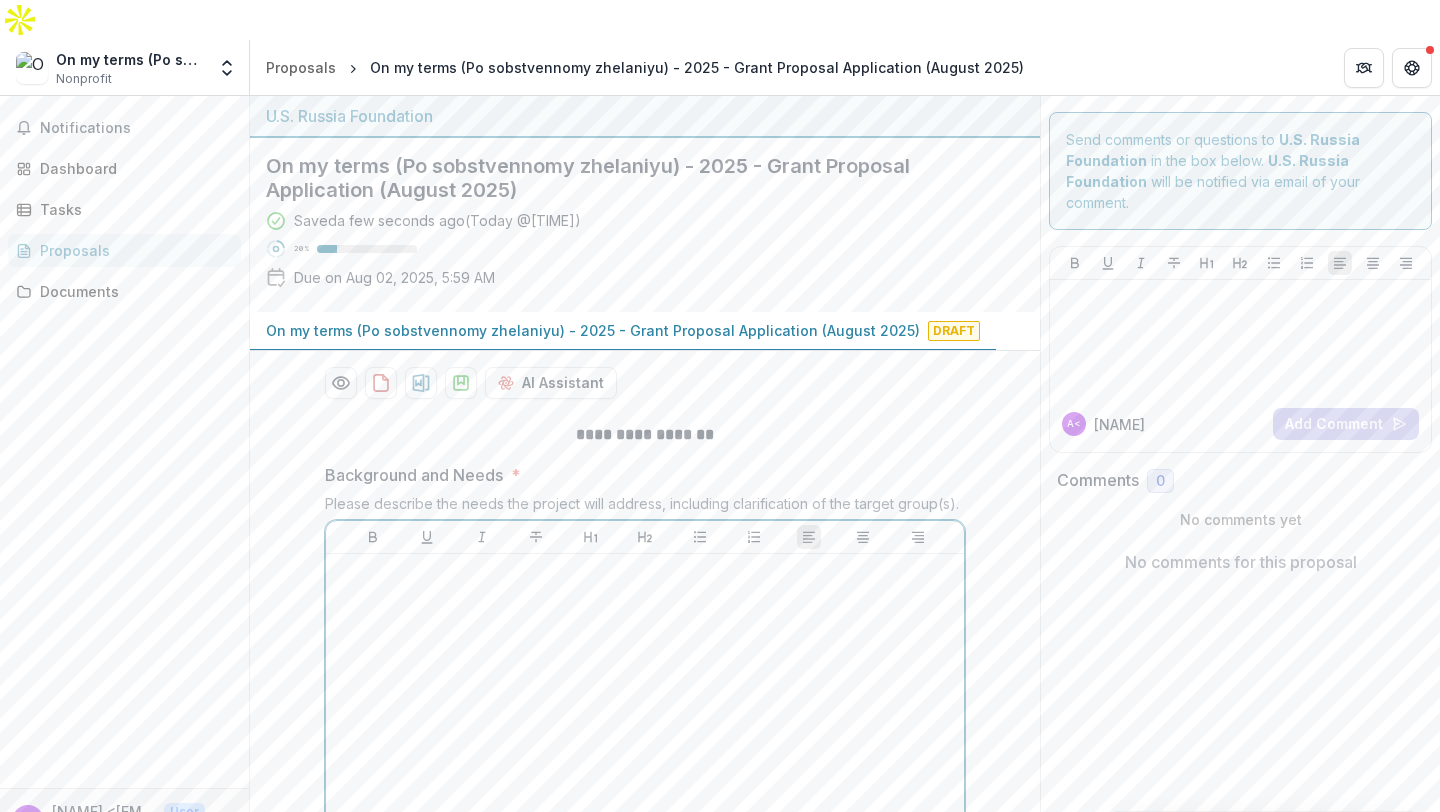 click at bounding box center (645, 712) 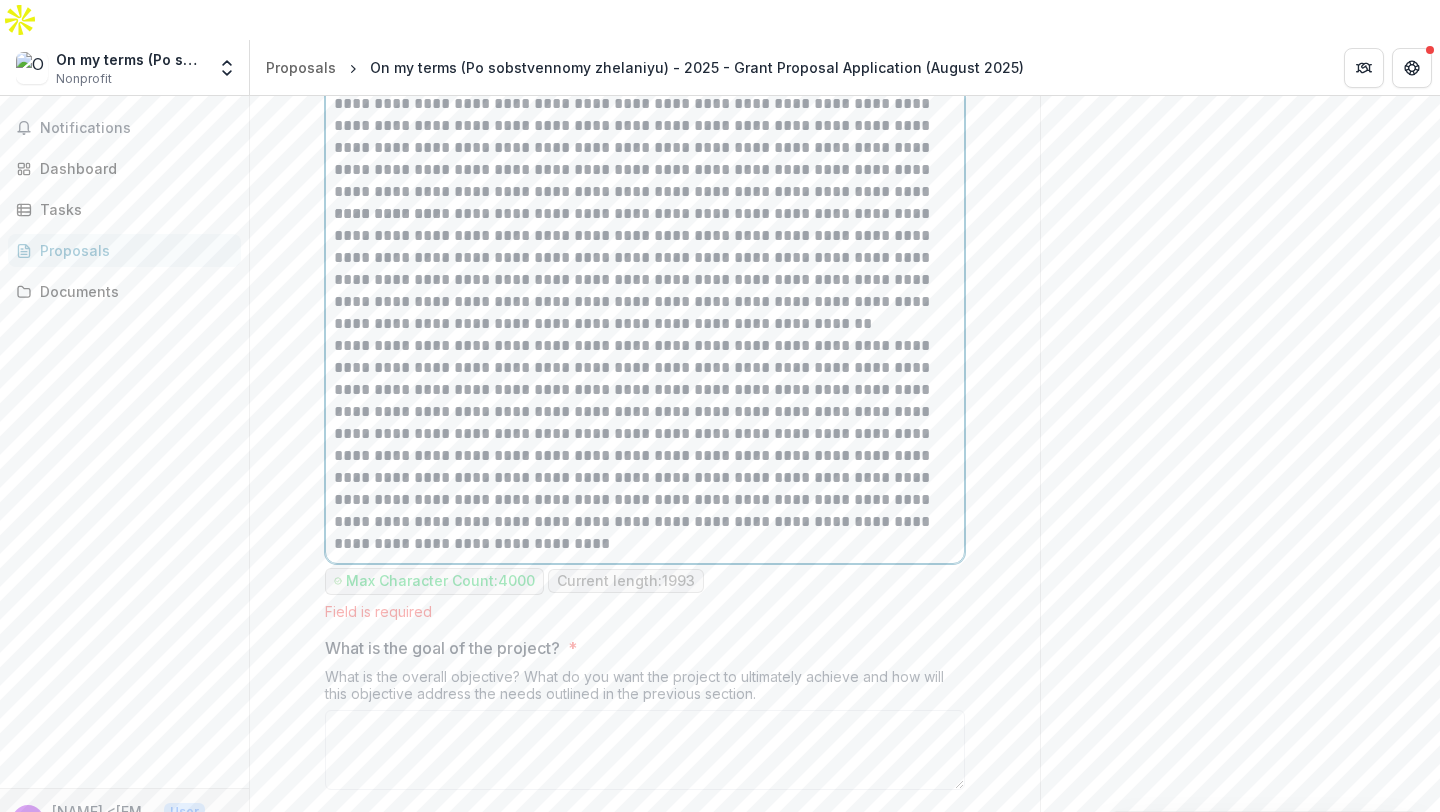 scroll, scrollTop: 635, scrollLeft: 0, axis: vertical 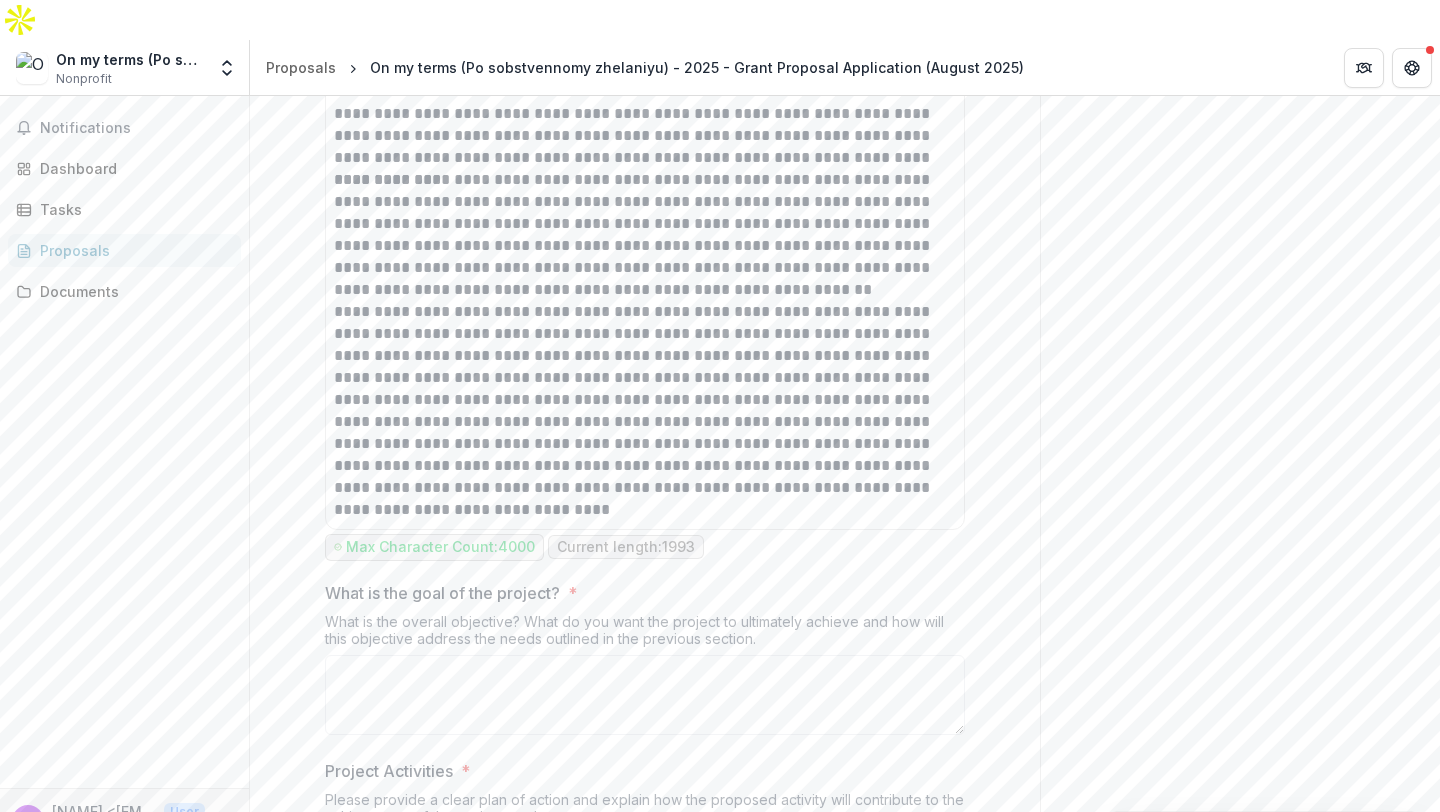 click on "What is the goal of the project? * What is the overall objective? What do you want the project to ultimately achieve and how will this objective address the needs outlined in the previous section." at bounding box center (645, 662) 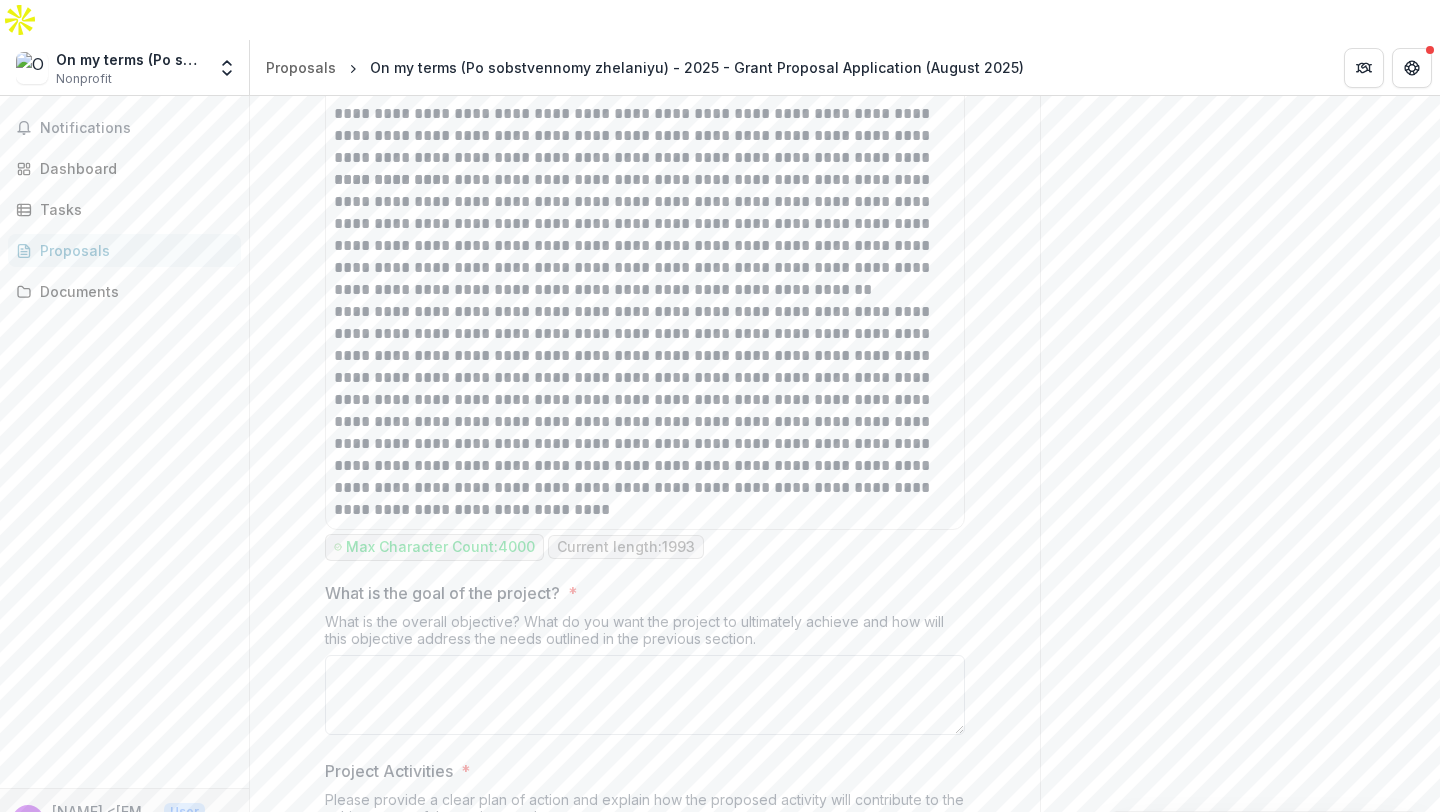 click on "What is the goal of the project? *" at bounding box center (645, 695) 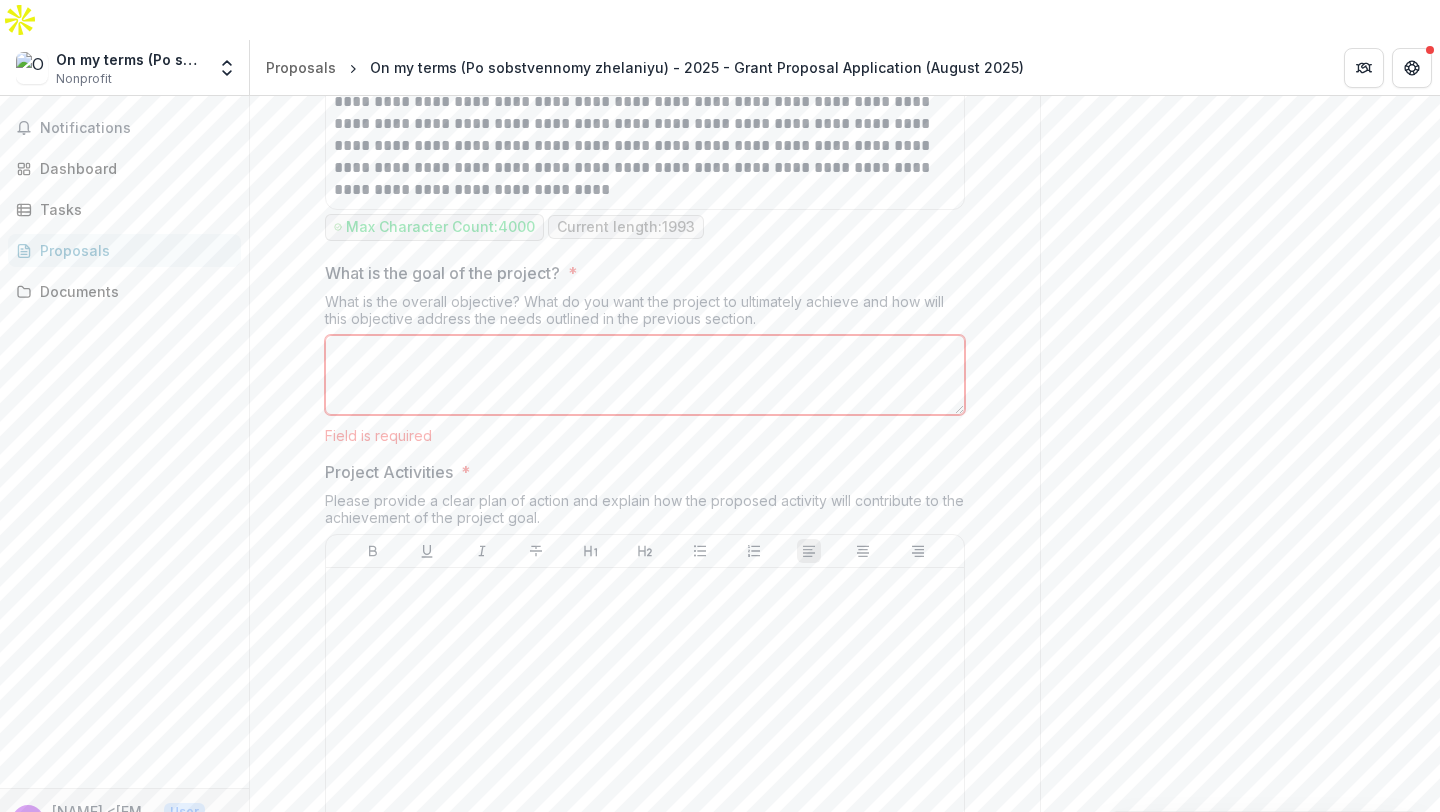 scroll, scrollTop: 956, scrollLeft: 0, axis: vertical 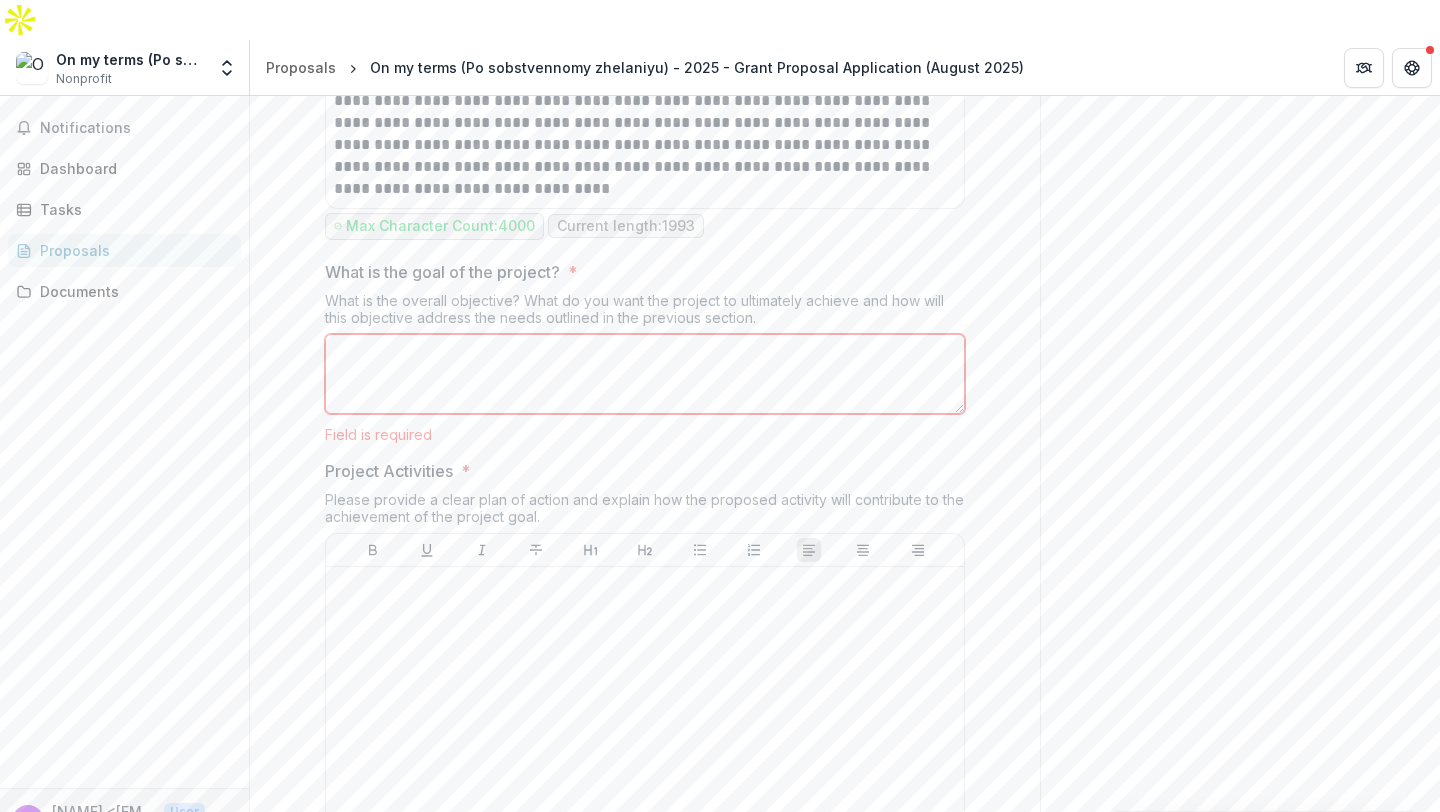 paste on "**********" 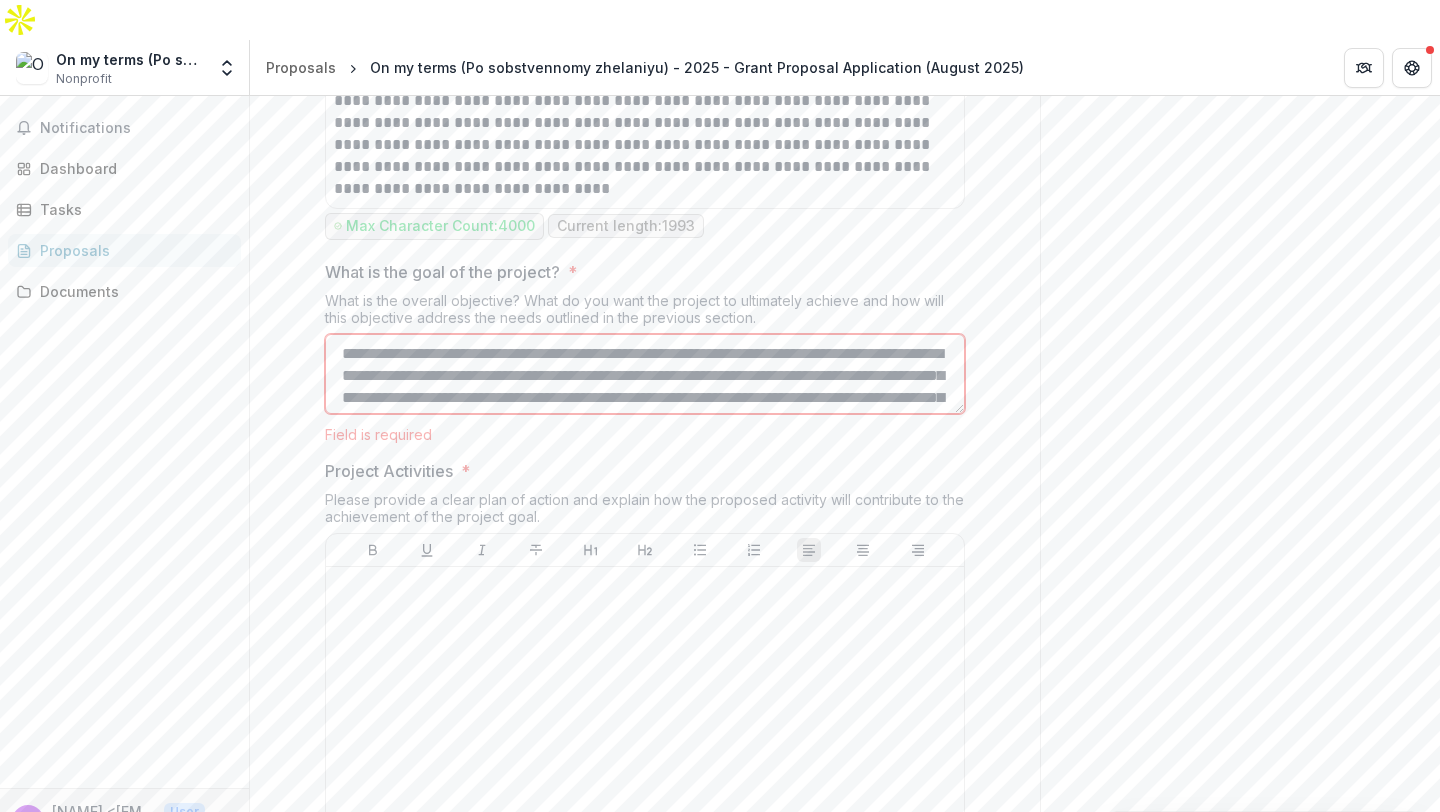 scroll, scrollTop: 280, scrollLeft: 0, axis: vertical 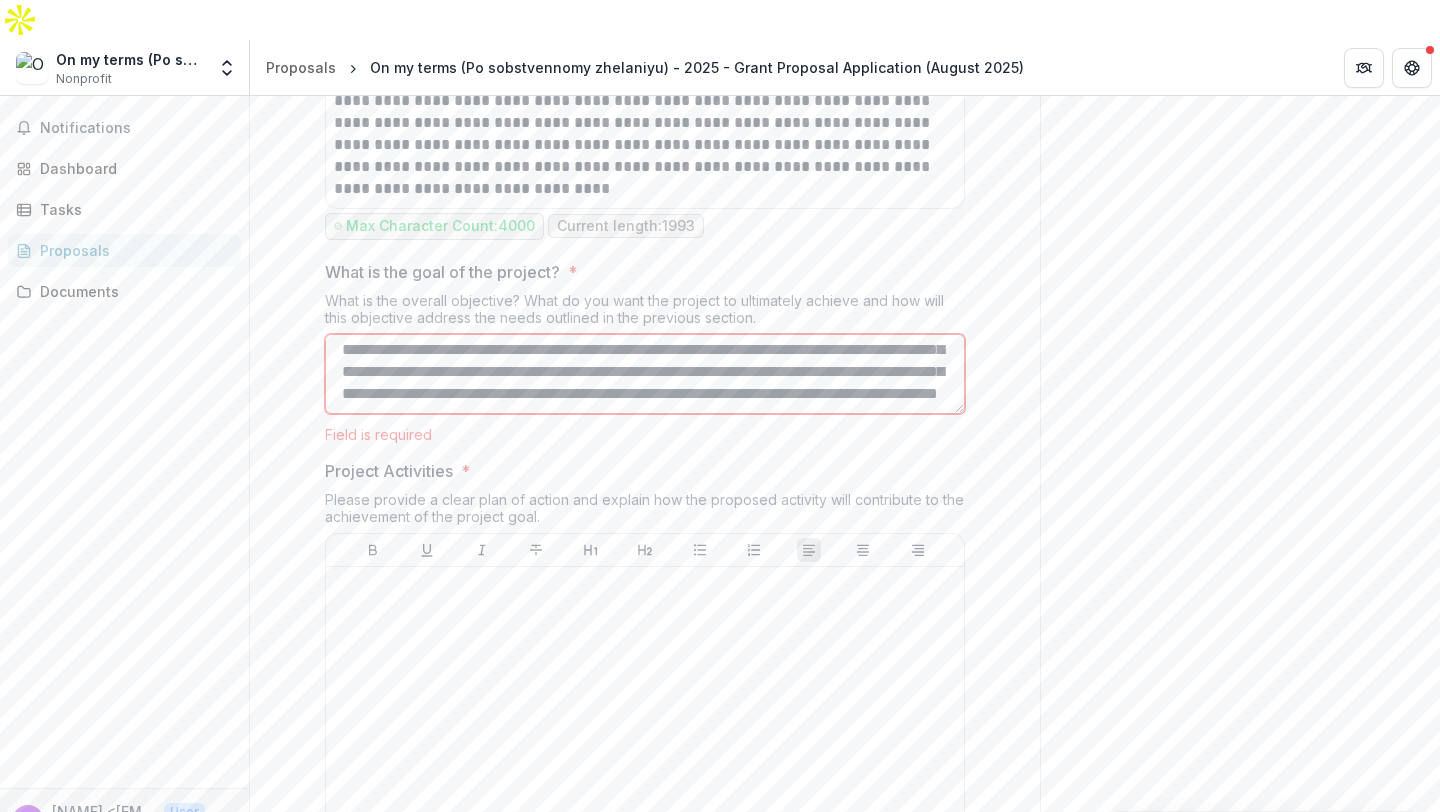 type on "**********" 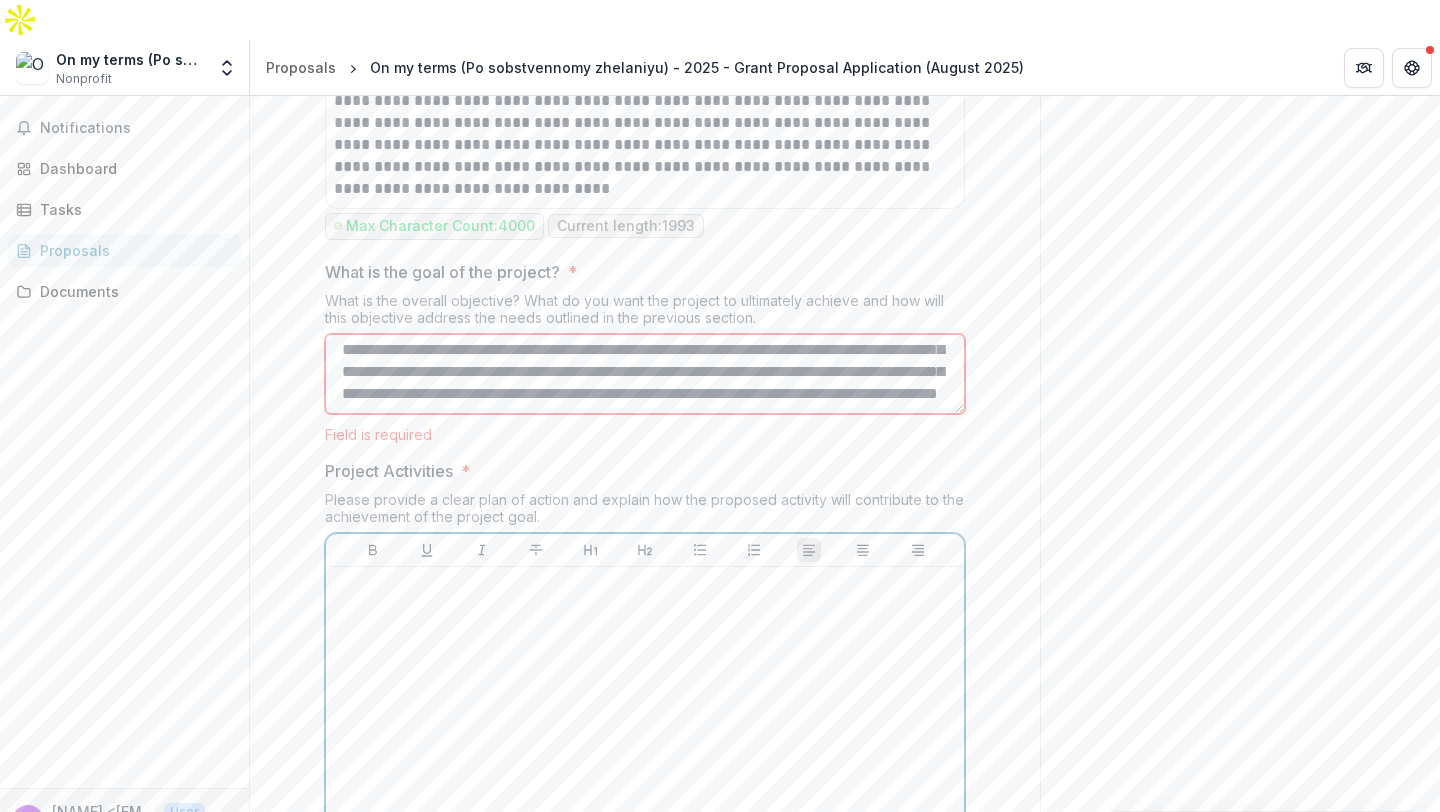 click at bounding box center [645, 725] 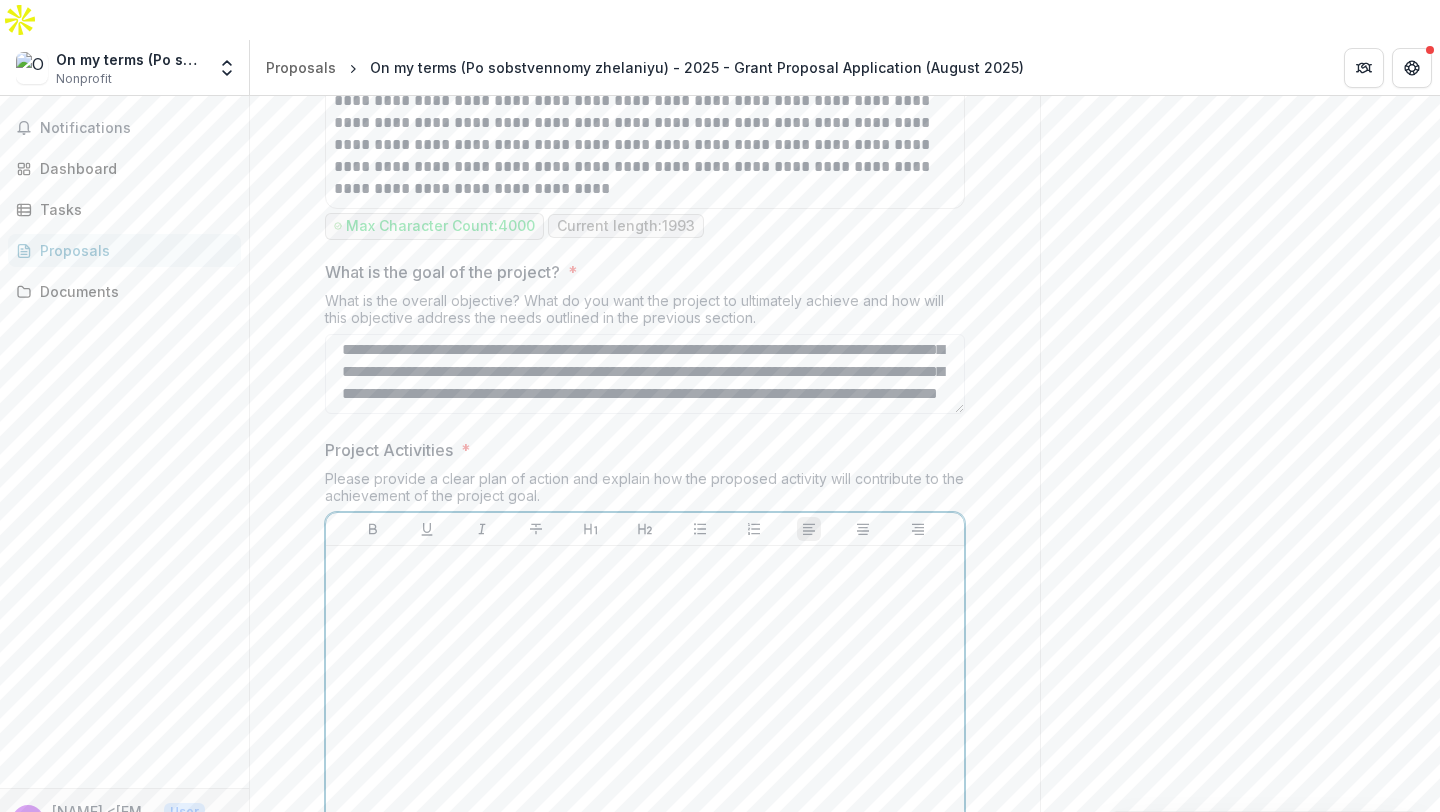 scroll, scrollTop: 935, scrollLeft: 0, axis: vertical 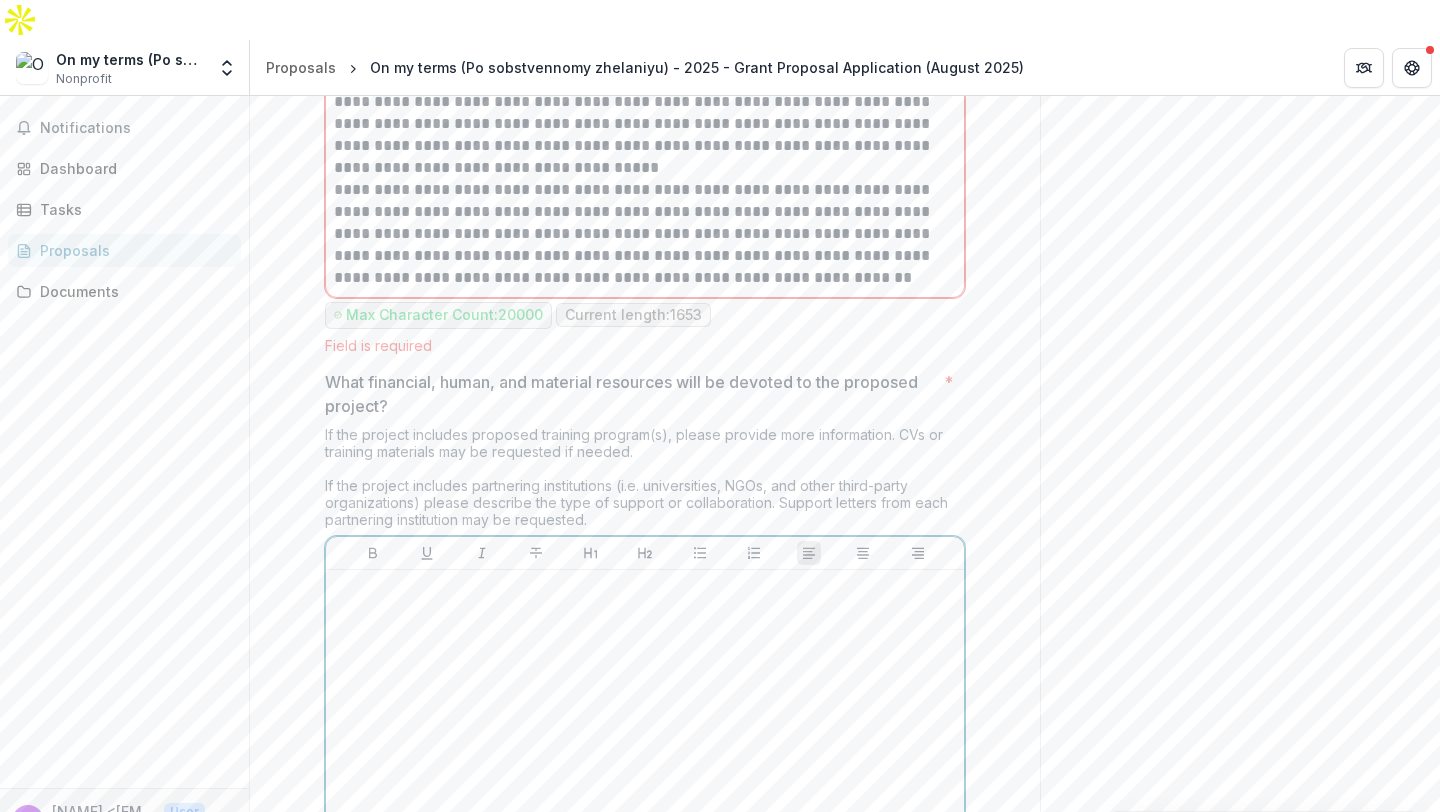click at bounding box center (645, 728) 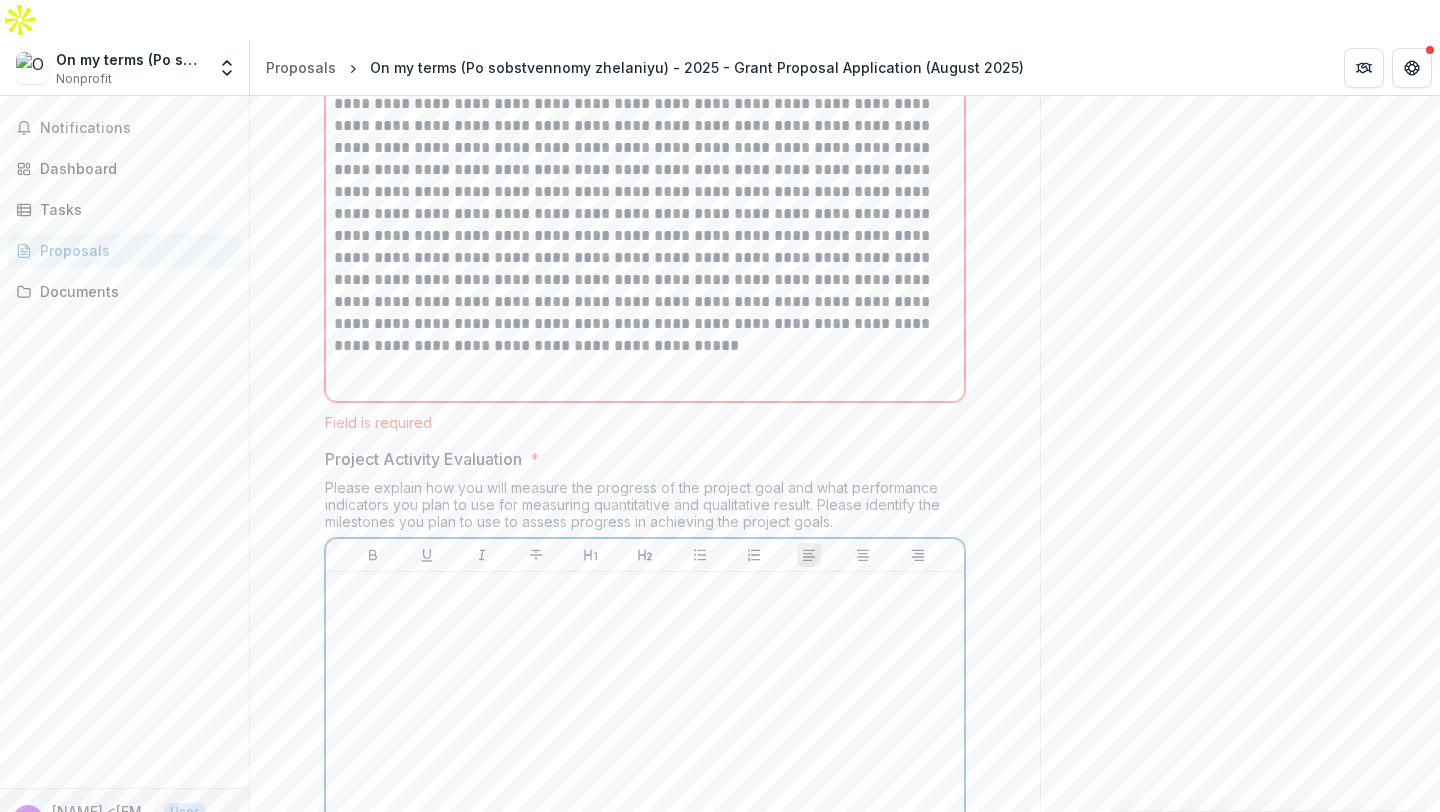 click at bounding box center [645, 591] 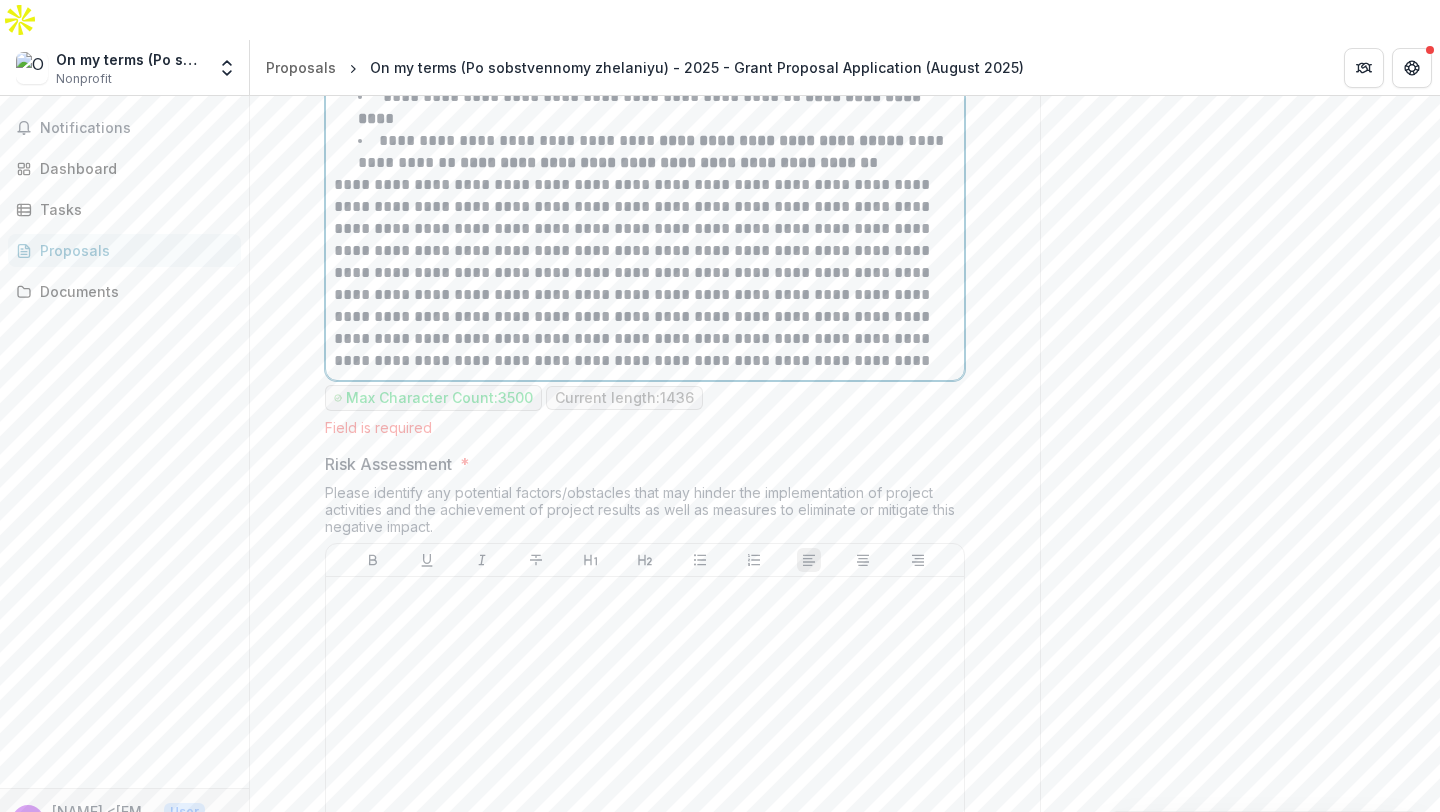 scroll, scrollTop: 2884, scrollLeft: 0, axis: vertical 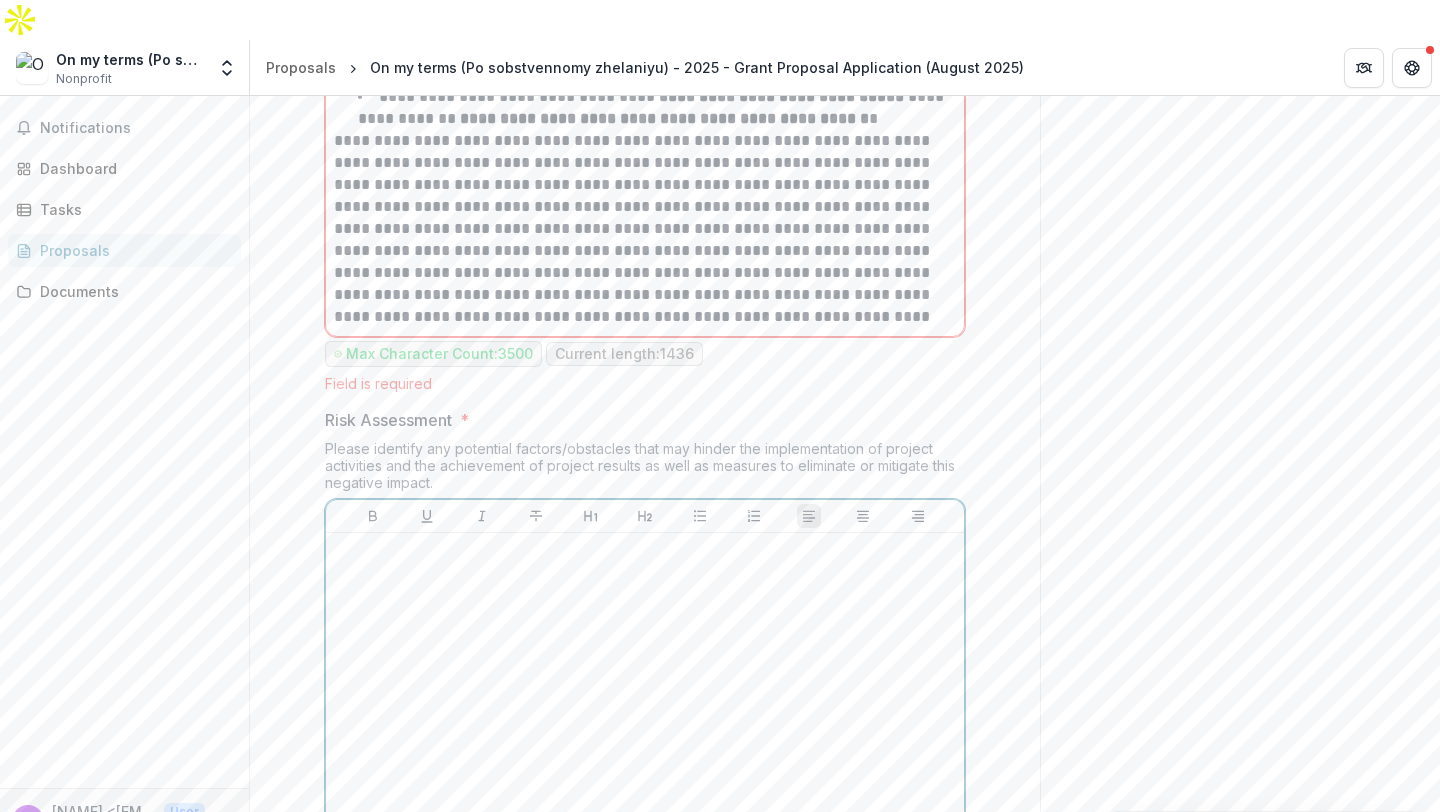 click at bounding box center (645, 691) 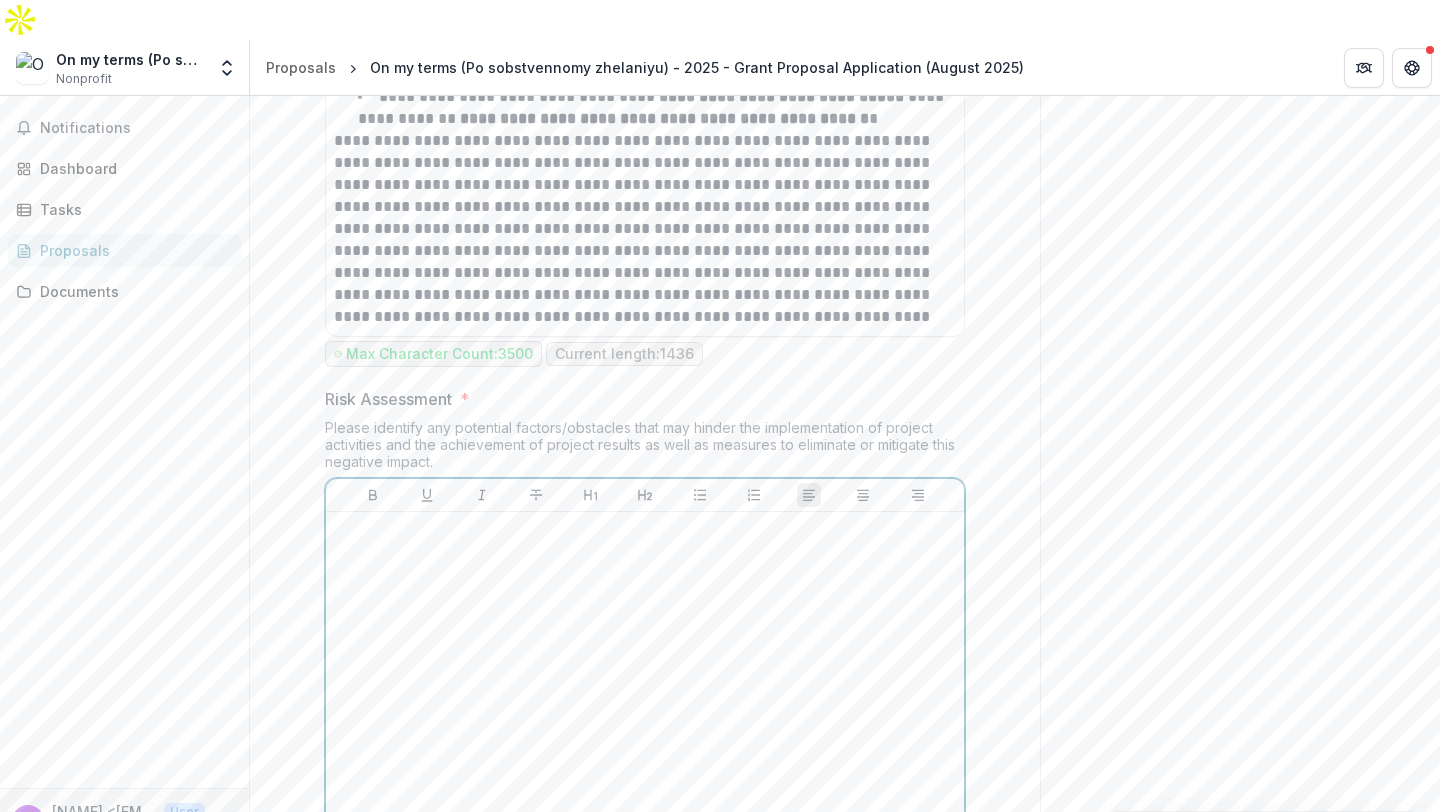 scroll, scrollTop: 2863, scrollLeft: 0, axis: vertical 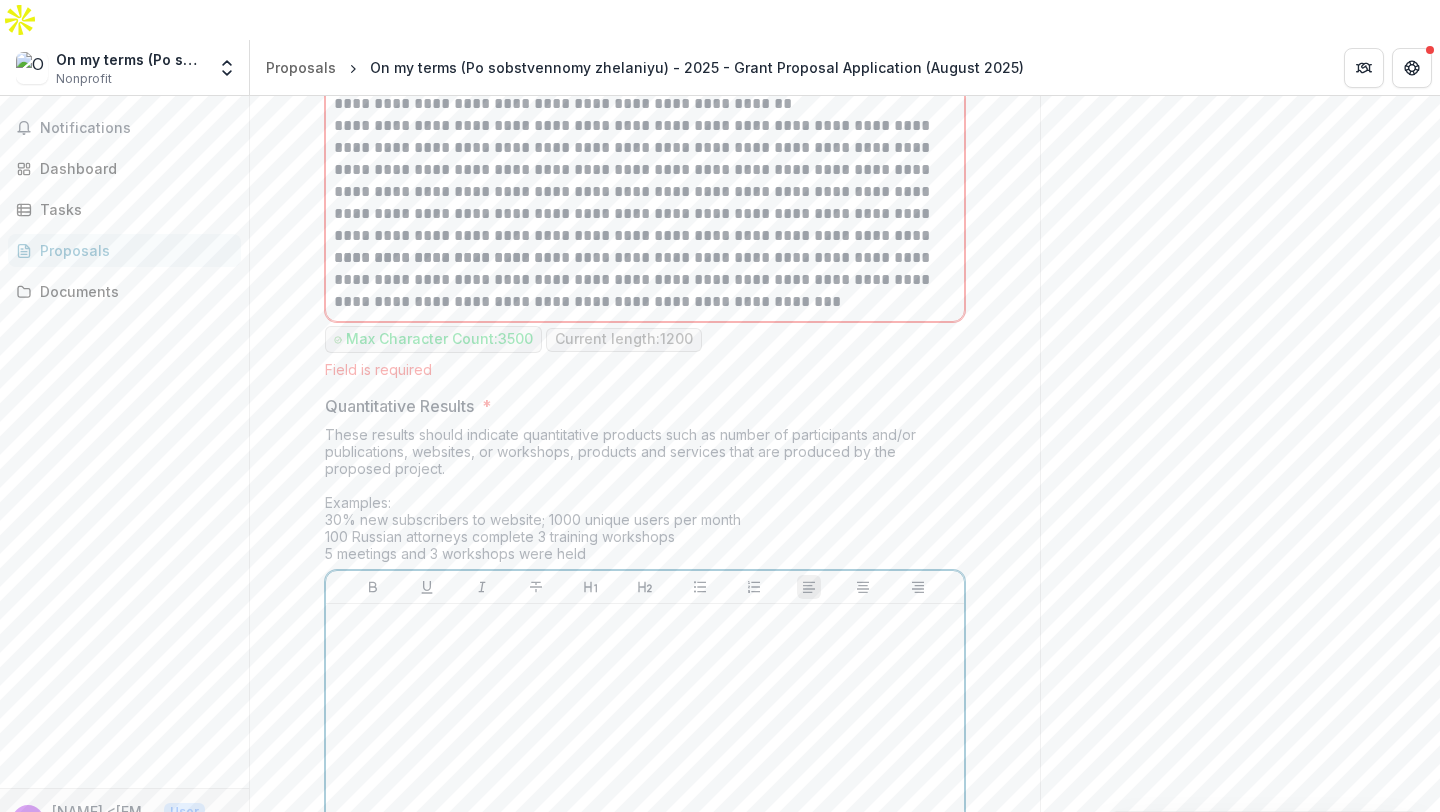 click at bounding box center (645, 762) 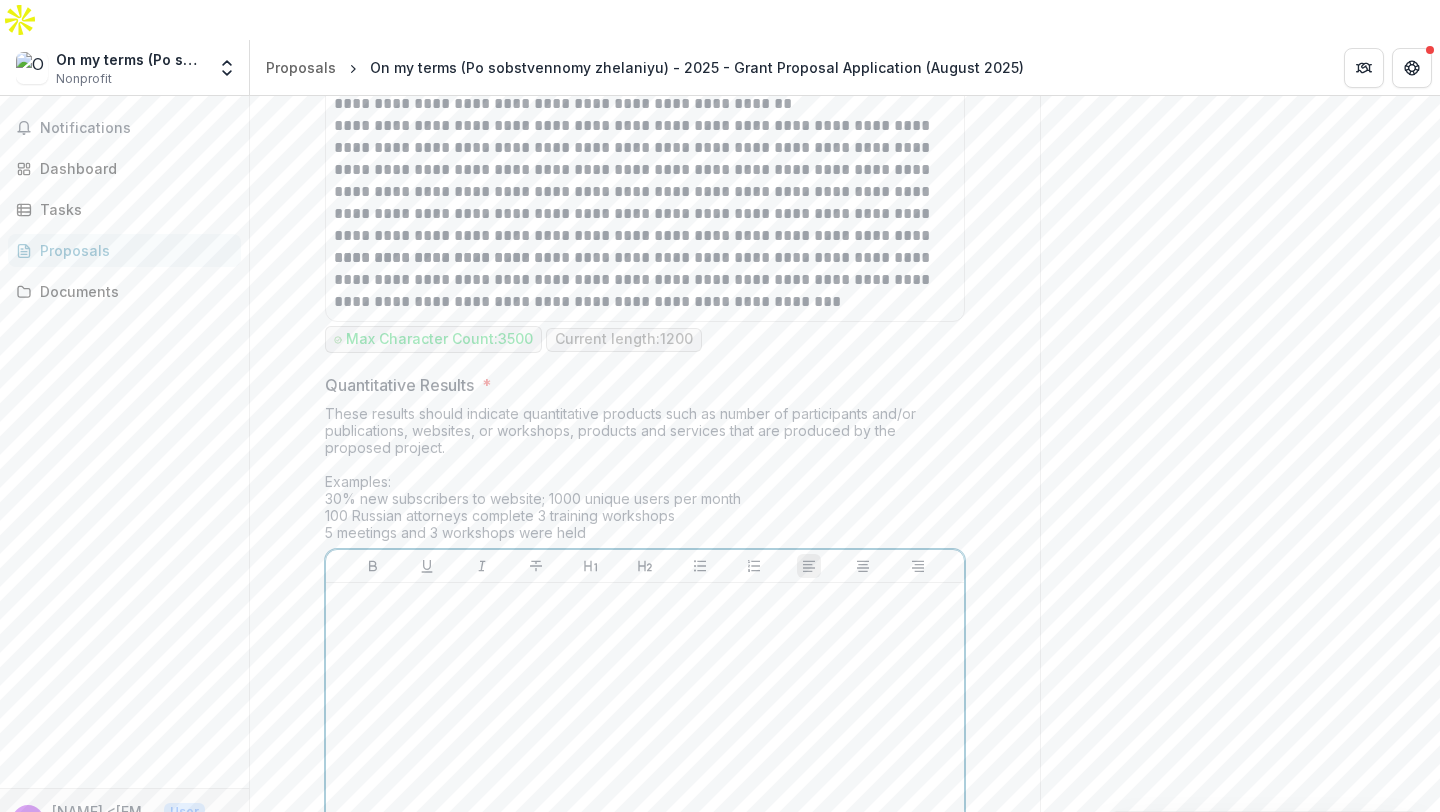 scroll, scrollTop: 3422, scrollLeft: 0, axis: vertical 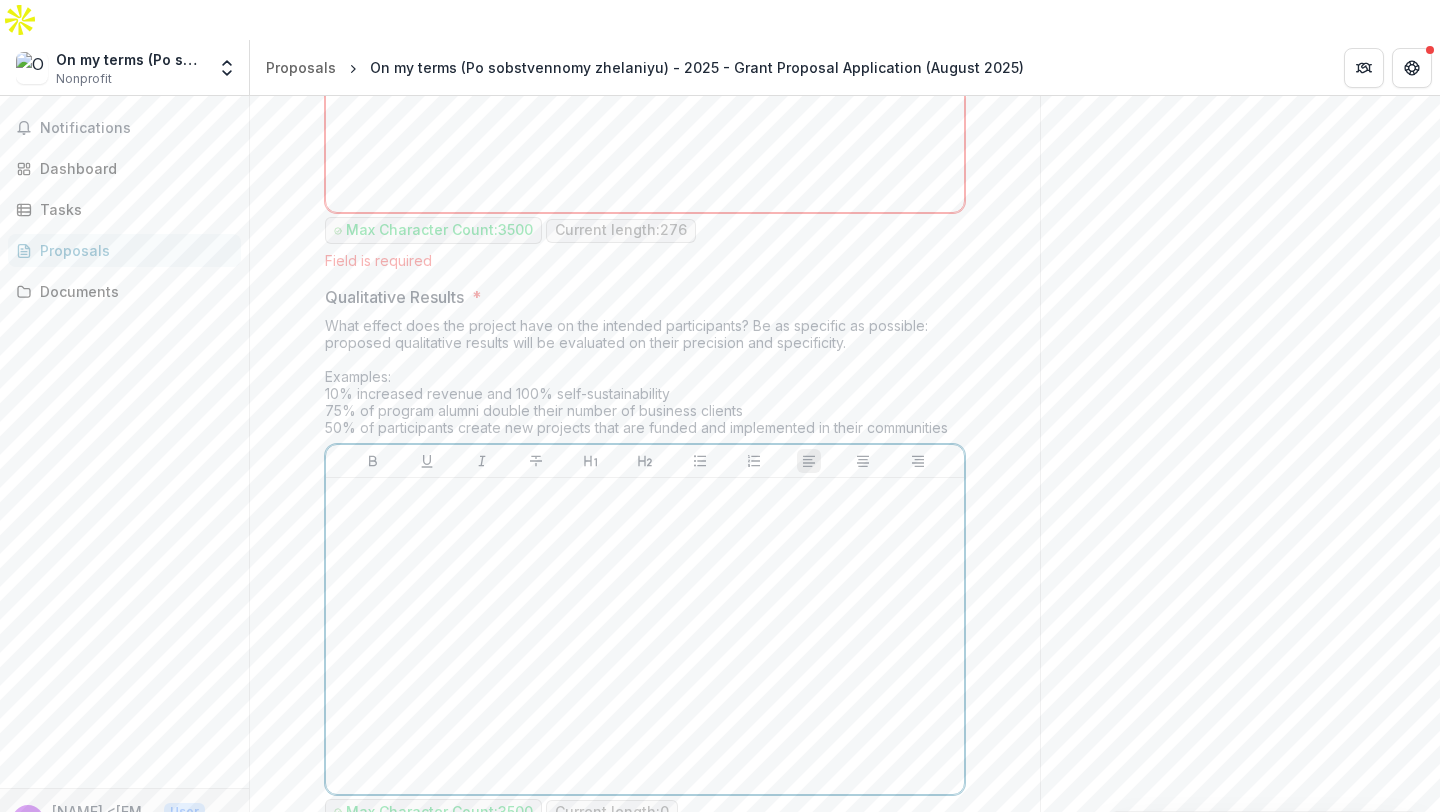 click at bounding box center [645, 636] 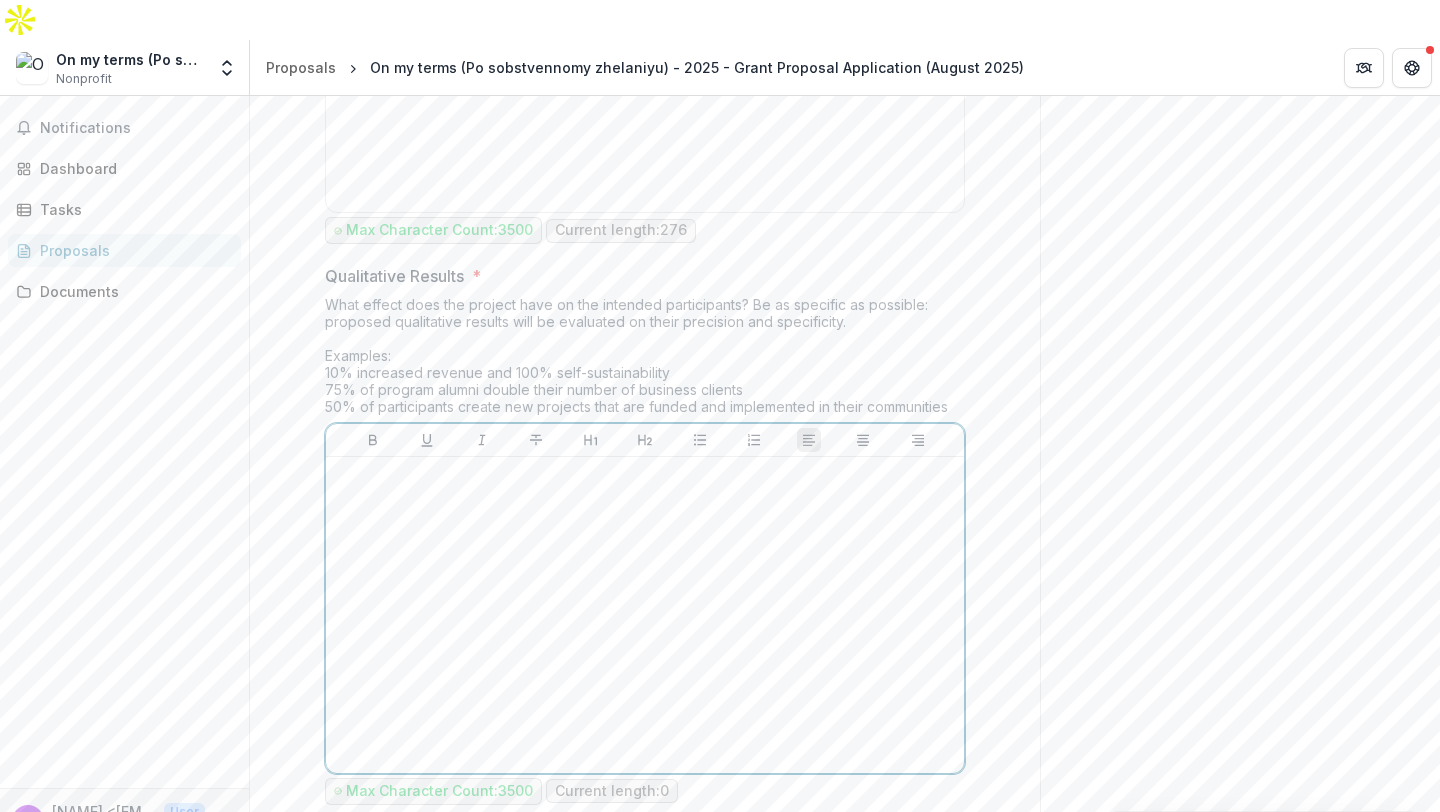 scroll, scrollTop: 4109, scrollLeft: 0, axis: vertical 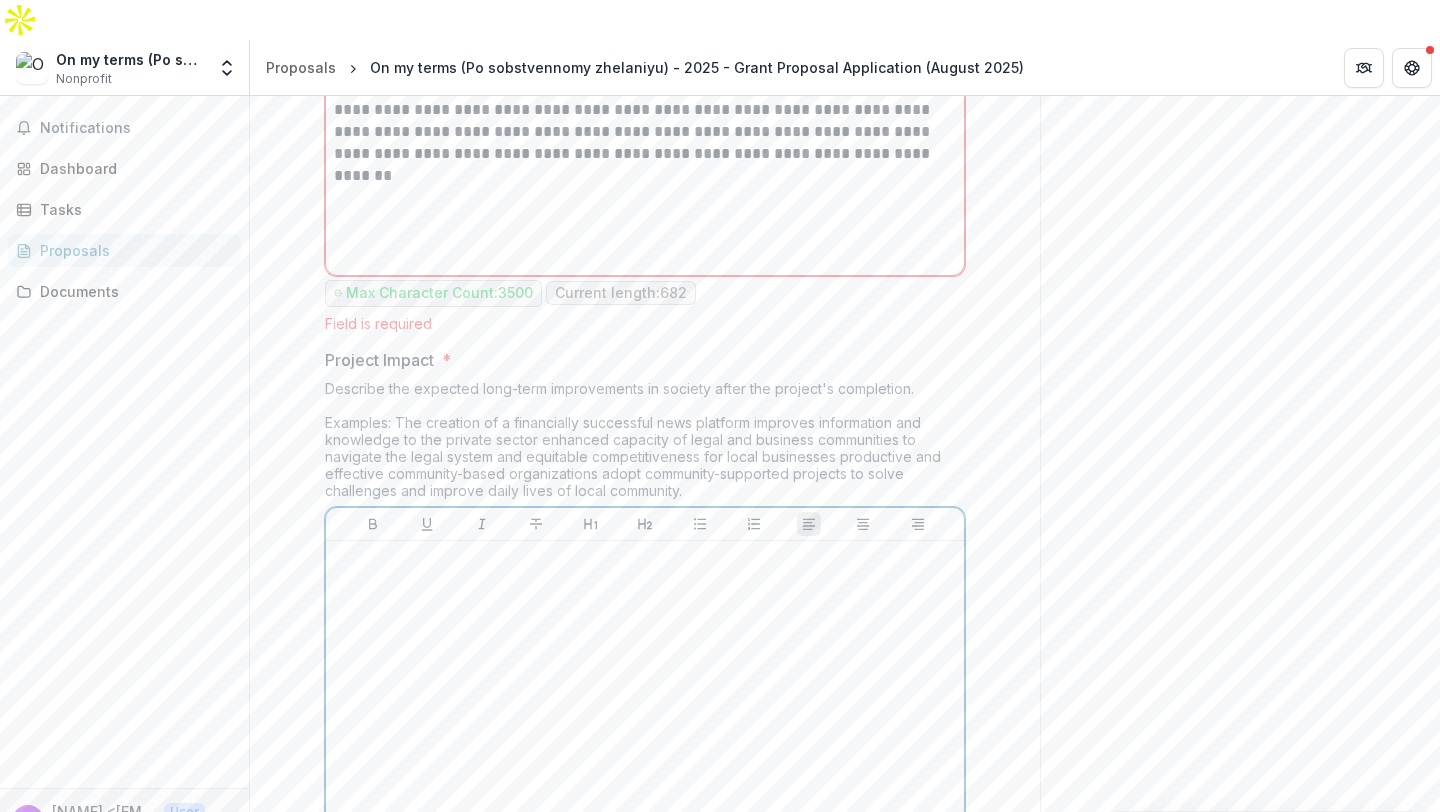 click at bounding box center [645, 699] 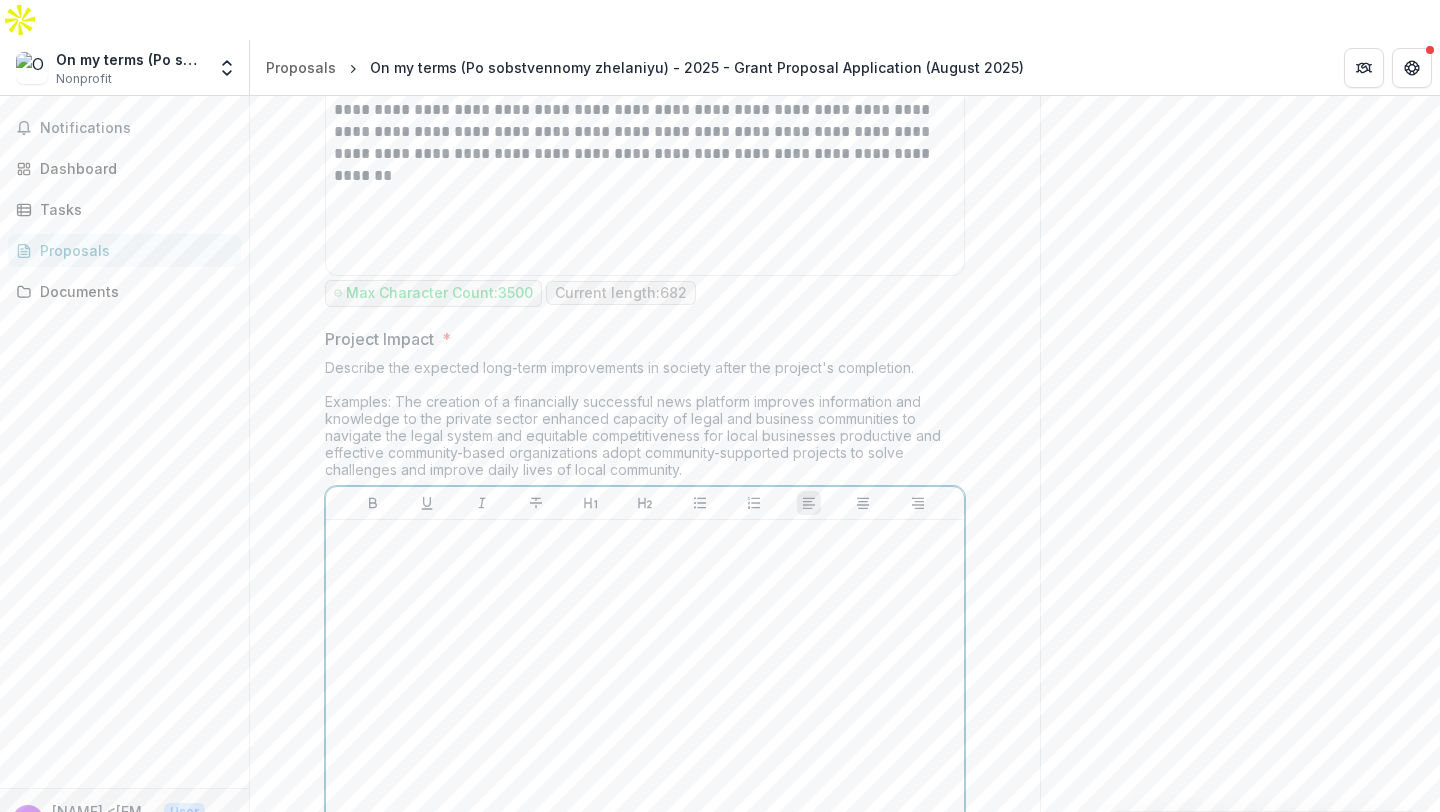 scroll, scrollTop: 4607, scrollLeft: 0, axis: vertical 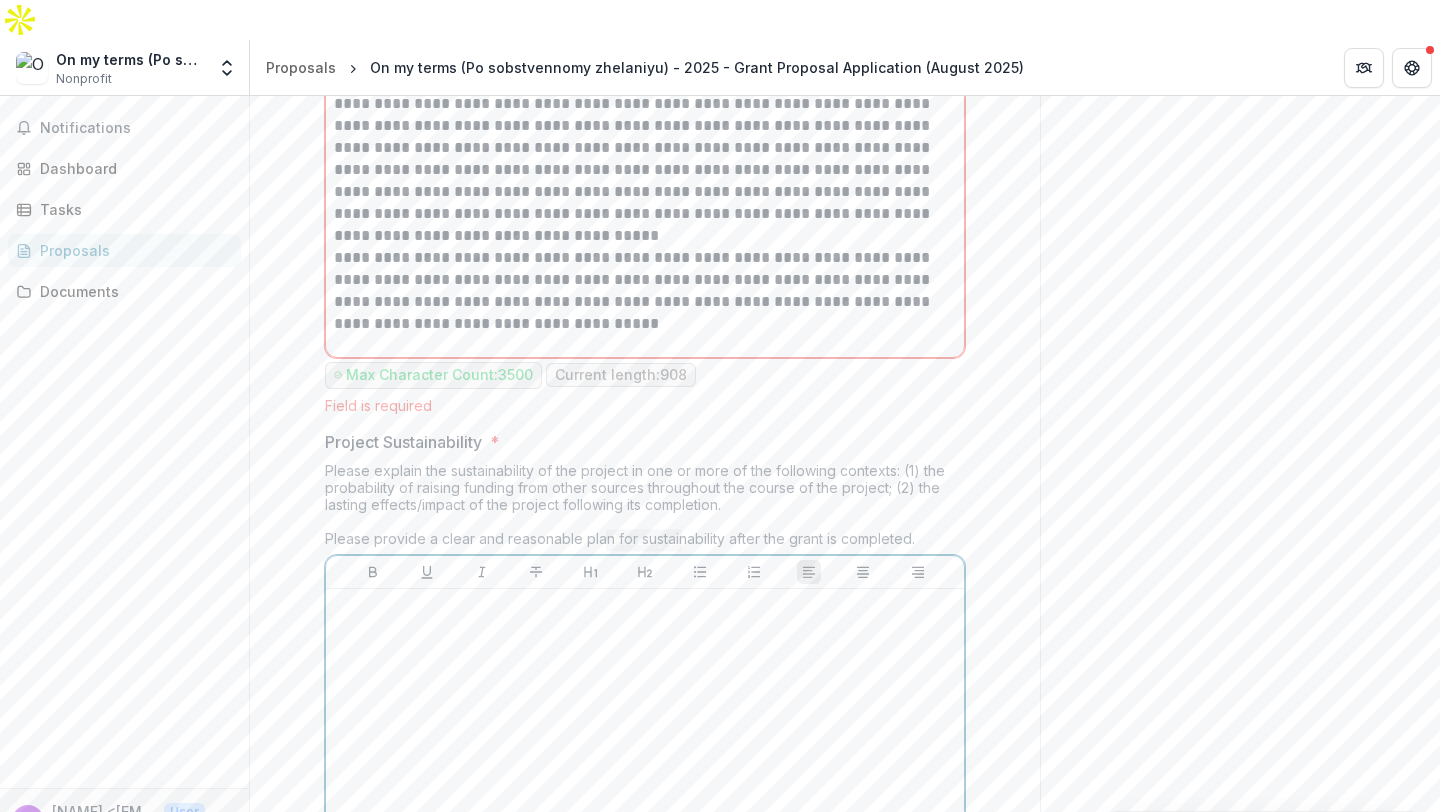 click at bounding box center [645, 608] 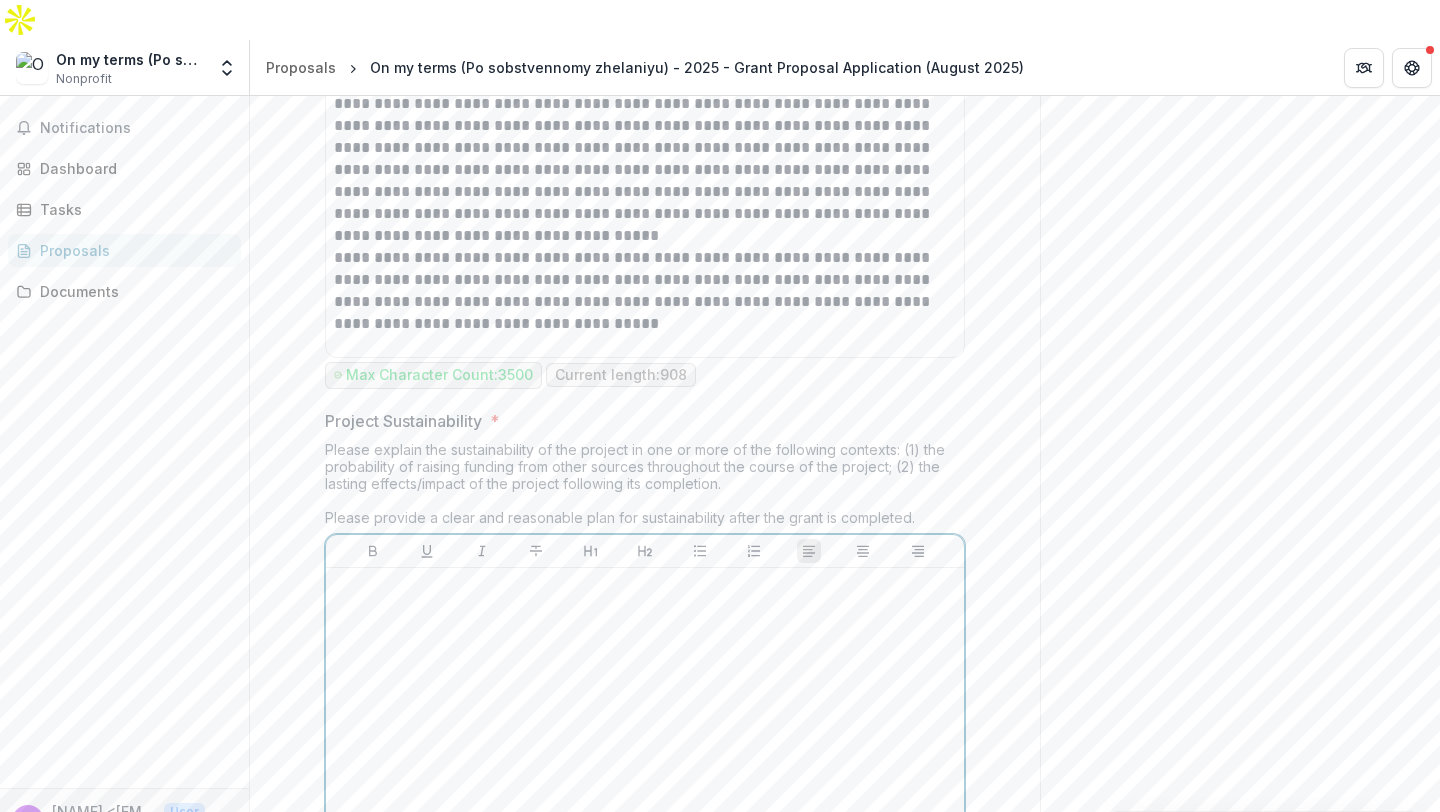 scroll, scrollTop: 5086, scrollLeft: 0, axis: vertical 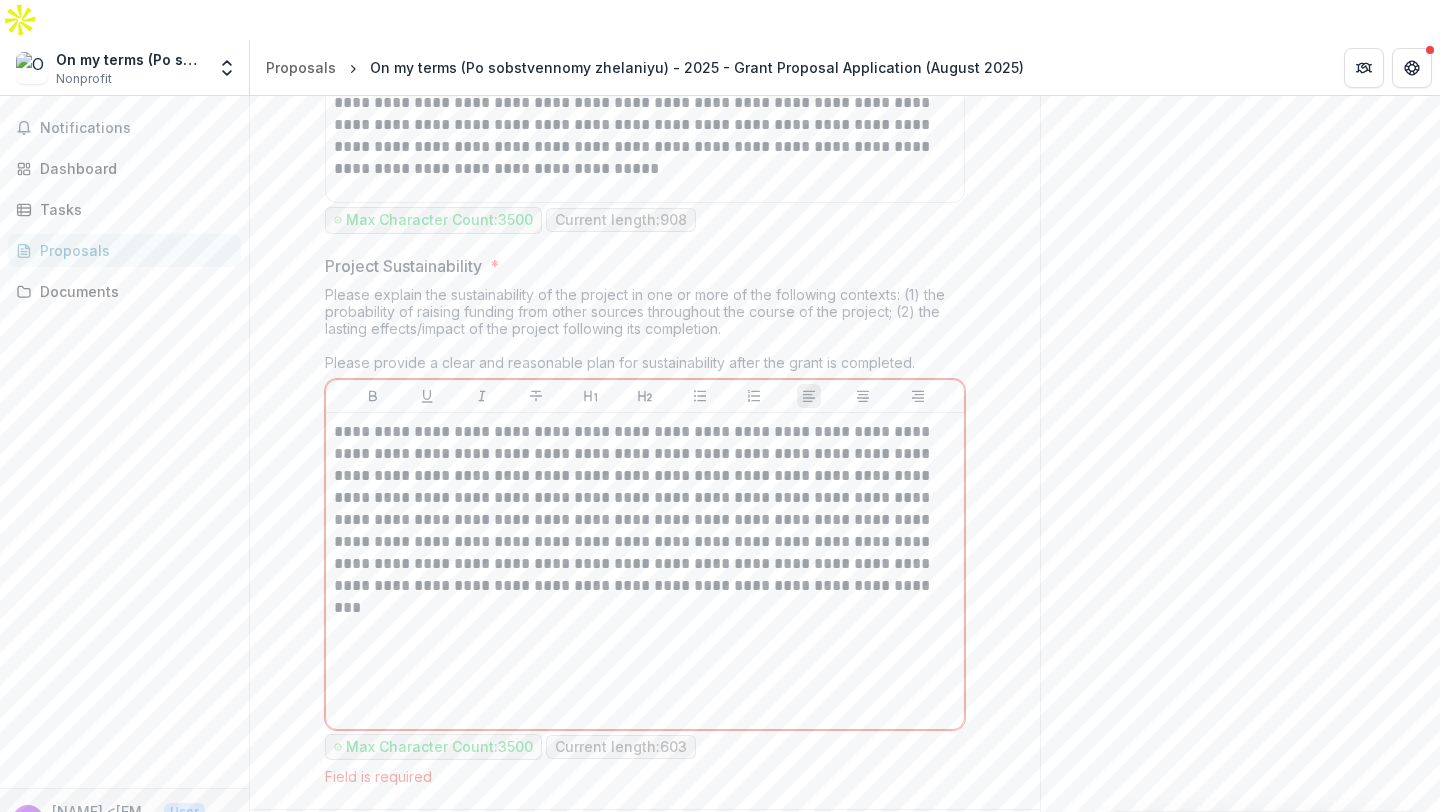 click on "Next" at bounding box center (977, 842) 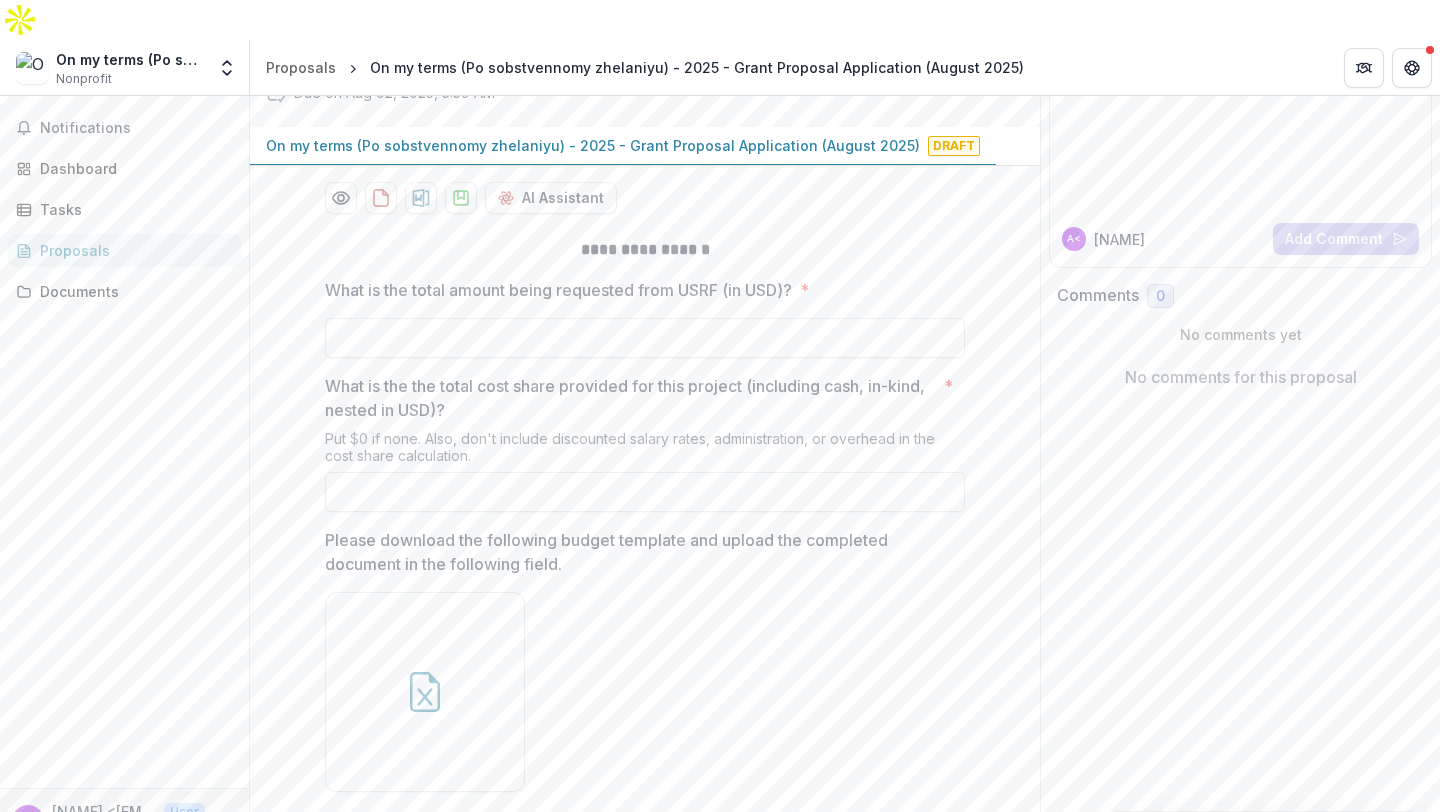 scroll, scrollTop: 224, scrollLeft: 0, axis: vertical 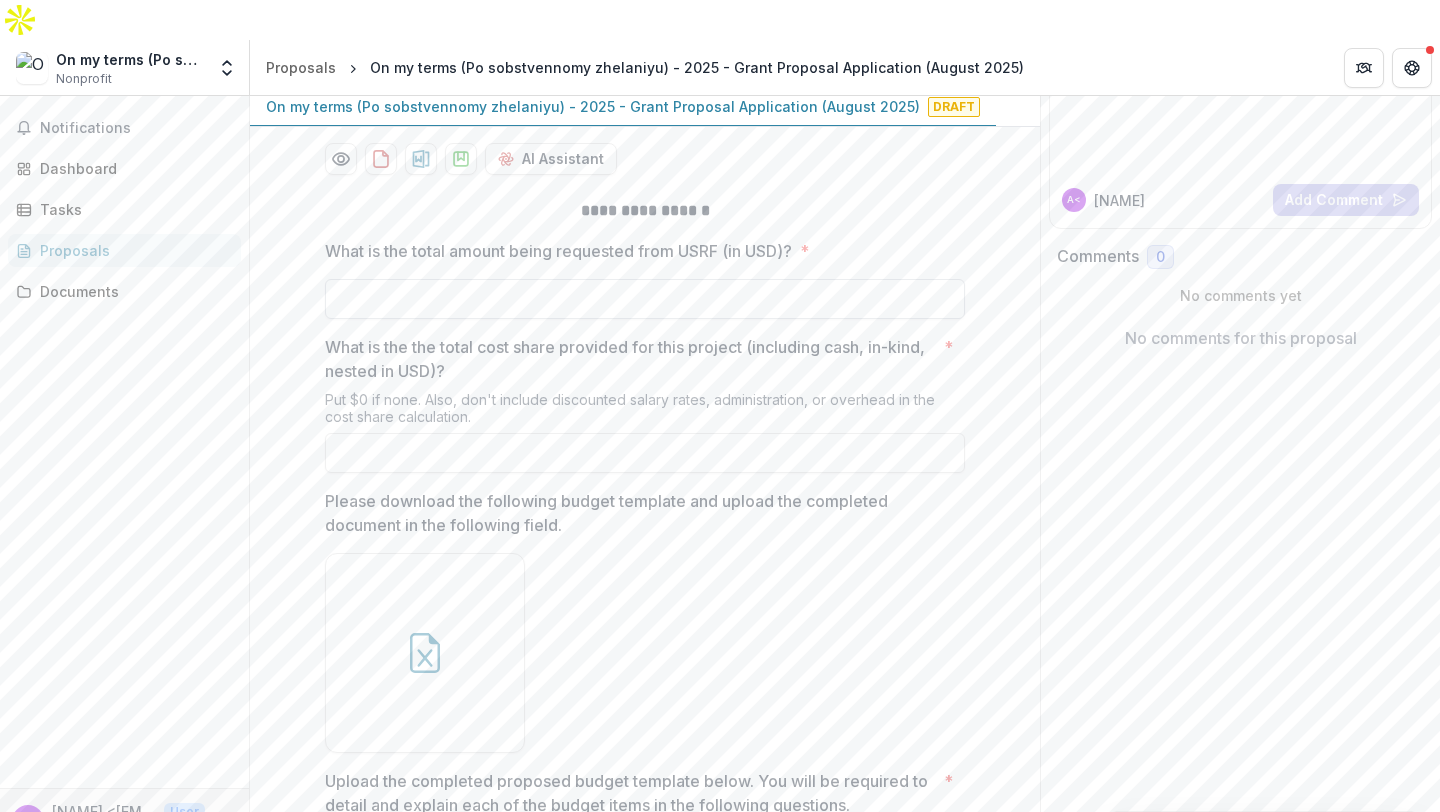 click on "What is the total amount being requested from USRF (in USD)? *" at bounding box center (645, 299) 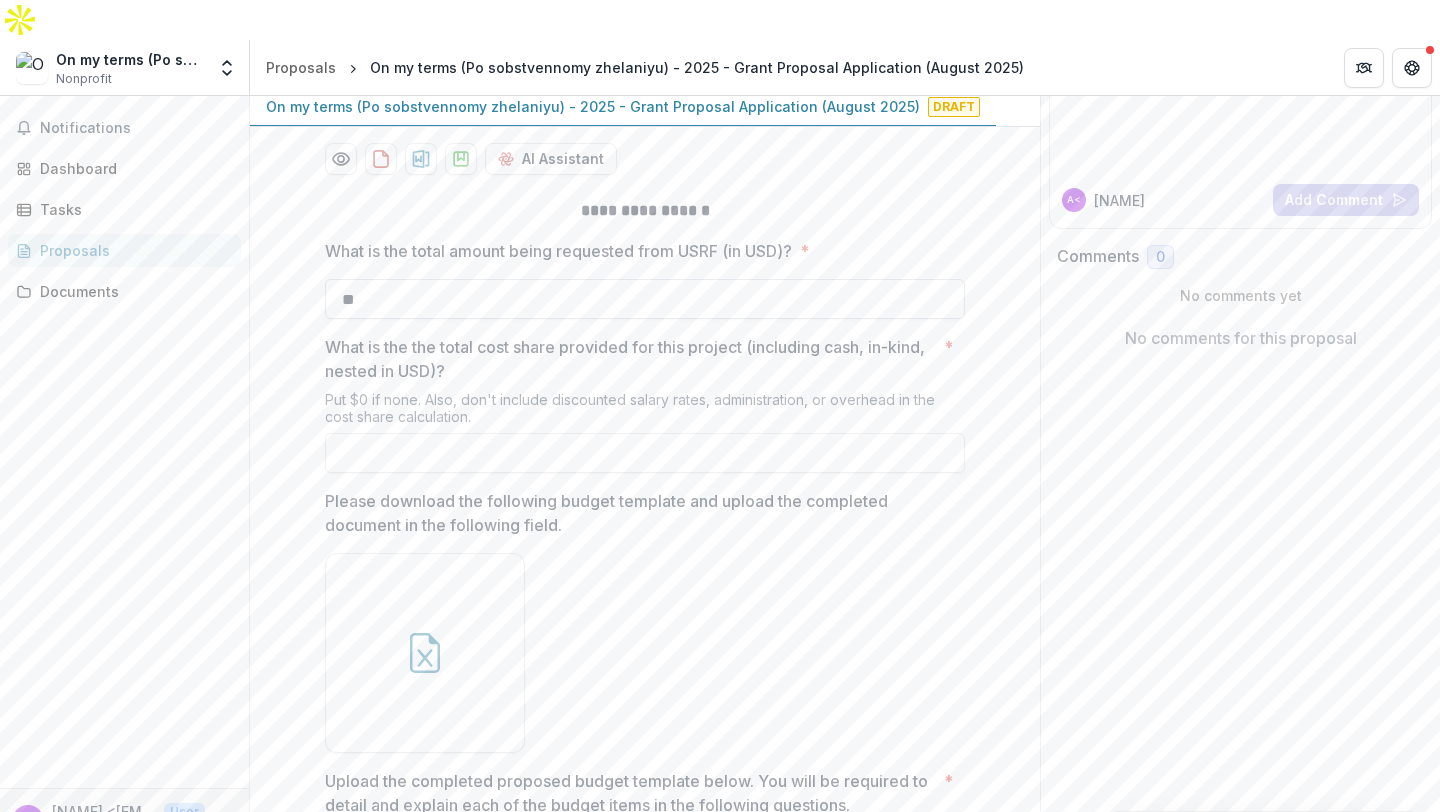 click on "**" at bounding box center (645, 299) 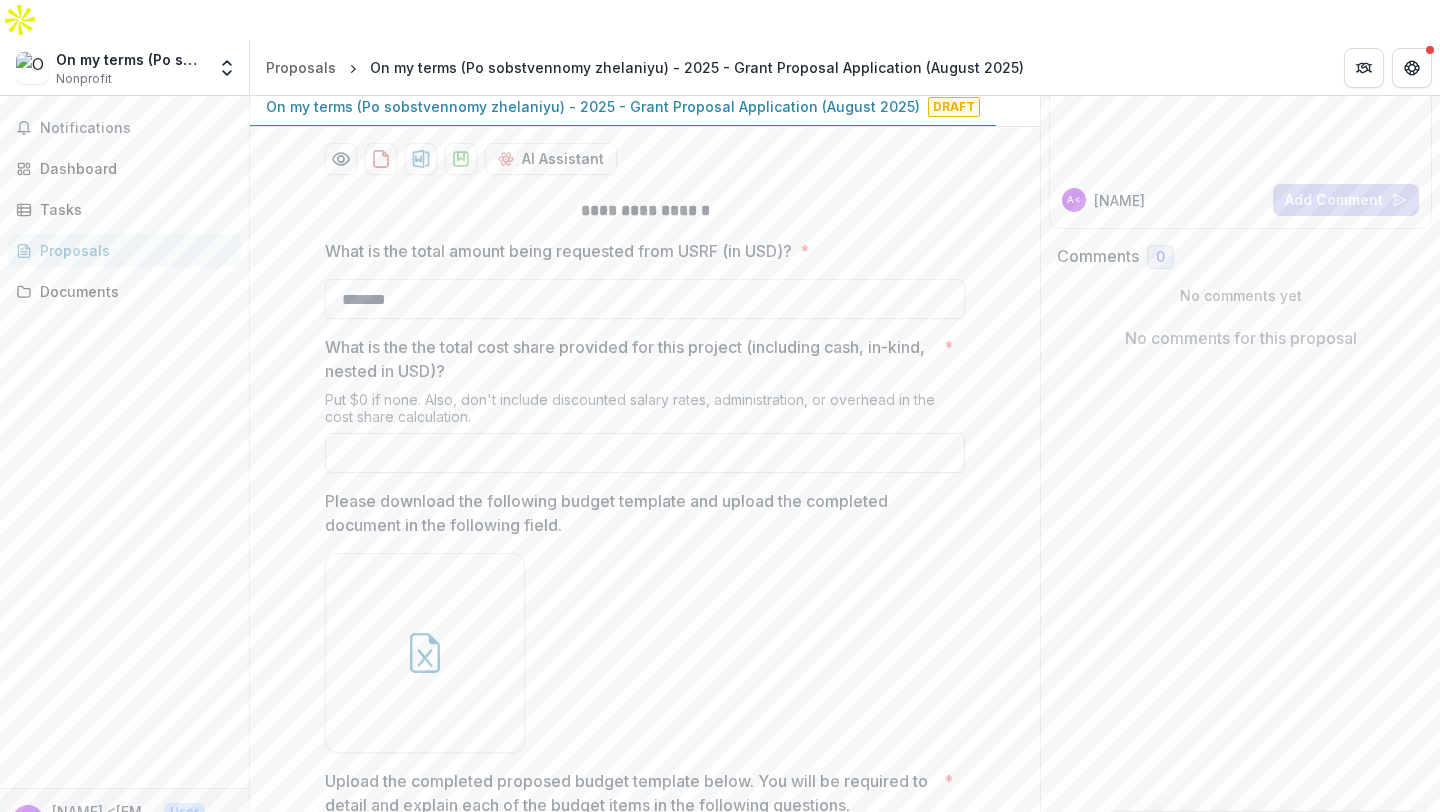 type on "*******" 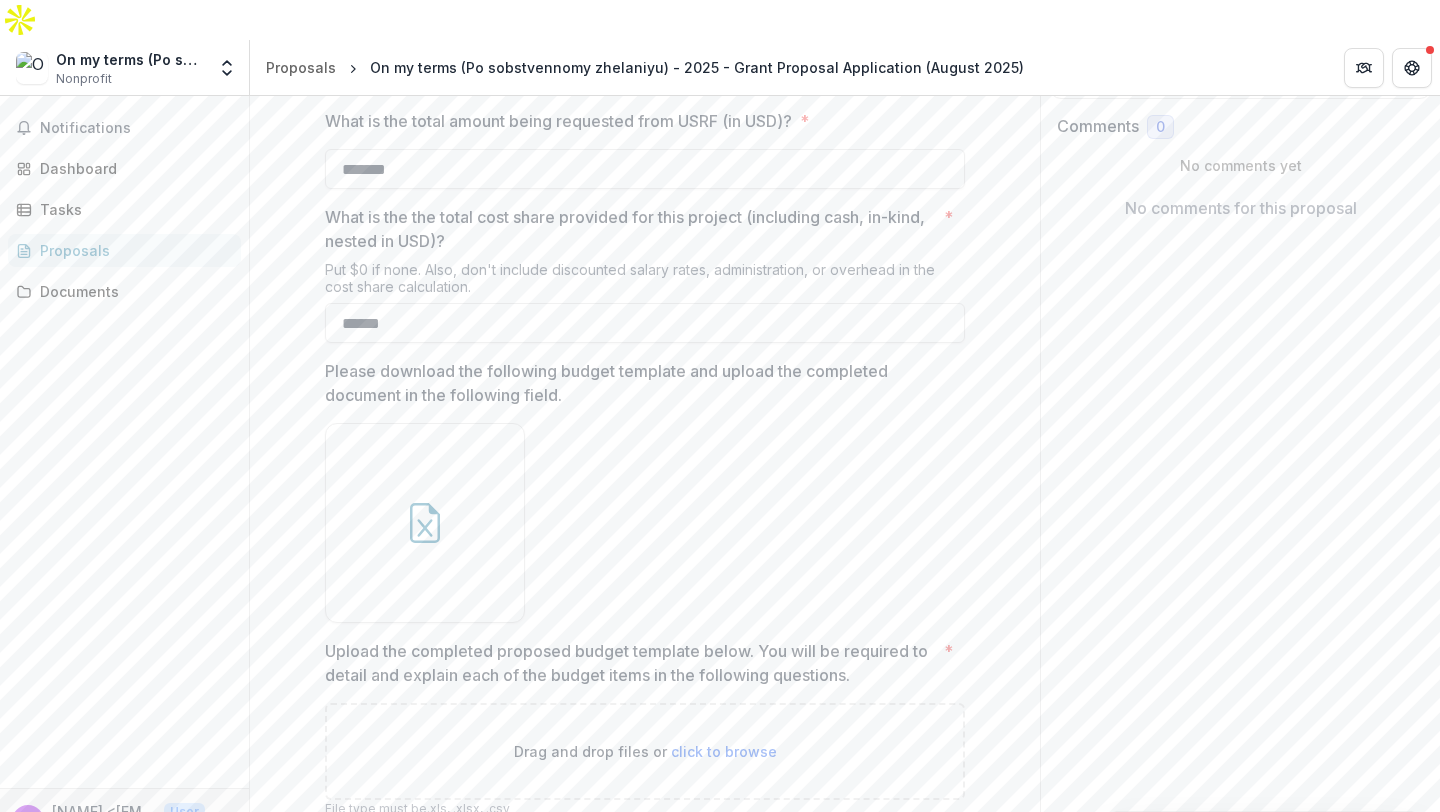 scroll, scrollTop: 372, scrollLeft: 0, axis: vertical 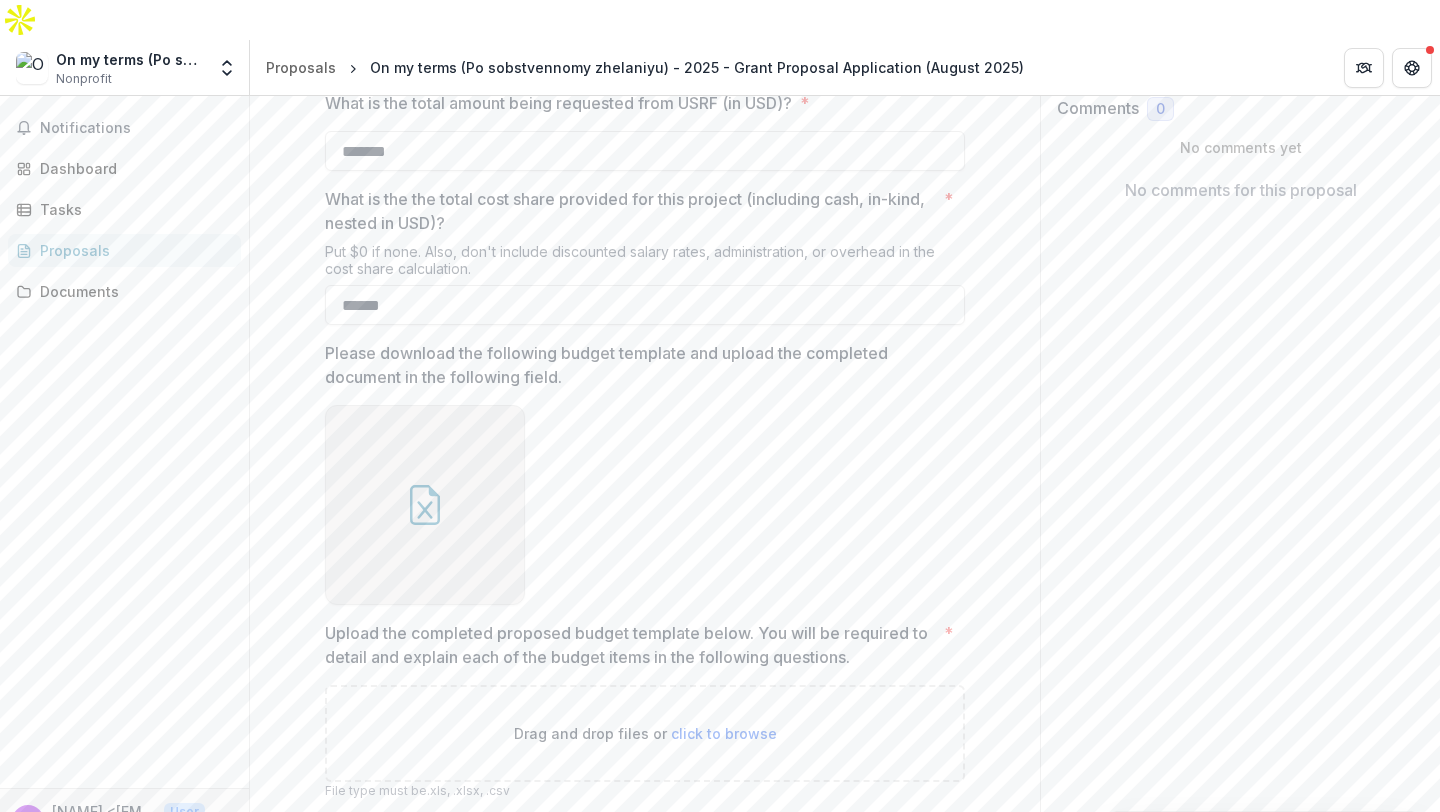 type on "******" 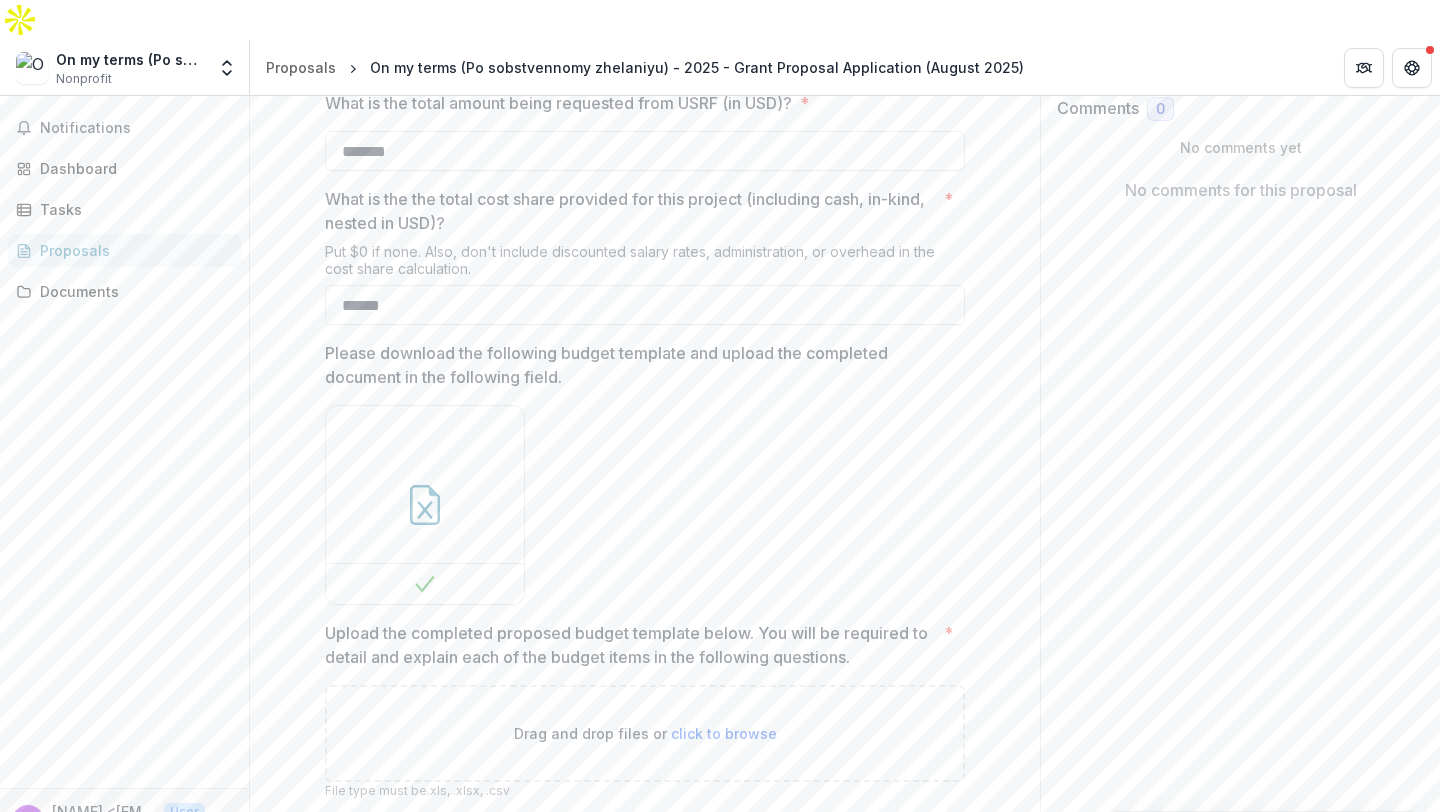 click on "click to browse" at bounding box center (724, 733) 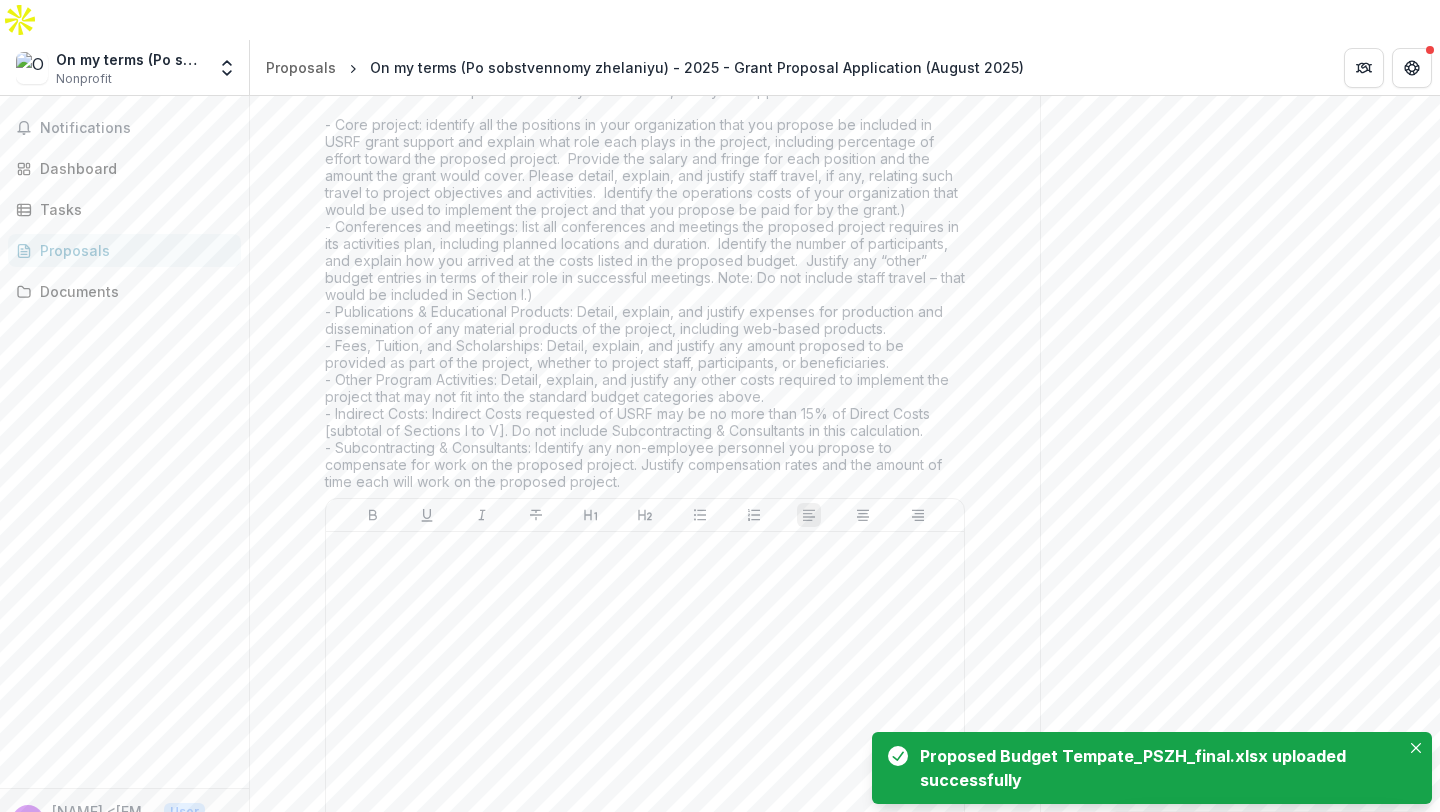 scroll, scrollTop: 1313, scrollLeft: 0, axis: vertical 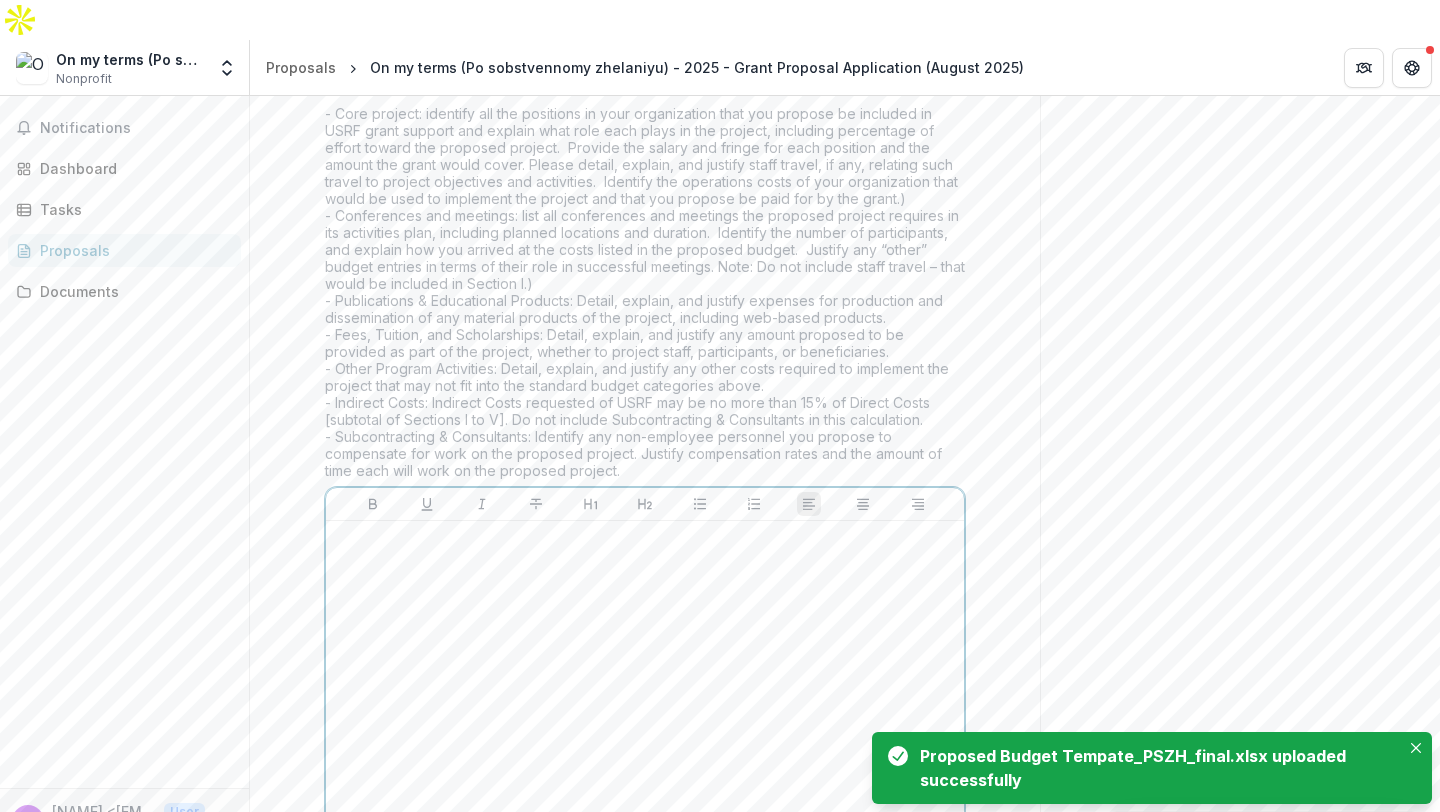 click at bounding box center (645, 679) 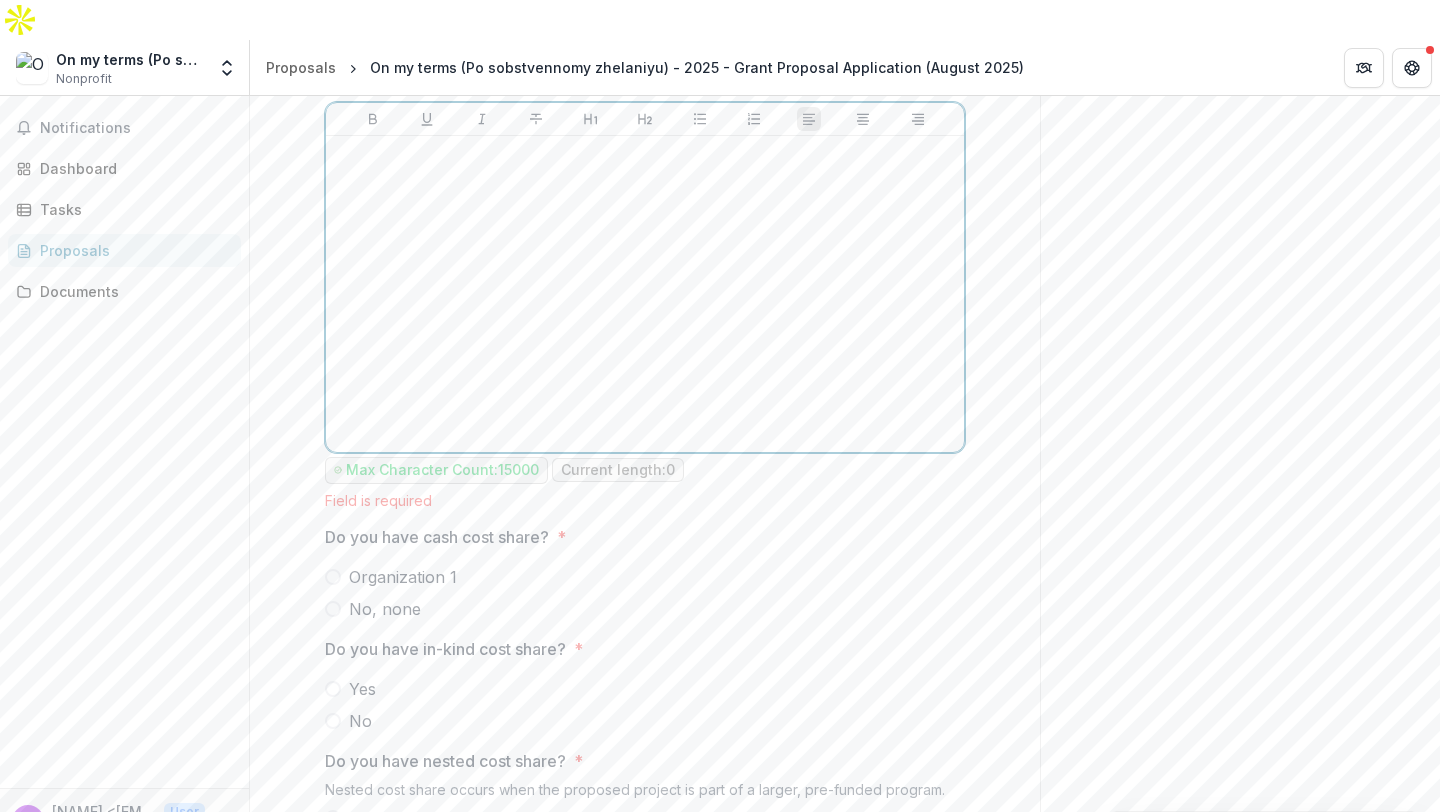scroll, scrollTop: 1701, scrollLeft: 0, axis: vertical 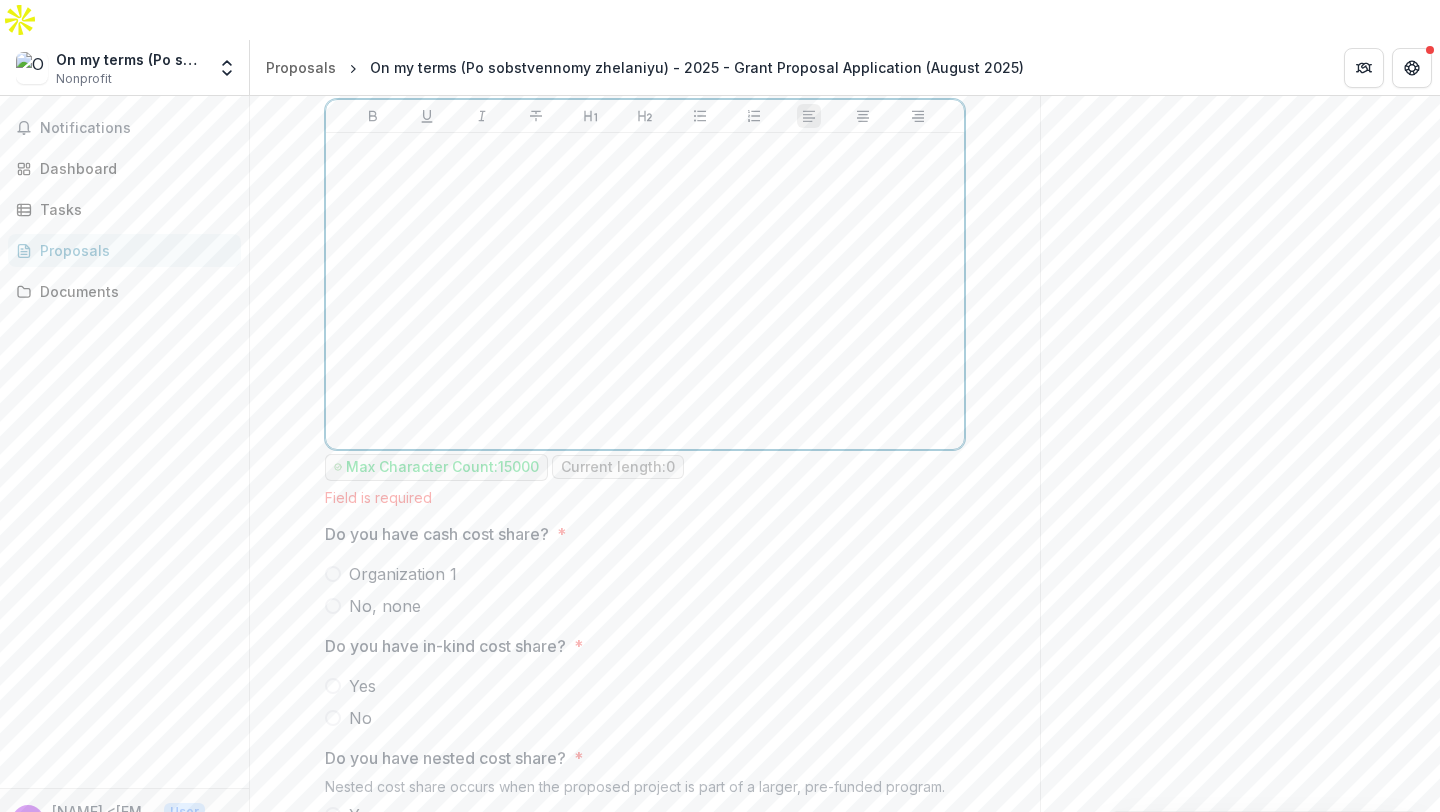 click at bounding box center [645, 291] 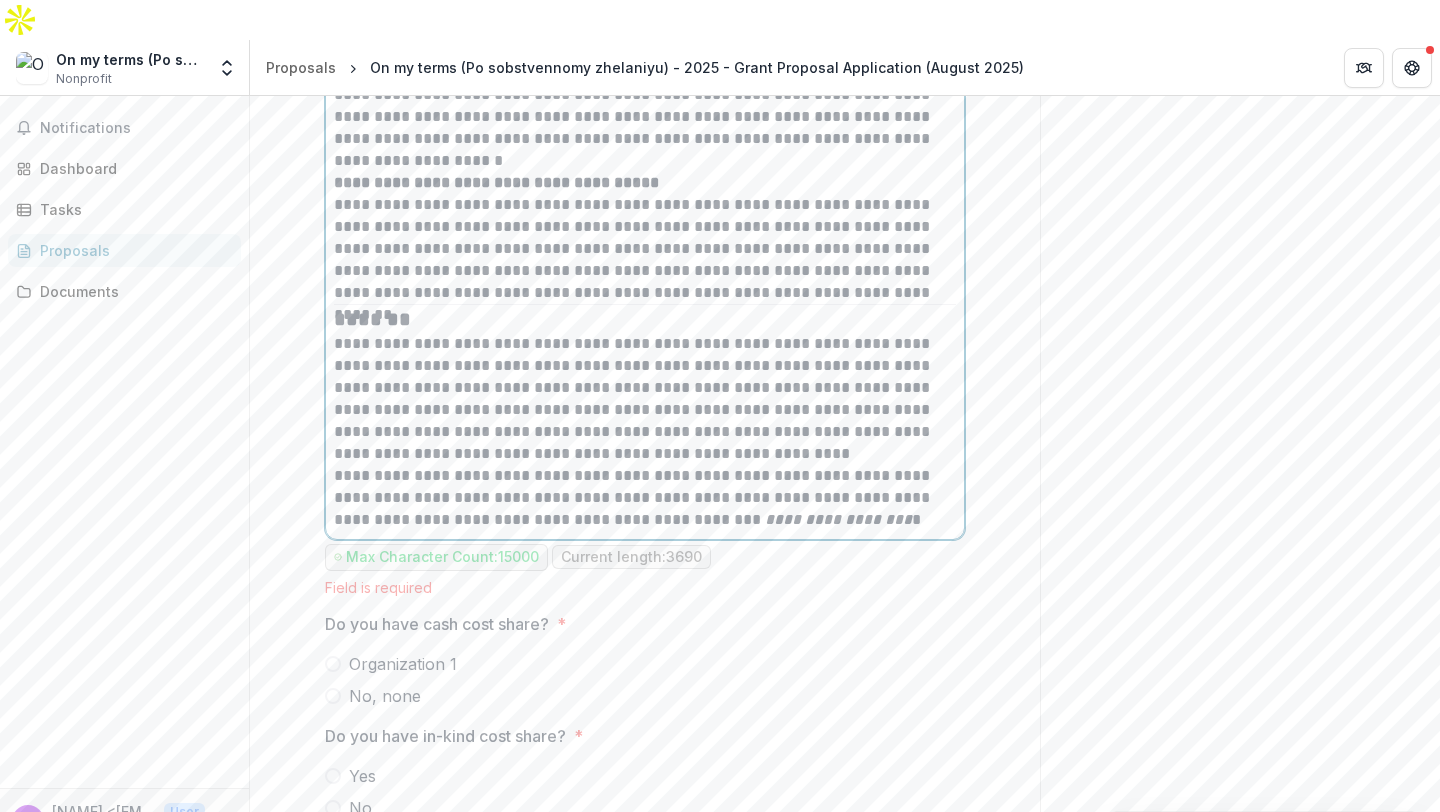 scroll, scrollTop: 2852, scrollLeft: 0, axis: vertical 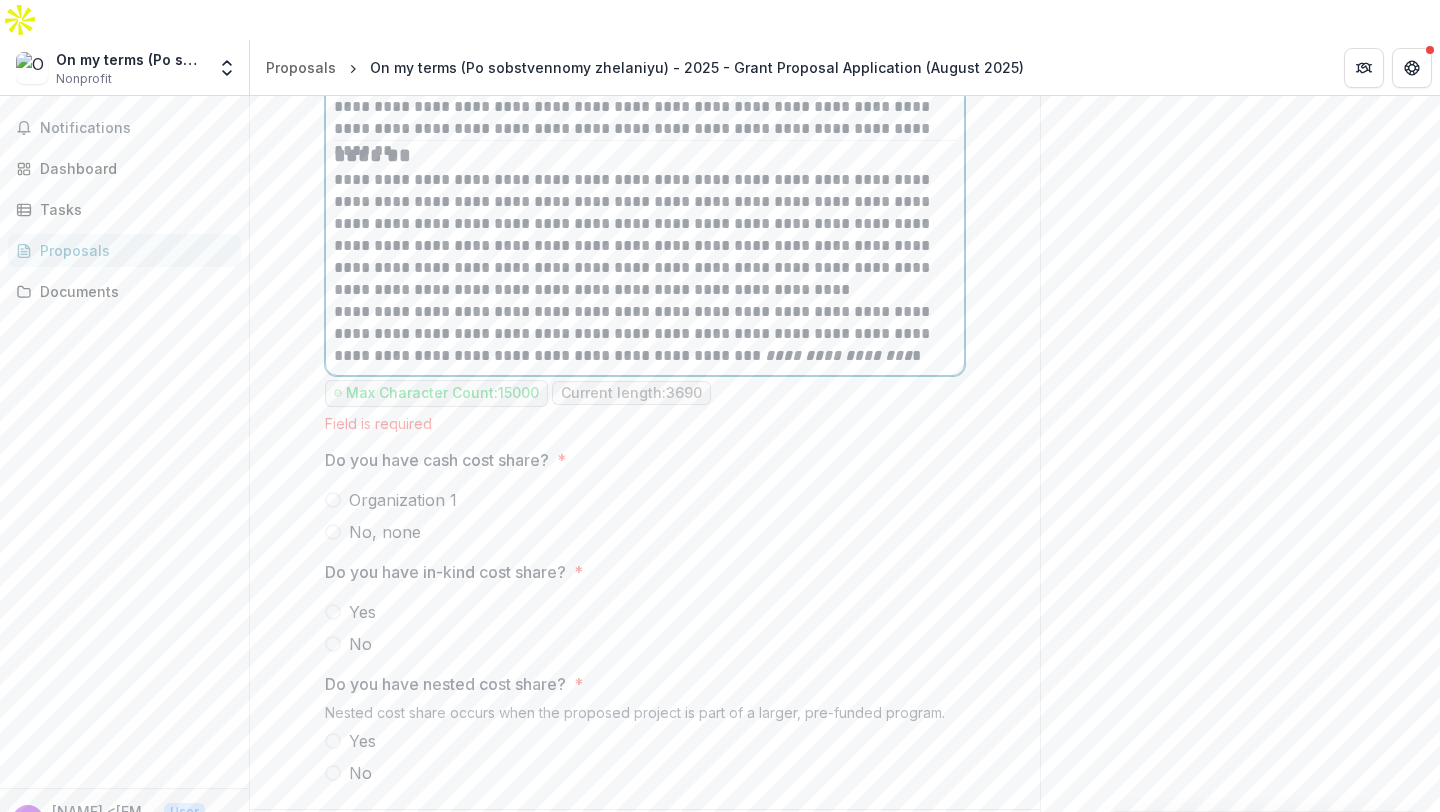 click on "No, none" at bounding box center (385, 532) 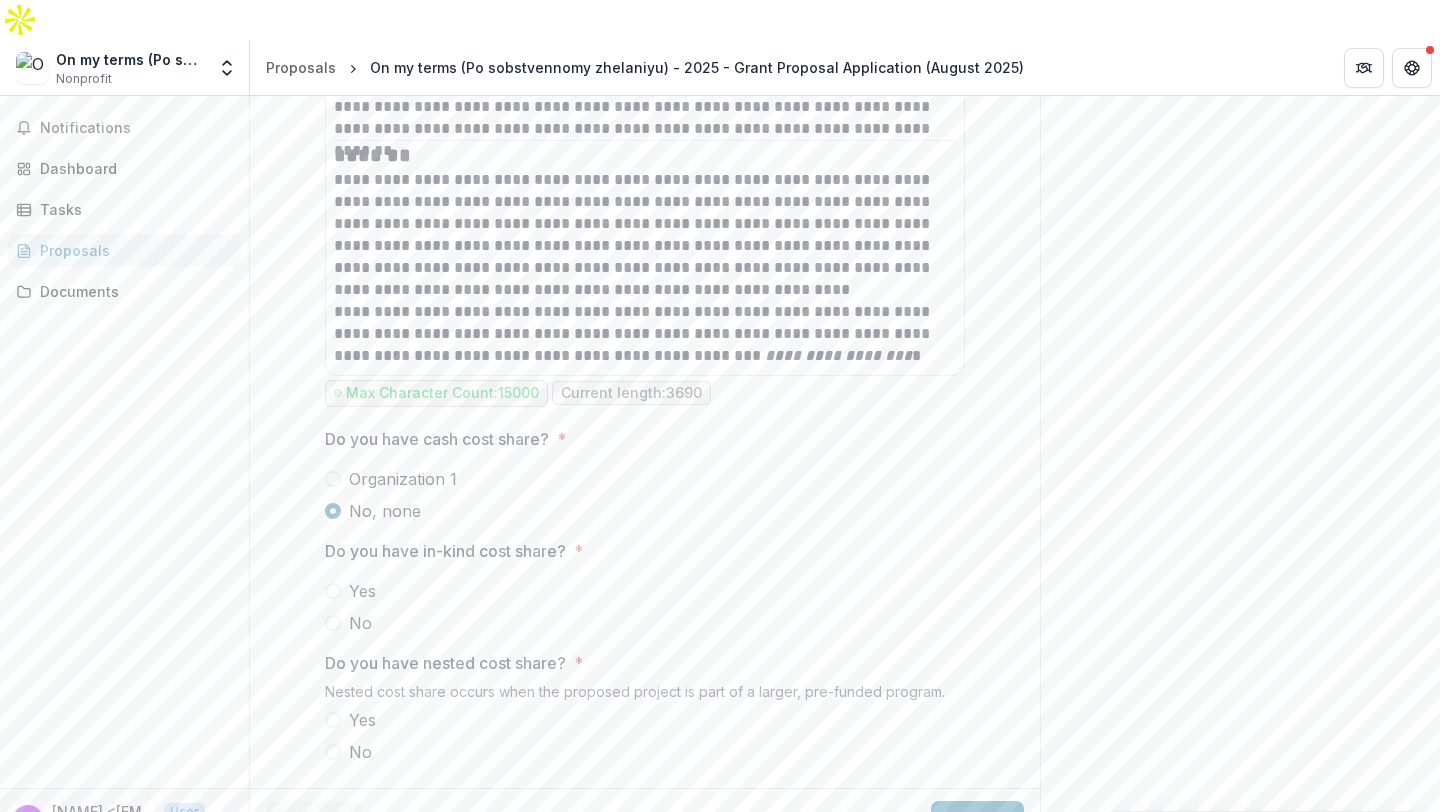 scroll, scrollTop: 2831, scrollLeft: 0, axis: vertical 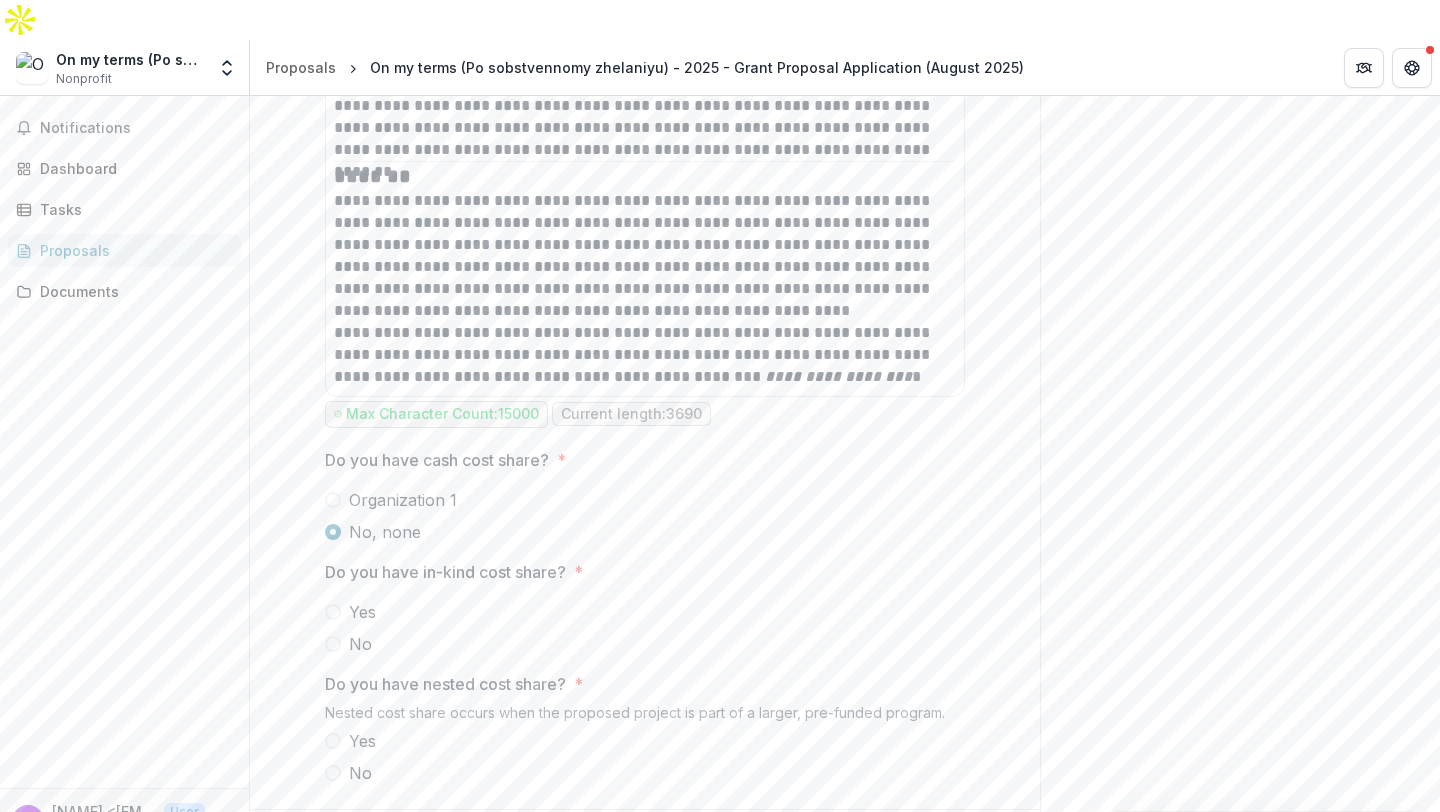 click on "No" at bounding box center [360, 644] 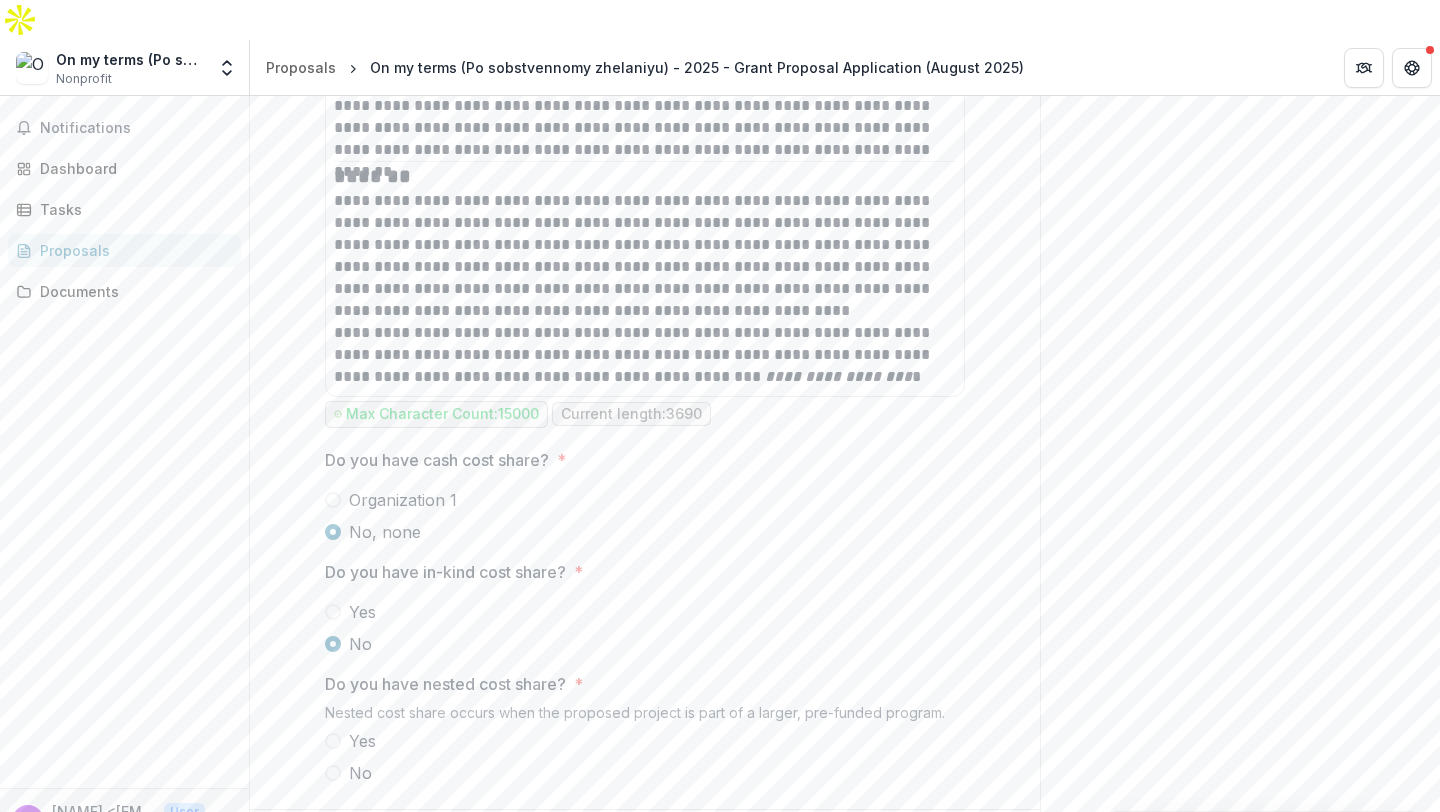 click on "No" at bounding box center [360, 773] 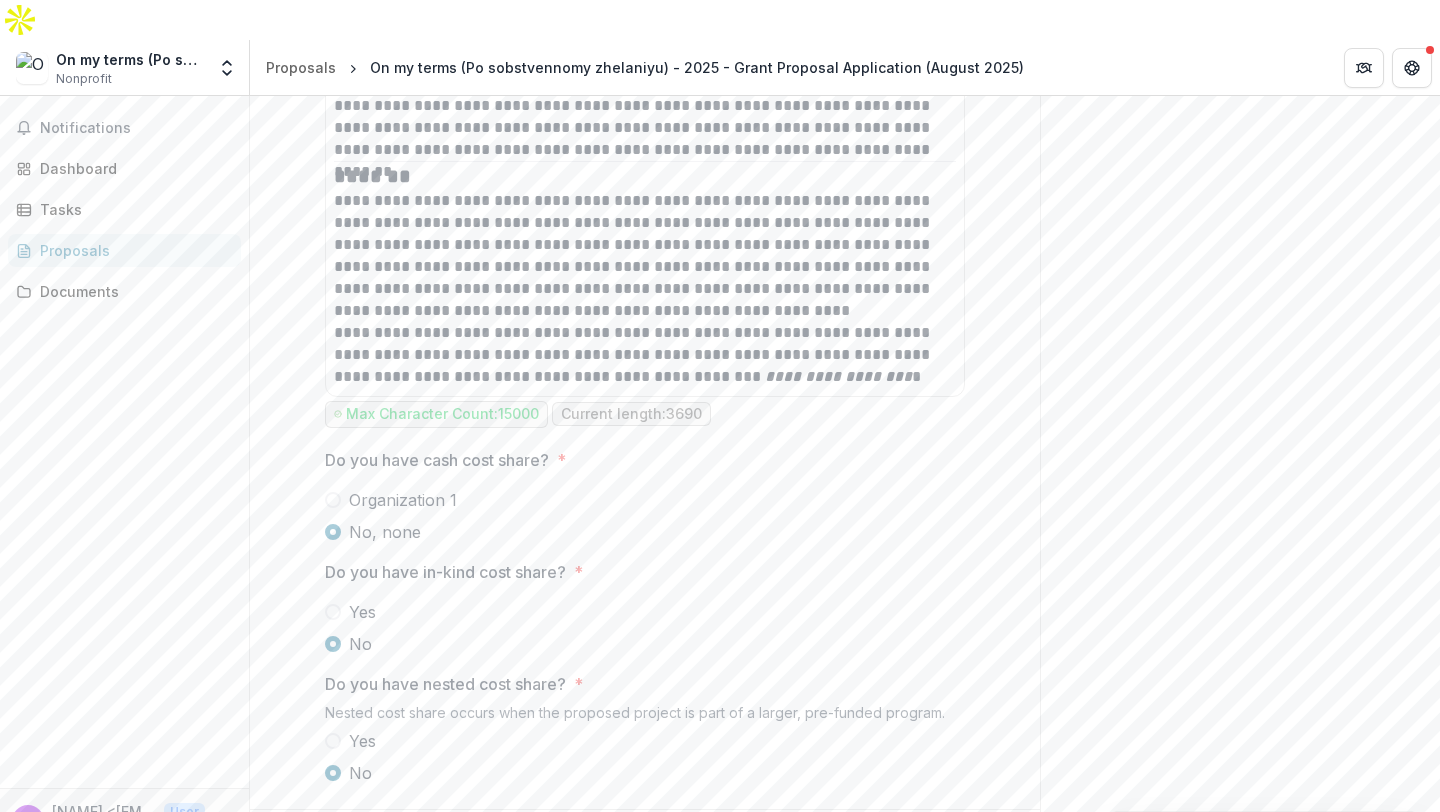 click on "Next" at bounding box center (977, 842) 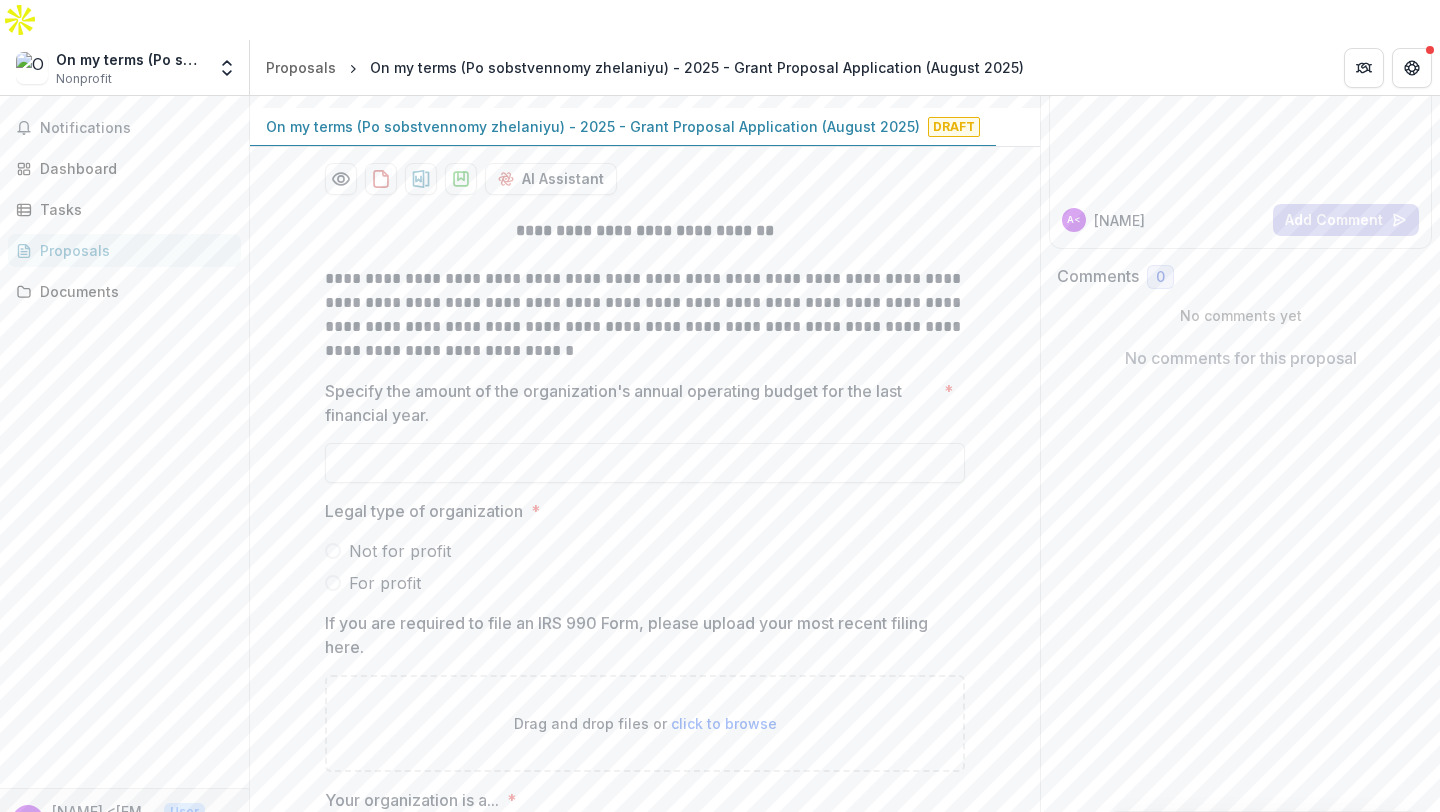scroll, scrollTop: 231, scrollLeft: 0, axis: vertical 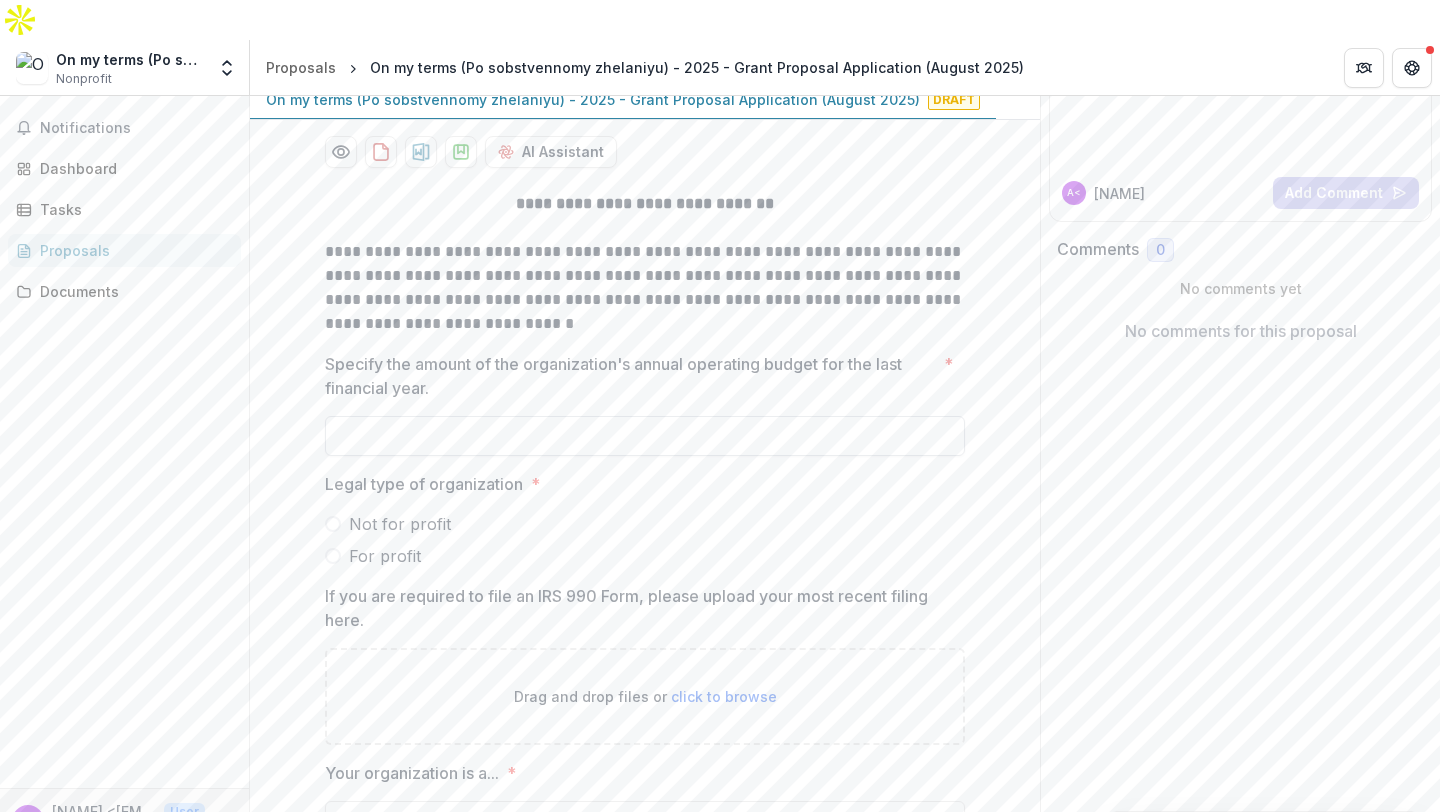 click on "Specify the amount of the organization's annual operating budget for the last financial year. *" at bounding box center (645, 436) 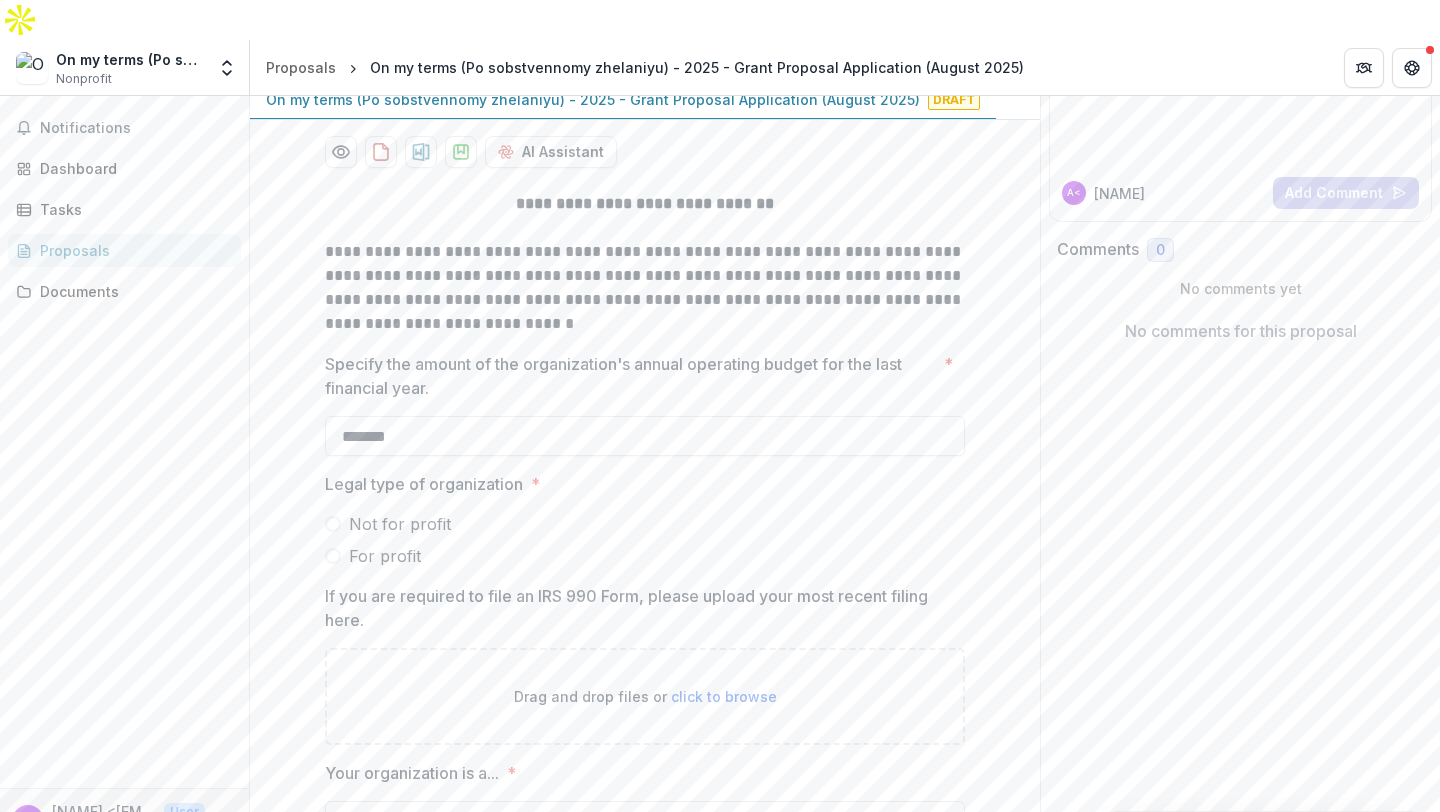 click on "Not for profit" at bounding box center [400, 524] 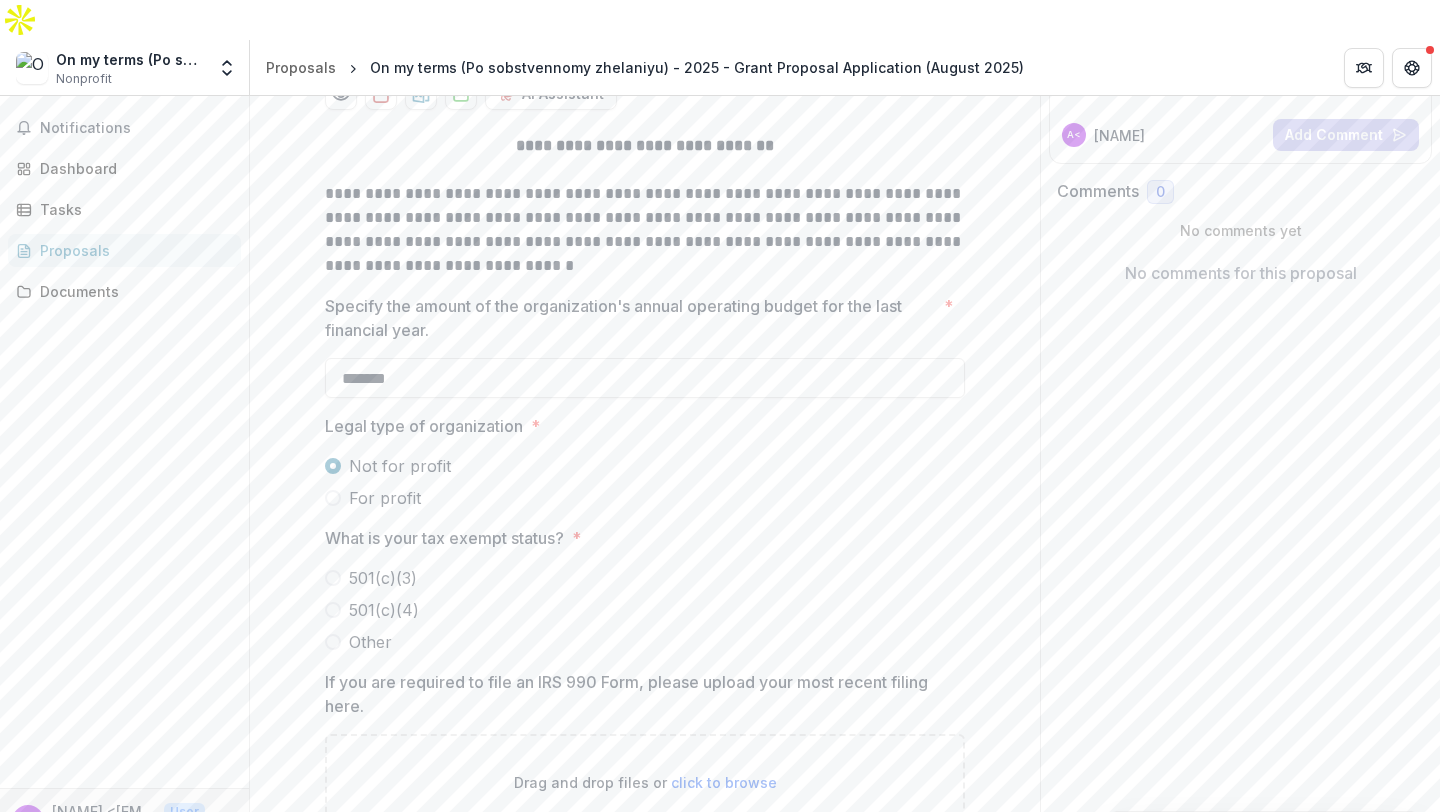 scroll, scrollTop: 303, scrollLeft: 0, axis: vertical 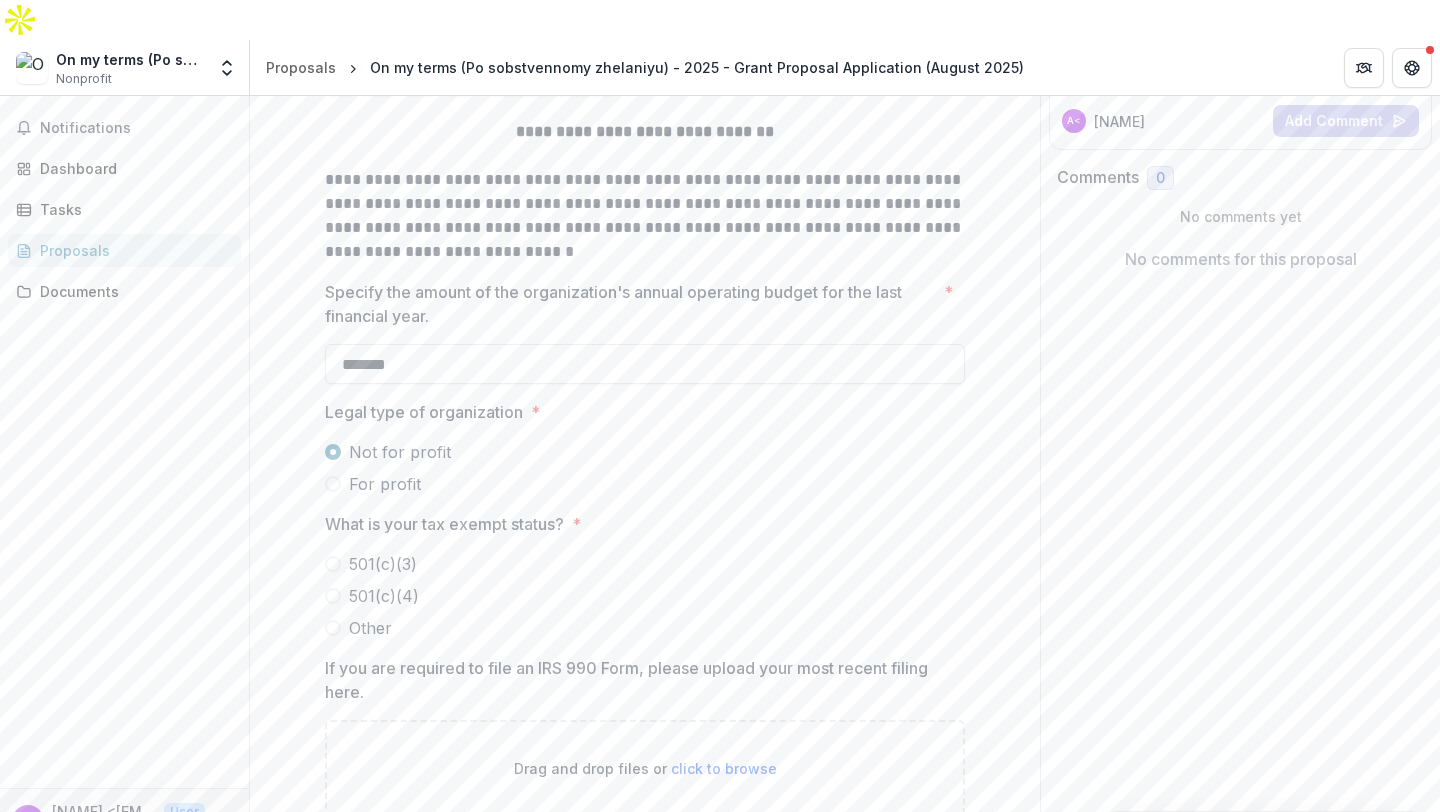 click on "Other" at bounding box center [370, 628] 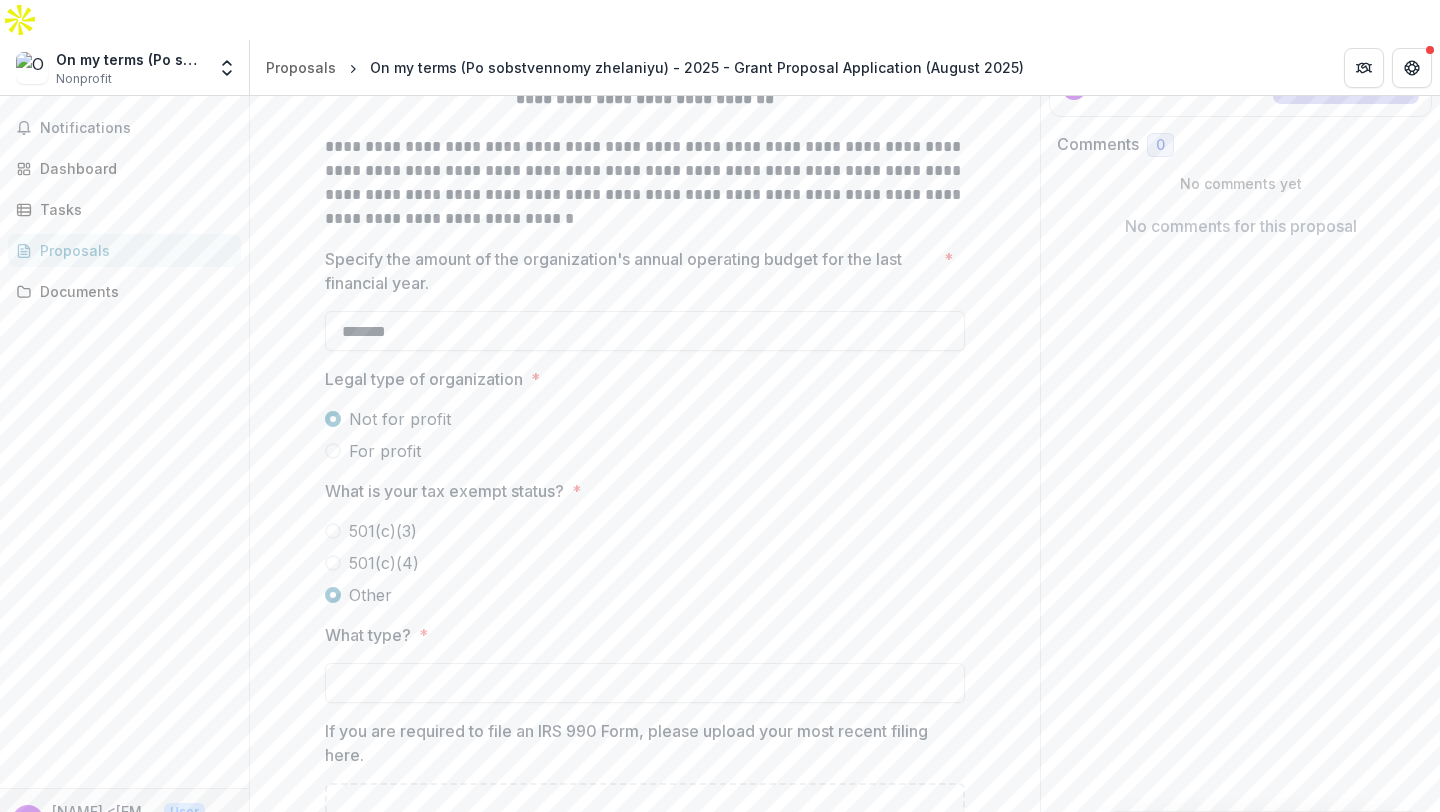 scroll, scrollTop: 350, scrollLeft: 0, axis: vertical 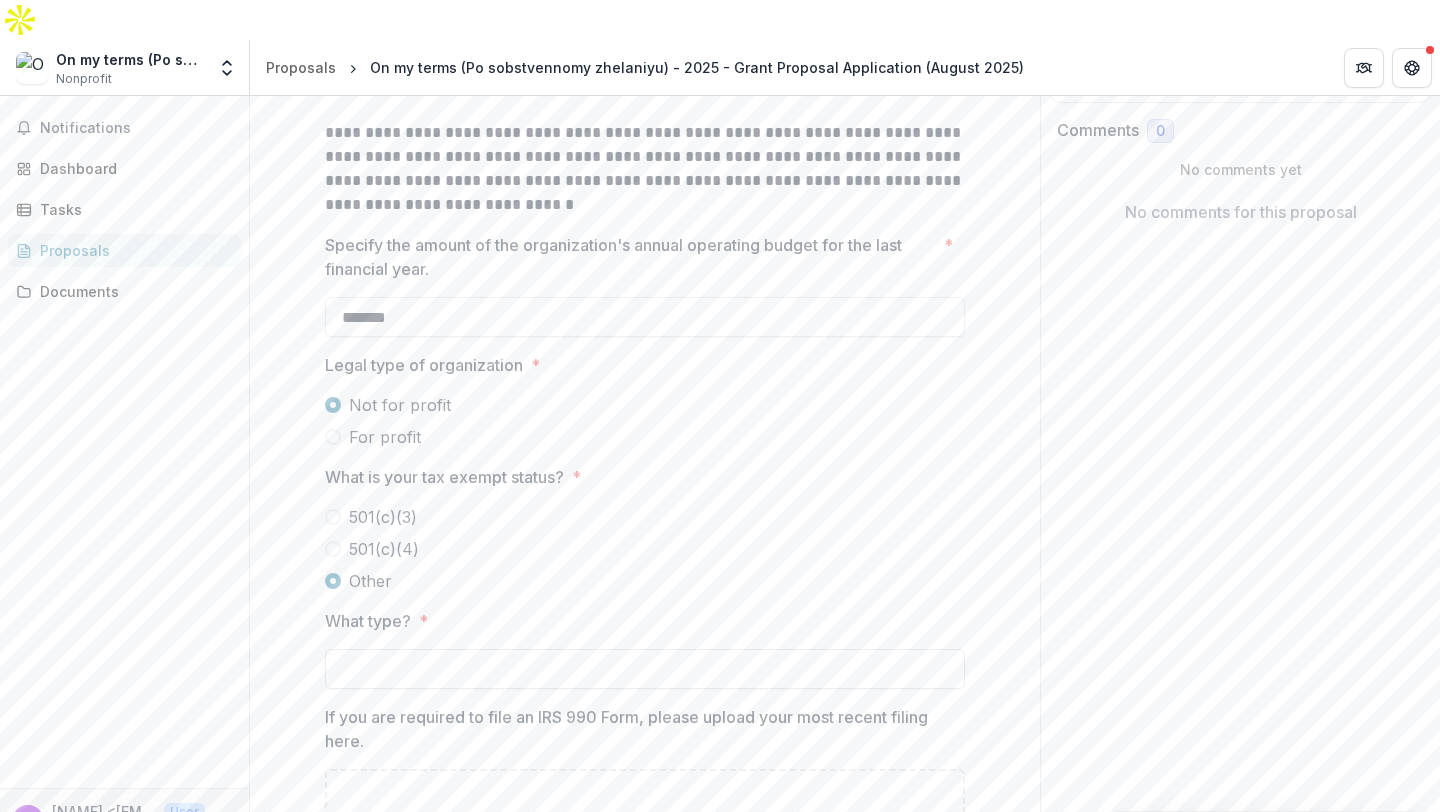 click on "What type? *" at bounding box center [645, 669] 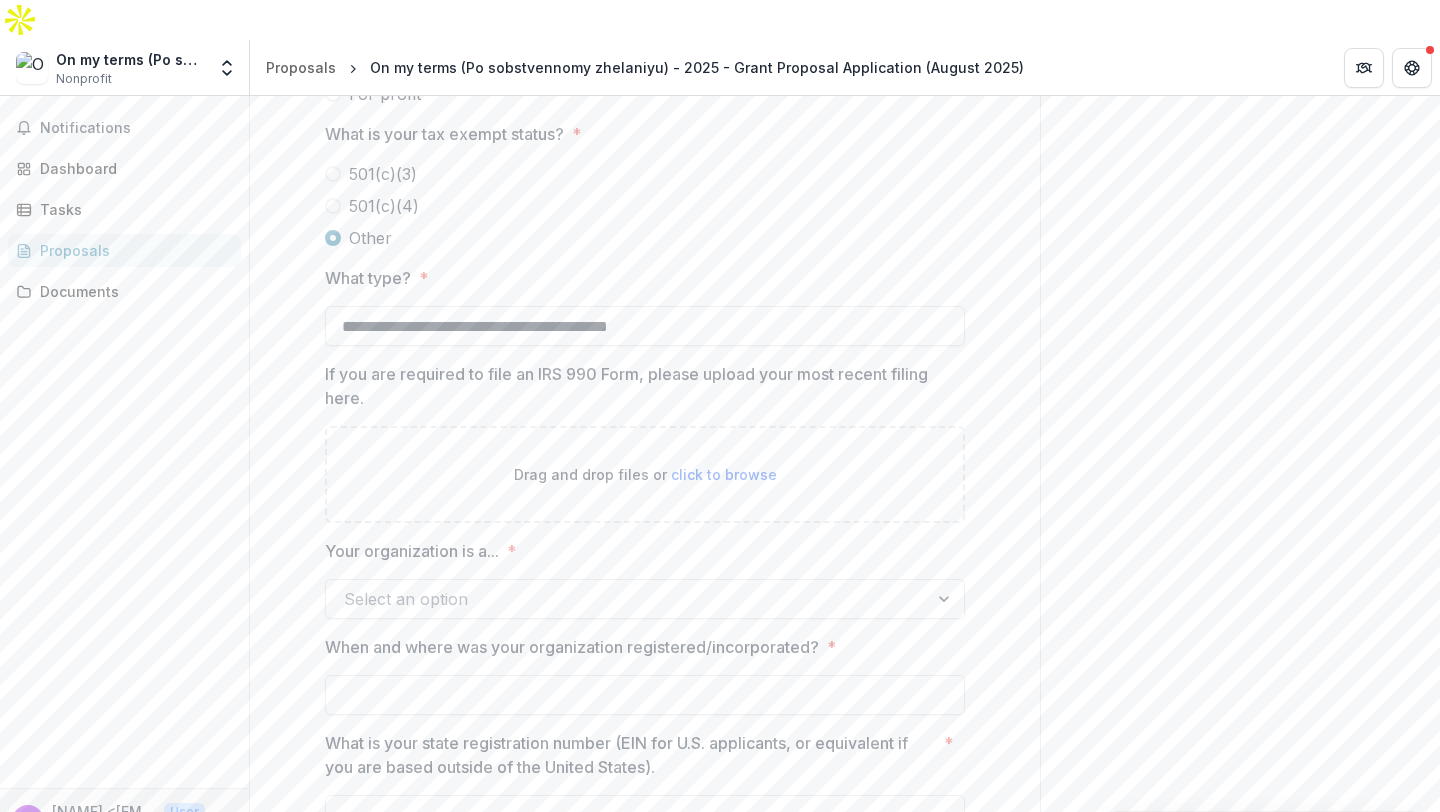 scroll, scrollTop: 694, scrollLeft: 0, axis: vertical 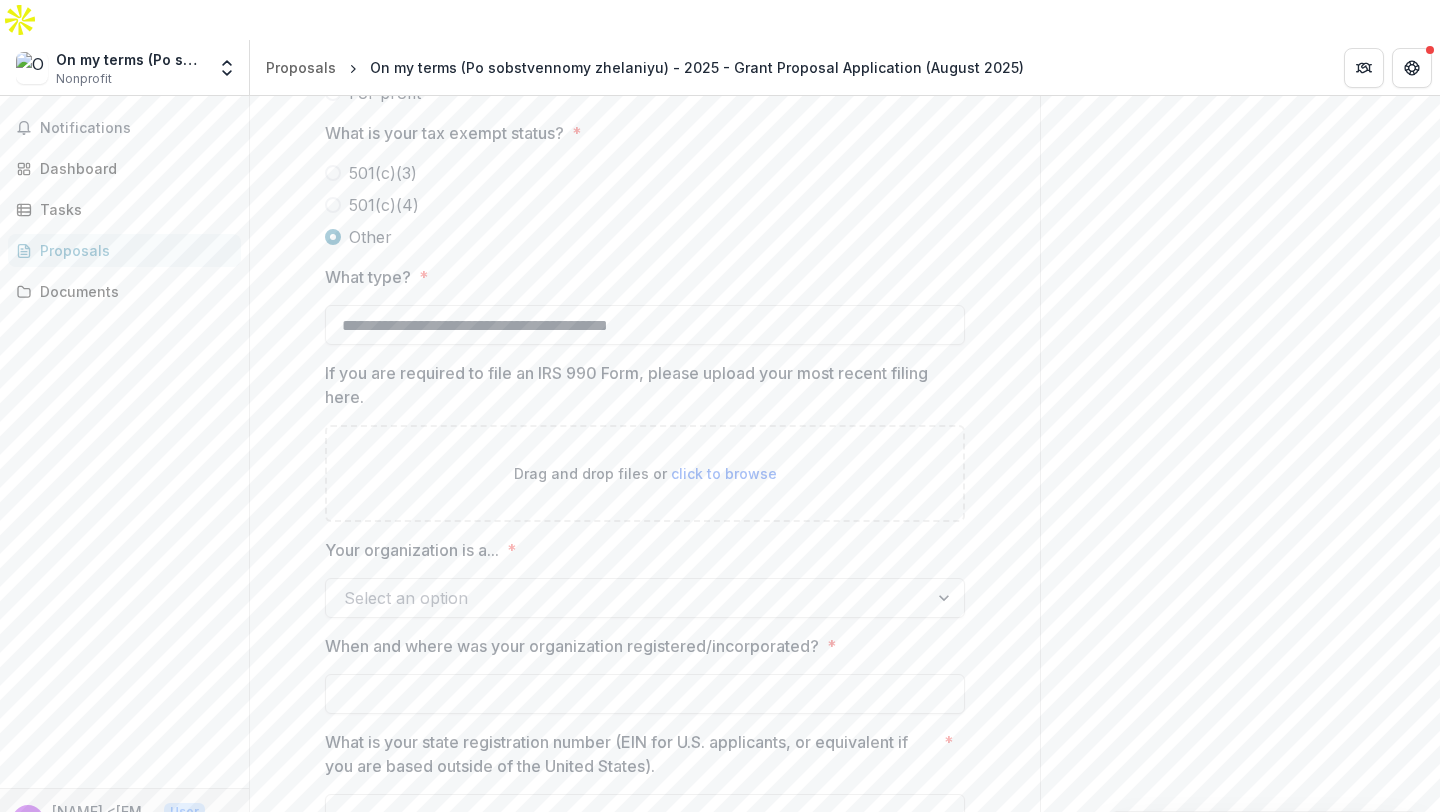 type on "**********" 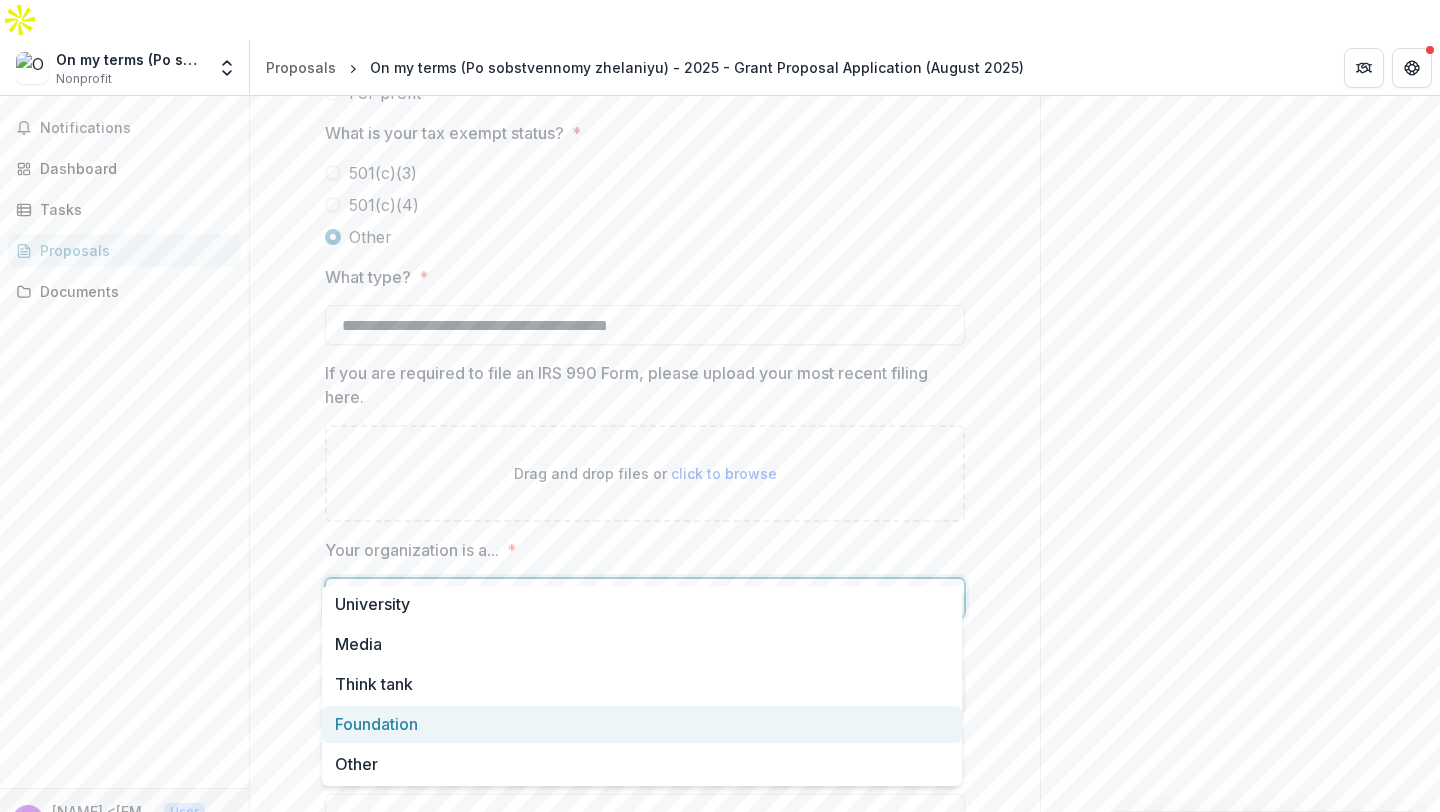 click on "Foundation" at bounding box center [642, 724] 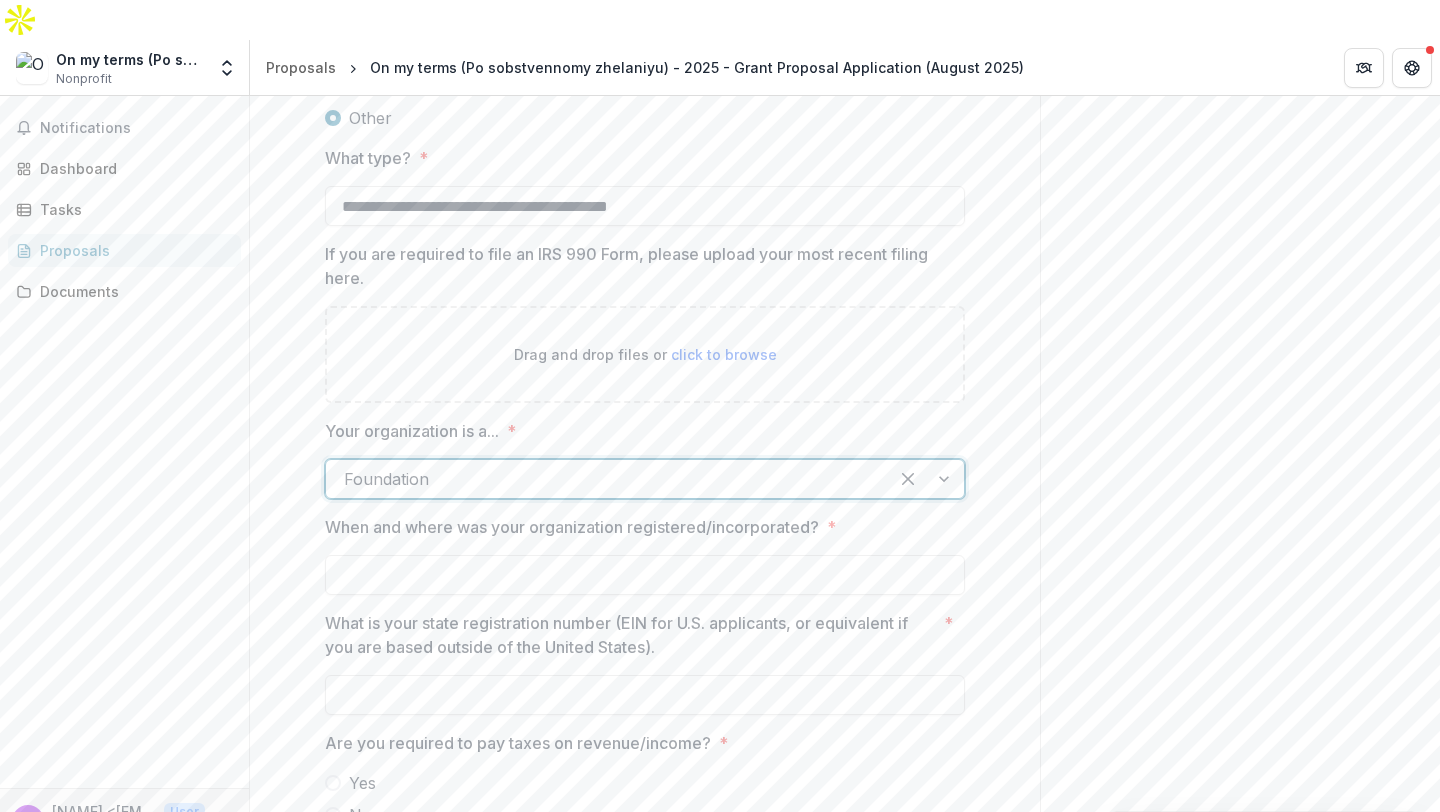 scroll, scrollTop: 841, scrollLeft: 0, axis: vertical 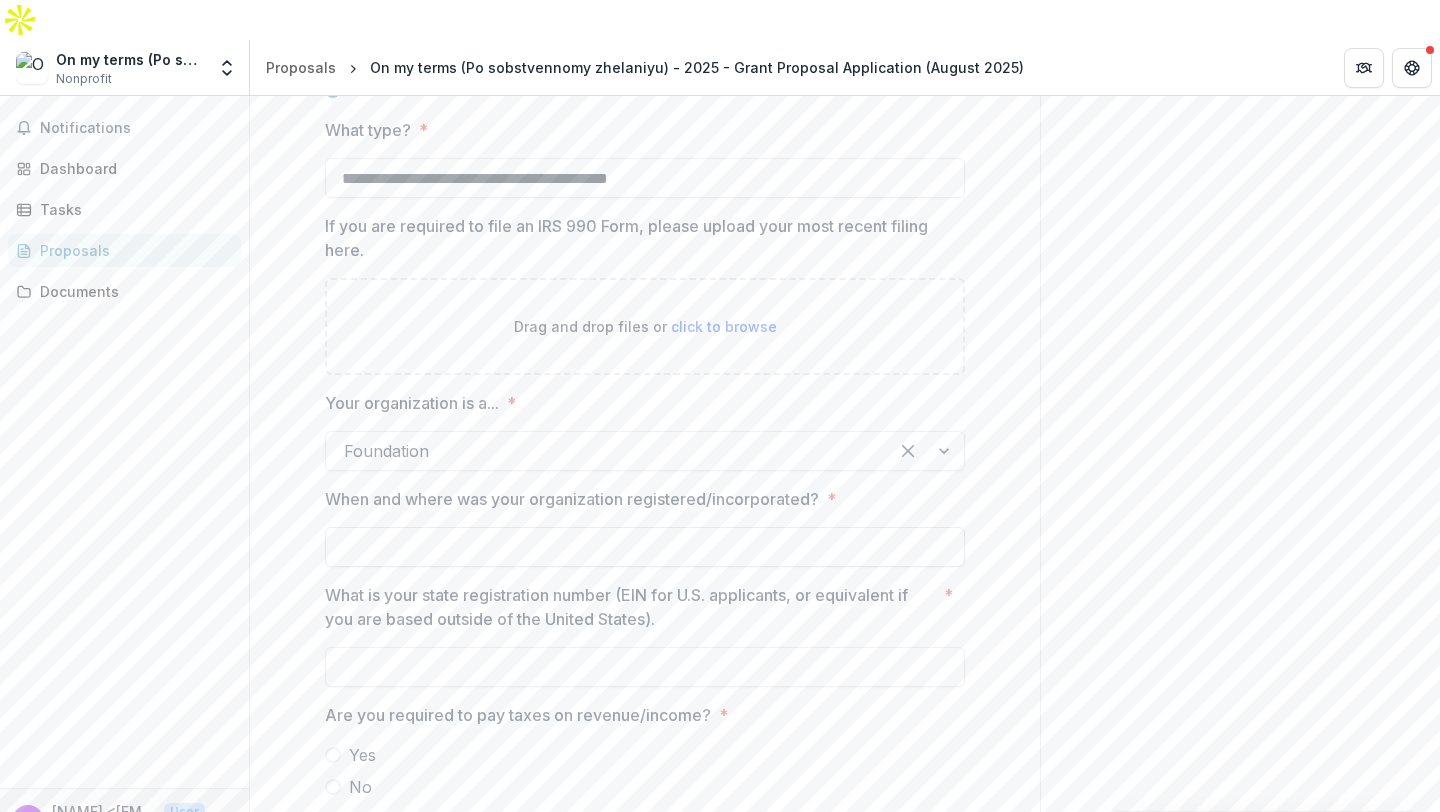 click on "When and where was your organization registered/incorporated? *" at bounding box center [645, 547] 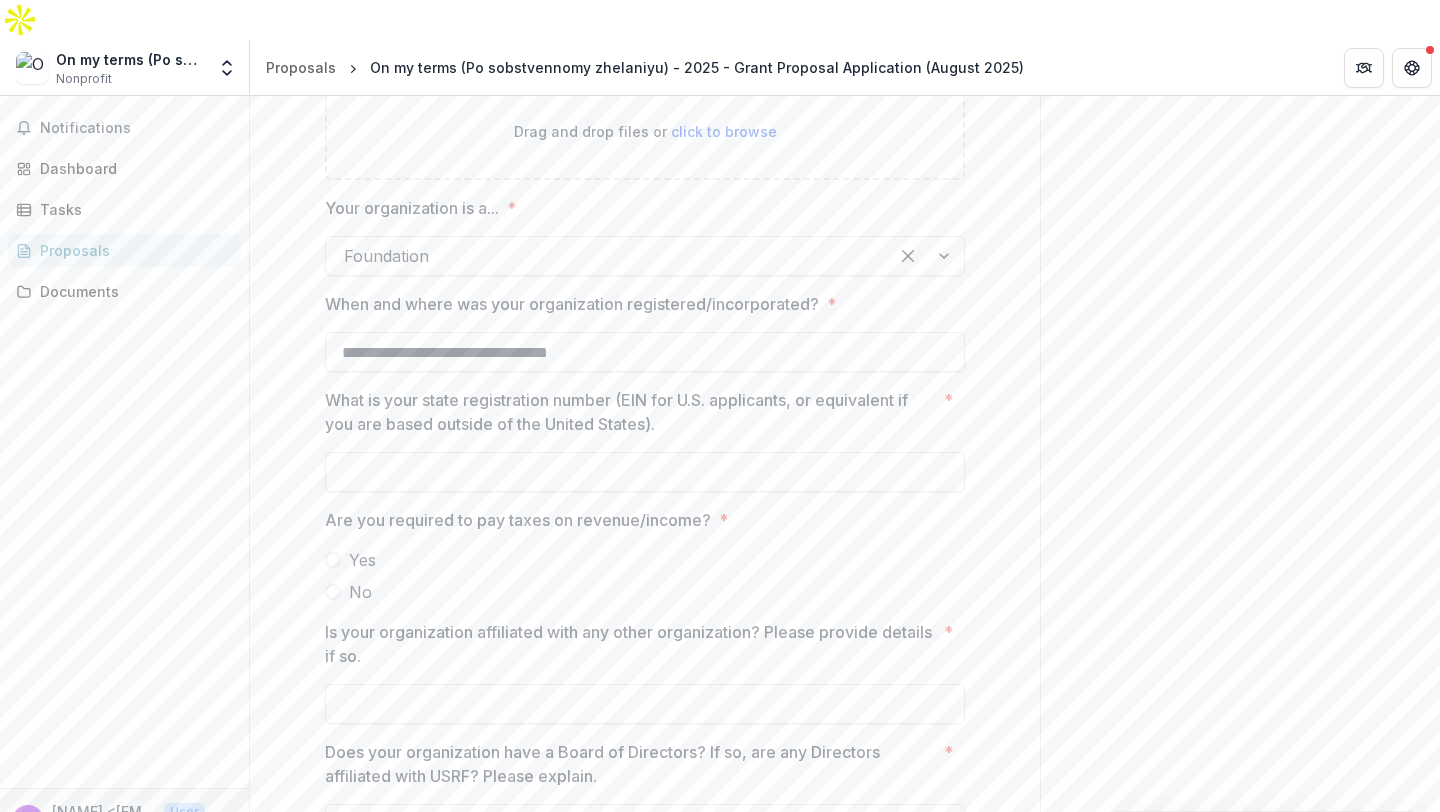 scroll, scrollTop: 1040, scrollLeft: 0, axis: vertical 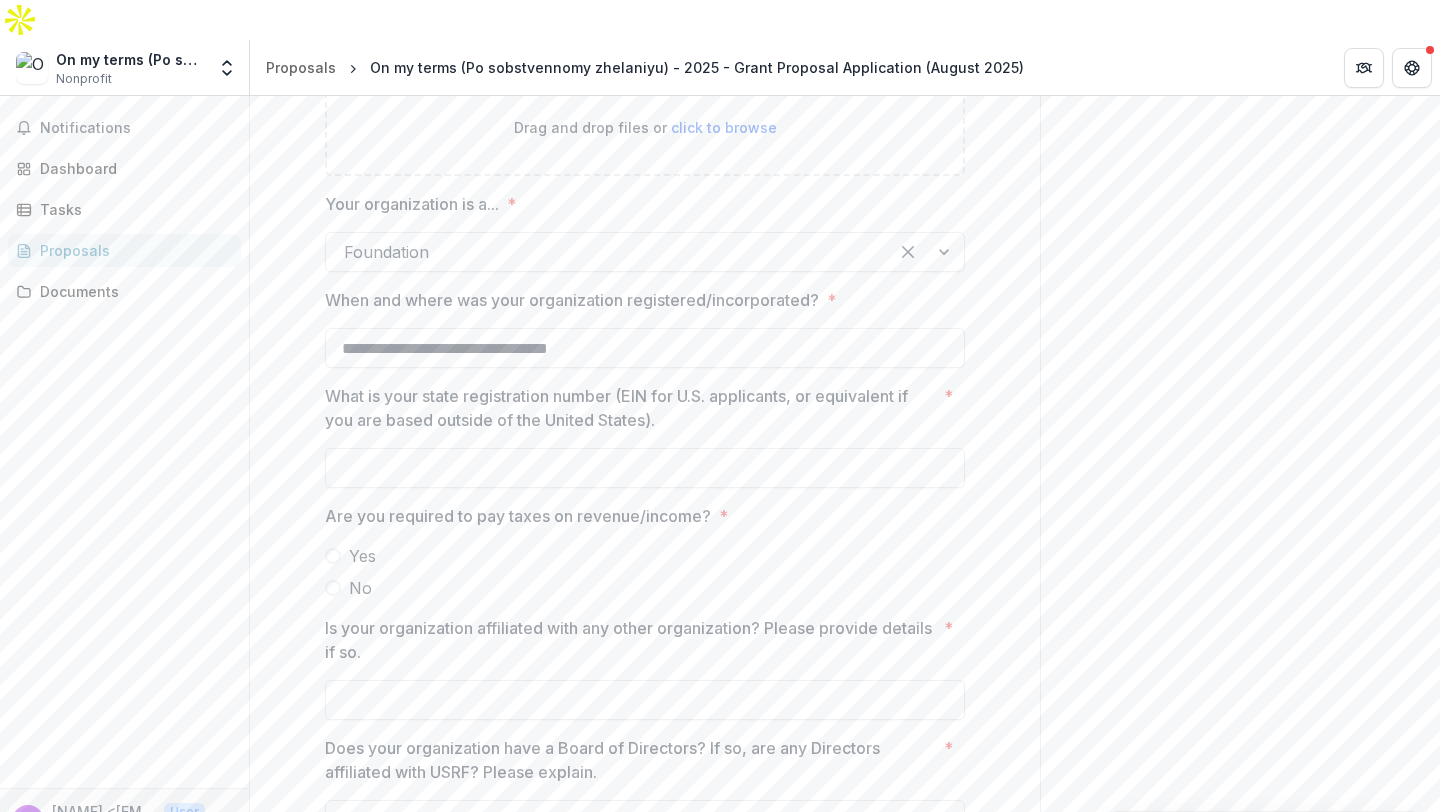 click on "No" at bounding box center (360, 588) 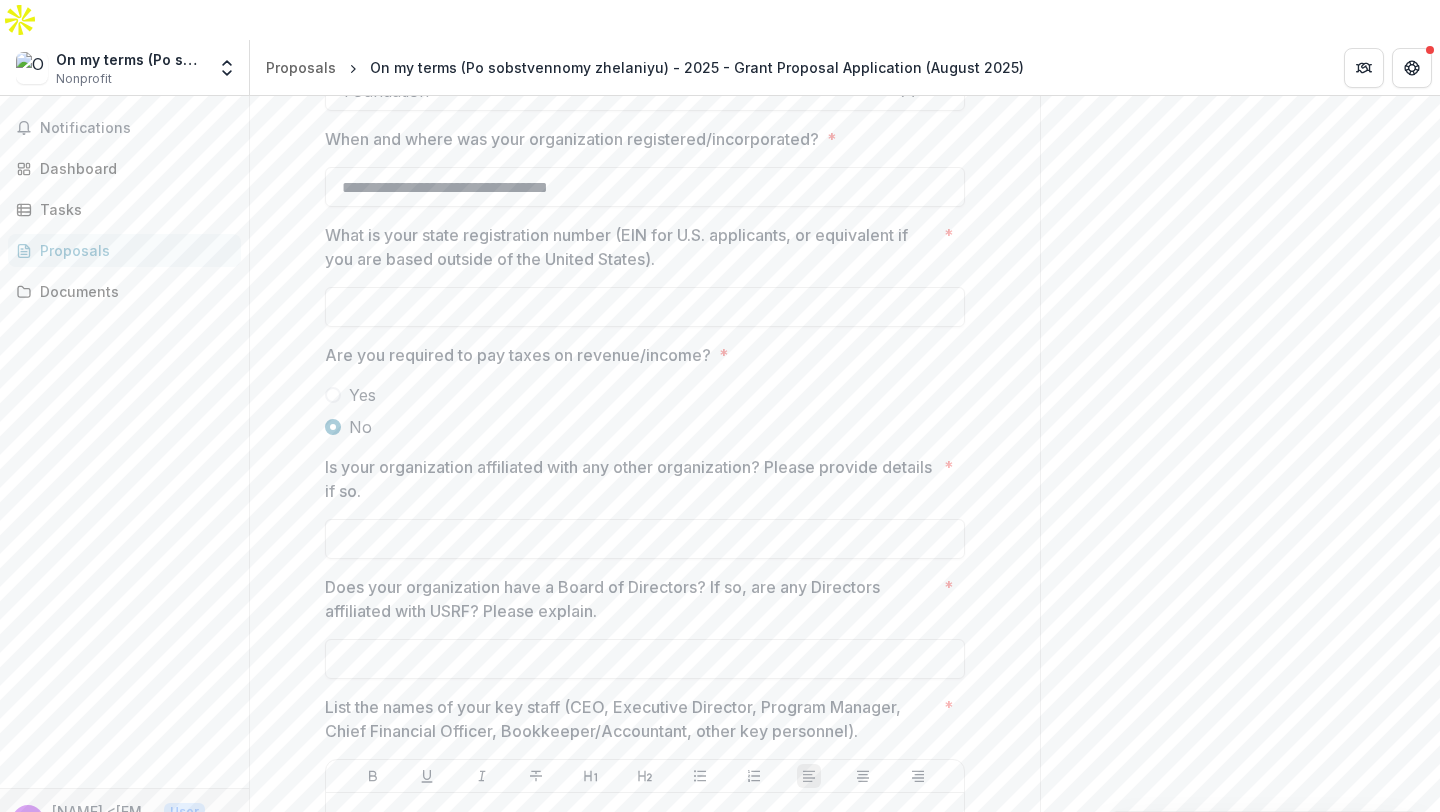 scroll, scrollTop: 1202, scrollLeft: 0, axis: vertical 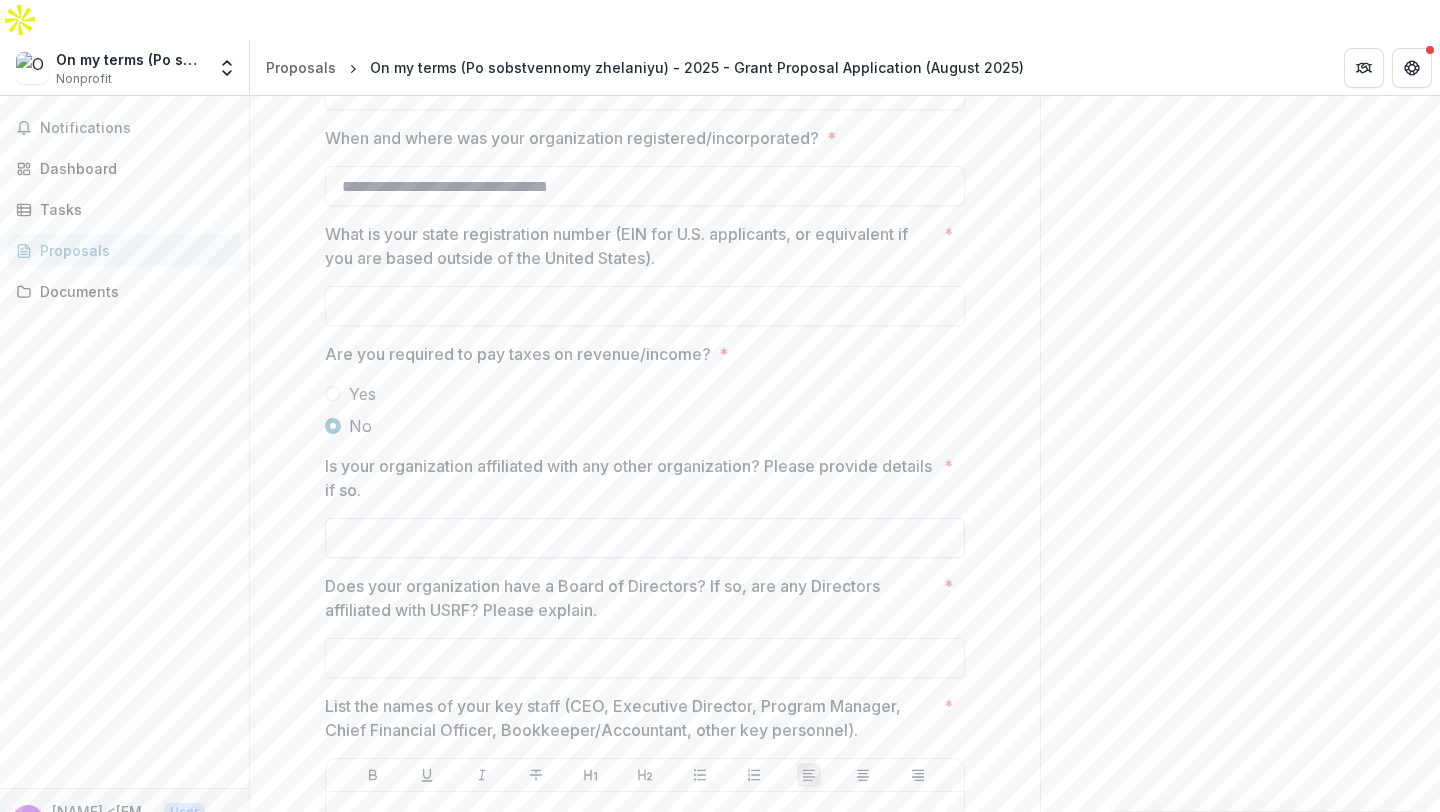click on "Is your organization affiliated with any other organization? Please provide details if so. *" at bounding box center [645, 538] 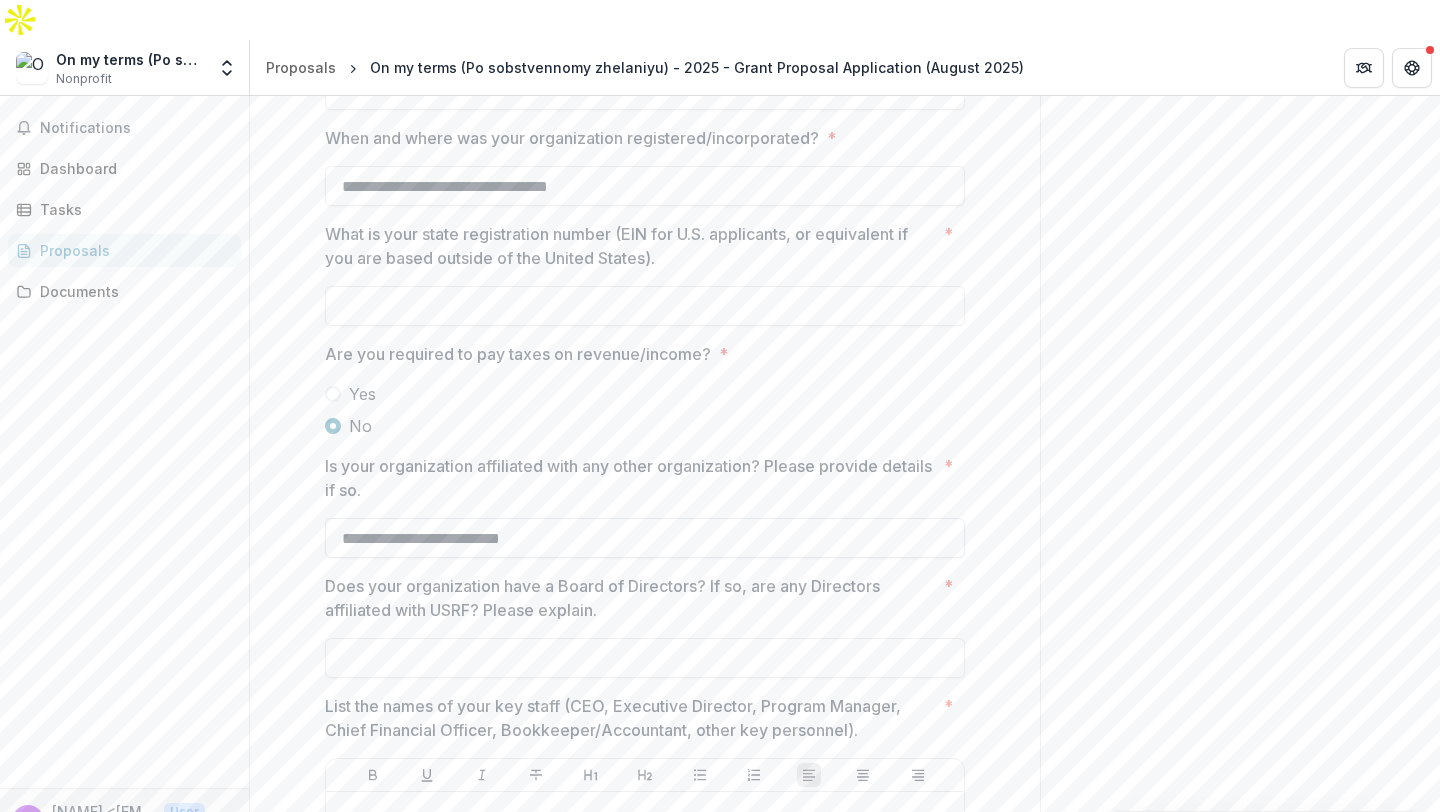 paste on "**********" 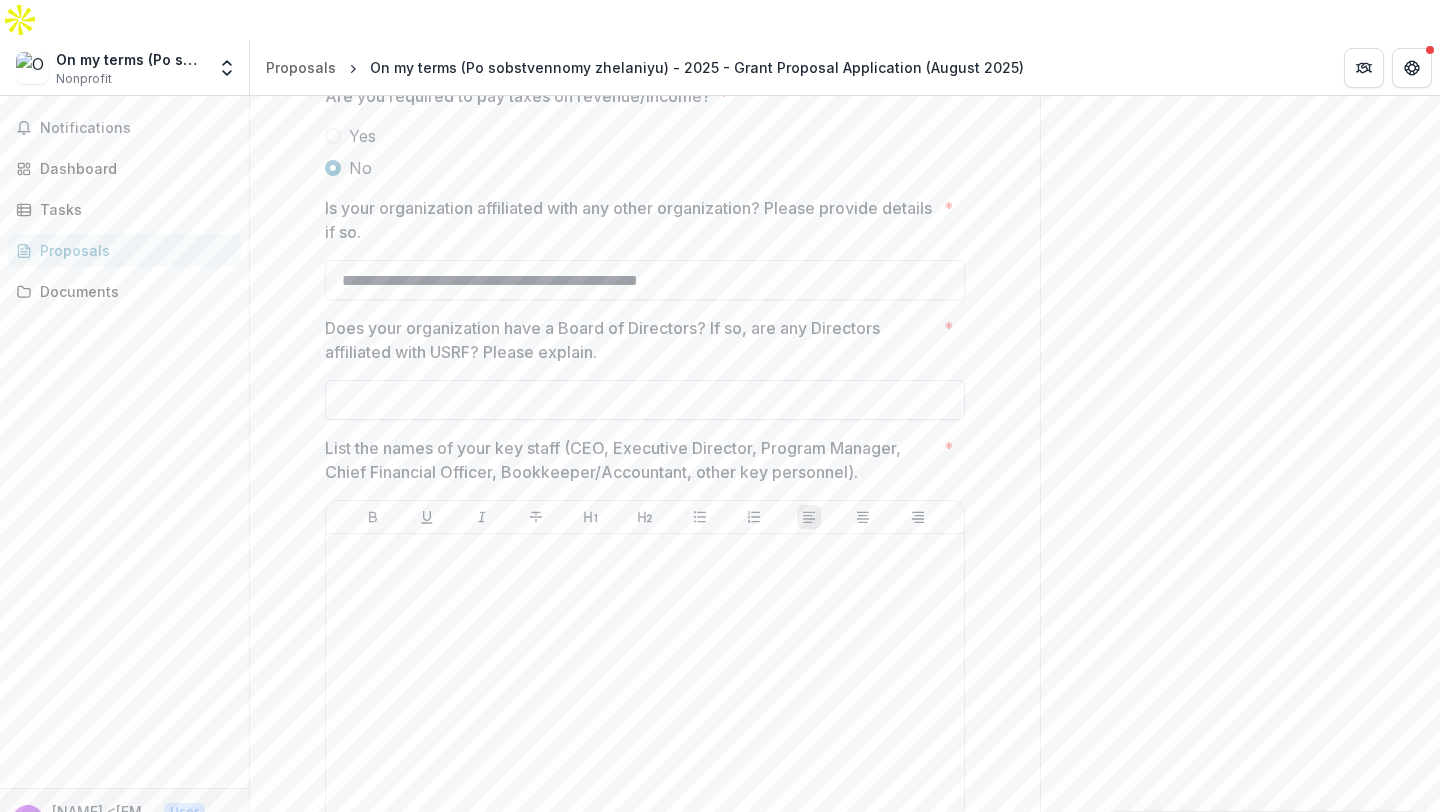 scroll, scrollTop: 1484, scrollLeft: 0, axis: vertical 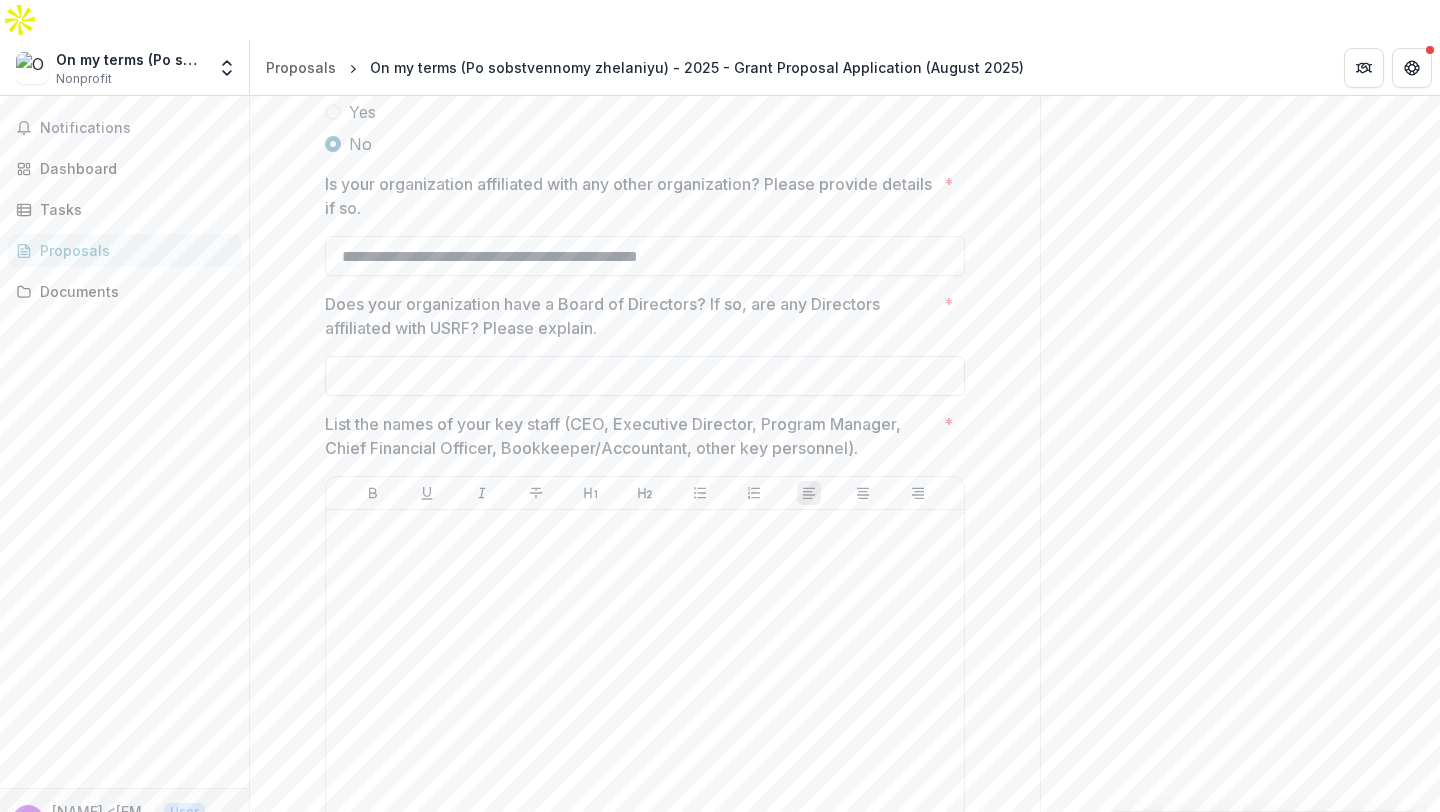 type on "**********" 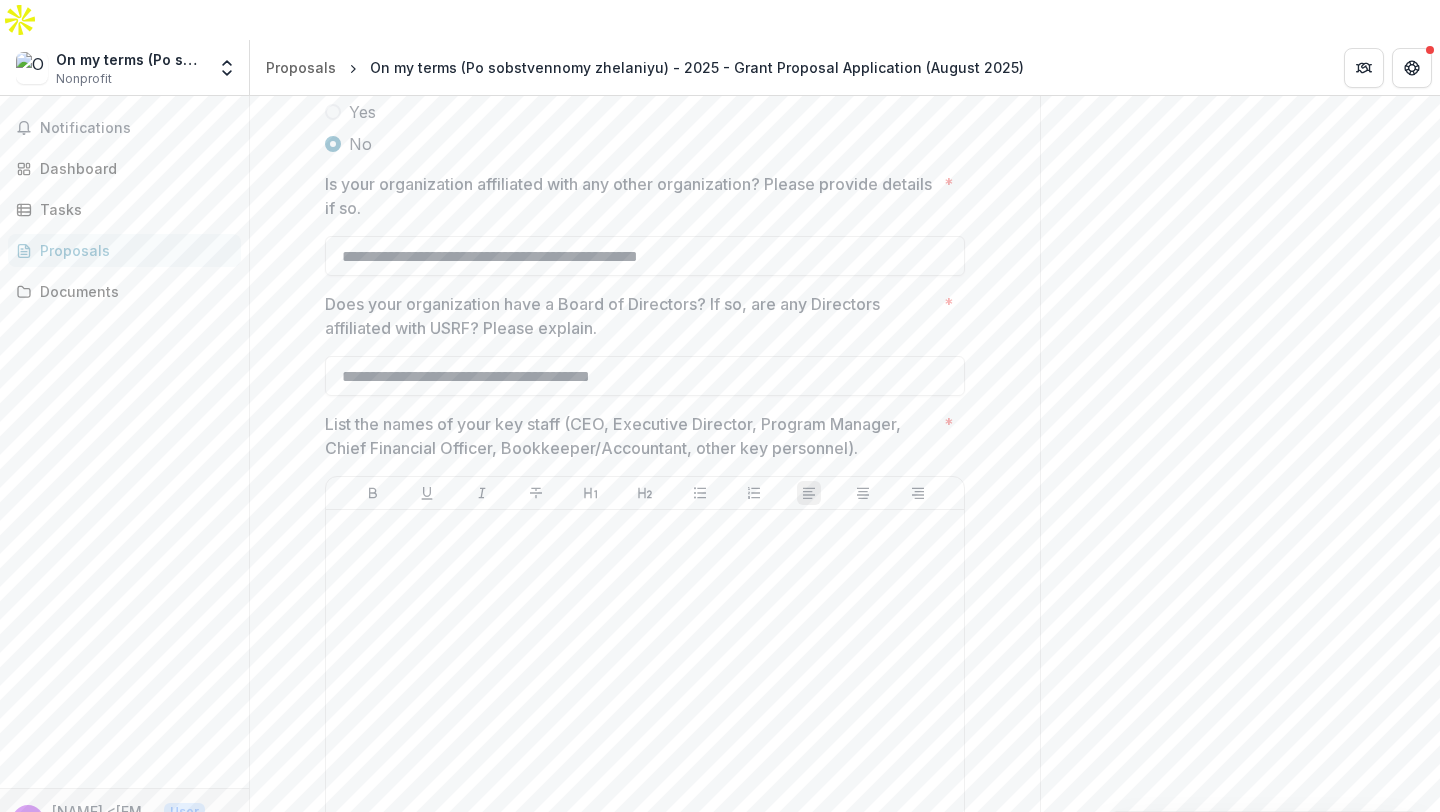 type on "**********" 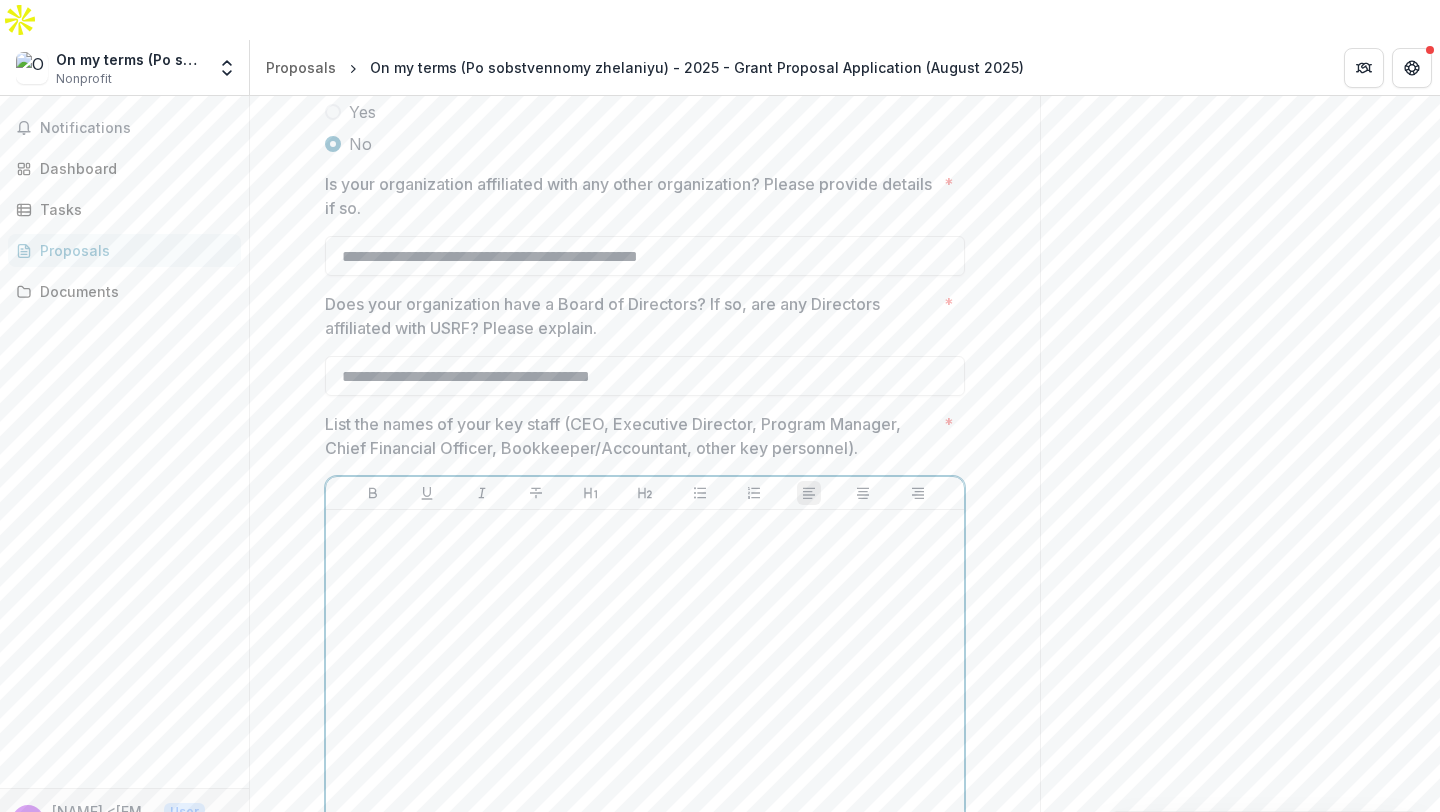 click at bounding box center (645, 668) 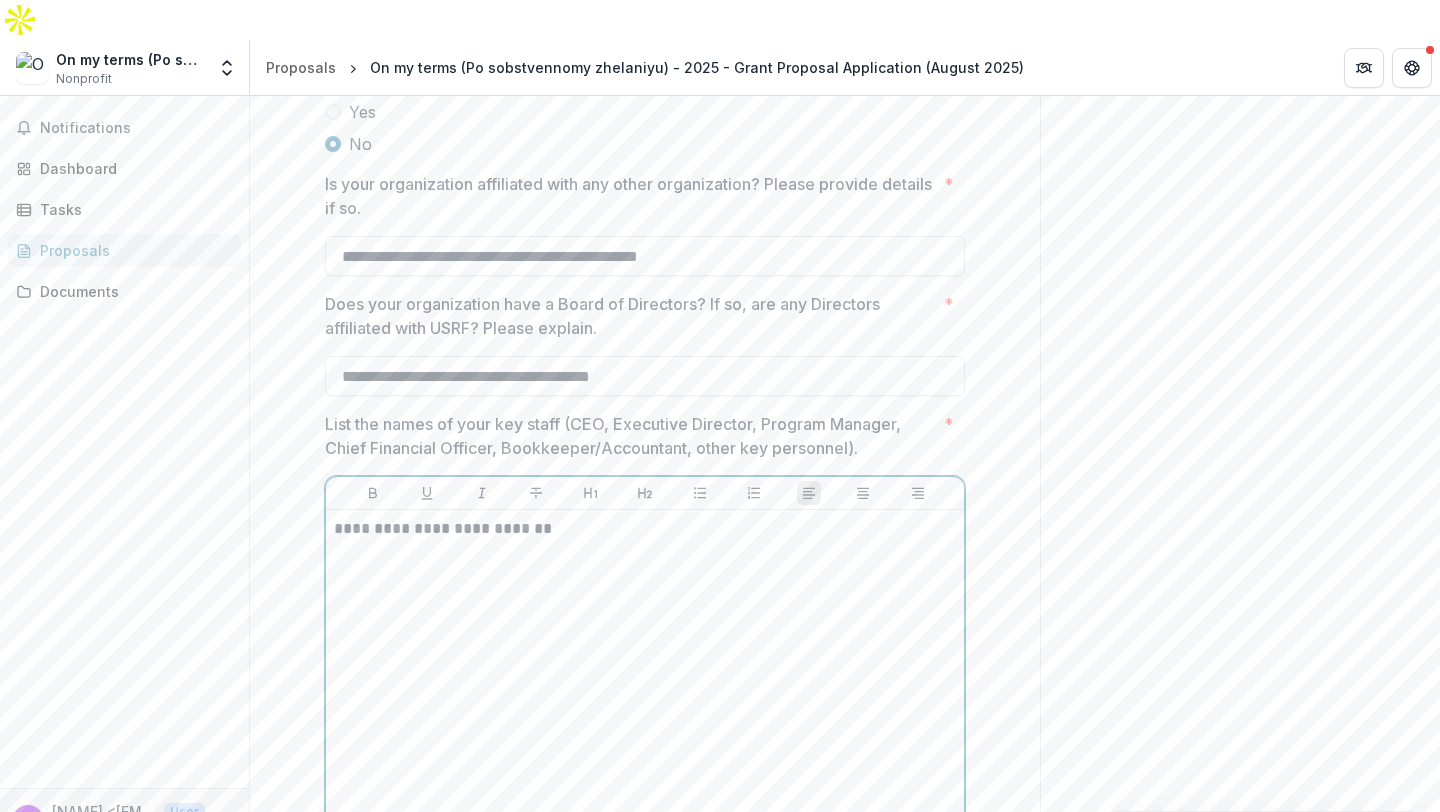 click on "**********" at bounding box center (645, 529) 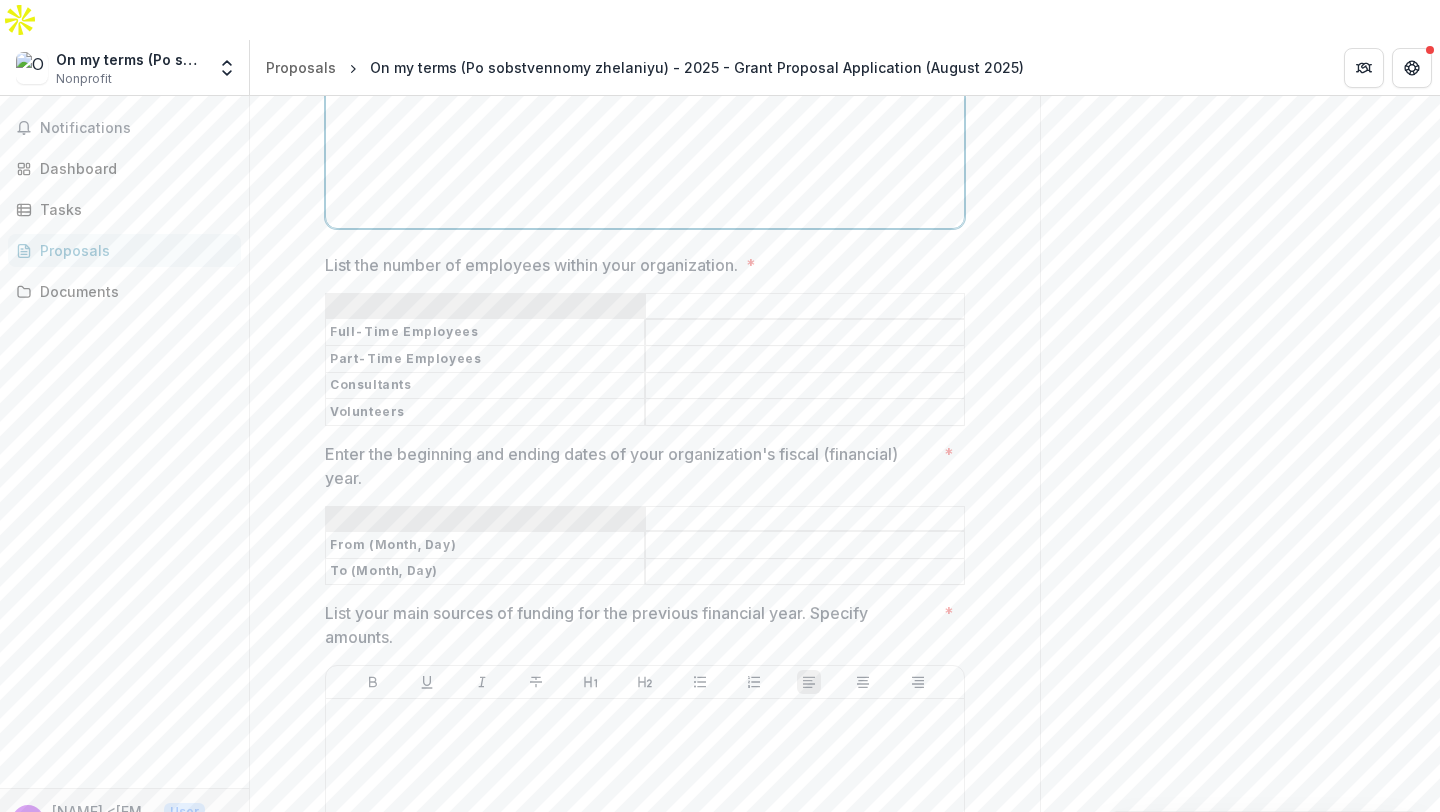 scroll, scrollTop: 2085, scrollLeft: 0, axis: vertical 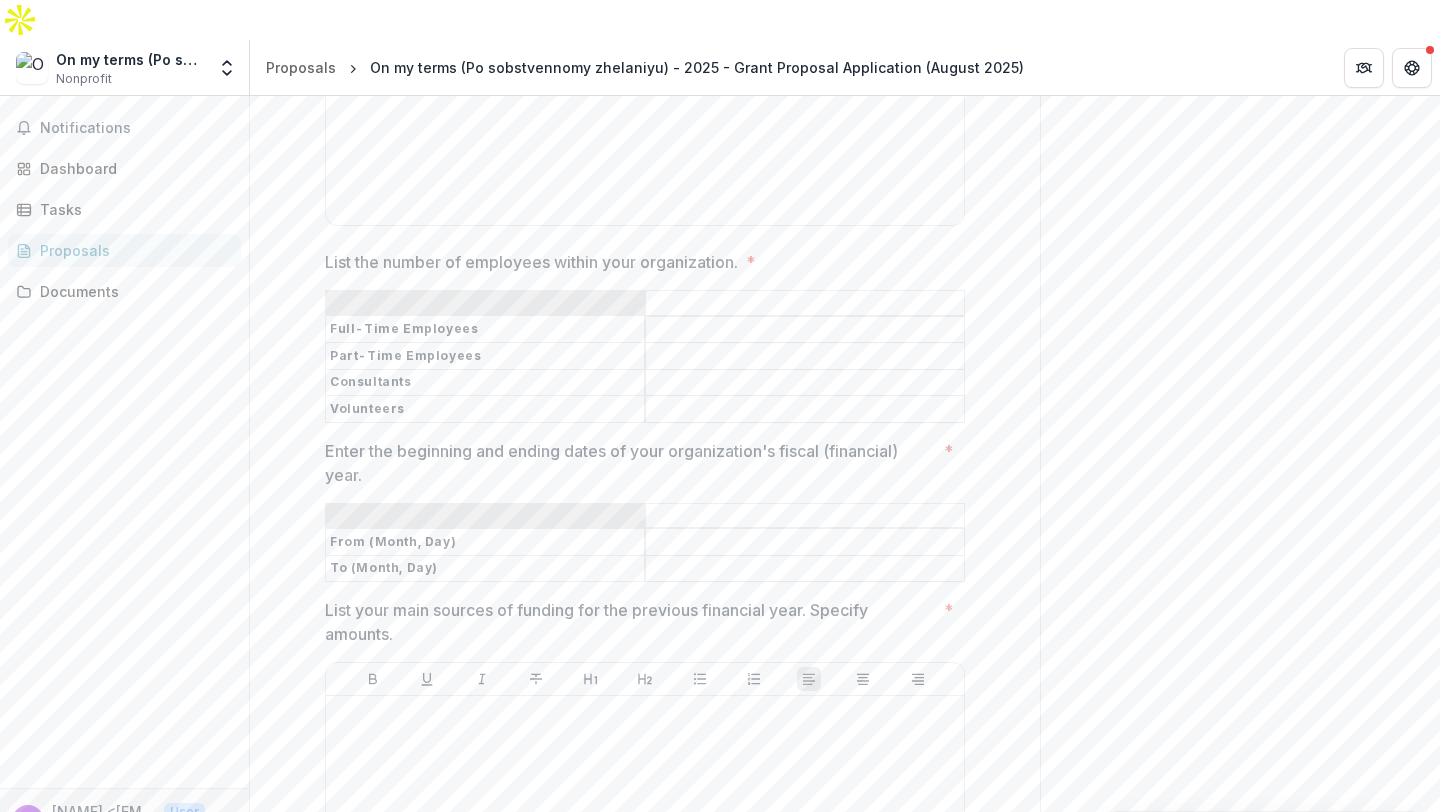 click on "List the number of employees within your organization. *" at bounding box center [805, 330] 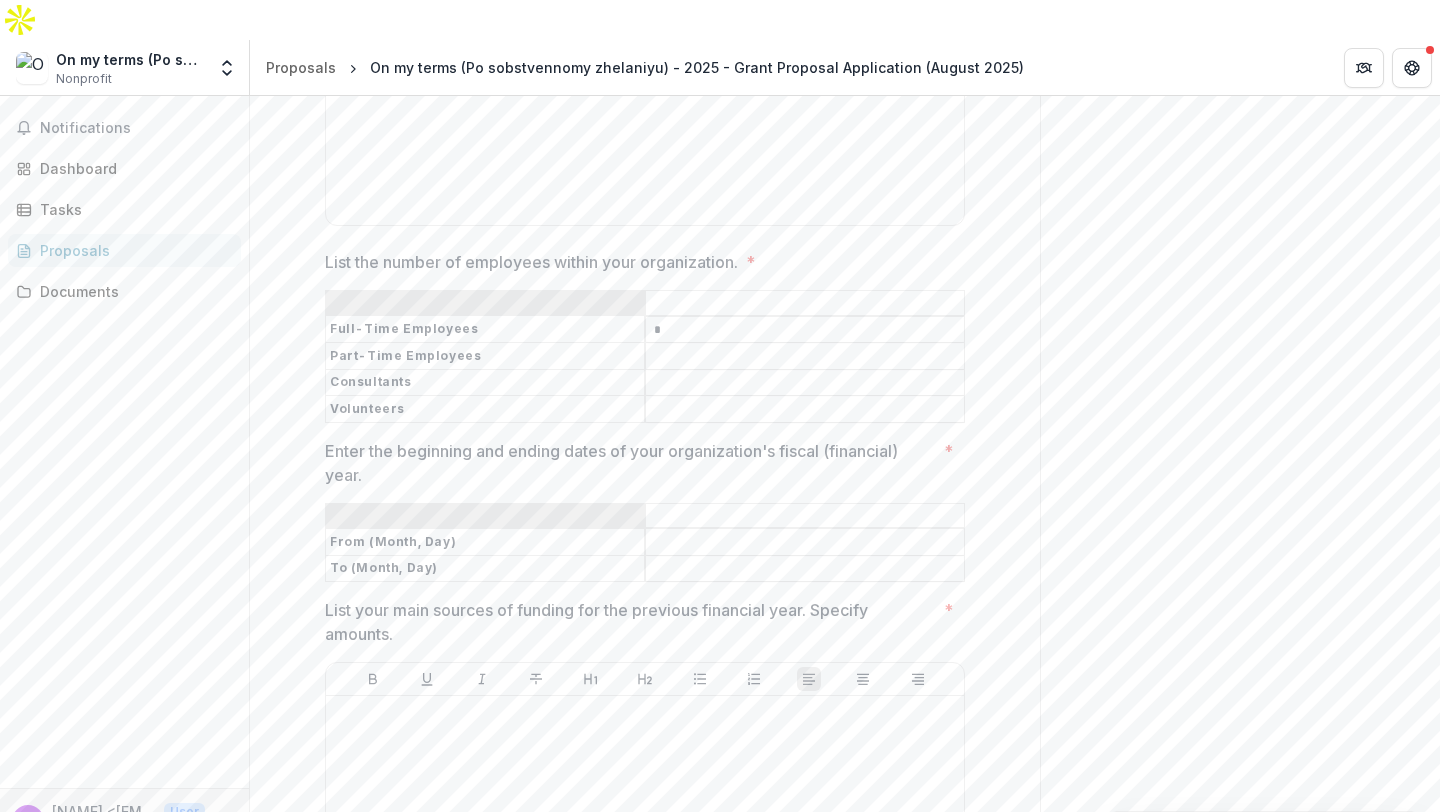 type on "*" 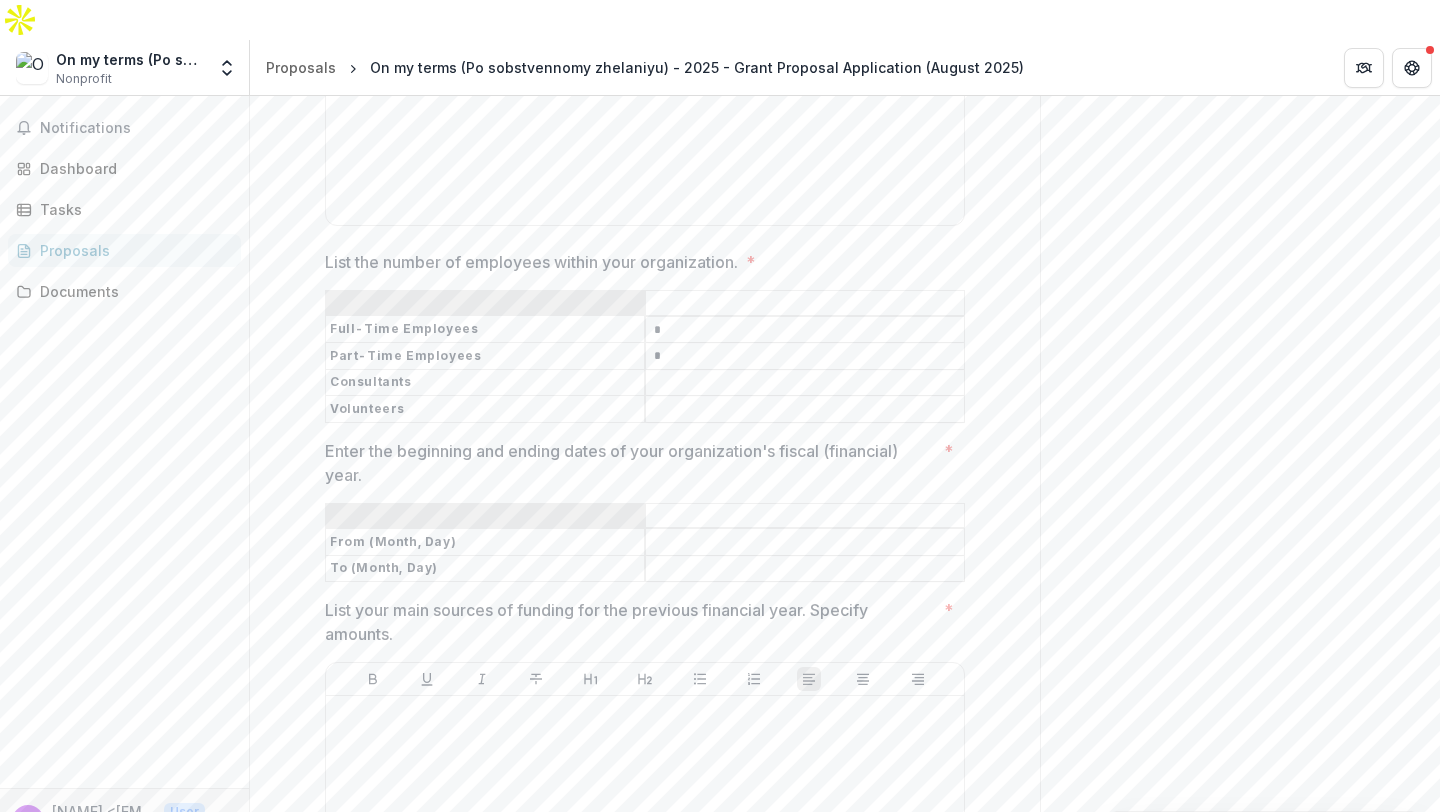 type on "*" 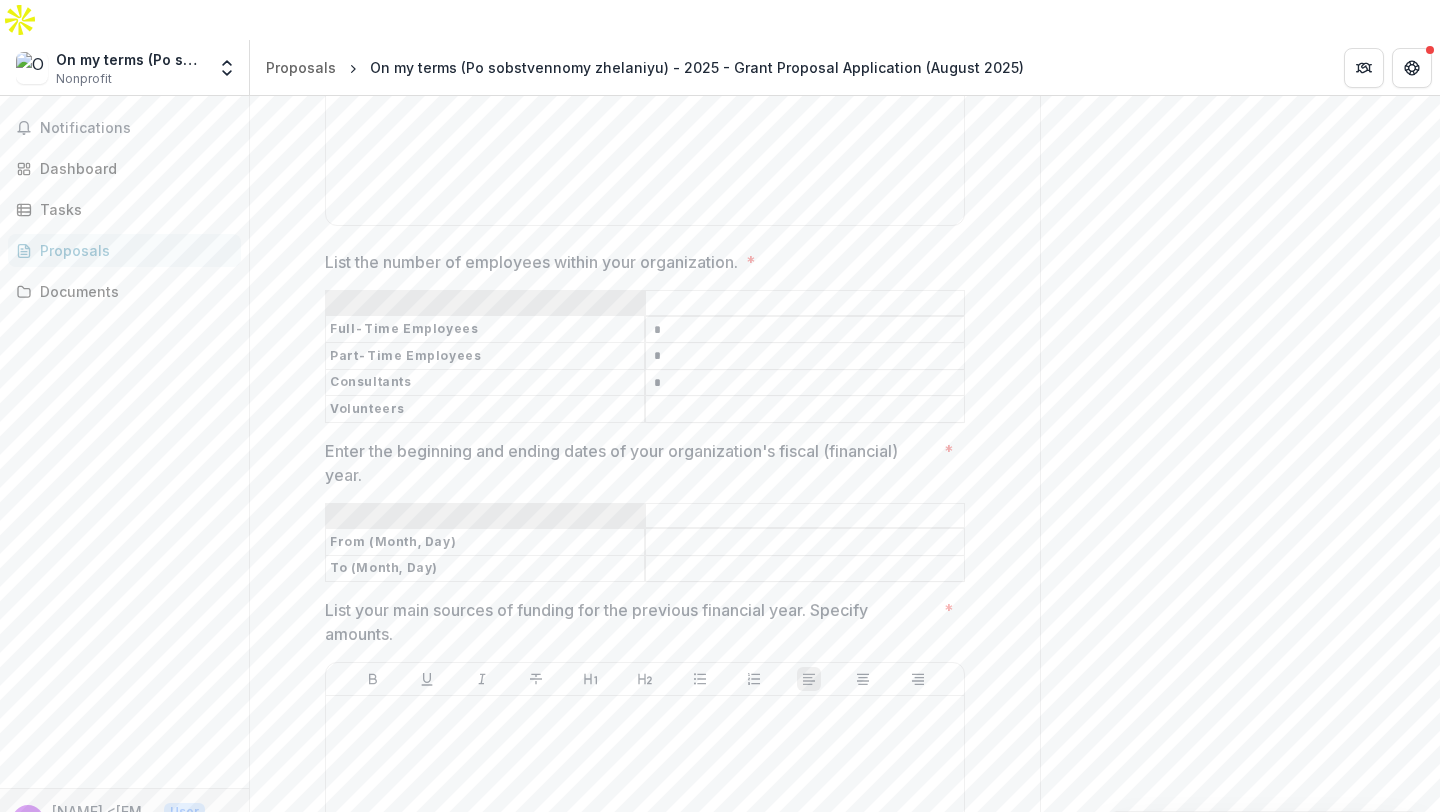 type on "*" 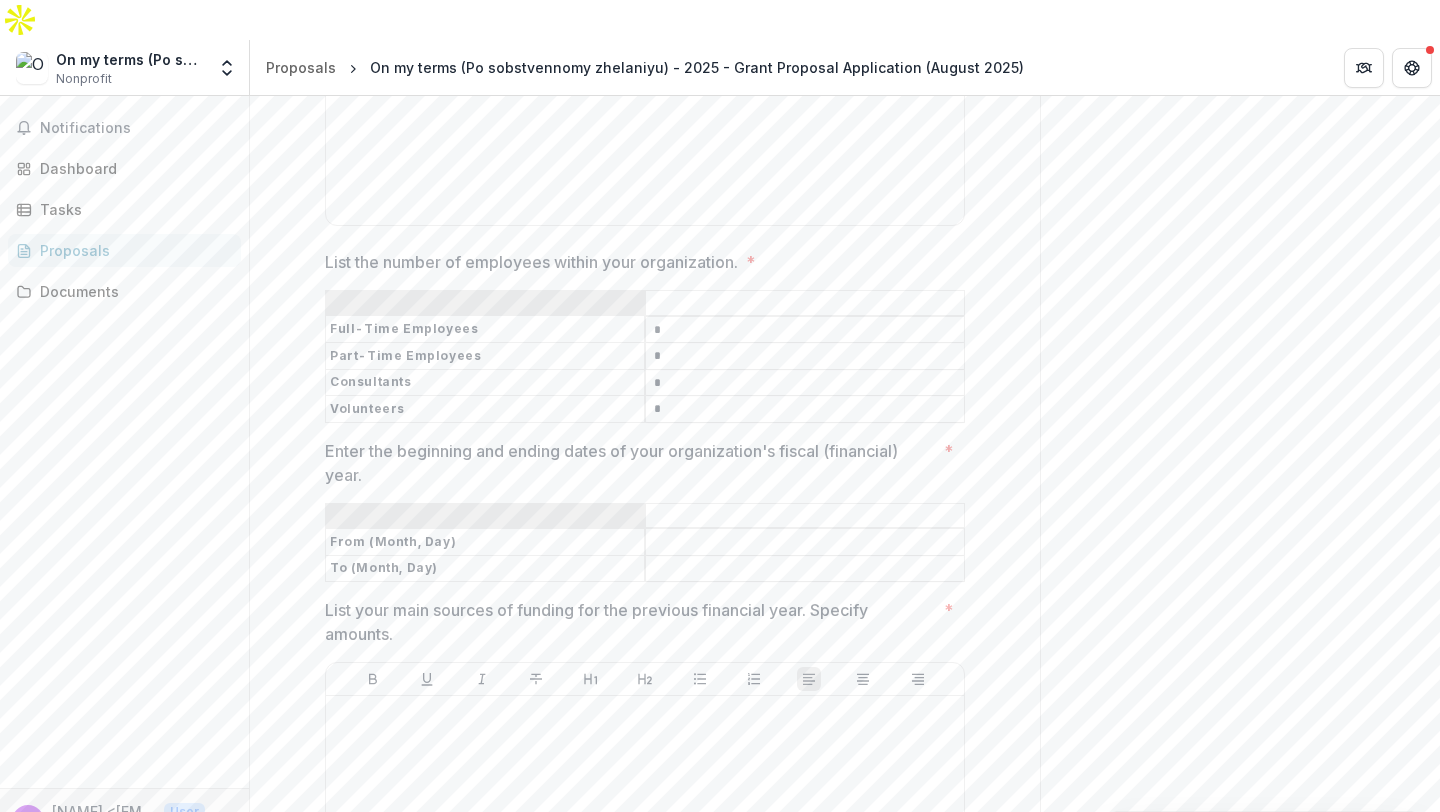 type on "*" 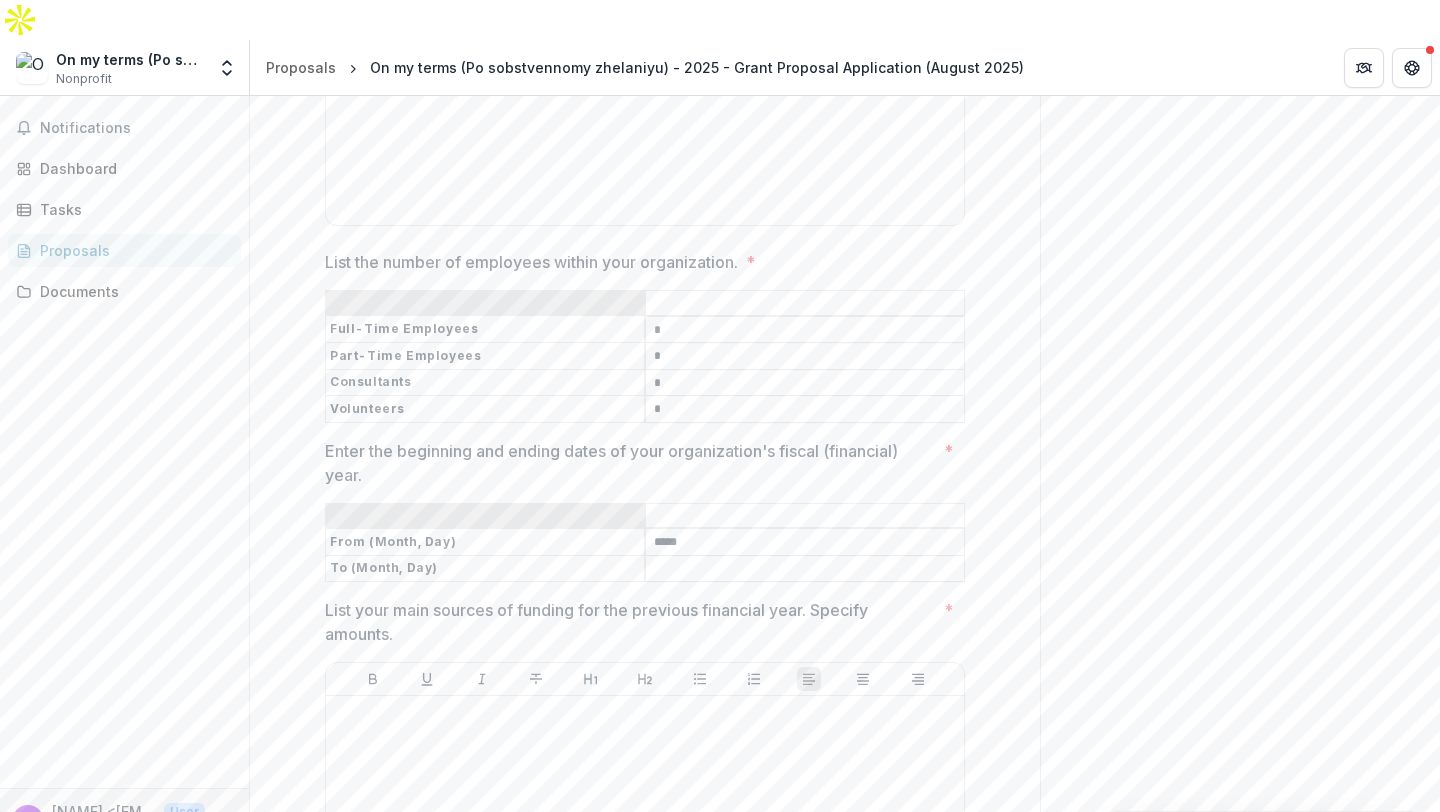 type on "*****" 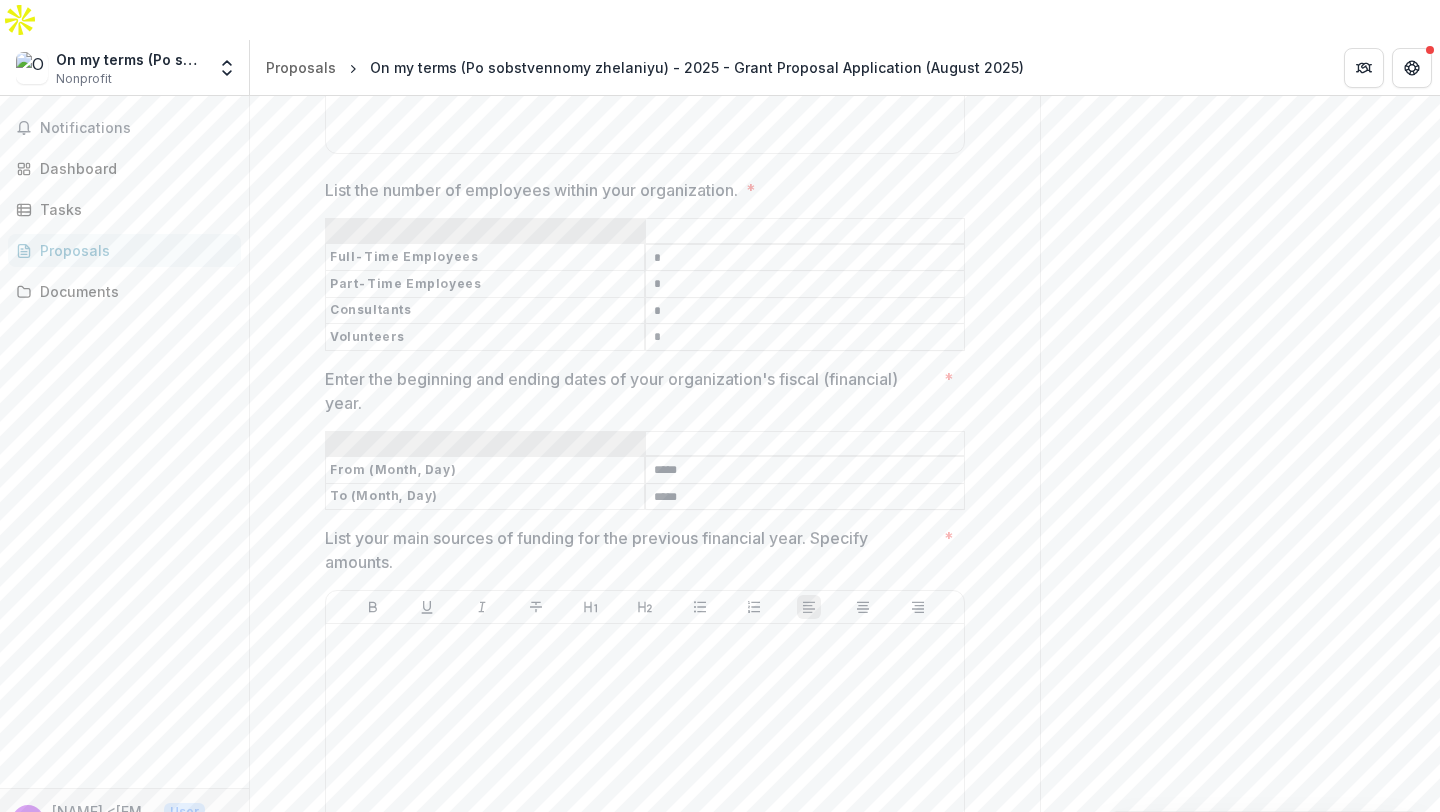 scroll, scrollTop: 2222, scrollLeft: 0, axis: vertical 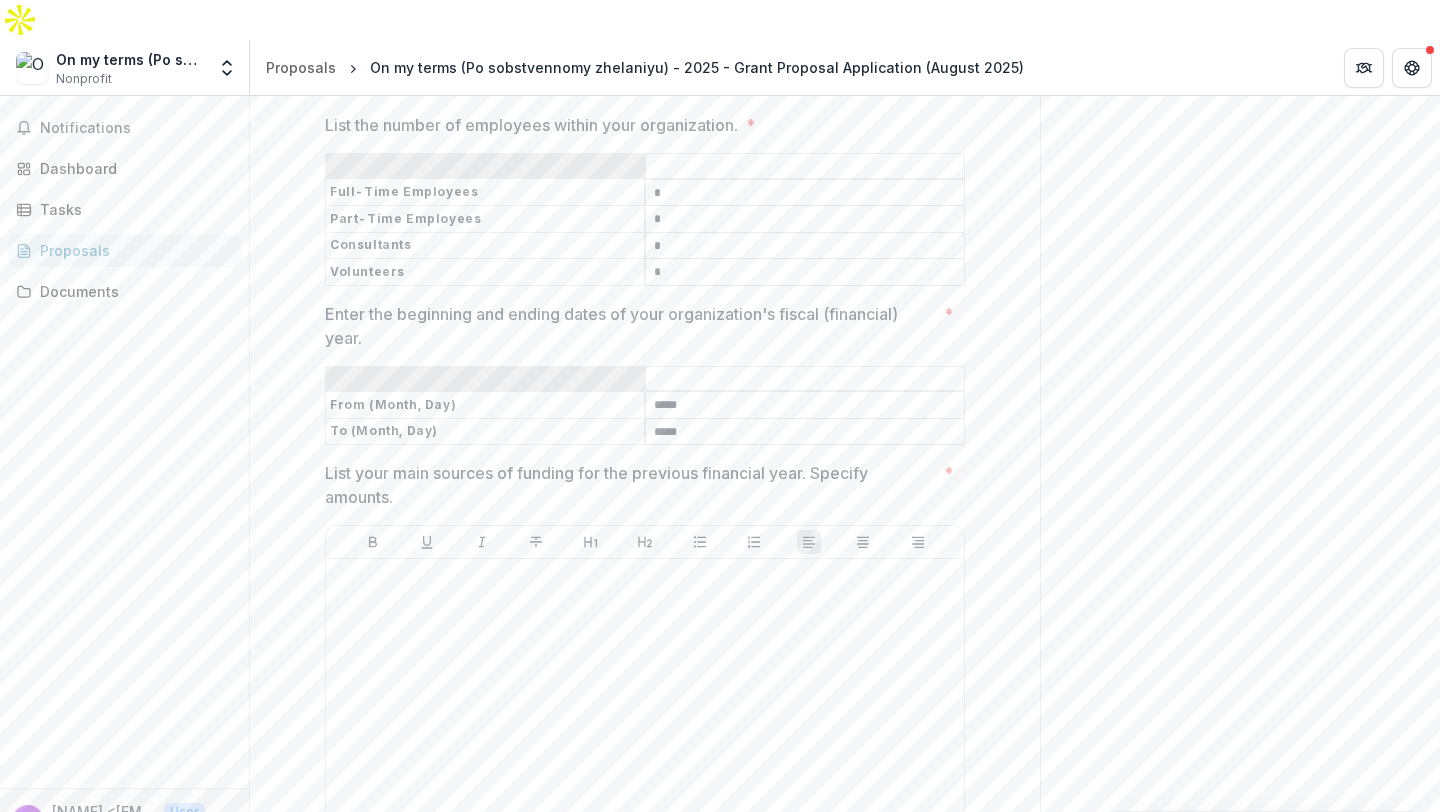 type on "*****" 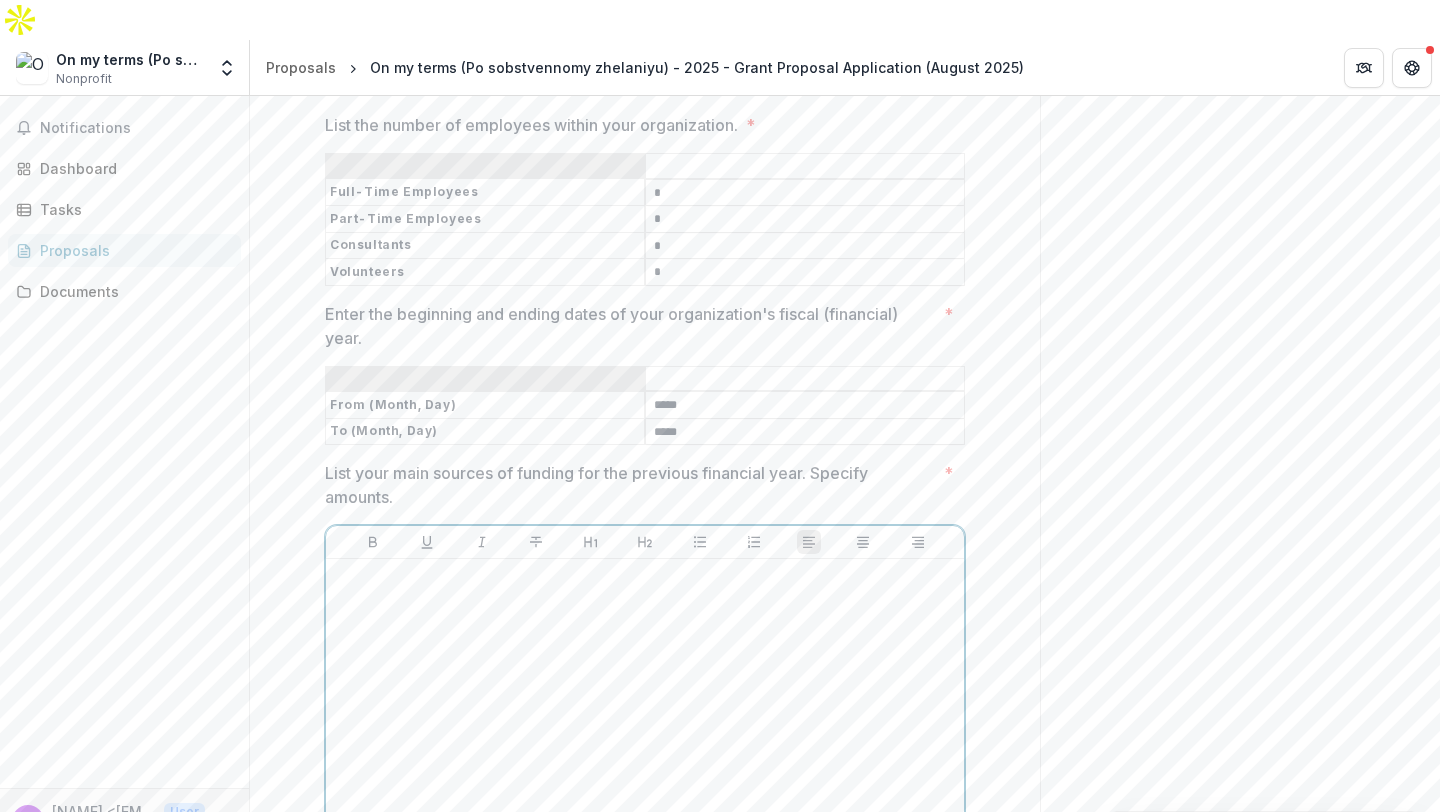 click at bounding box center (645, 717) 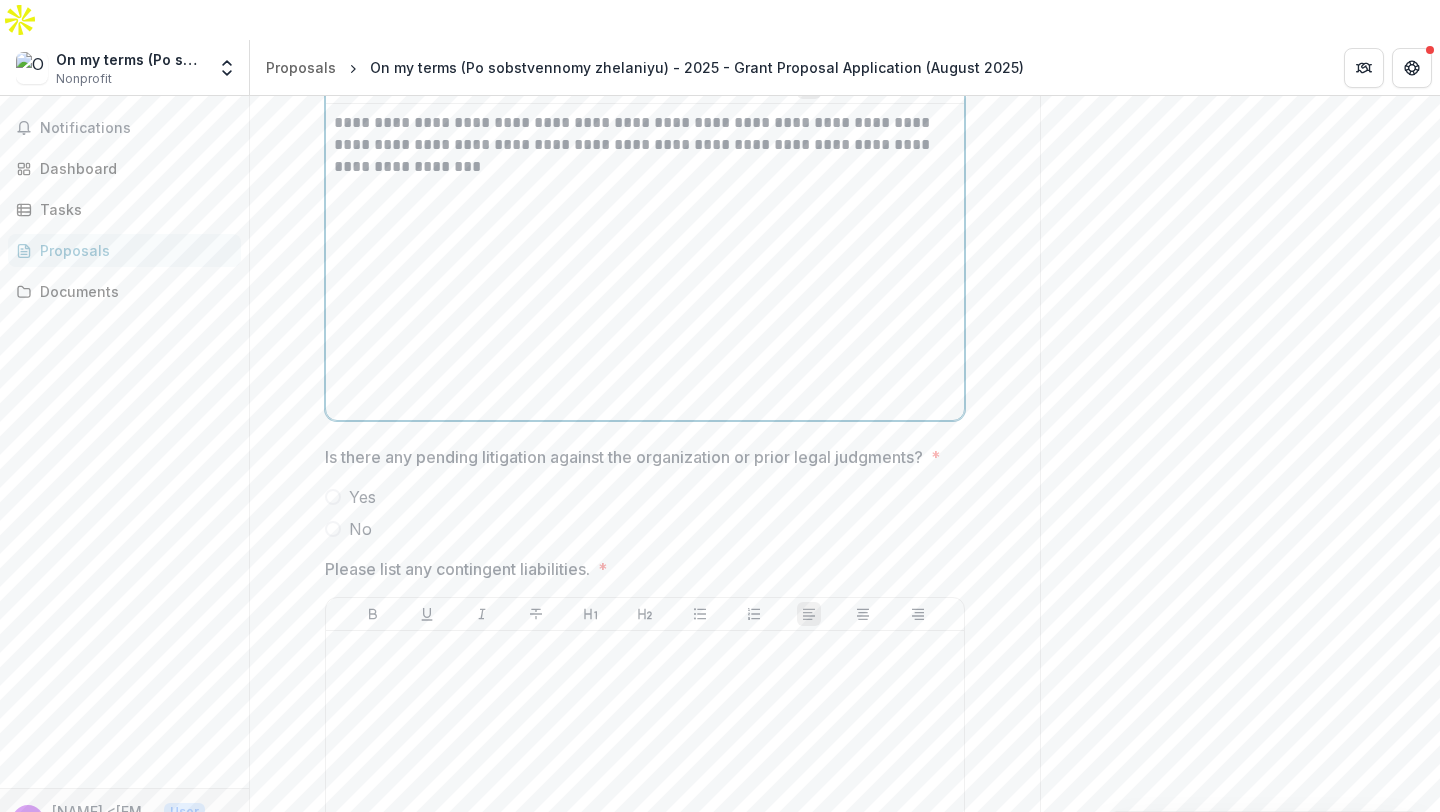 scroll, scrollTop: 2680, scrollLeft: 0, axis: vertical 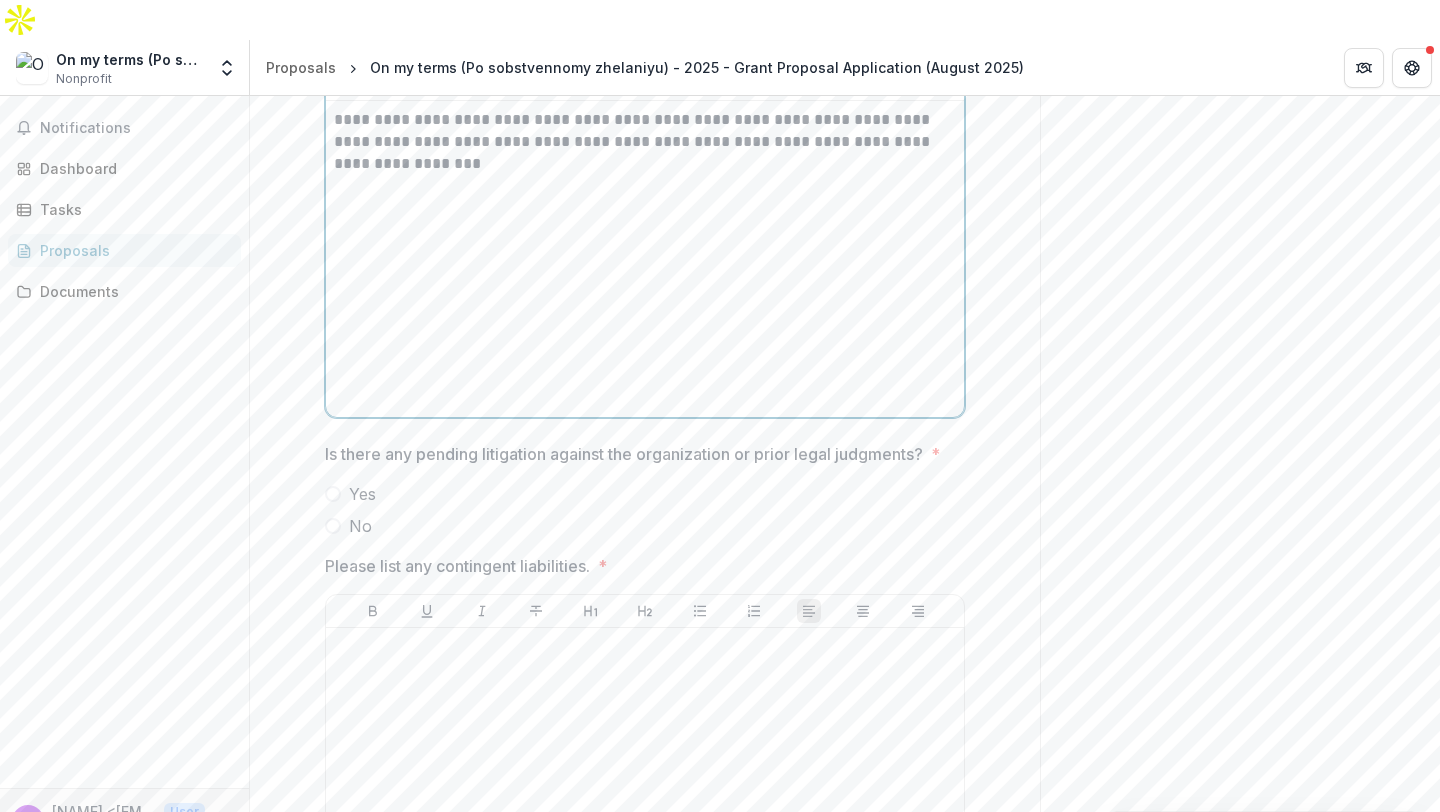 click on "No" at bounding box center (360, 526) 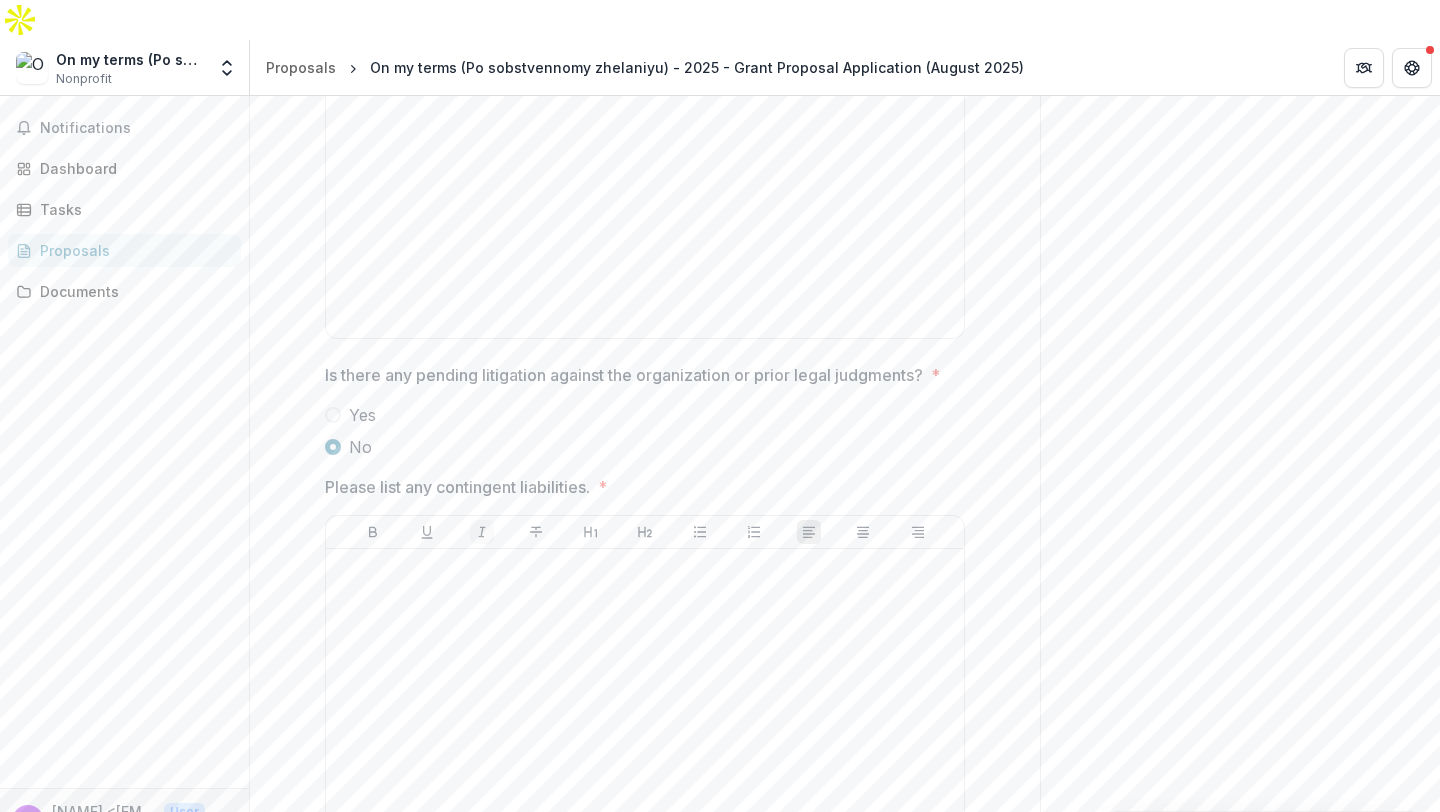 scroll, scrollTop: 2792, scrollLeft: 0, axis: vertical 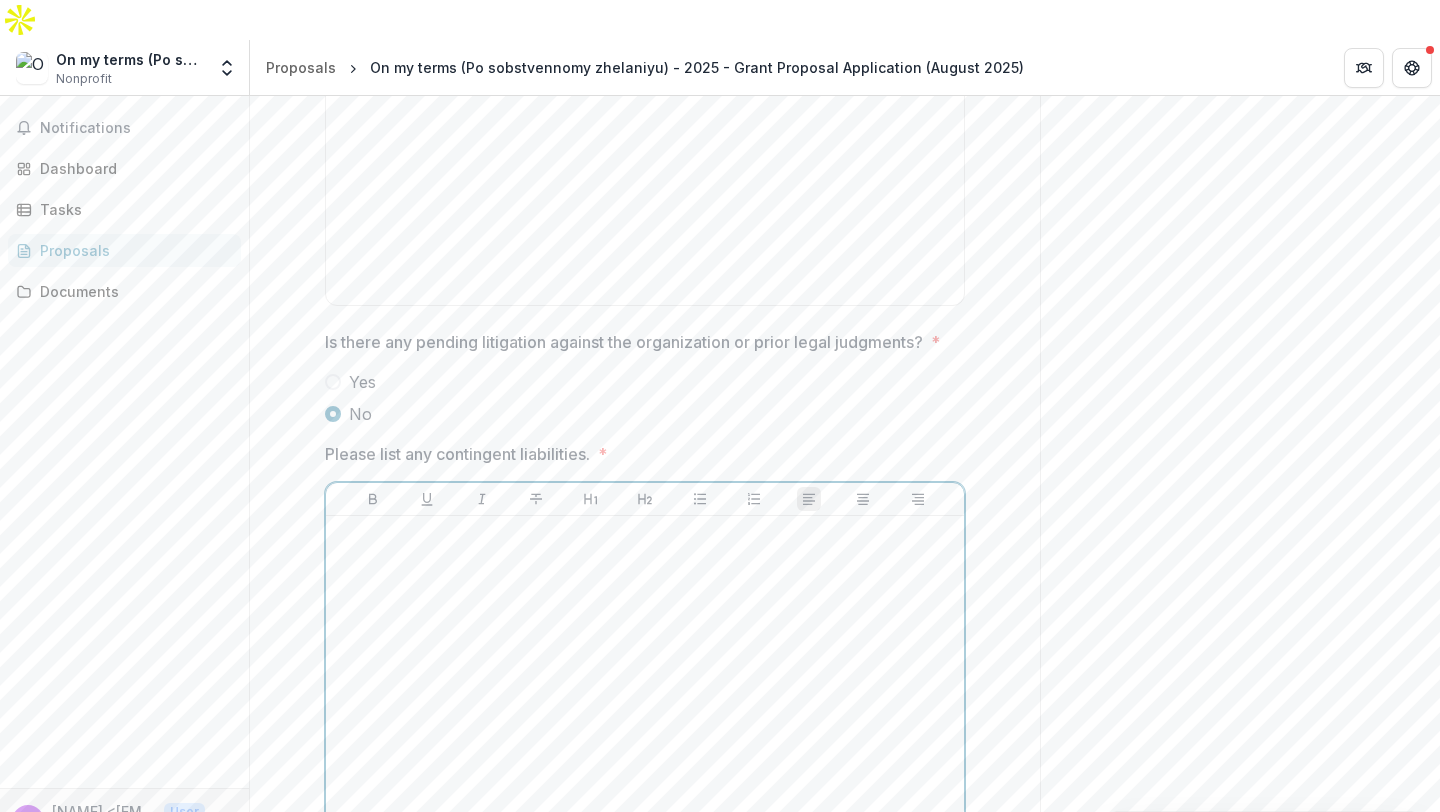 click at bounding box center (645, 674) 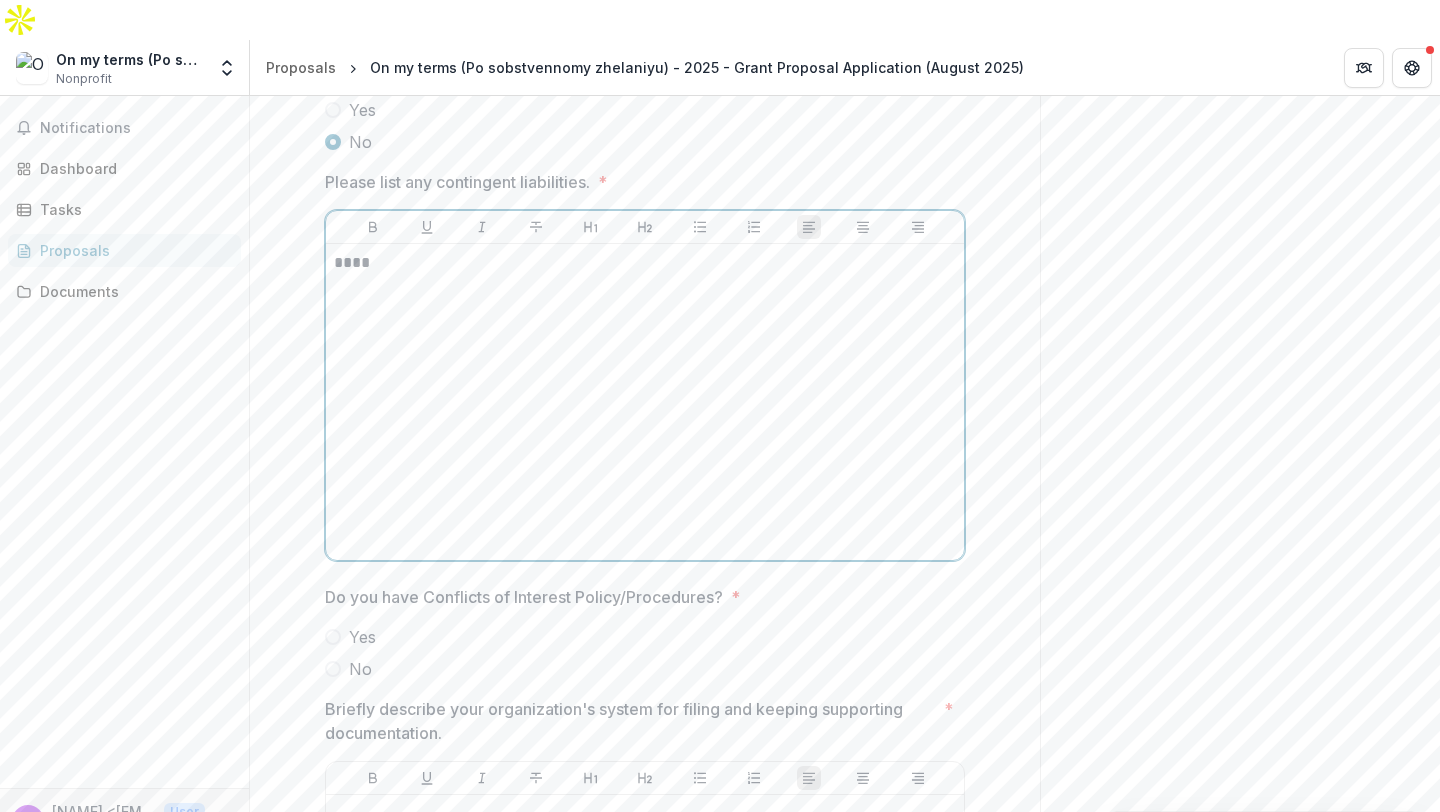 scroll, scrollTop: 3072, scrollLeft: 0, axis: vertical 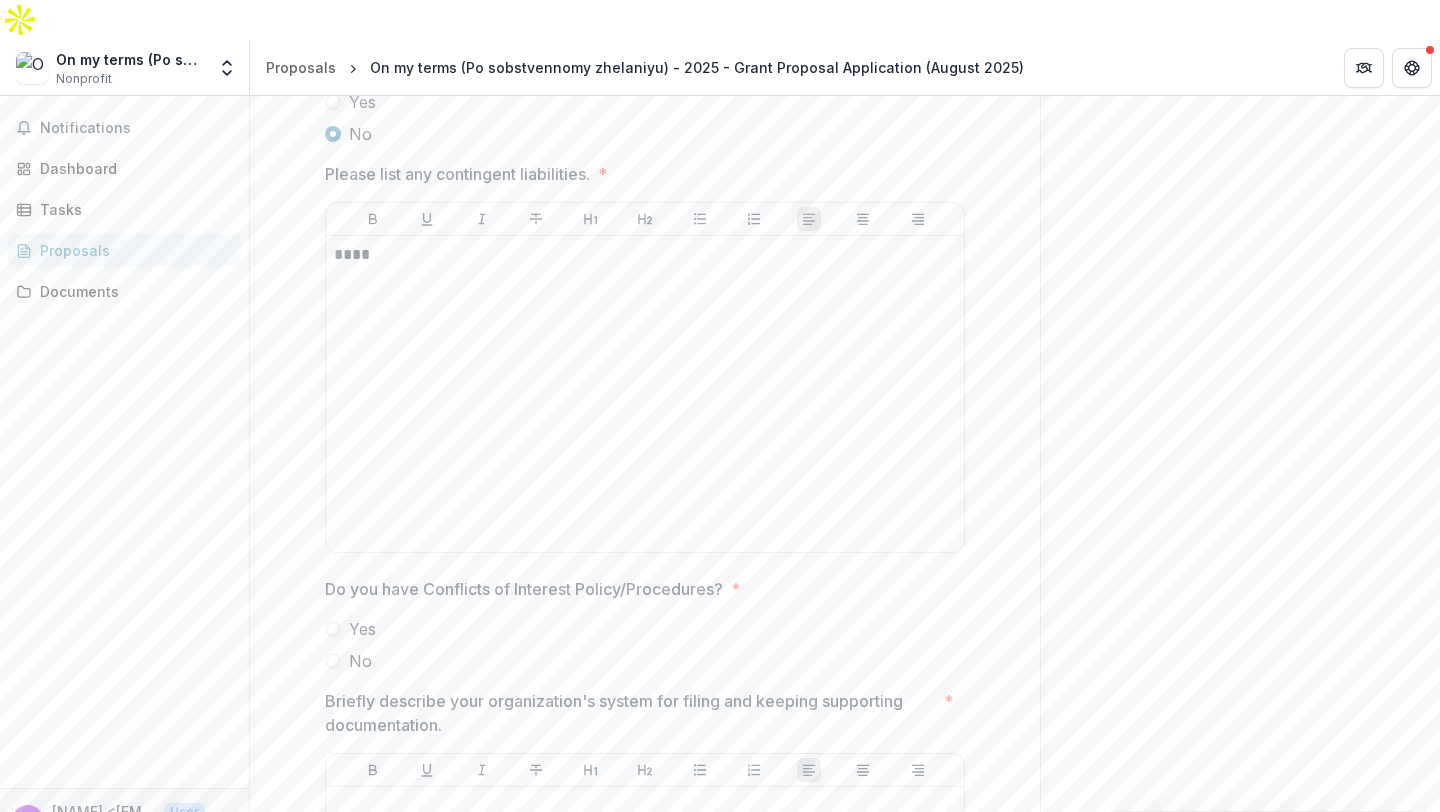 click at bounding box center [333, 661] 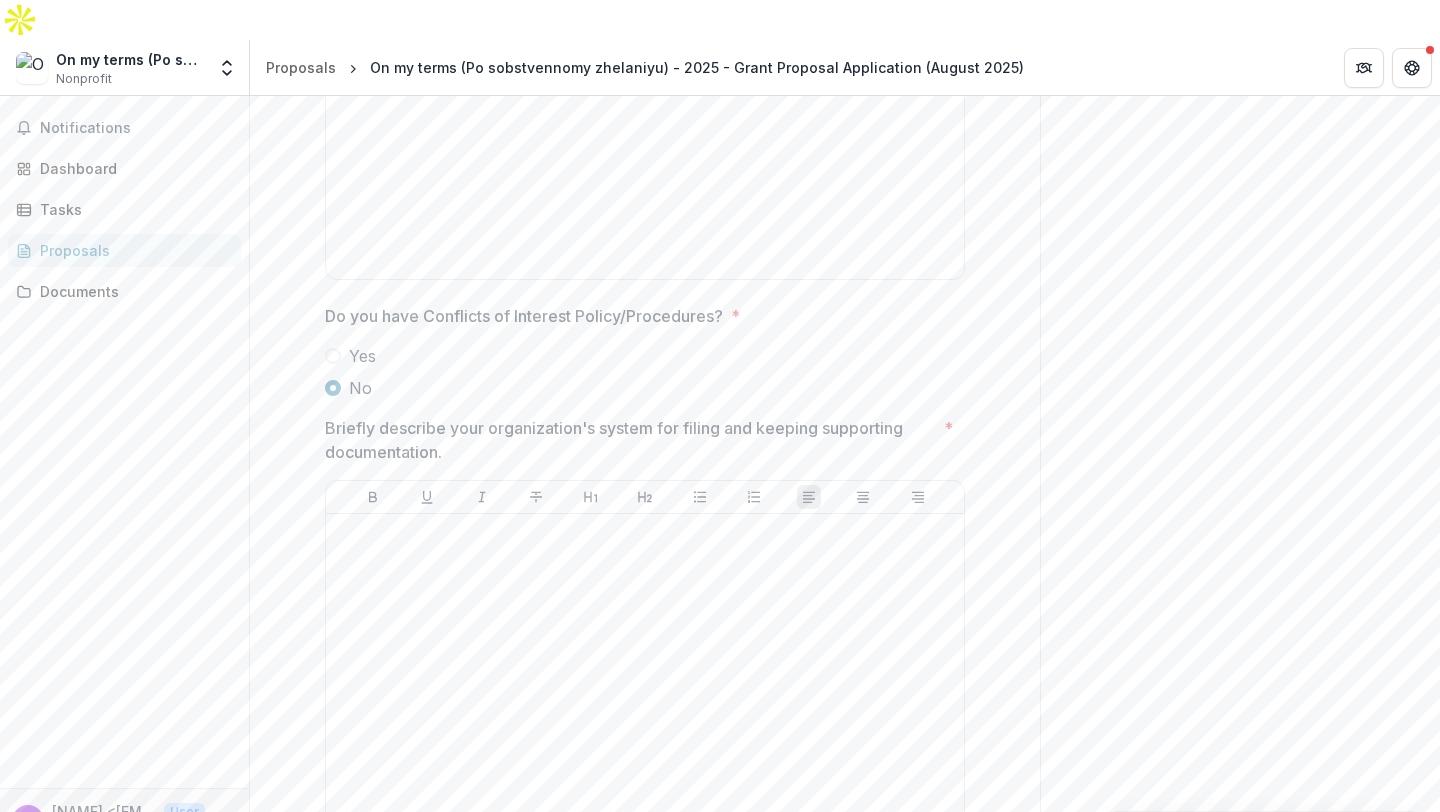 scroll, scrollTop: 3347, scrollLeft: 0, axis: vertical 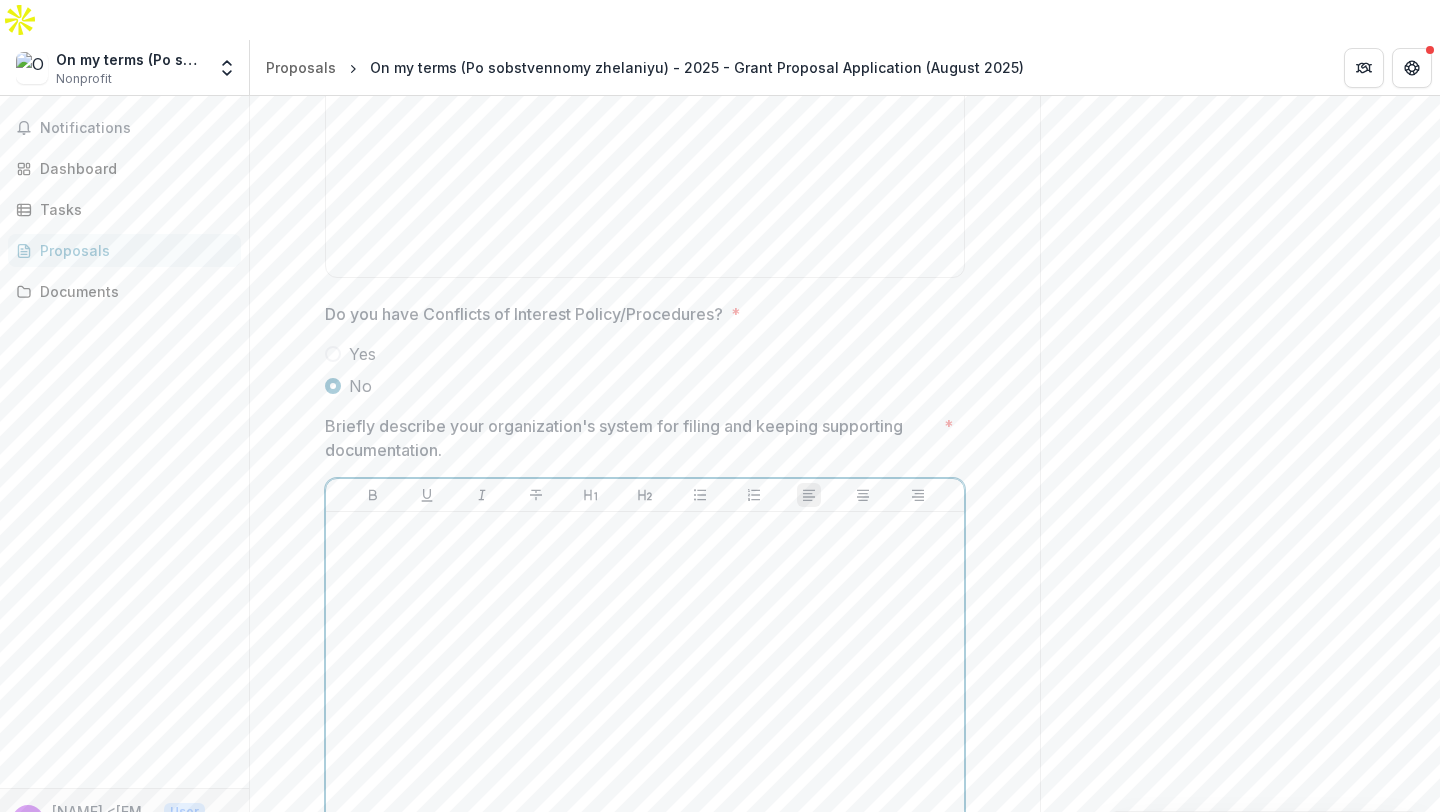 click at bounding box center [645, 670] 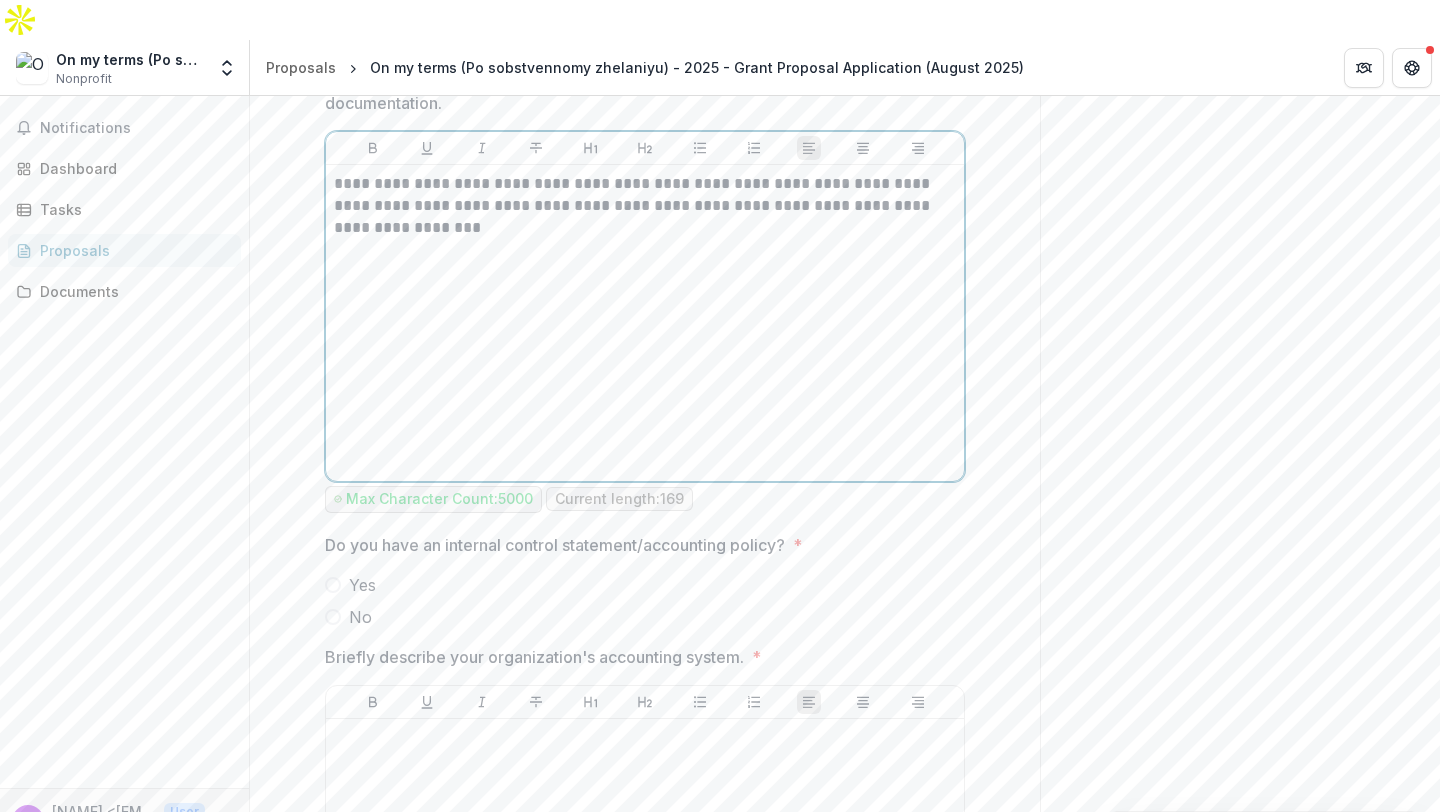 scroll, scrollTop: 3697, scrollLeft: 0, axis: vertical 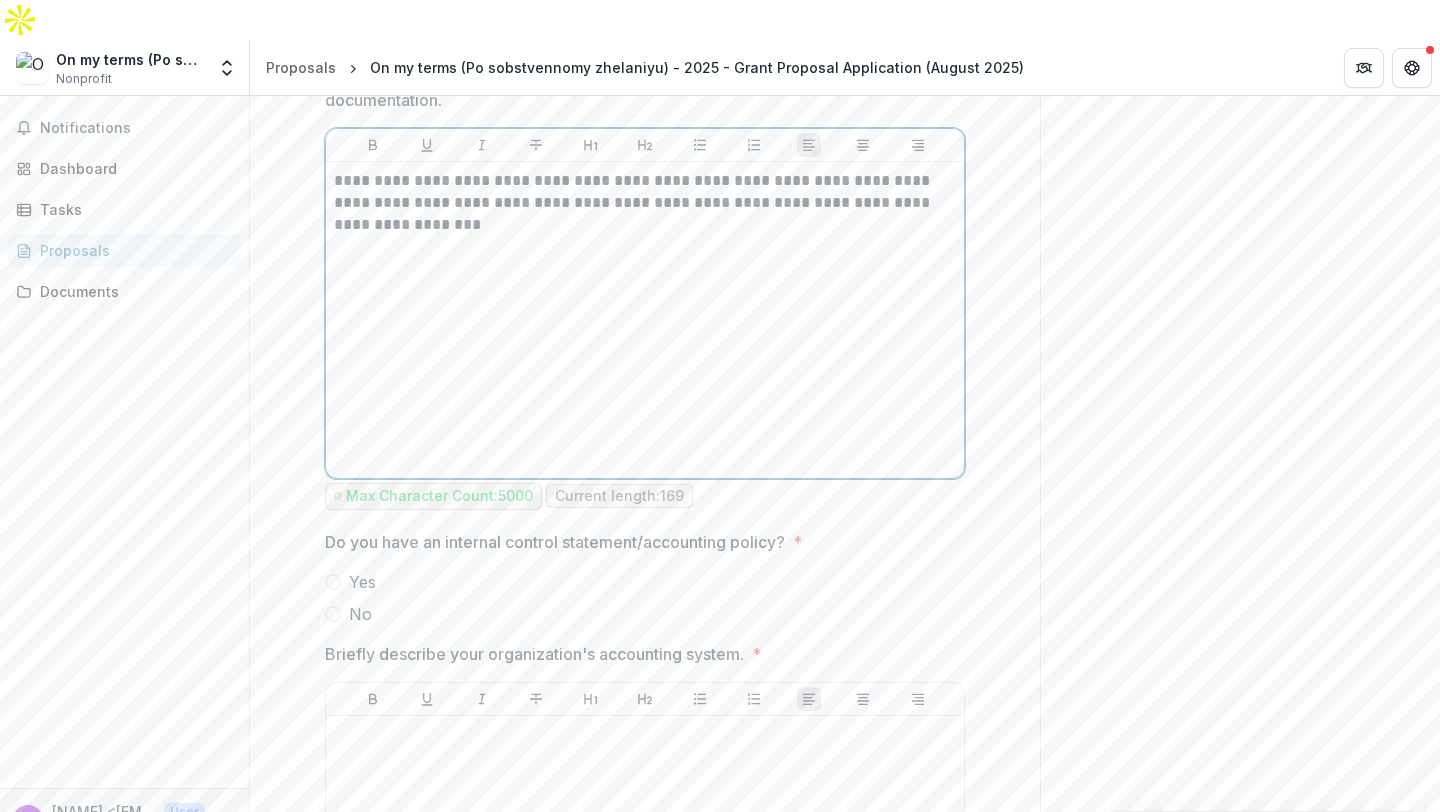 click on "No" at bounding box center (360, 614) 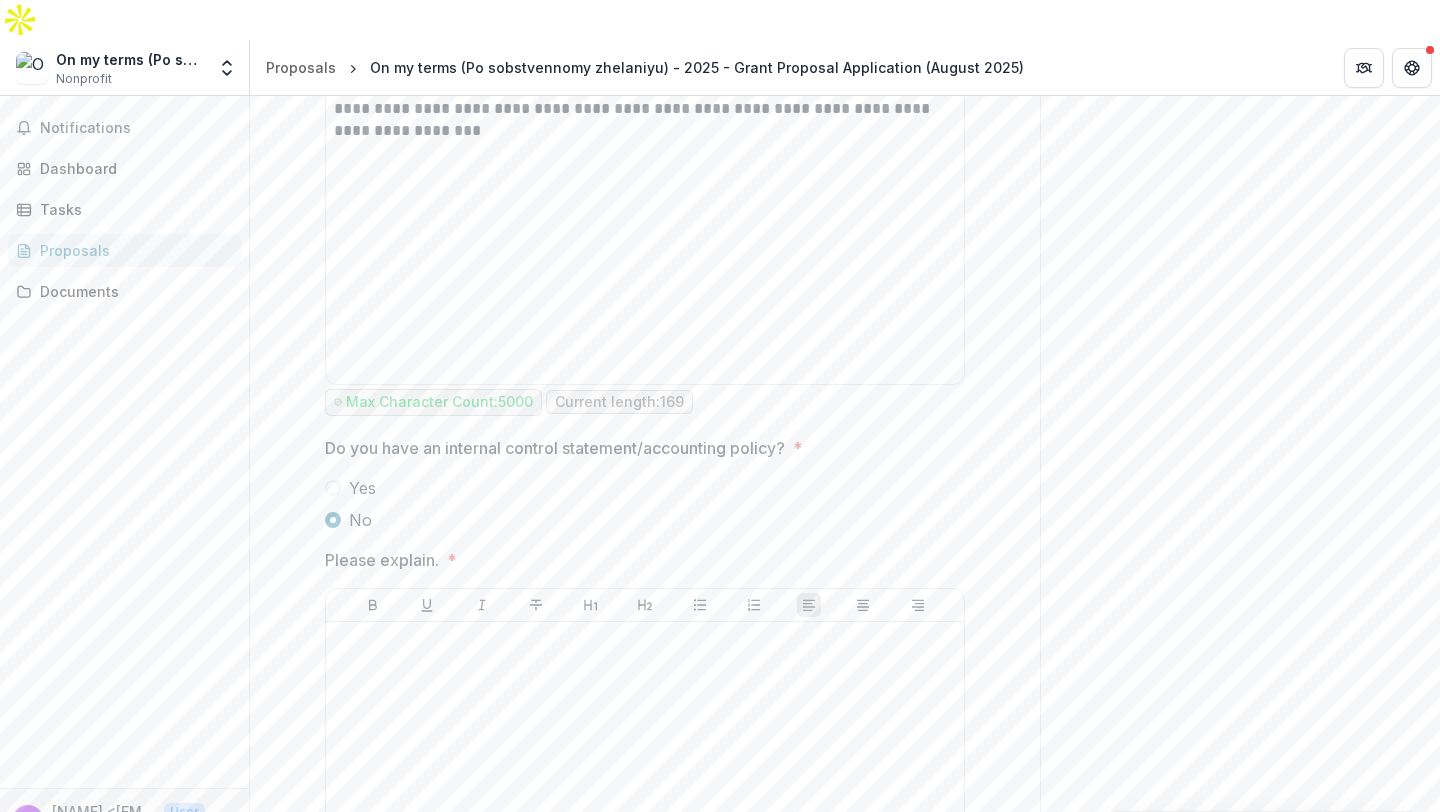 scroll, scrollTop: 3845, scrollLeft: 0, axis: vertical 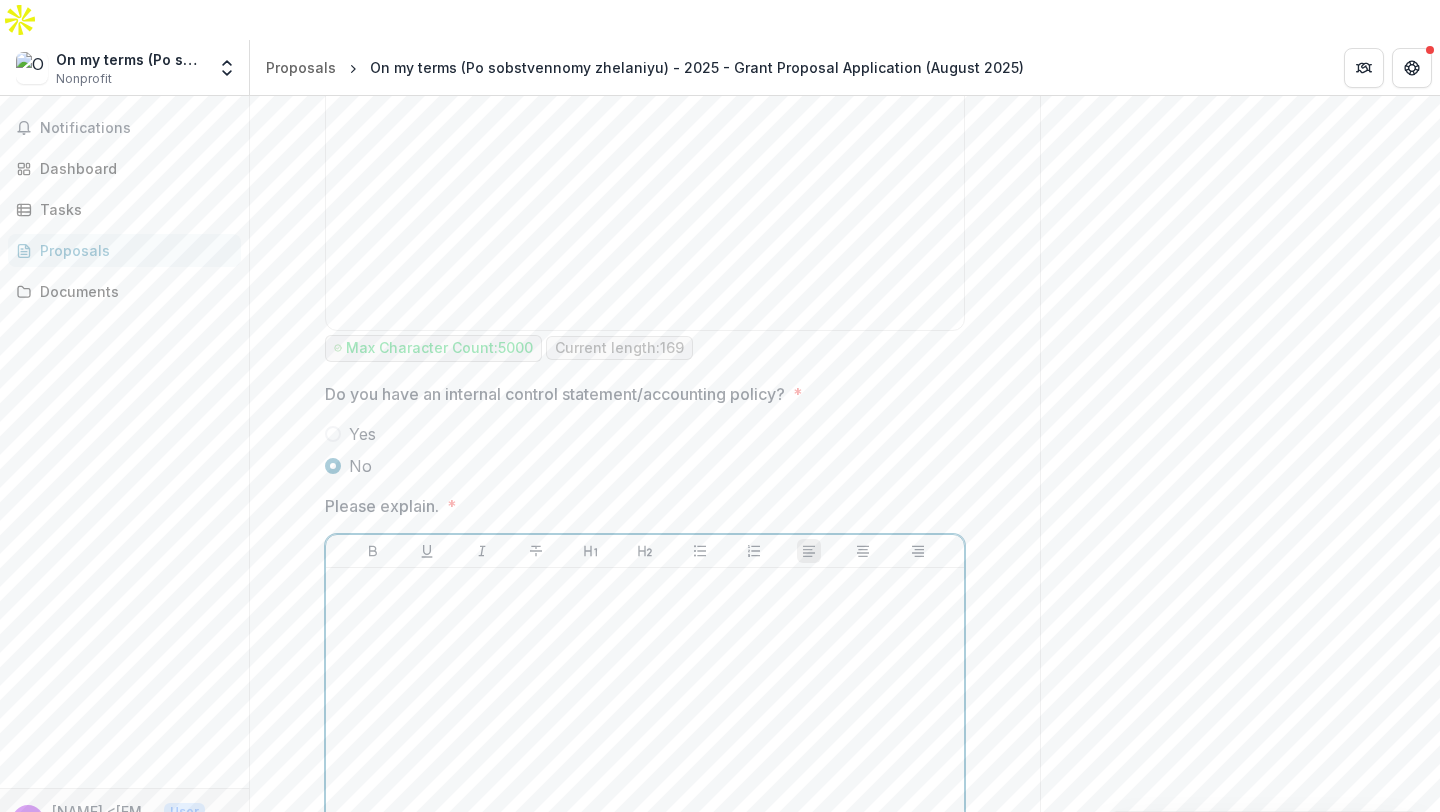 click at bounding box center (645, 726) 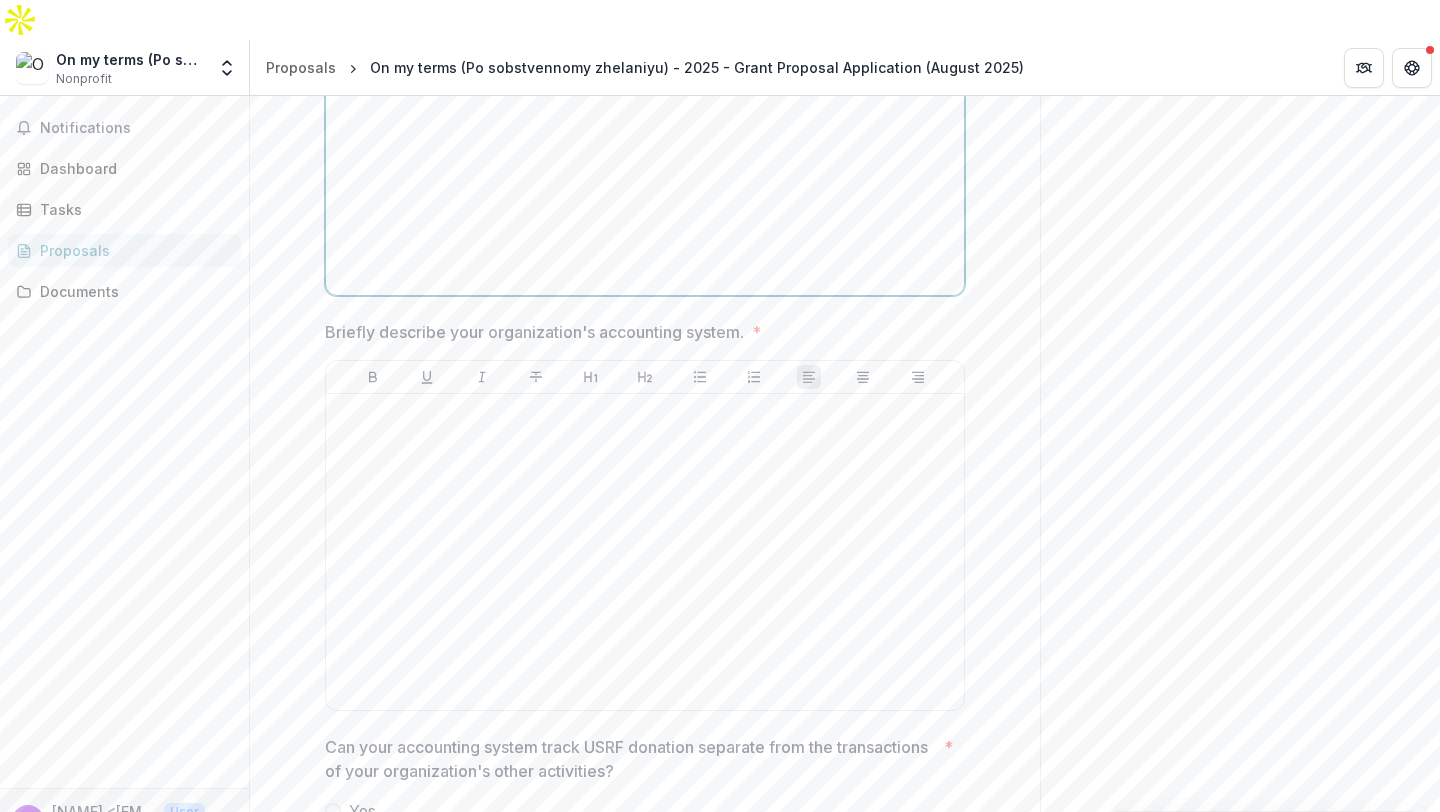 scroll, scrollTop: 4440, scrollLeft: 0, axis: vertical 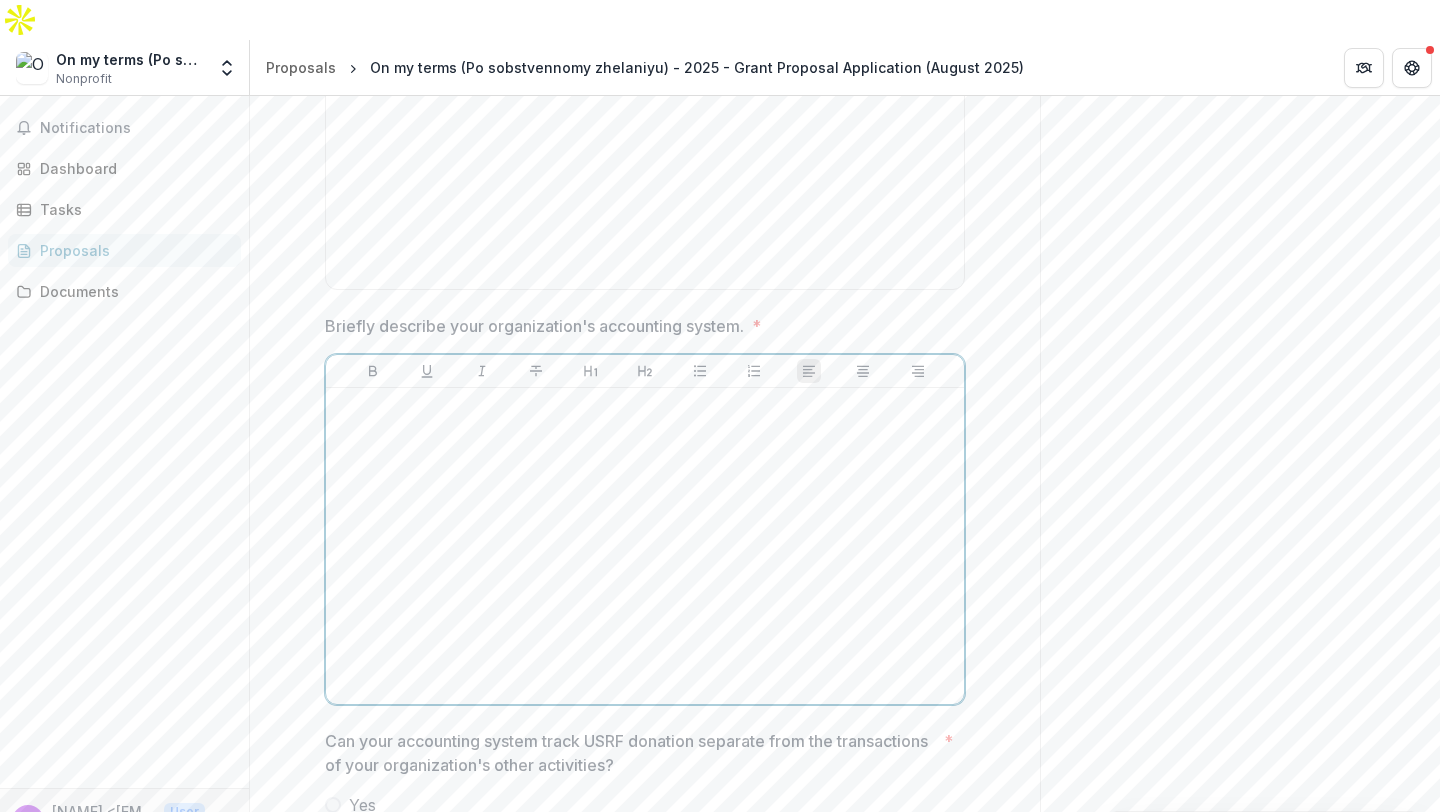 click at bounding box center (645, 546) 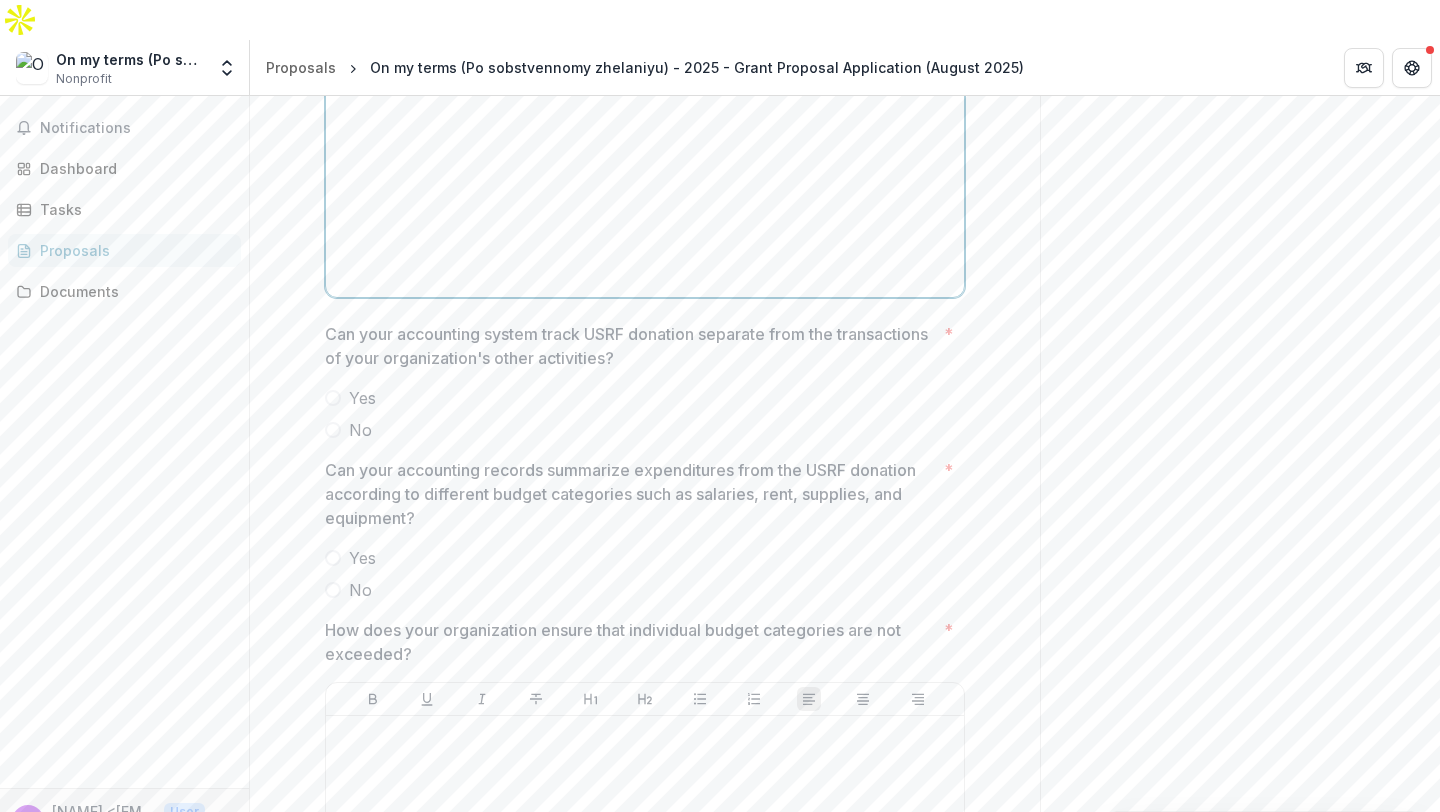 scroll, scrollTop: 4849, scrollLeft: 0, axis: vertical 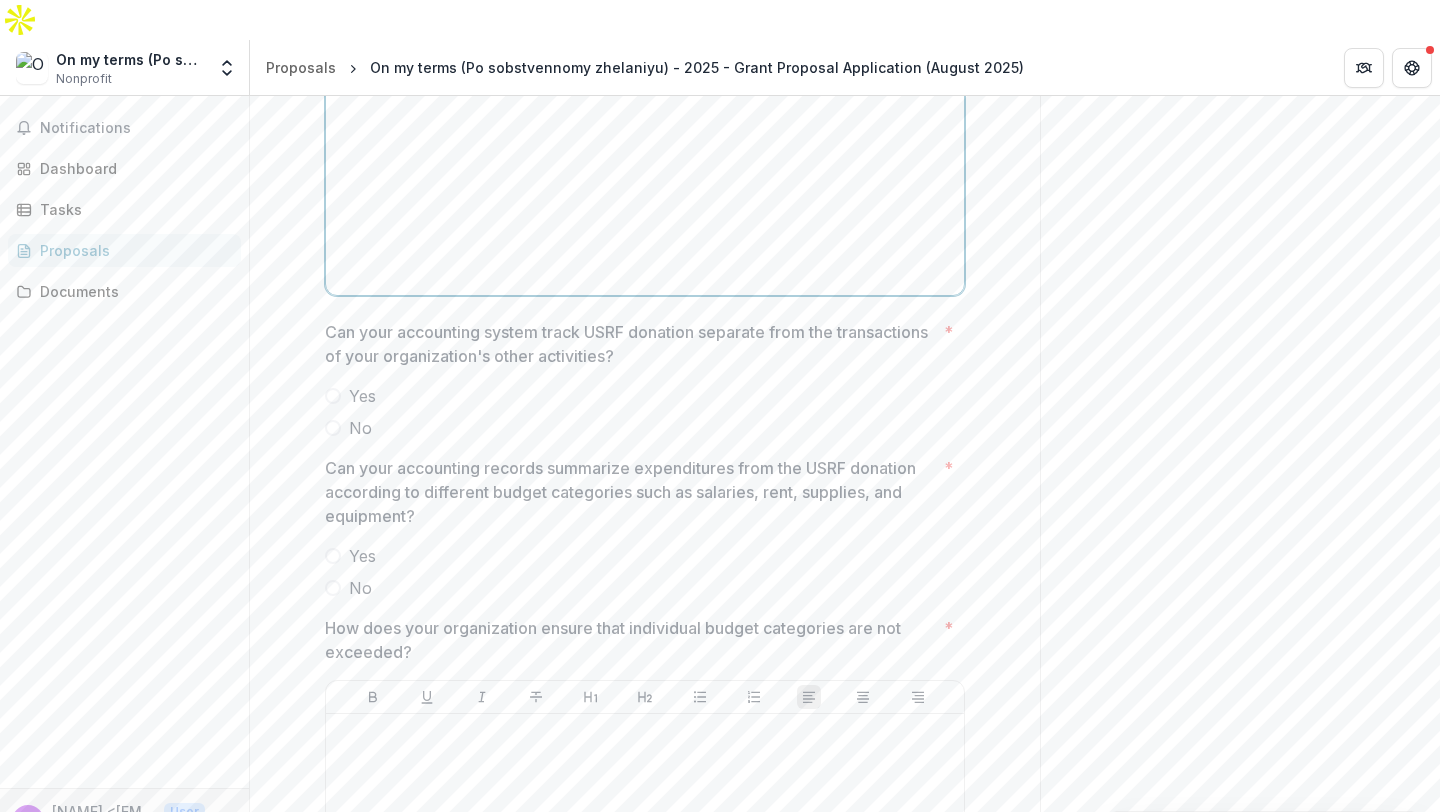 click on "Yes" at bounding box center [362, 396] 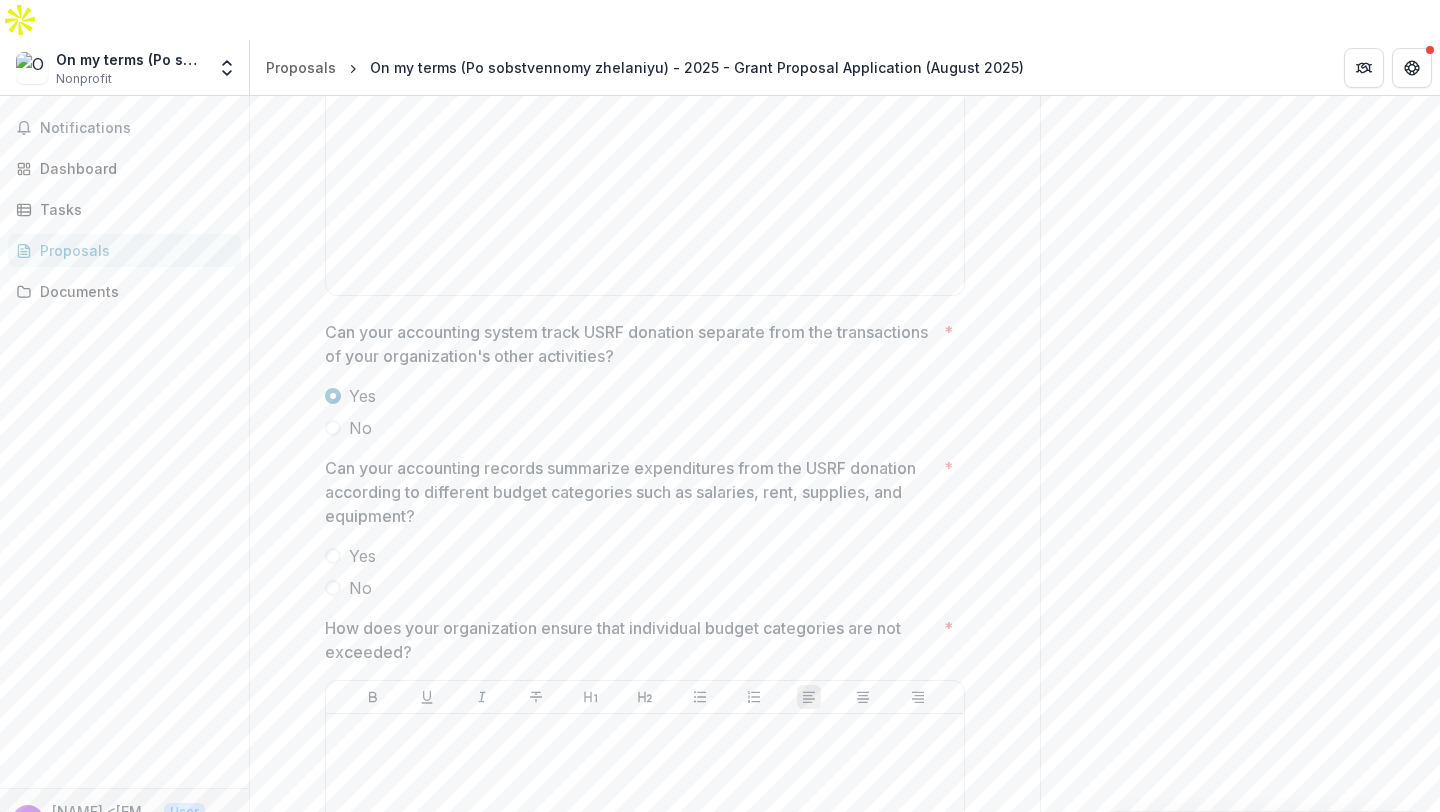 click on "Yes" at bounding box center (362, 556) 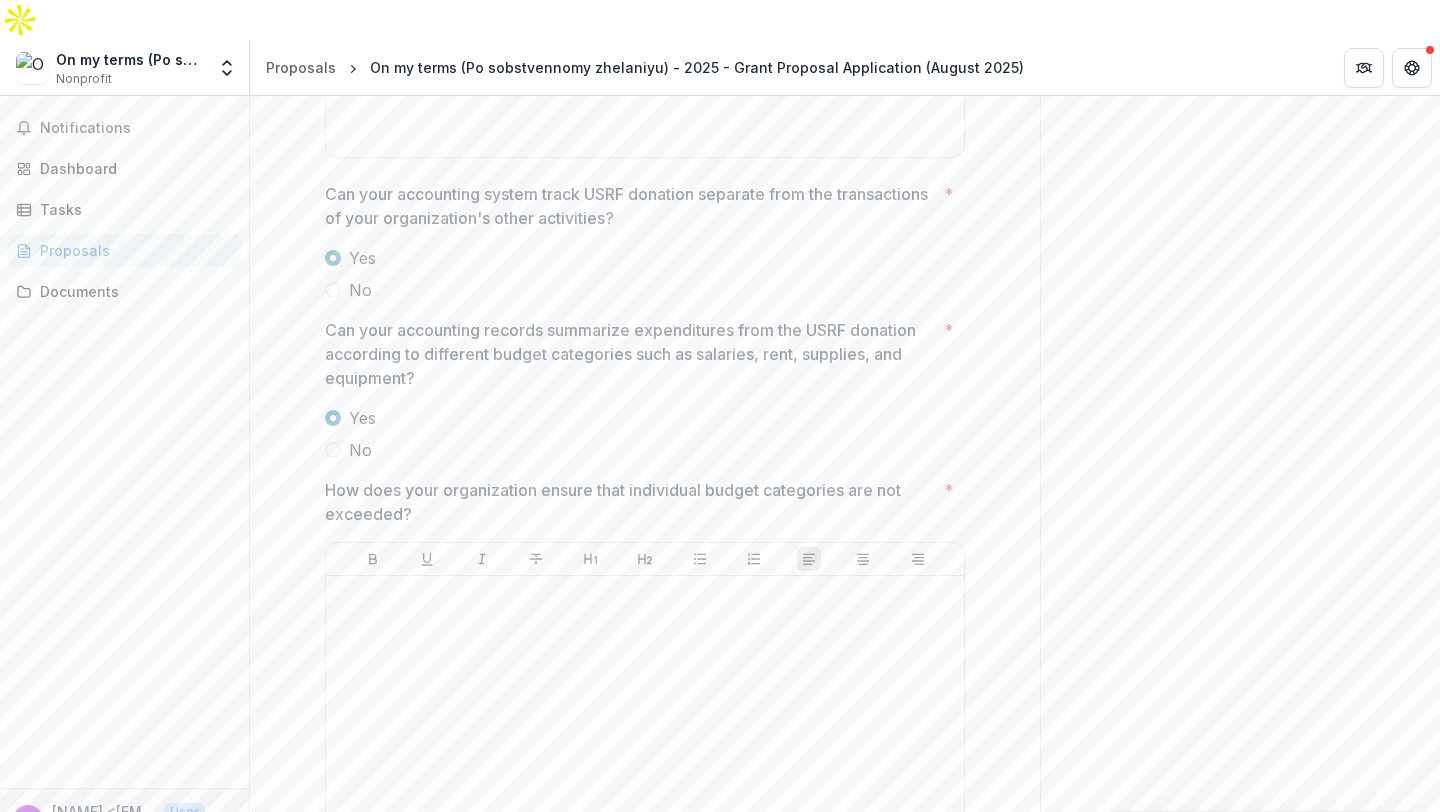 scroll, scrollTop: 5017, scrollLeft: 0, axis: vertical 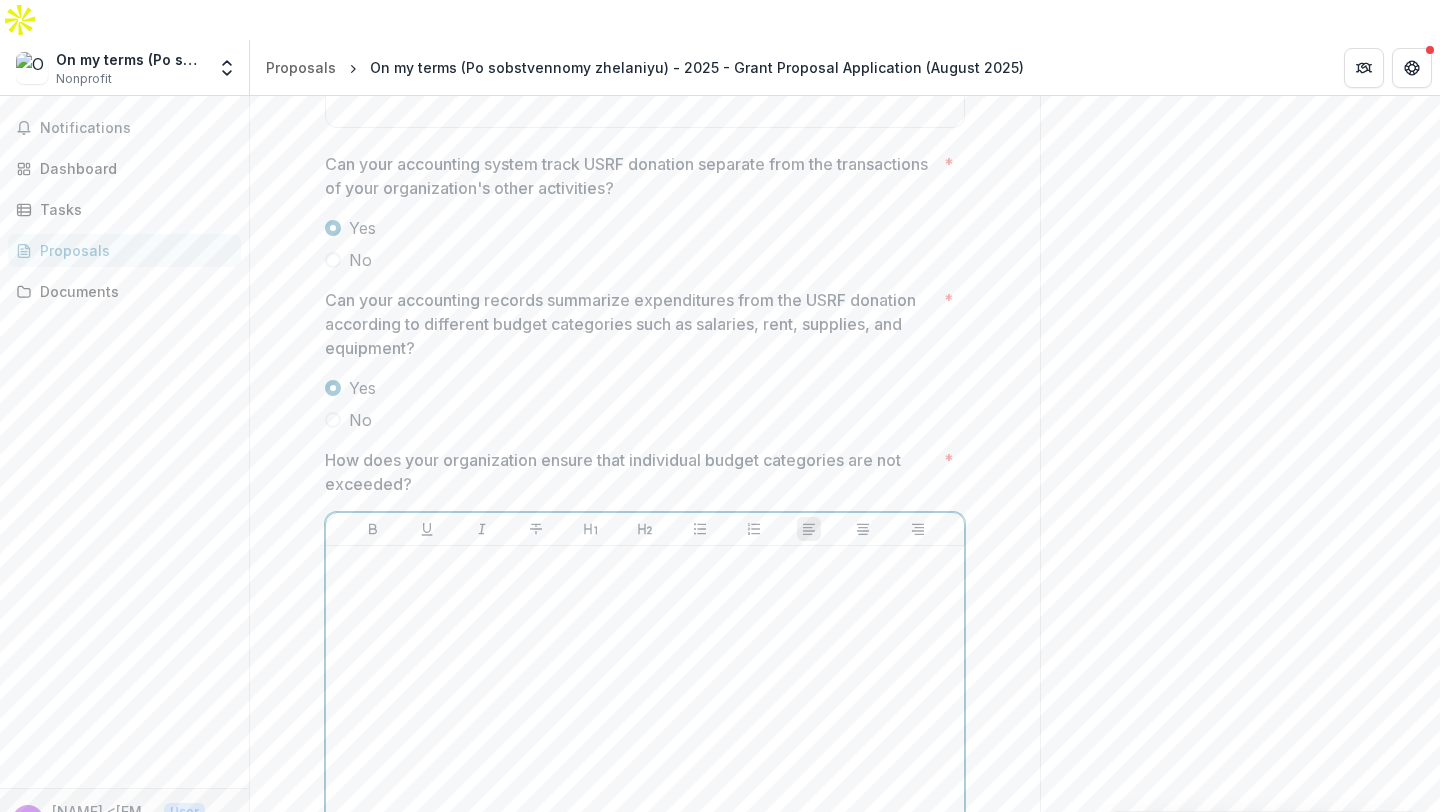 click at bounding box center (645, 704) 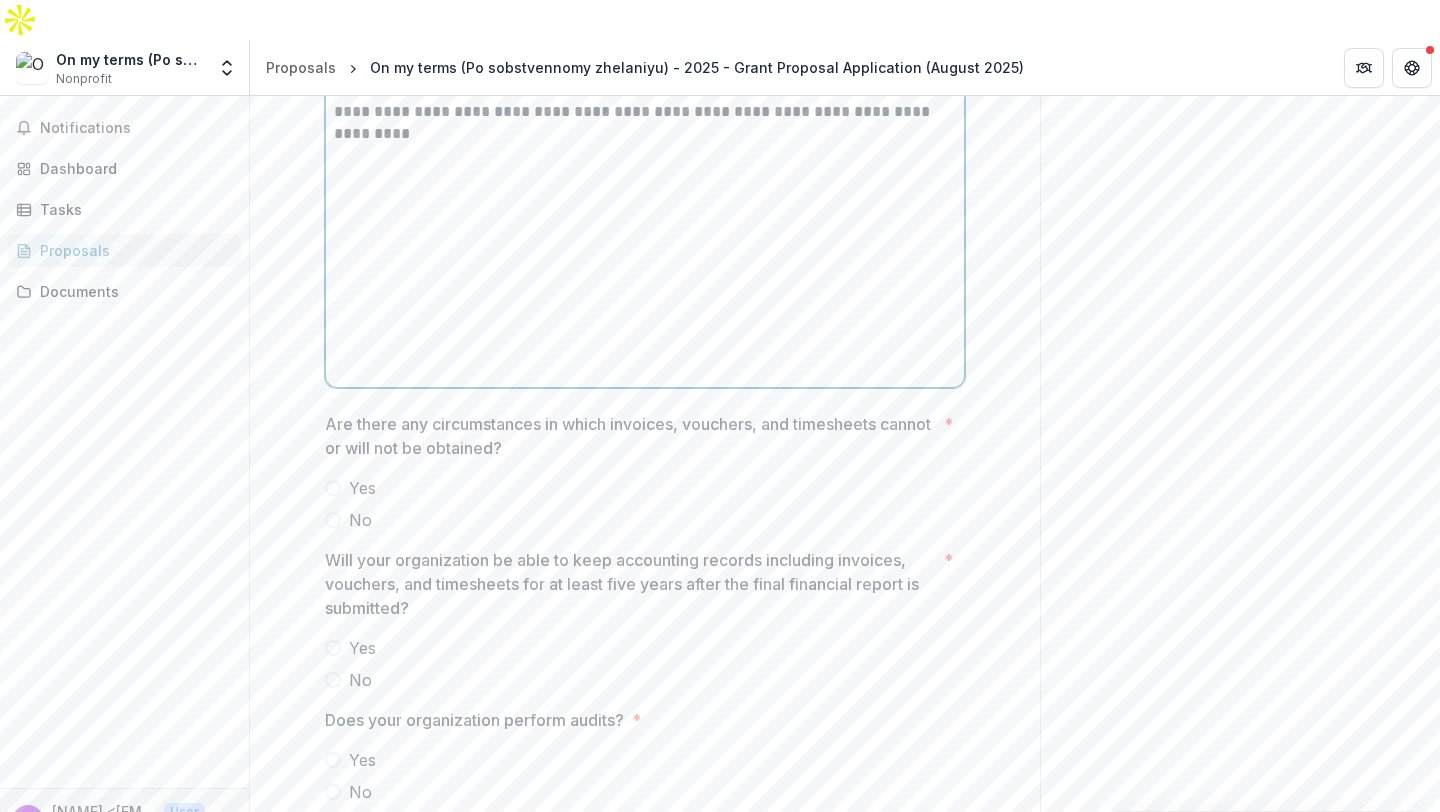 scroll, scrollTop: 5502, scrollLeft: 0, axis: vertical 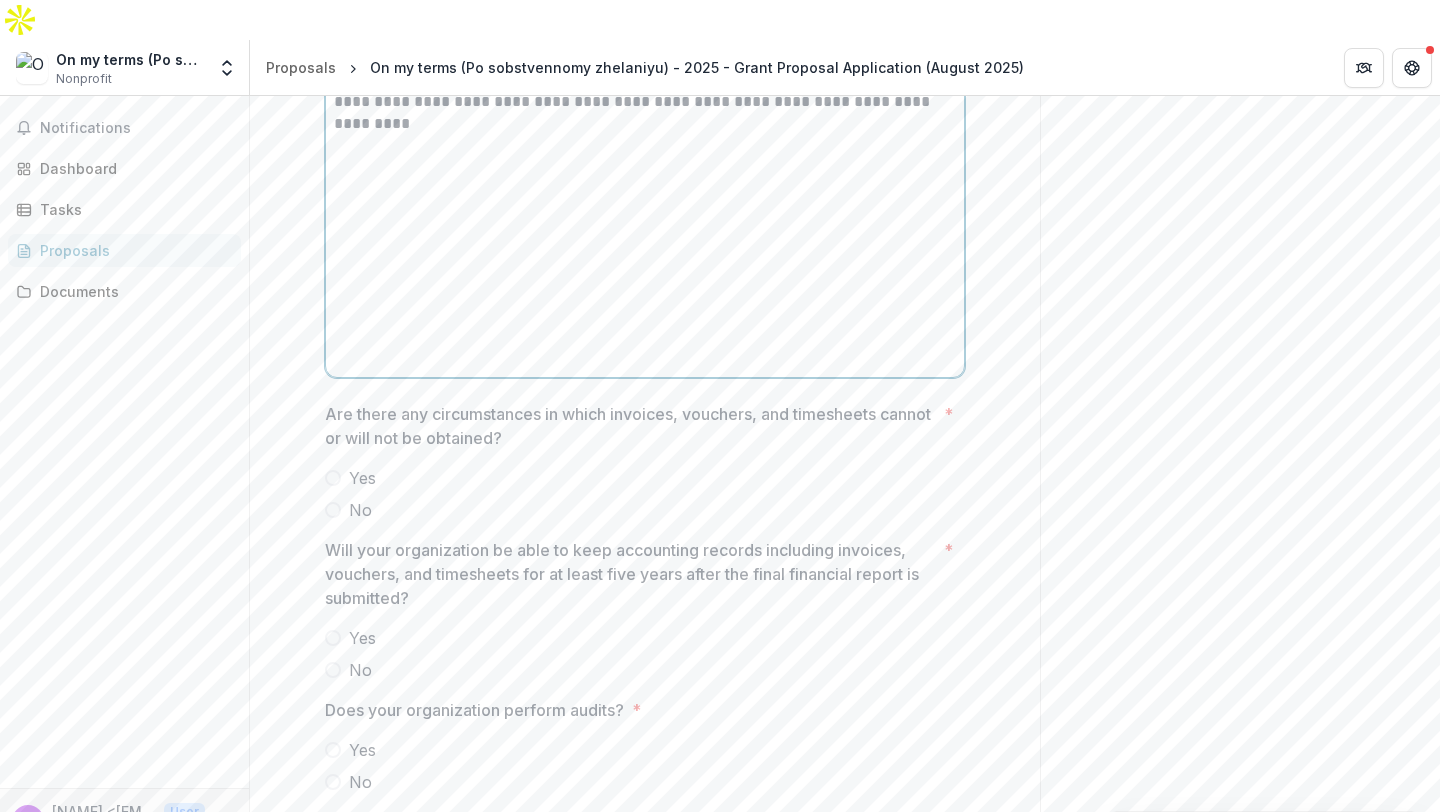 click on "No" at bounding box center [360, 510] 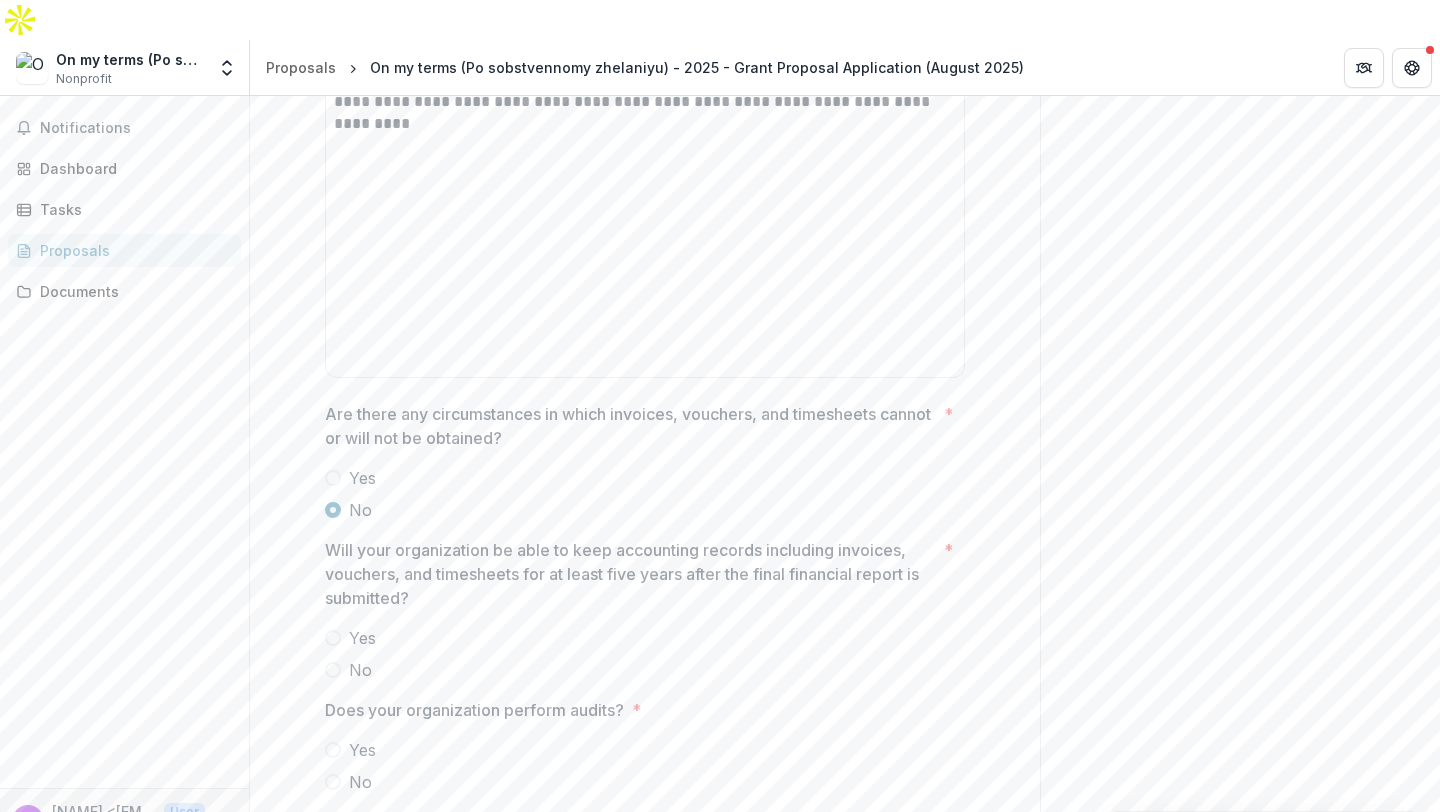 click on "Yes" at bounding box center [645, 638] 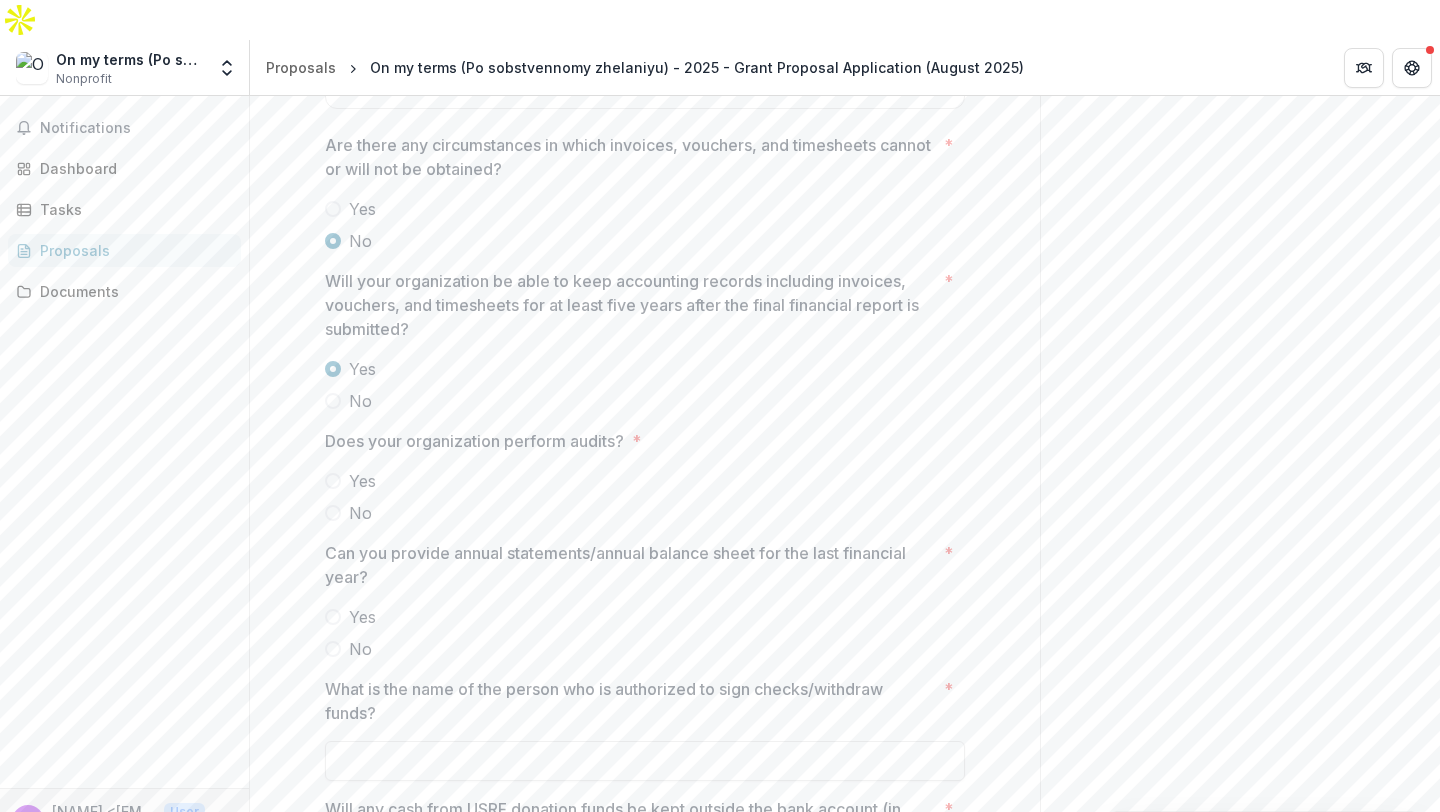 scroll, scrollTop: 5797, scrollLeft: 0, axis: vertical 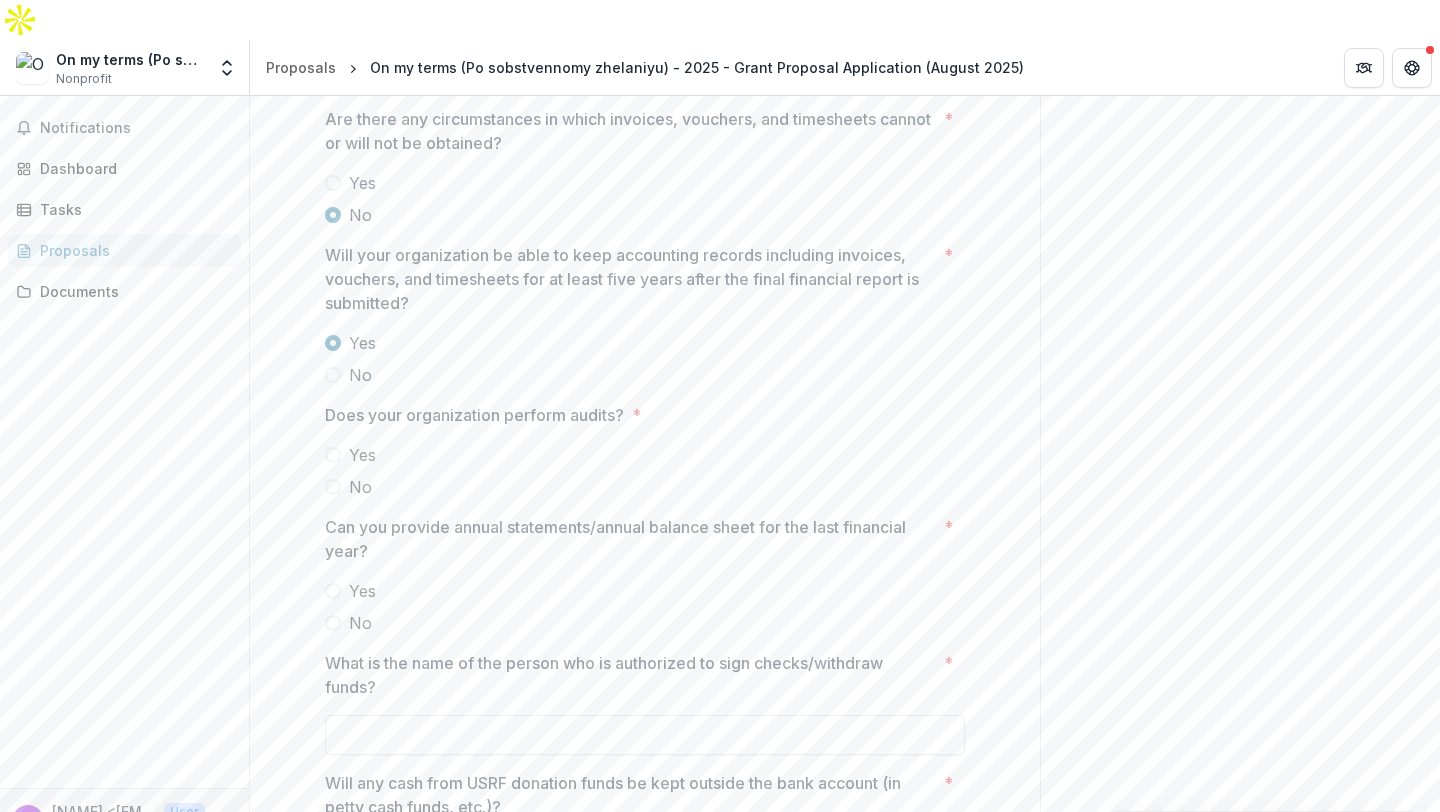 click on "No" at bounding box center [360, 487] 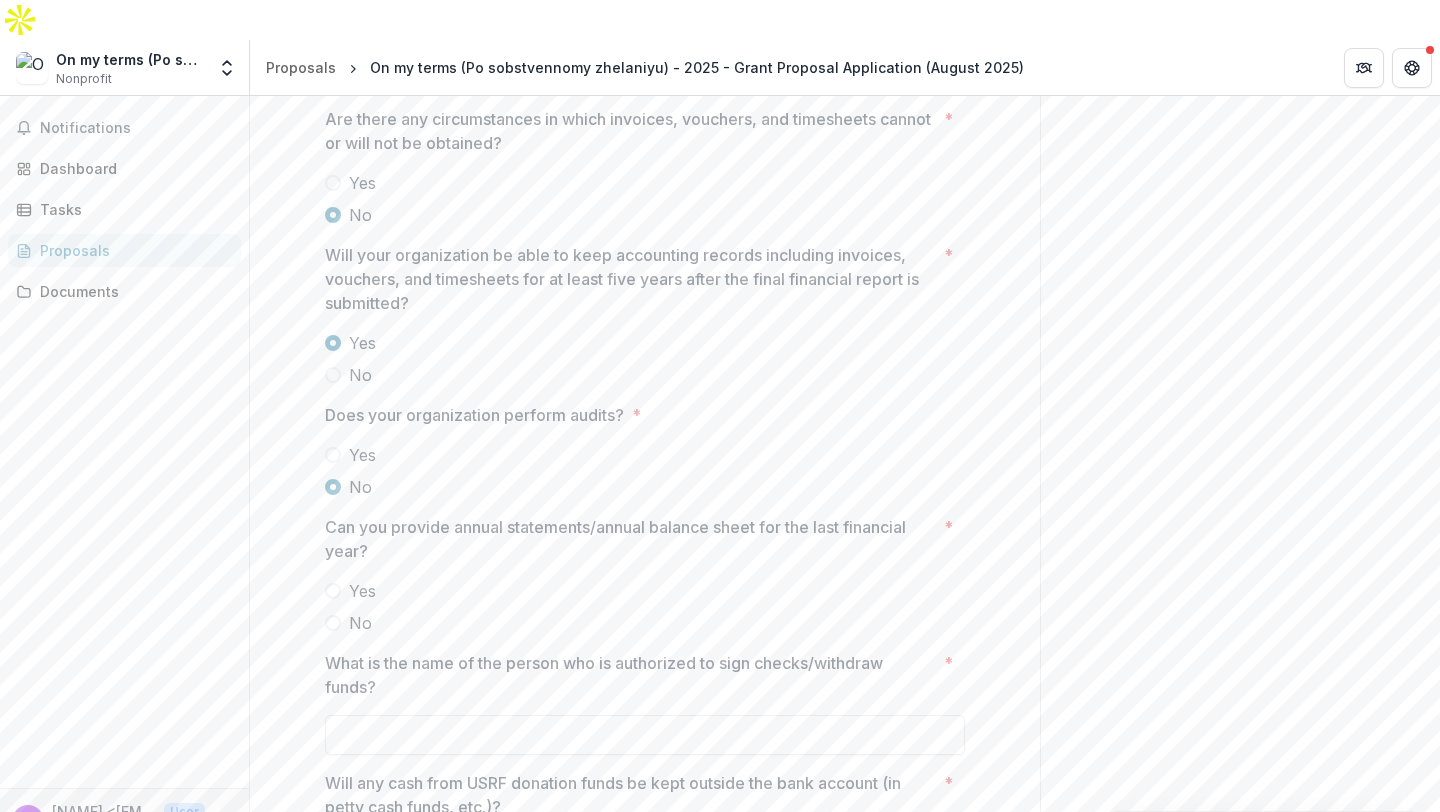 click on "No" at bounding box center (360, 623) 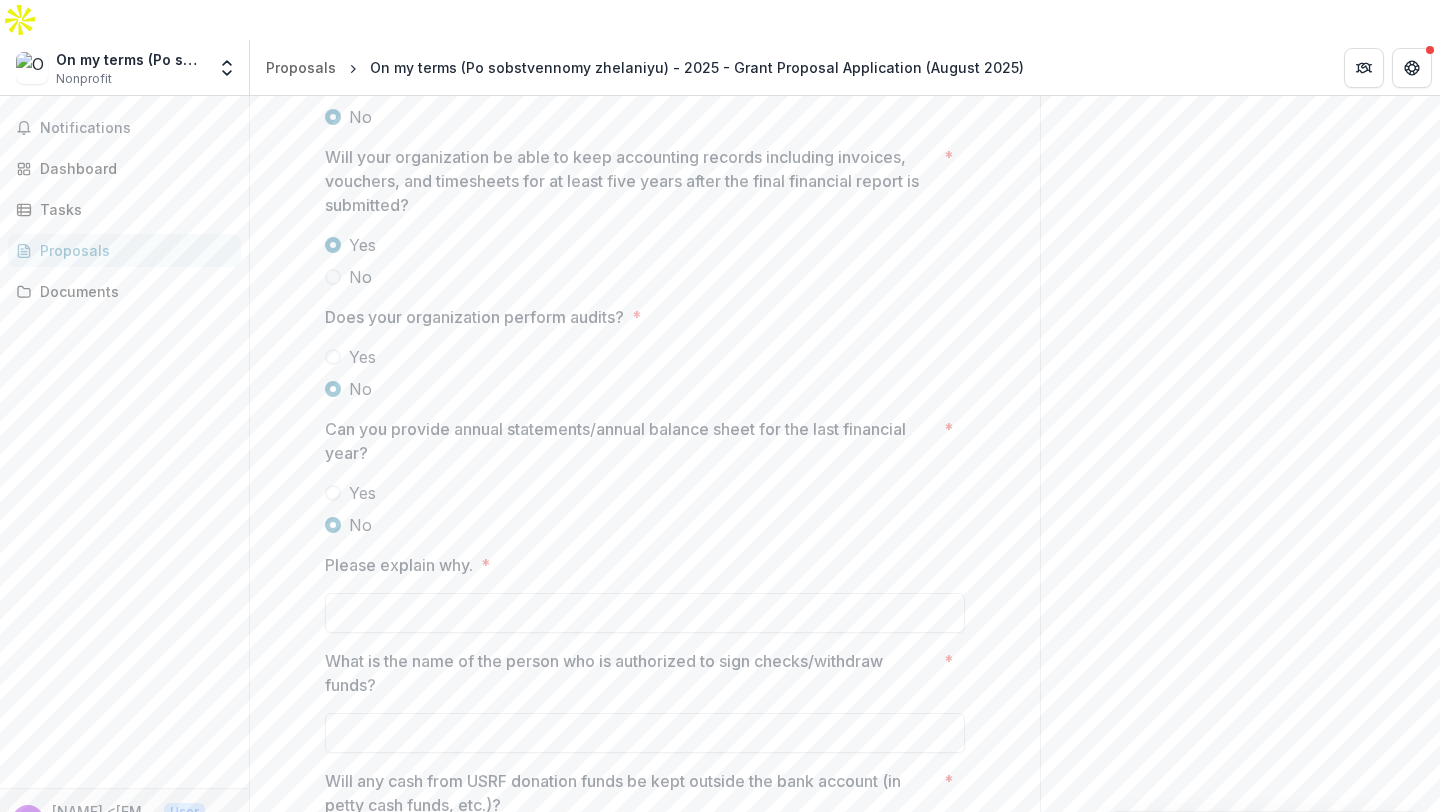 scroll, scrollTop: 5903, scrollLeft: 0, axis: vertical 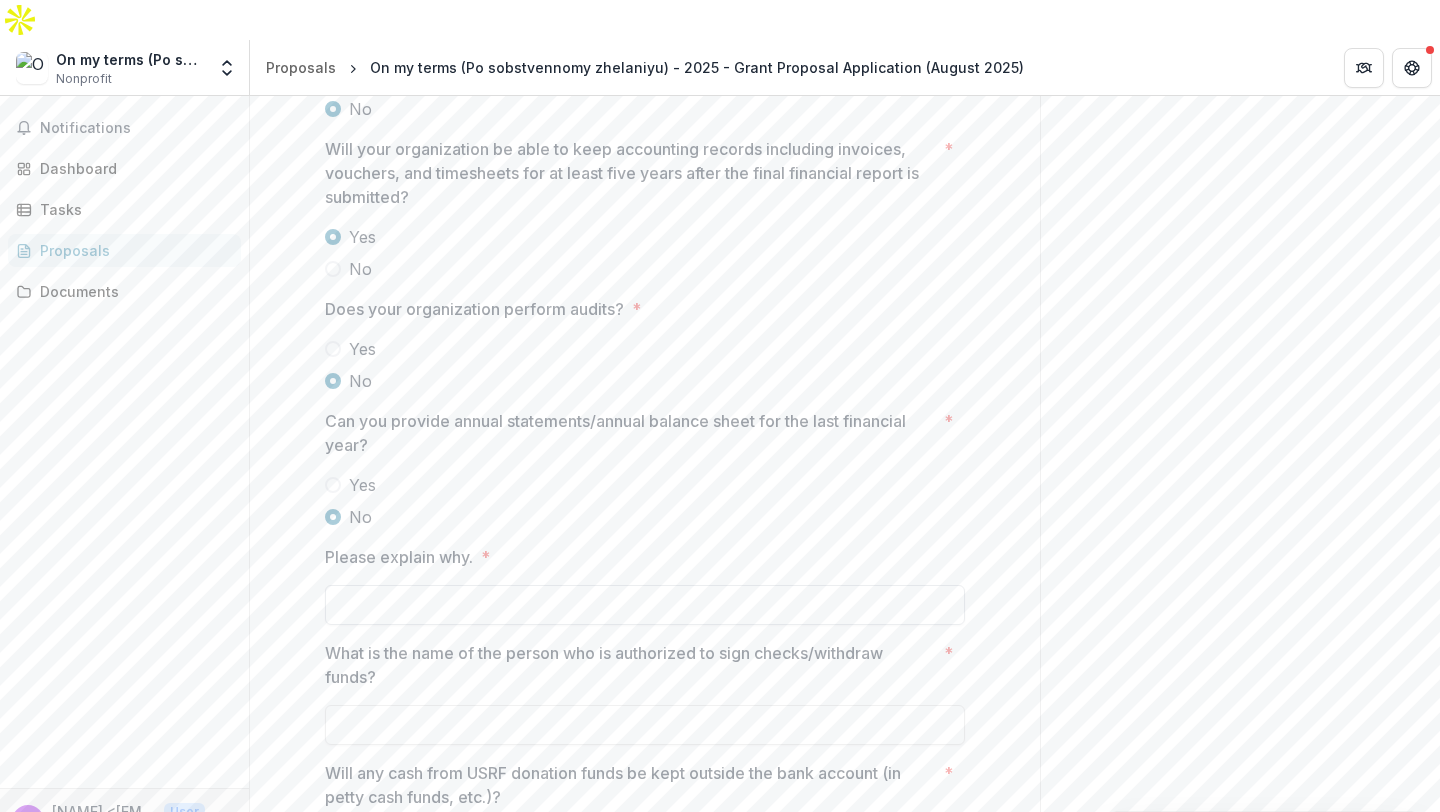 click on "Please explain why. *" at bounding box center (645, 605) 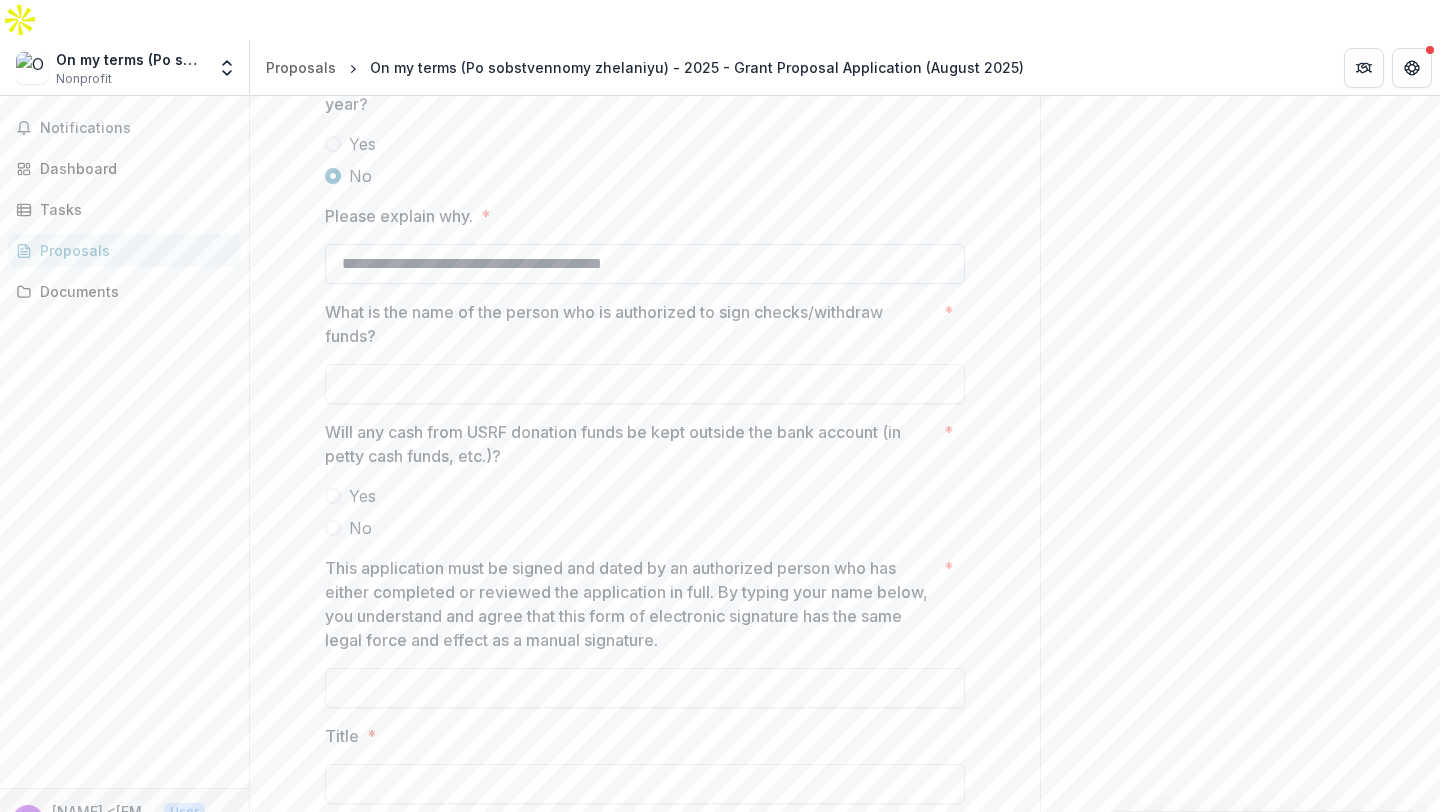 scroll, scrollTop: 6250, scrollLeft: 0, axis: vertical 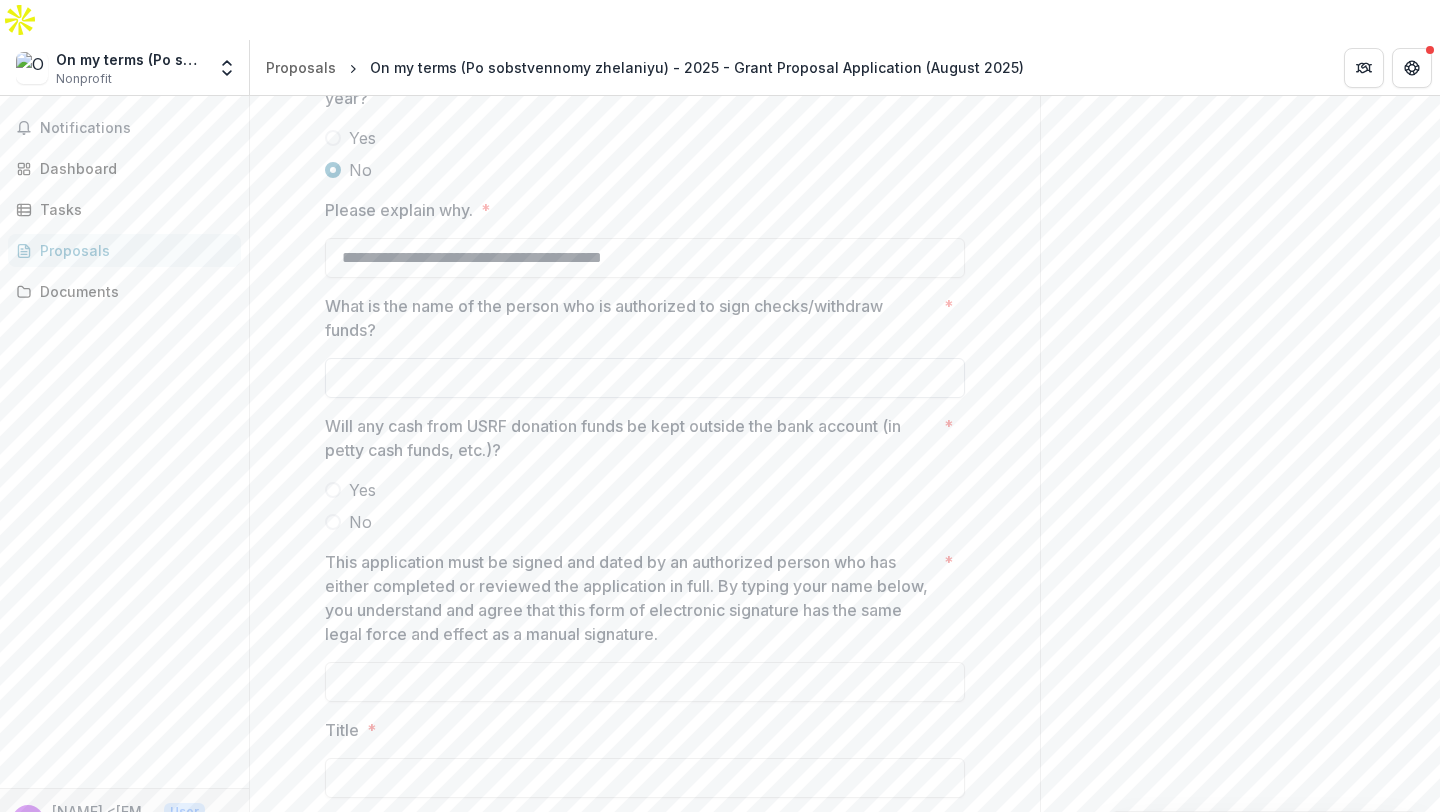 type on "**********" 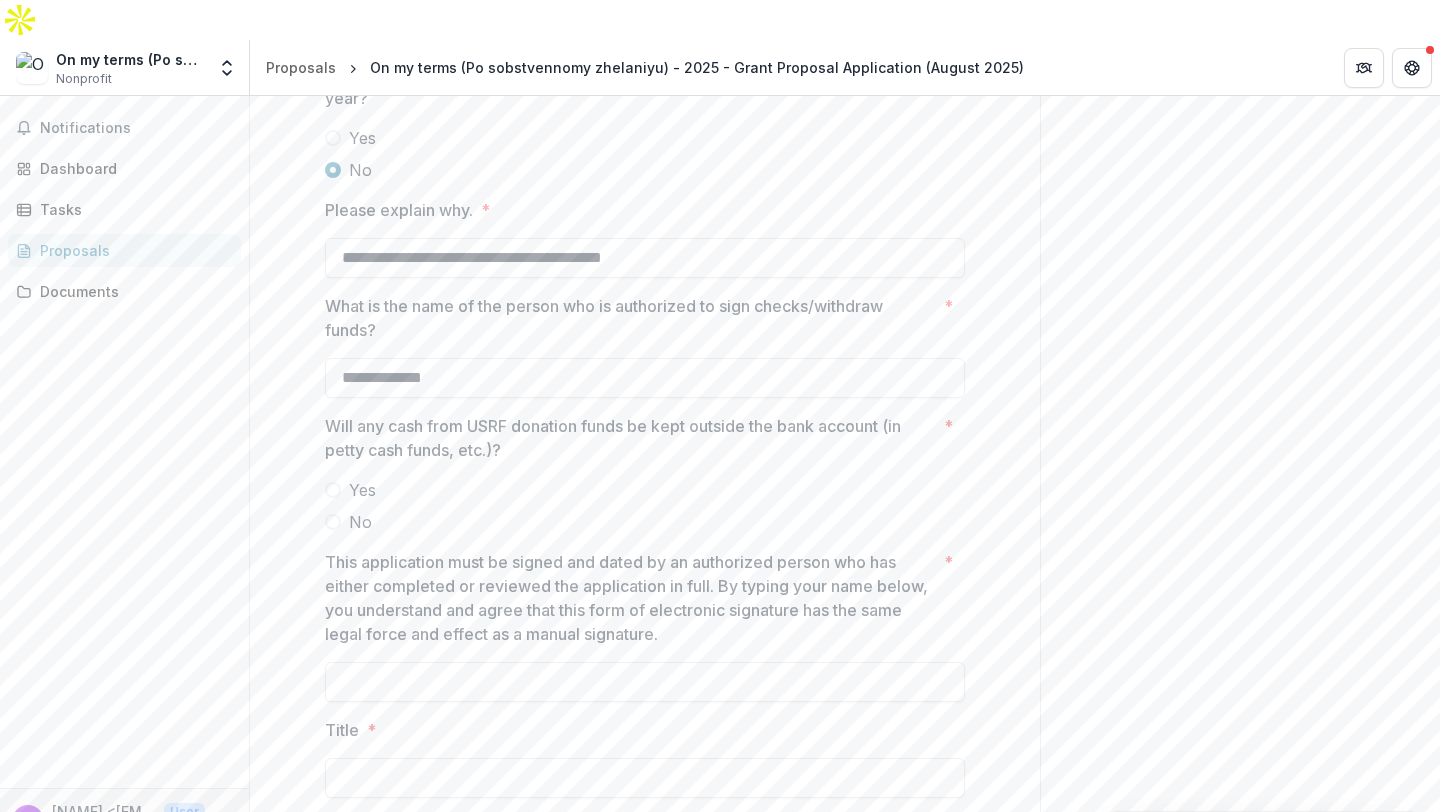 type on "**********" 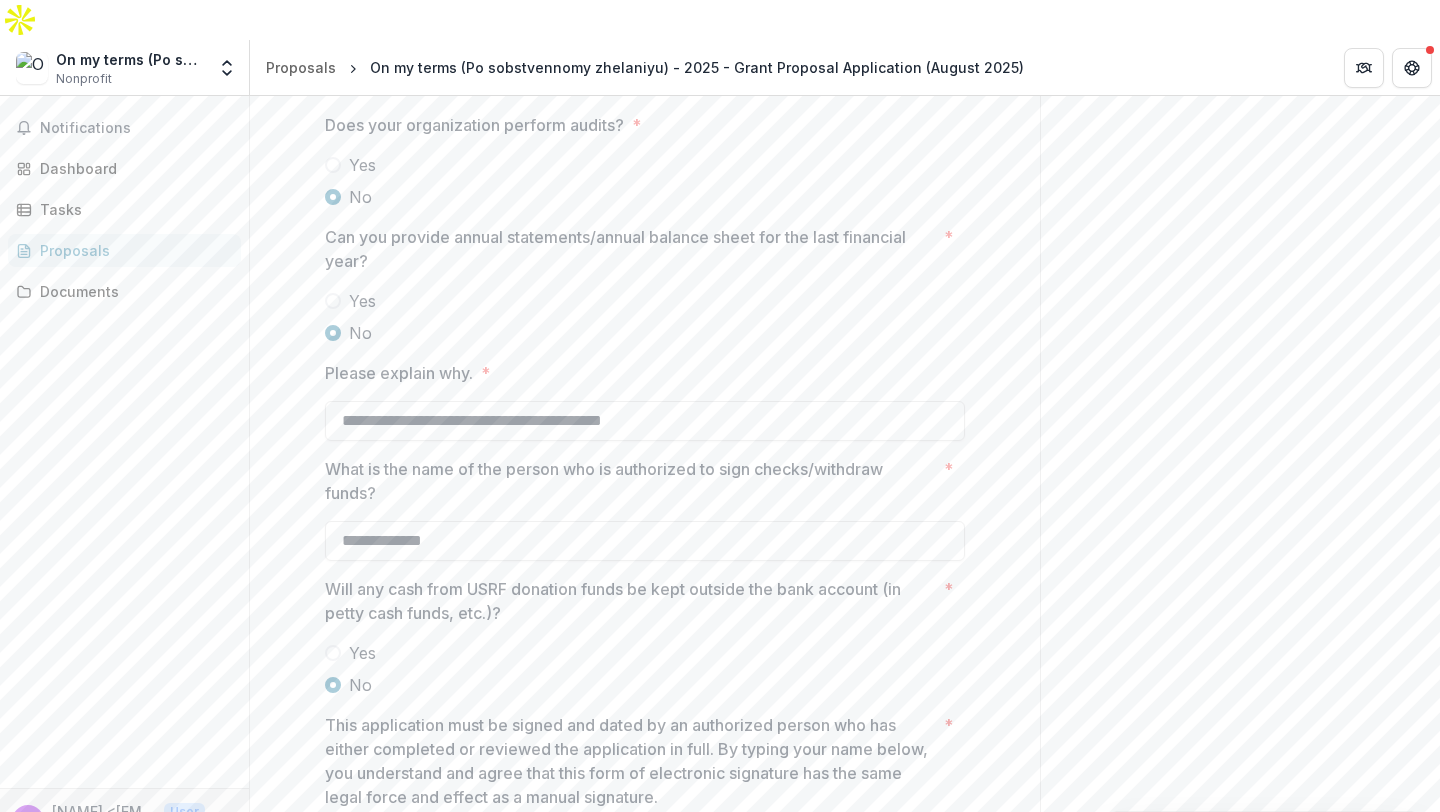 scroll, scrollTop: 6372, scrollLeft: 0, axis: vertical 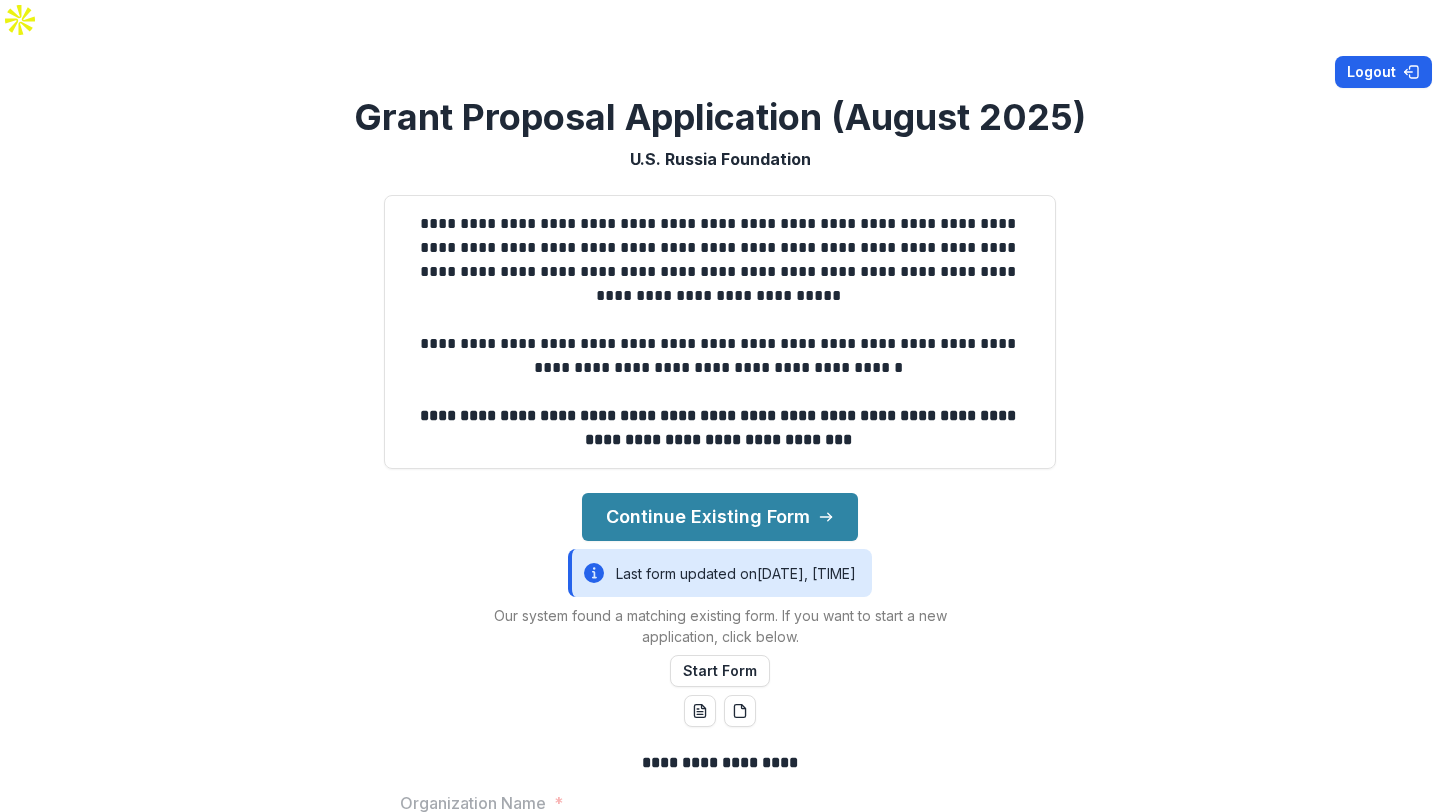 click on "Logout" at bounding box center [1383, 72] 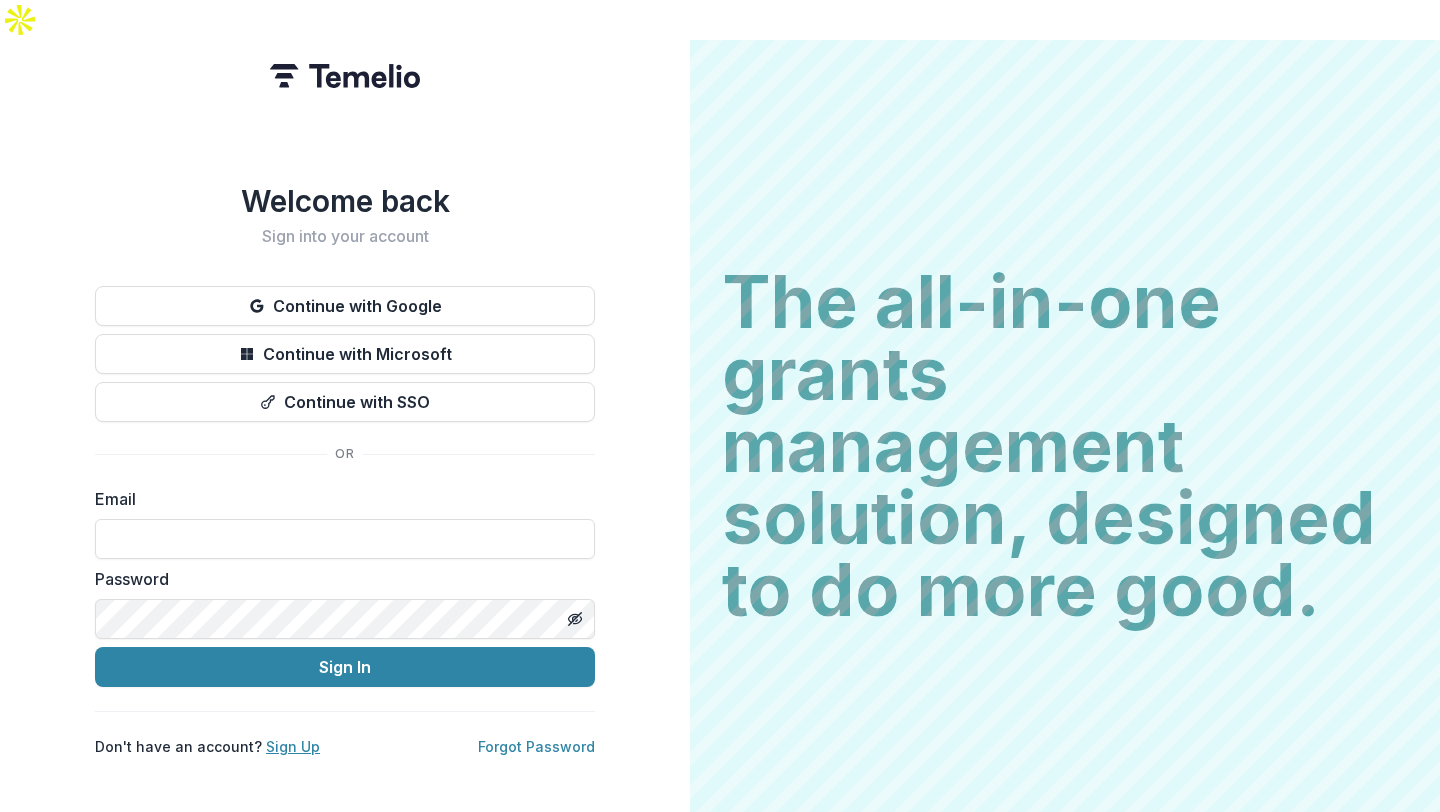 click on "Sign Up" at bounding box center [293, 746] 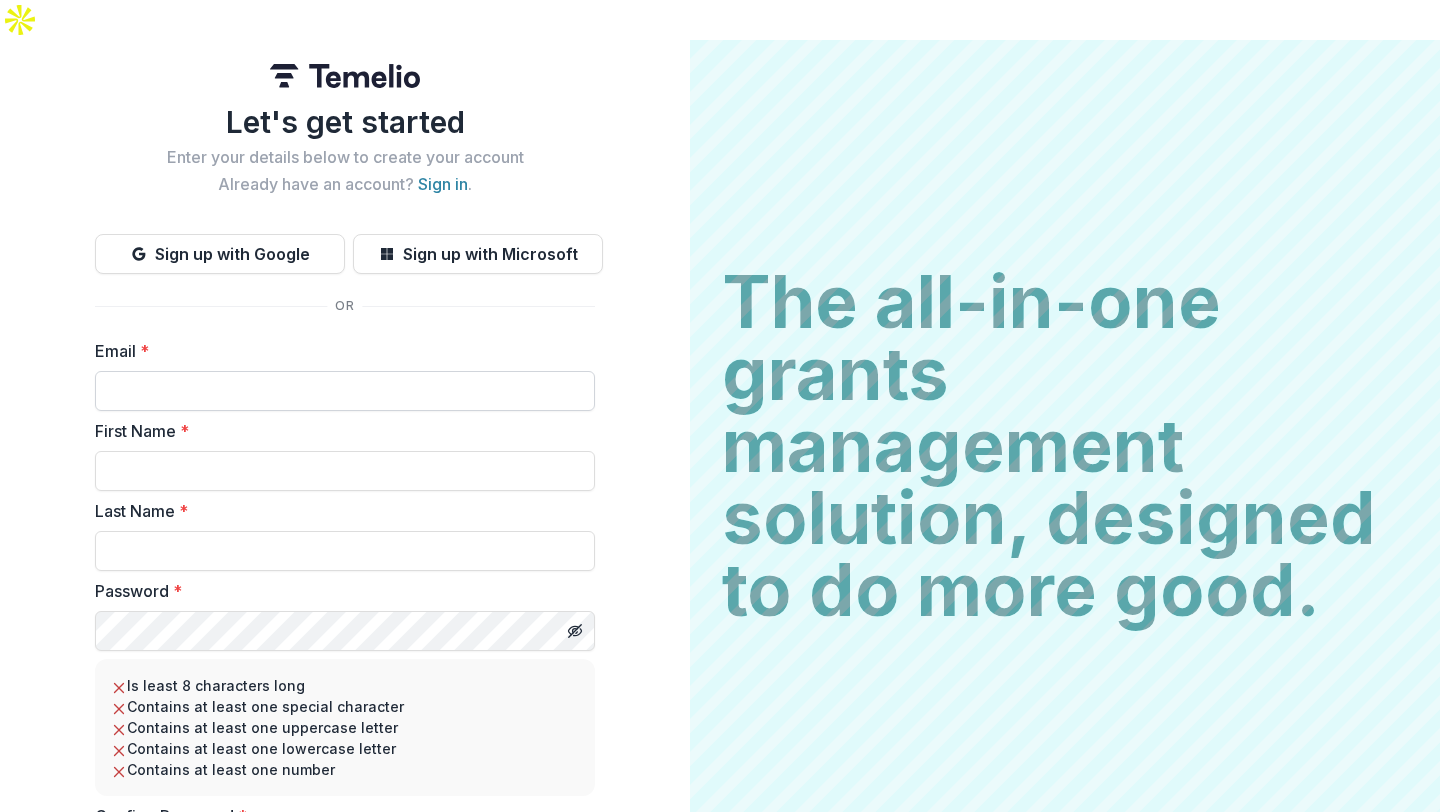 click on "Email *" at bounding box center (345, 391) 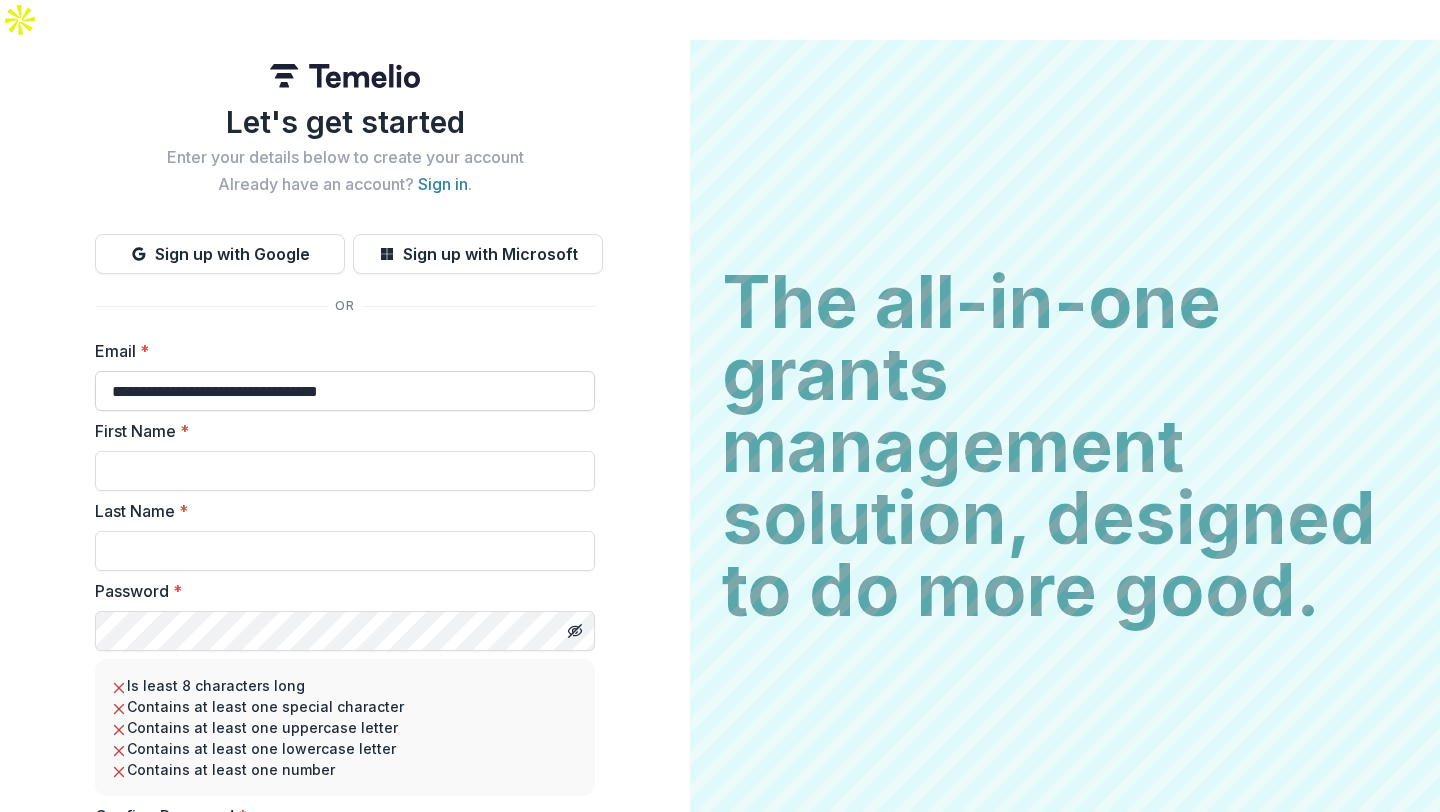type on "******" 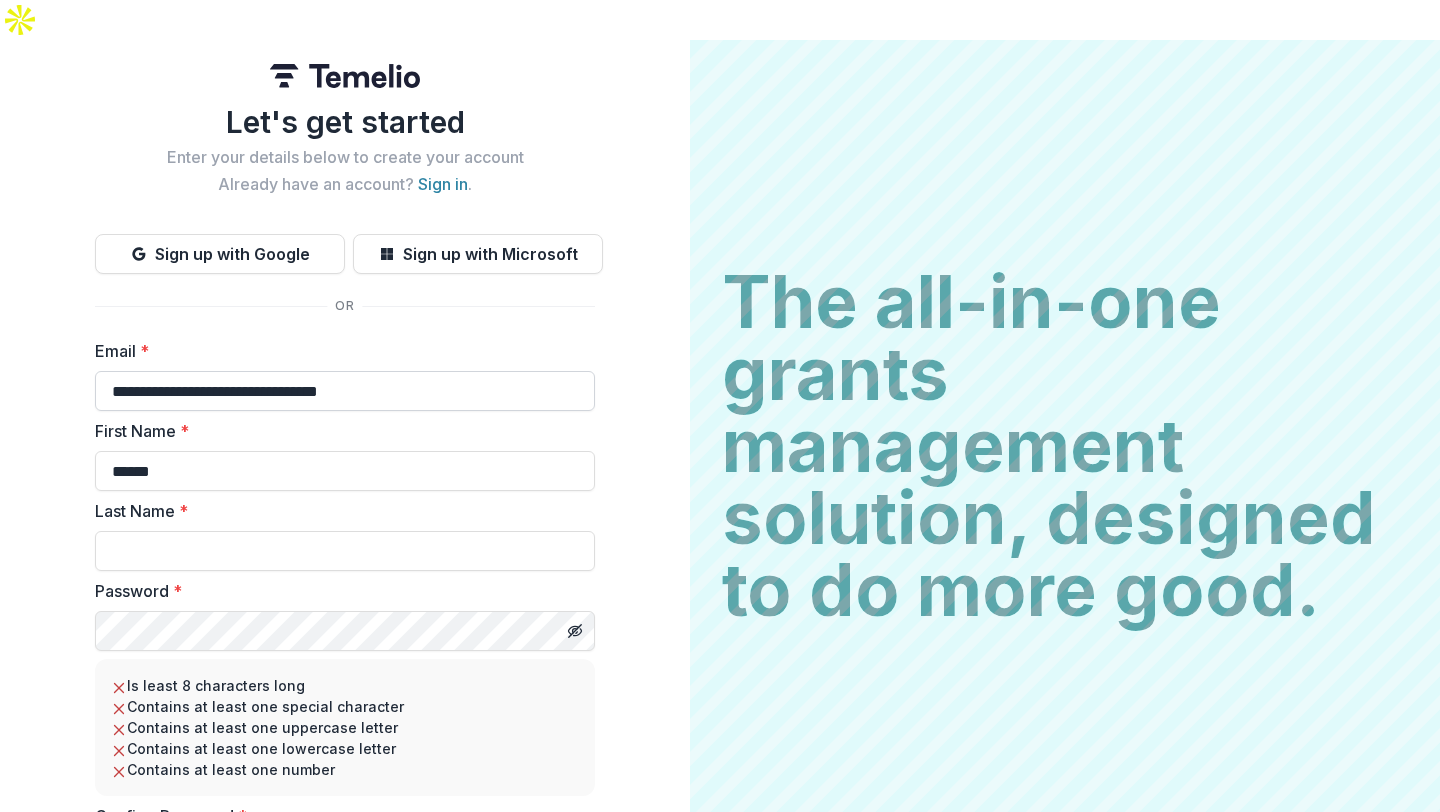 type on "*********" 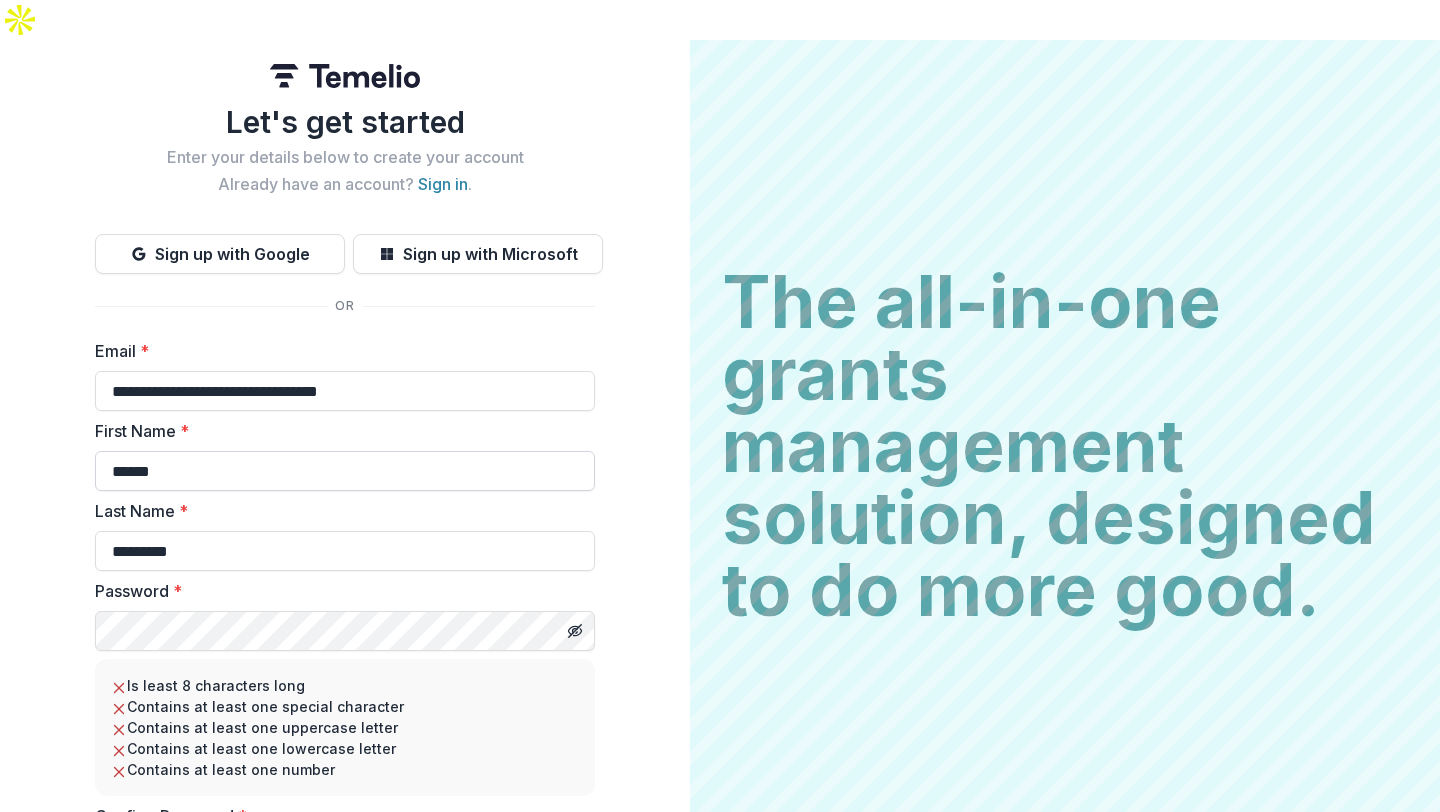 drag, startPoint x: 221, startPoint y: 436, endPoint x: 94, endPoint y: 435, distance: 127.00394 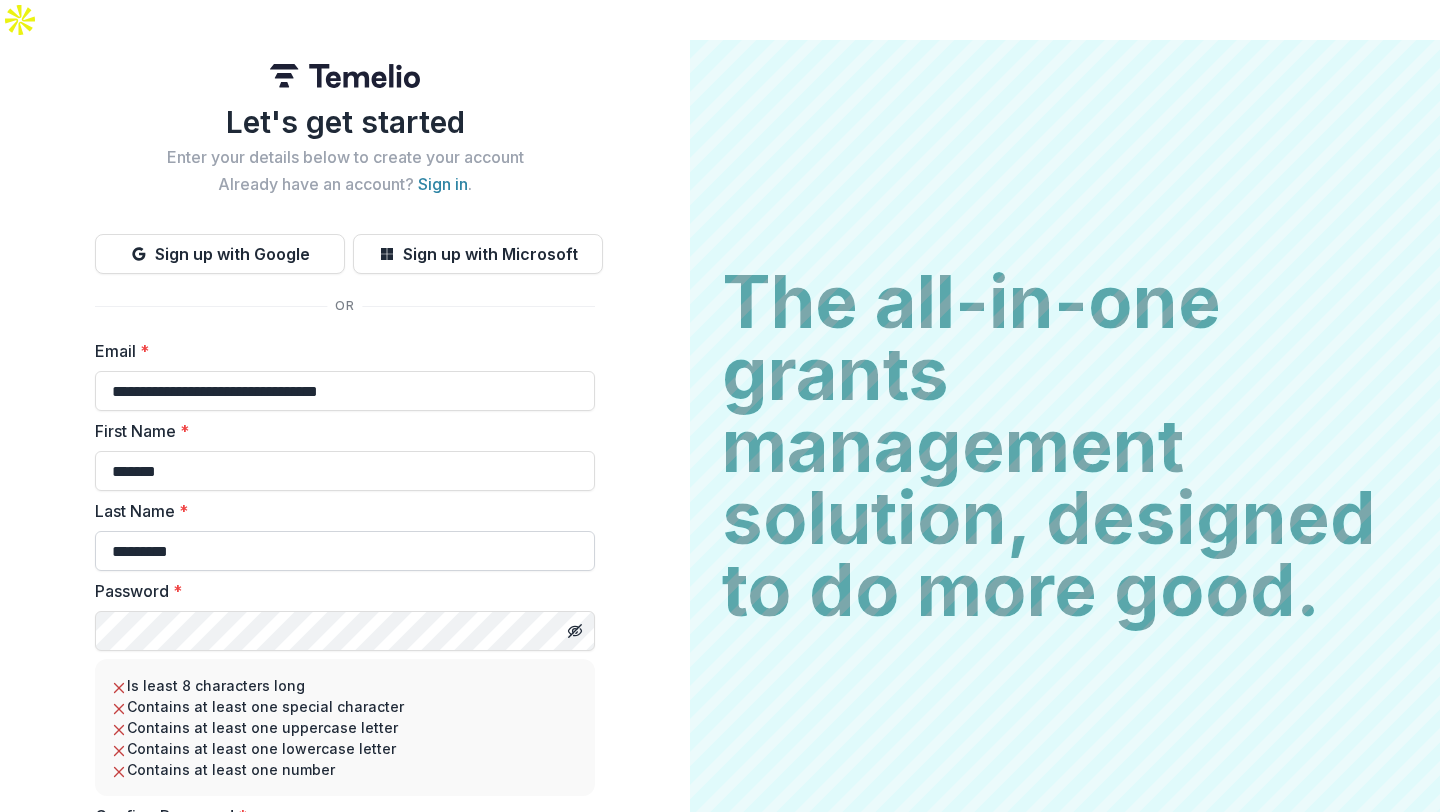 type on "*******" 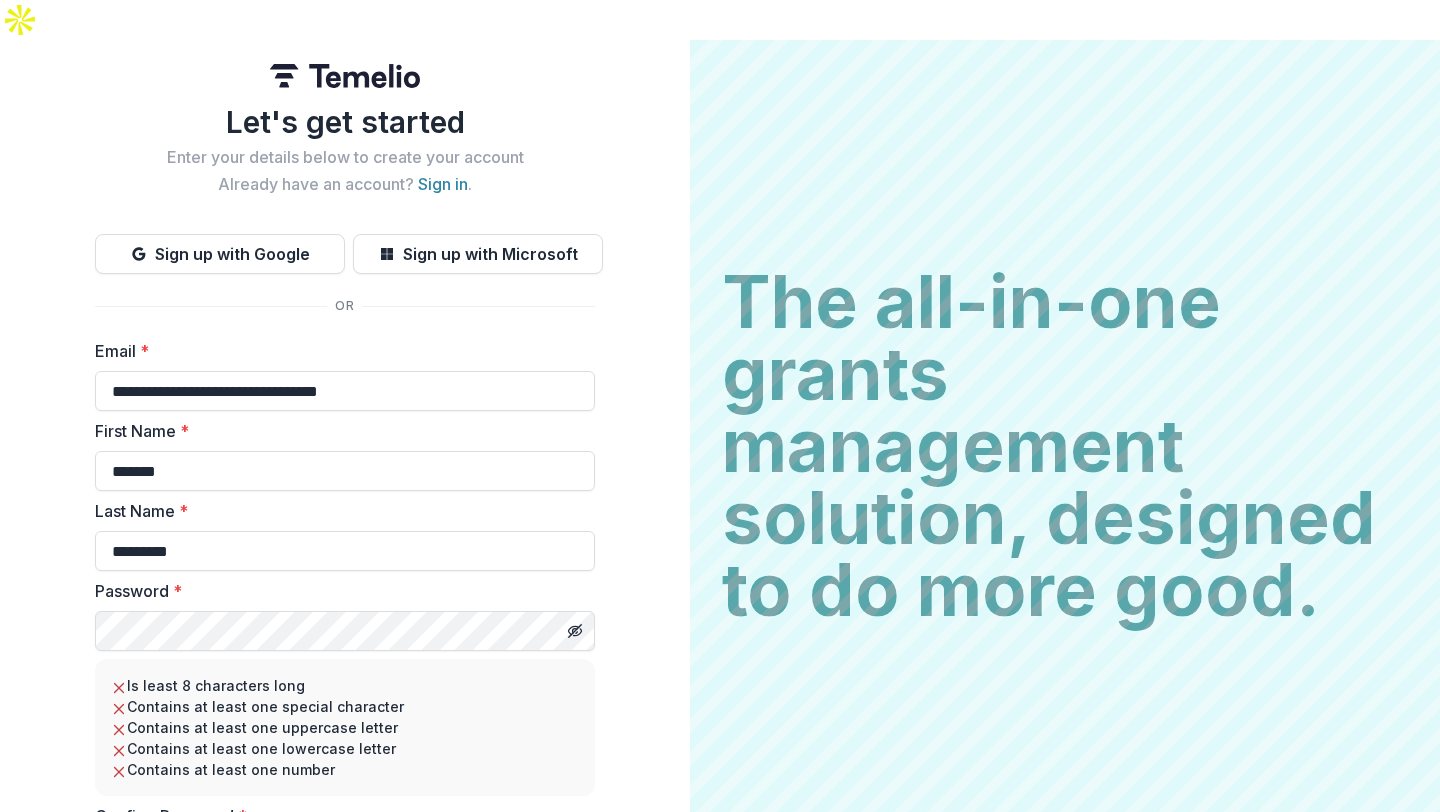 drag, startPoint x: 203, startPoint y: 503, endPoint x: 31, endPoint y: 521, distance: 172.9393 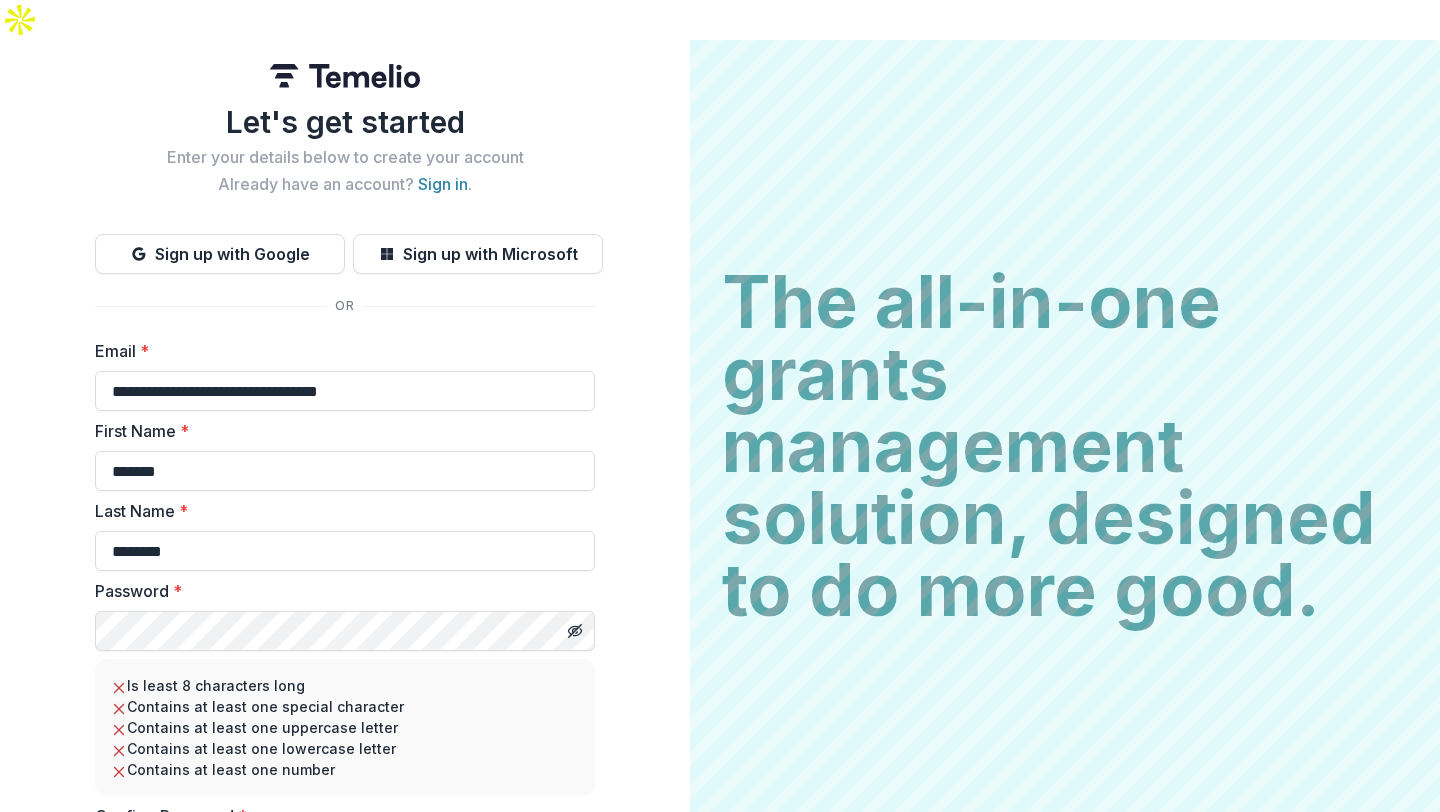 type on "********" 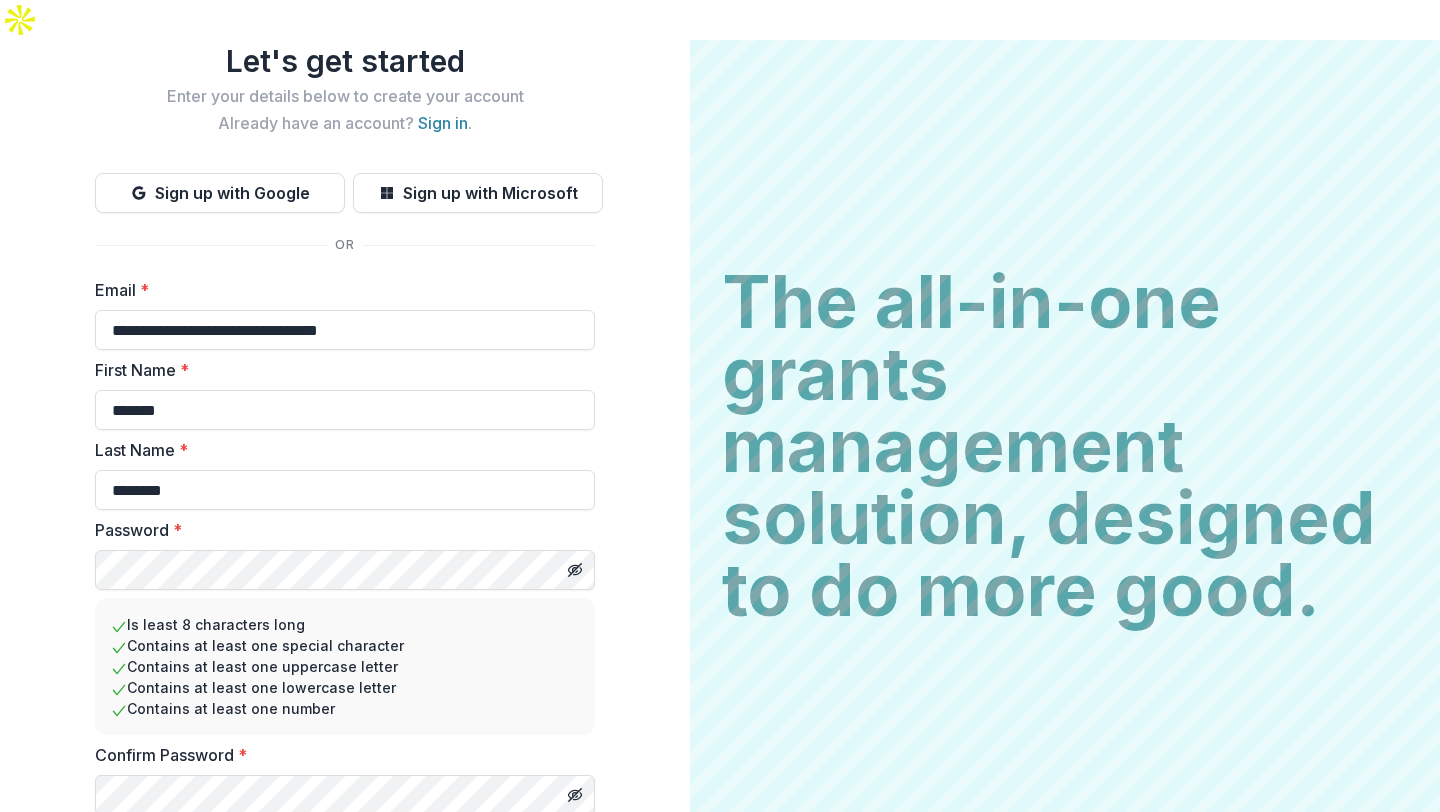 scroll, scrollTop: 96, scrollLeft: 0, axis: vertical 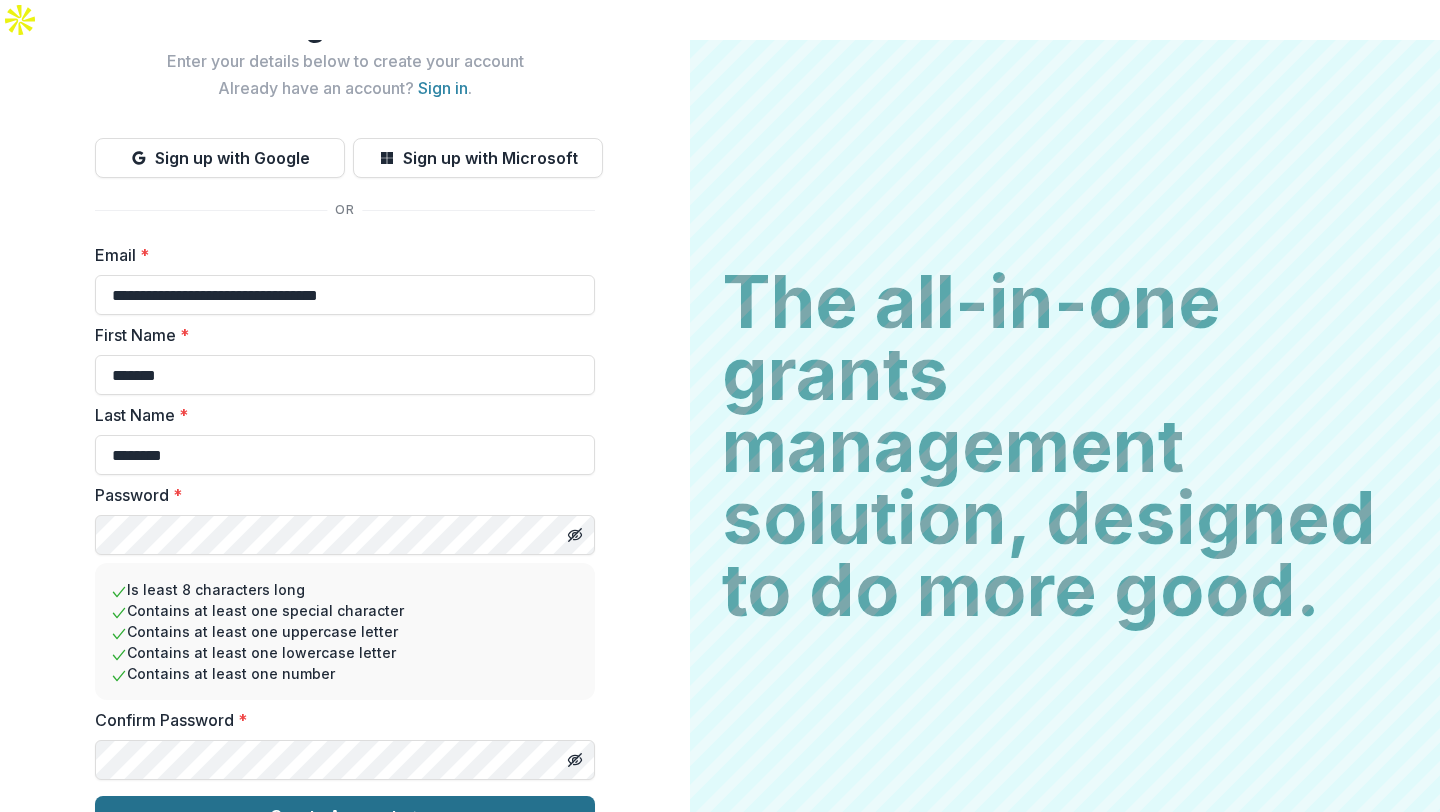 click on "Create Account" at bounding box center [345, 816] 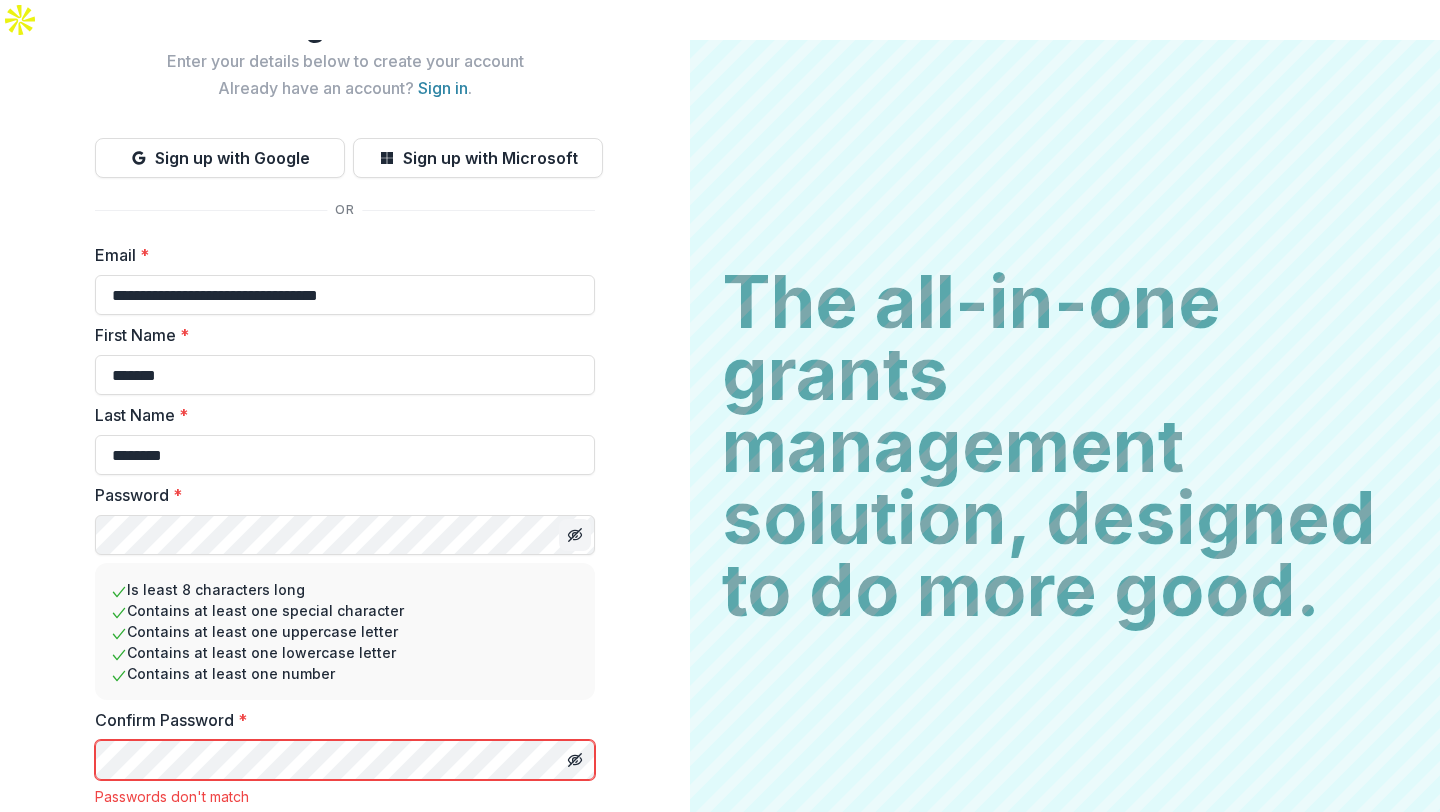 click 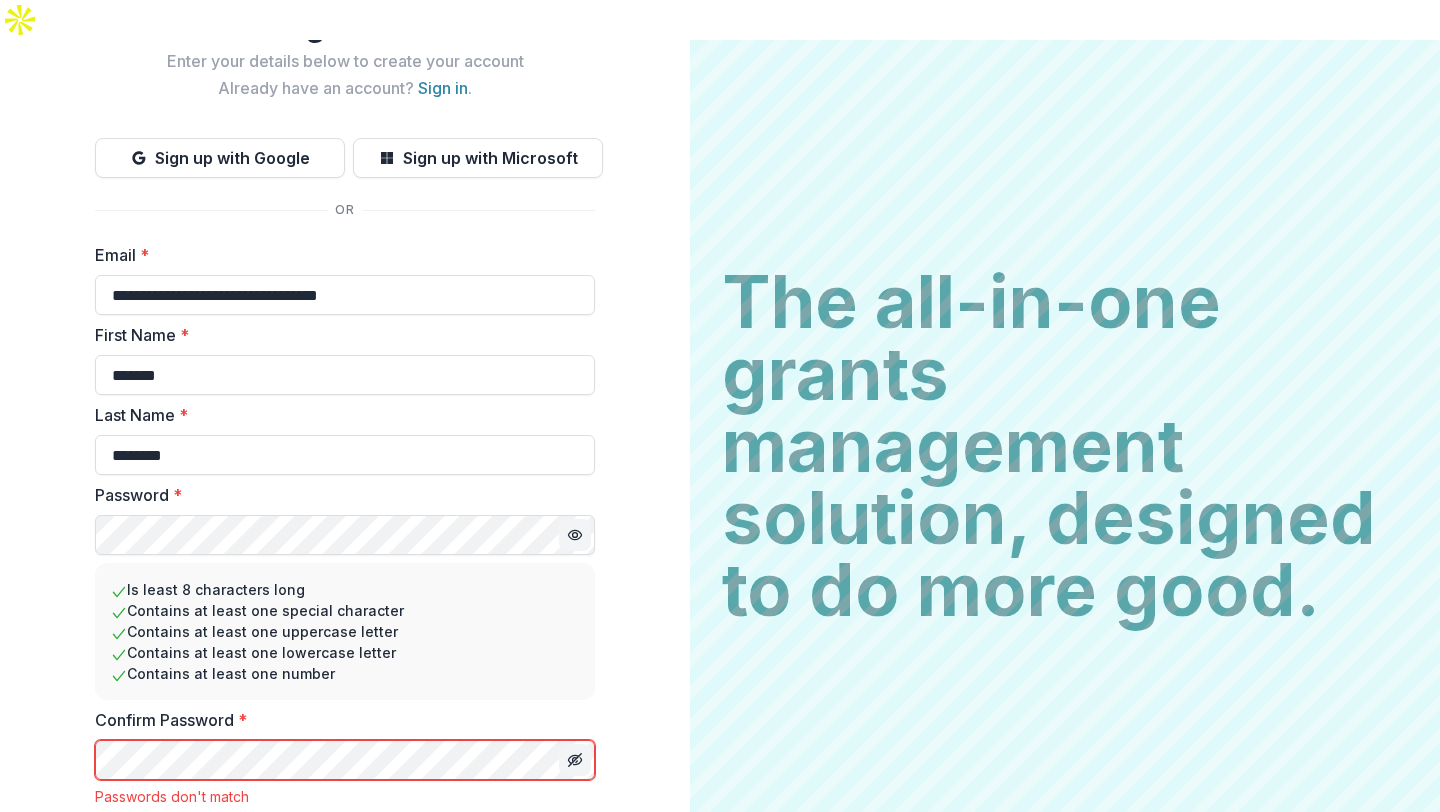 click at bounding box center [575, 760] 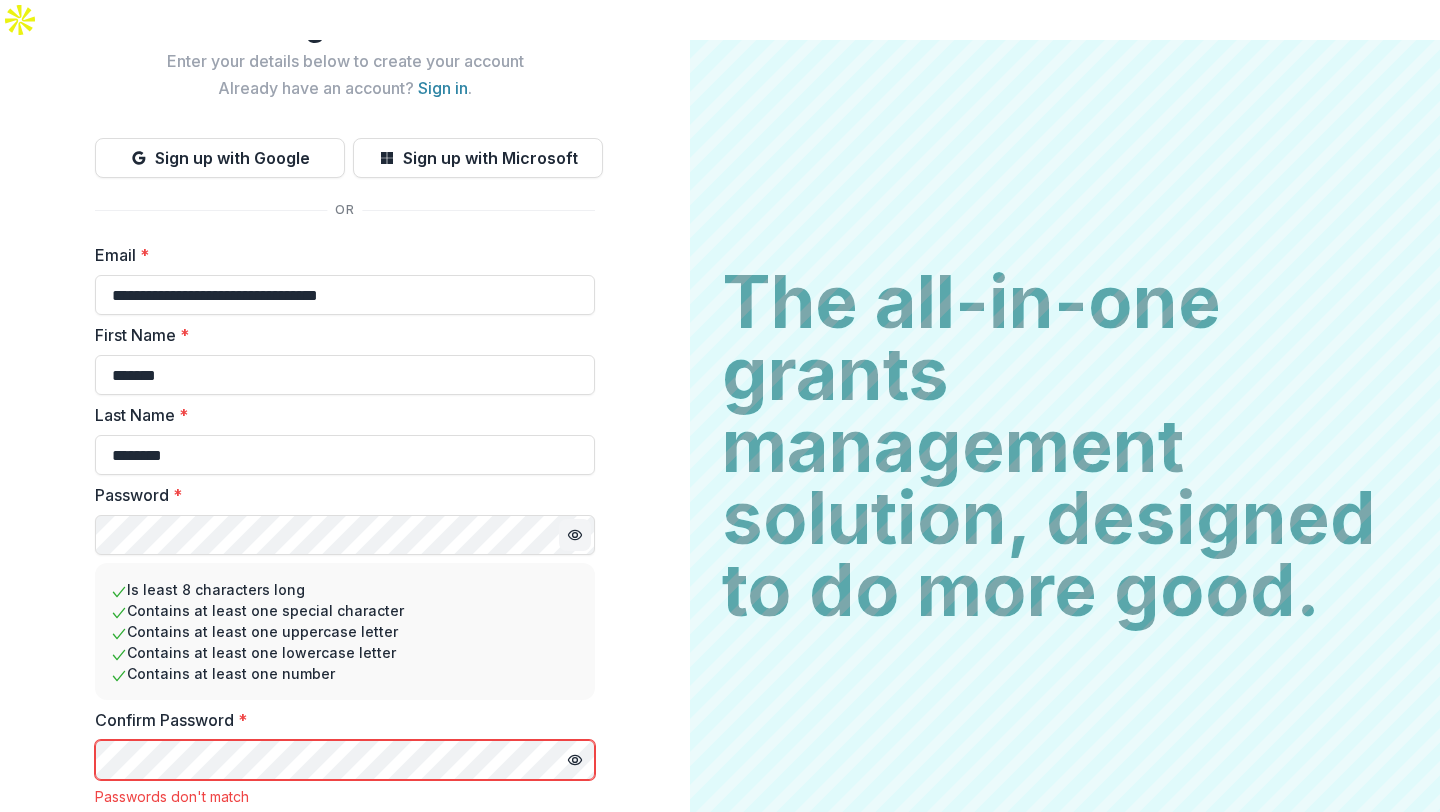 scroll, scrollTop: 121, scrollLeft: 0, axis: vertical 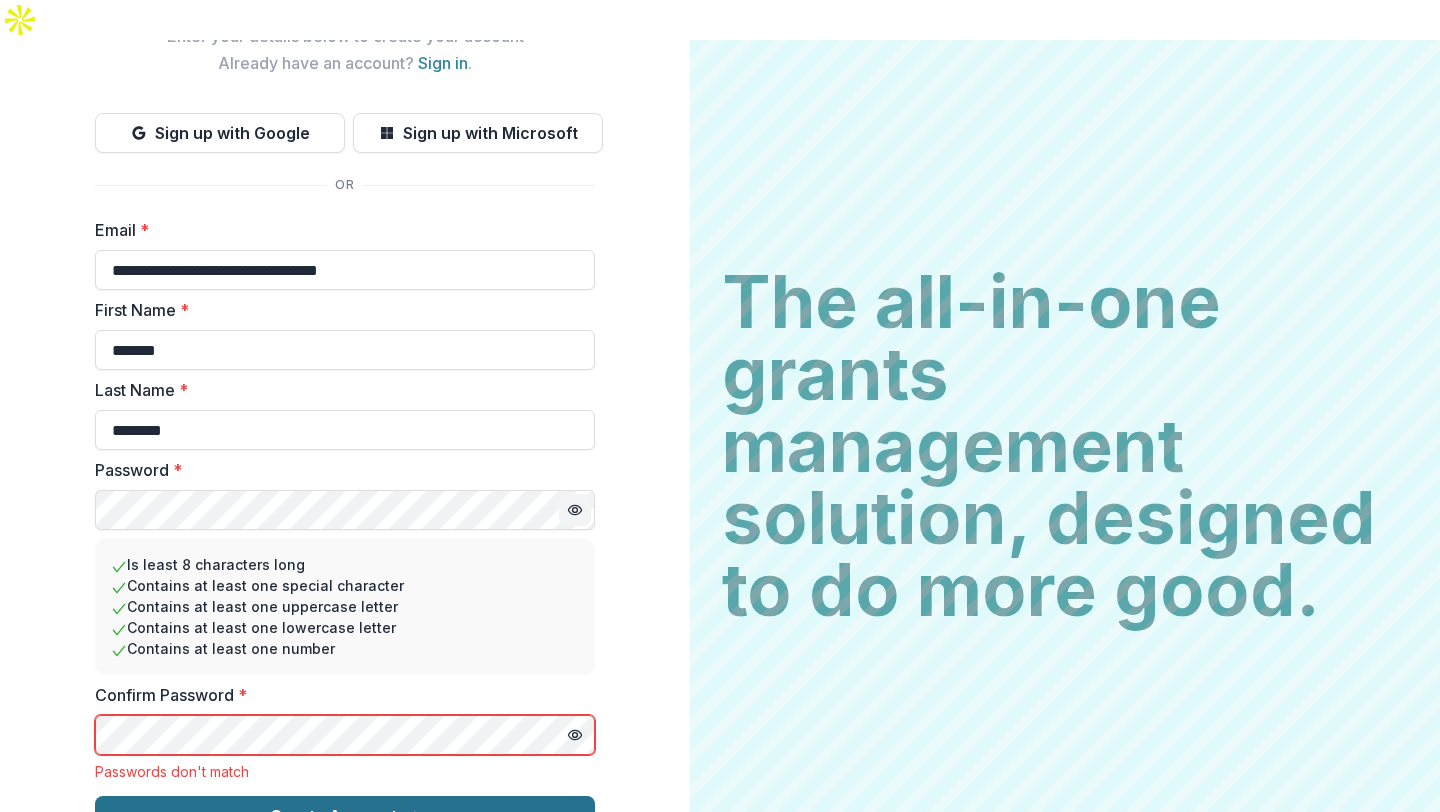 click on "Create Account" at bounding box center (345, 816) 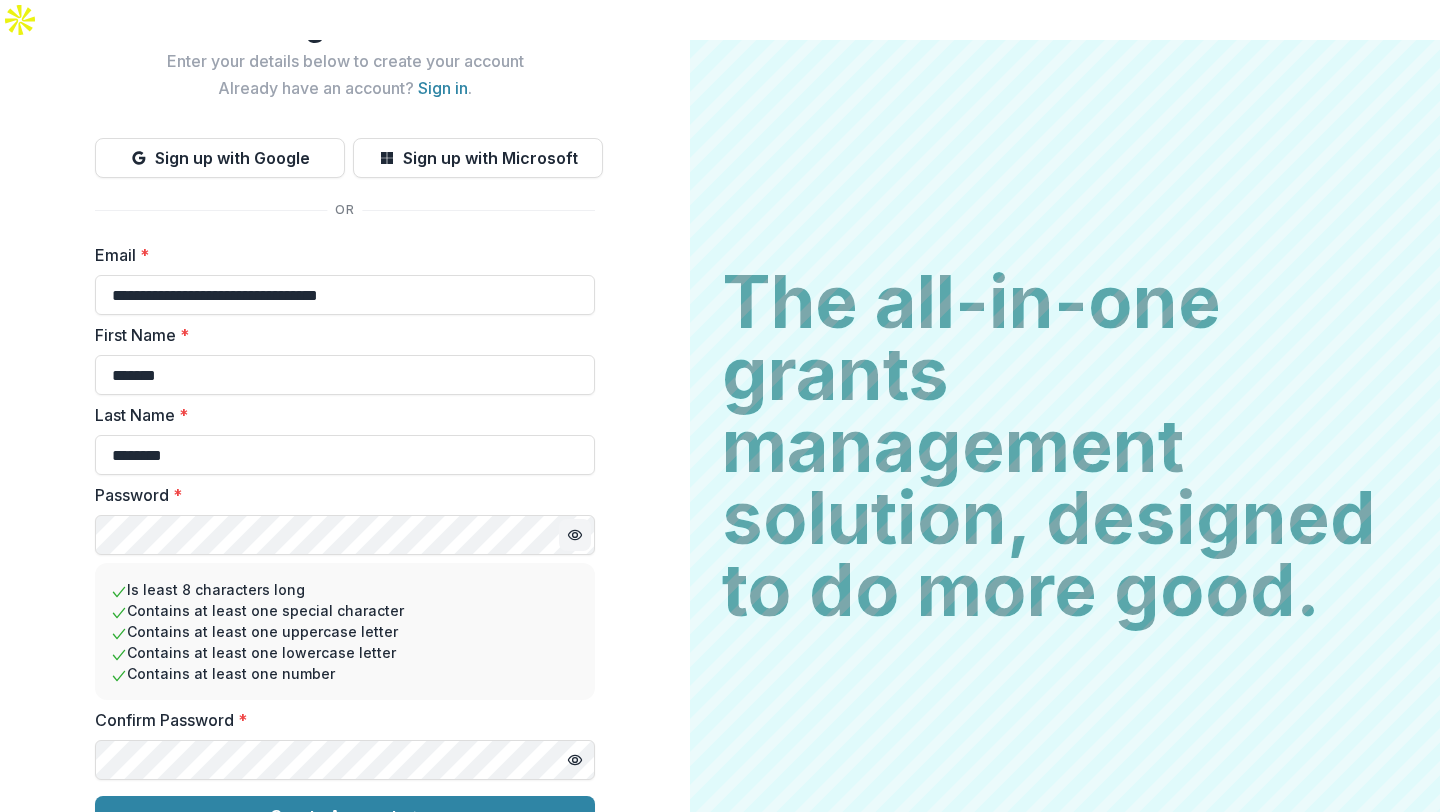 scroll, scrollTop: 96, scrollLeft: 0, axis: vertical 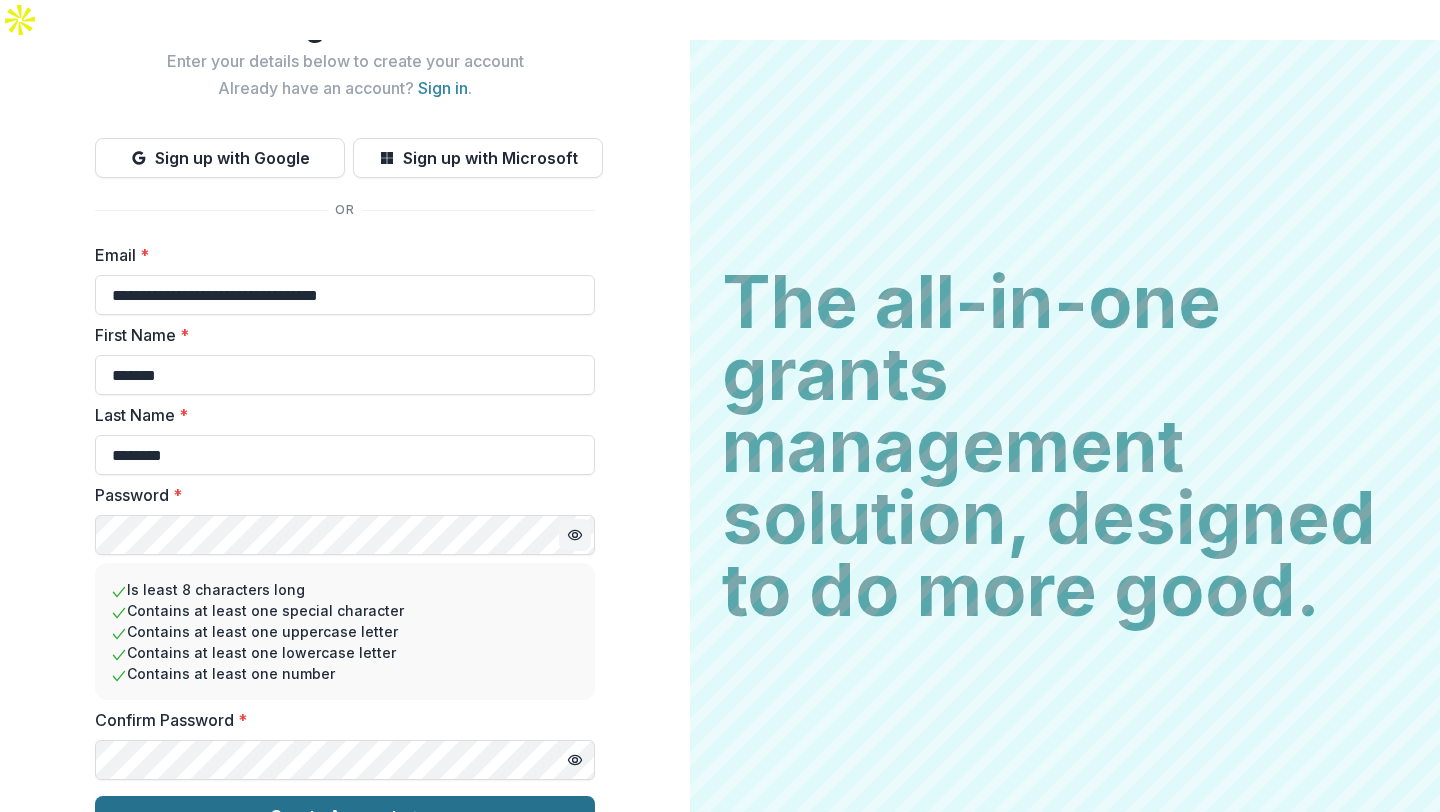 click on "Create Account" at bounding box center [345, 816] 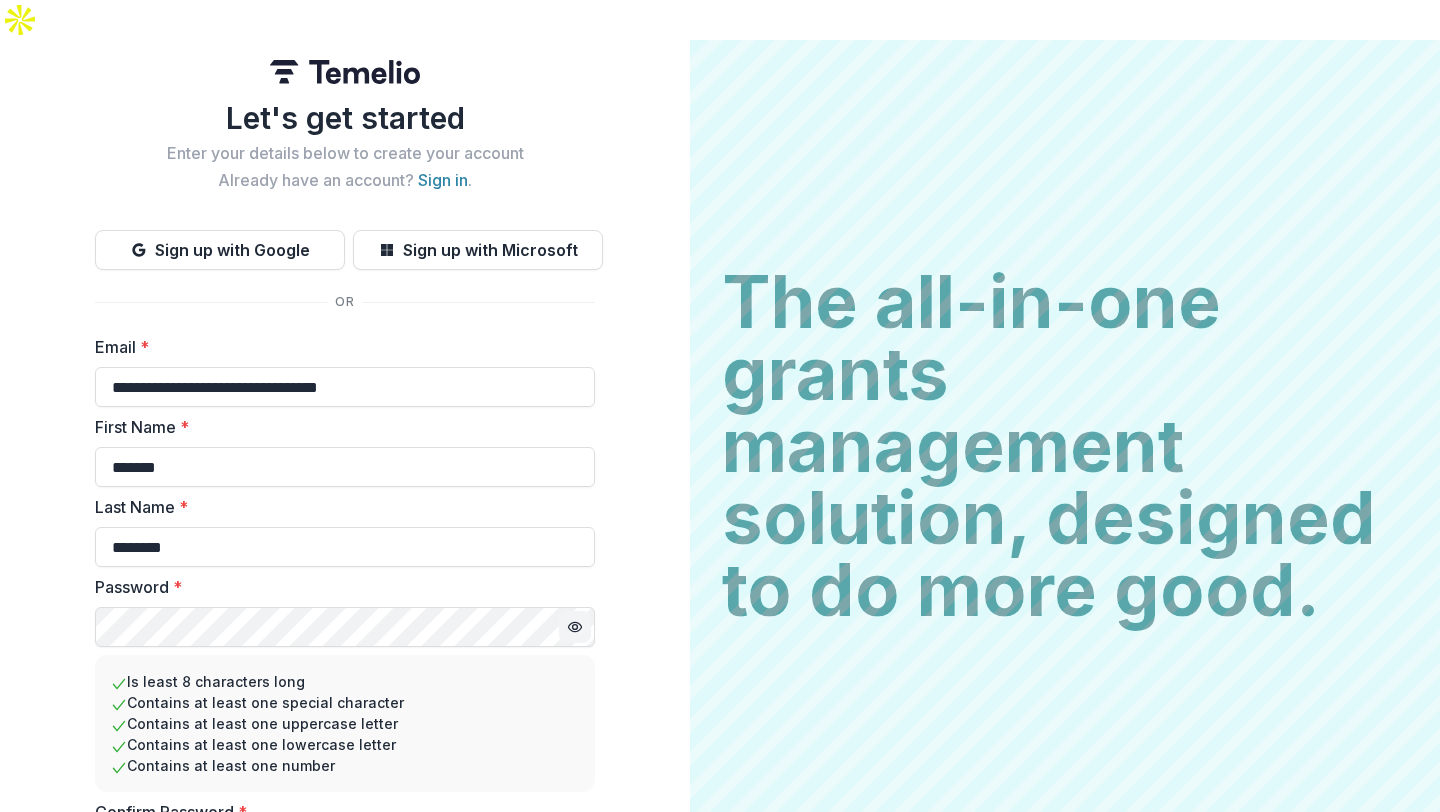scroll, scrollTop: 0, scrollLeft: 0, axis: both 